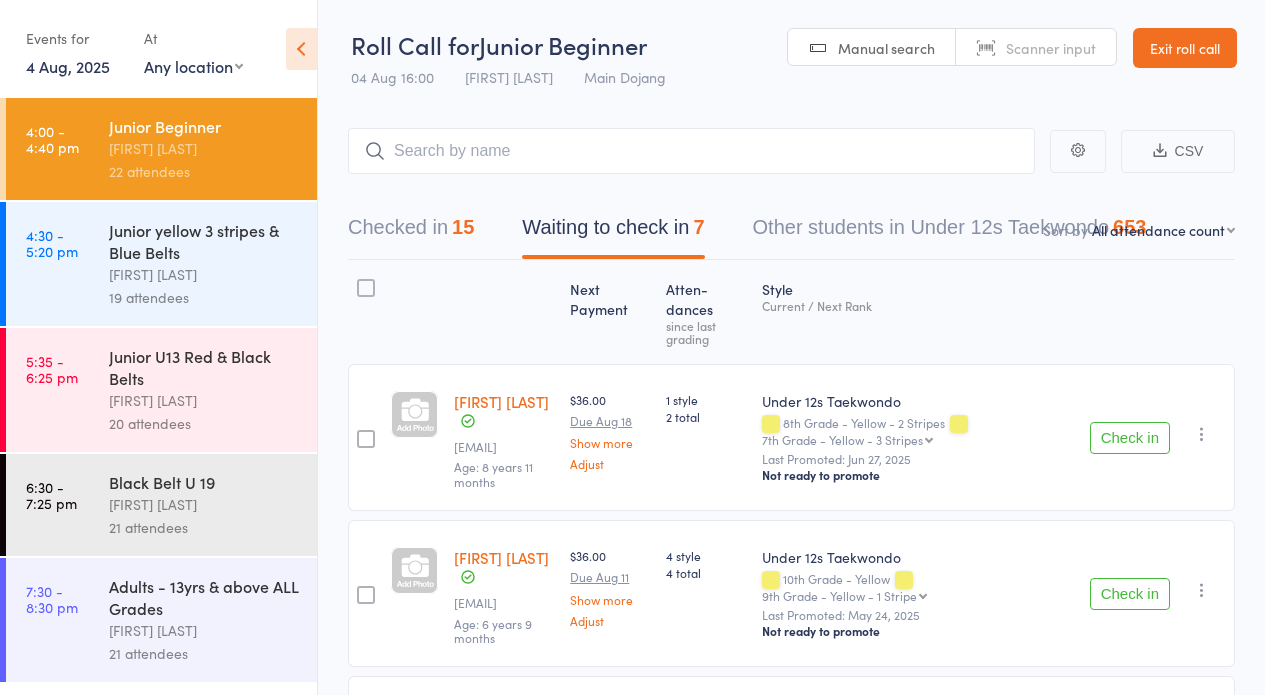 select on "12" 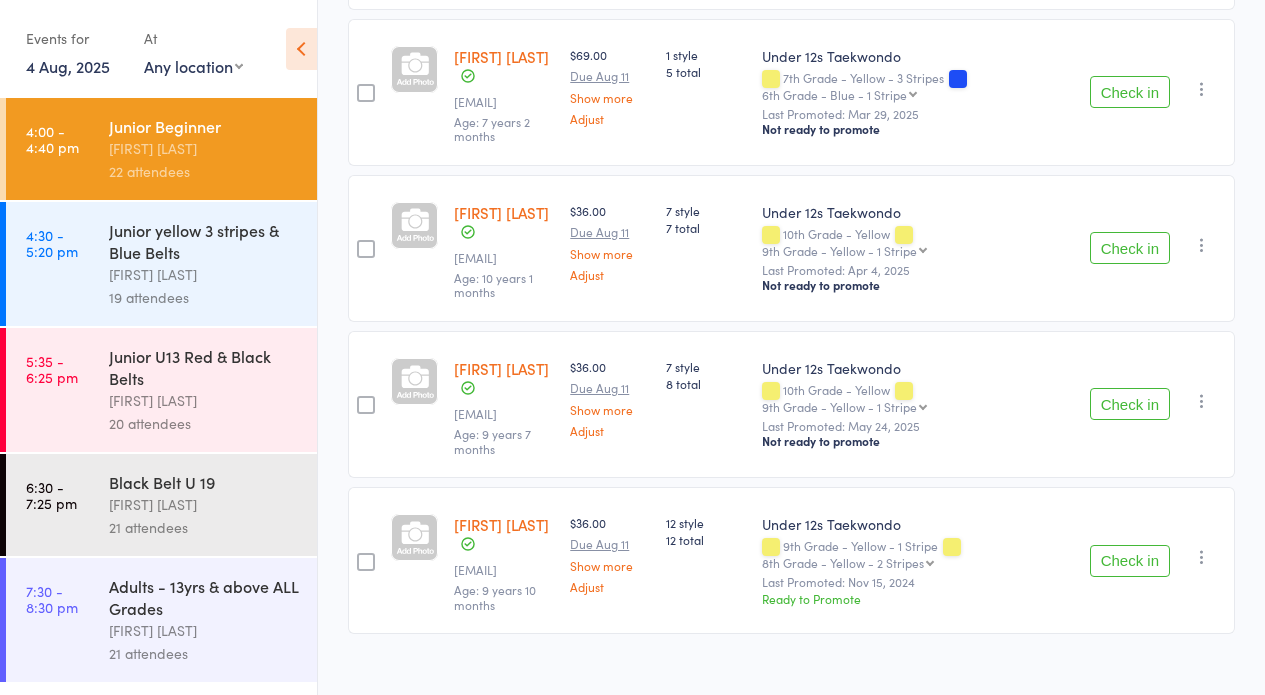 scroll, scrollTop: 0, scrollLeft: 0, axis: both 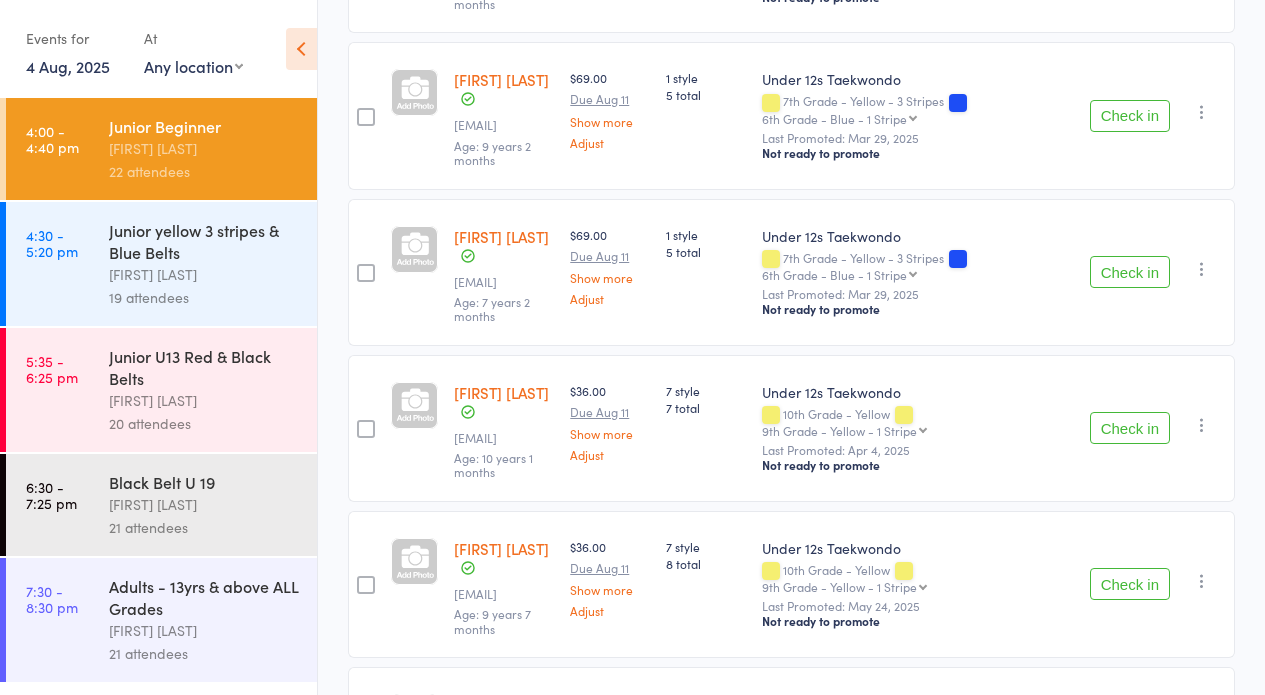click on "Check in" at bounding box center [1130, 428] 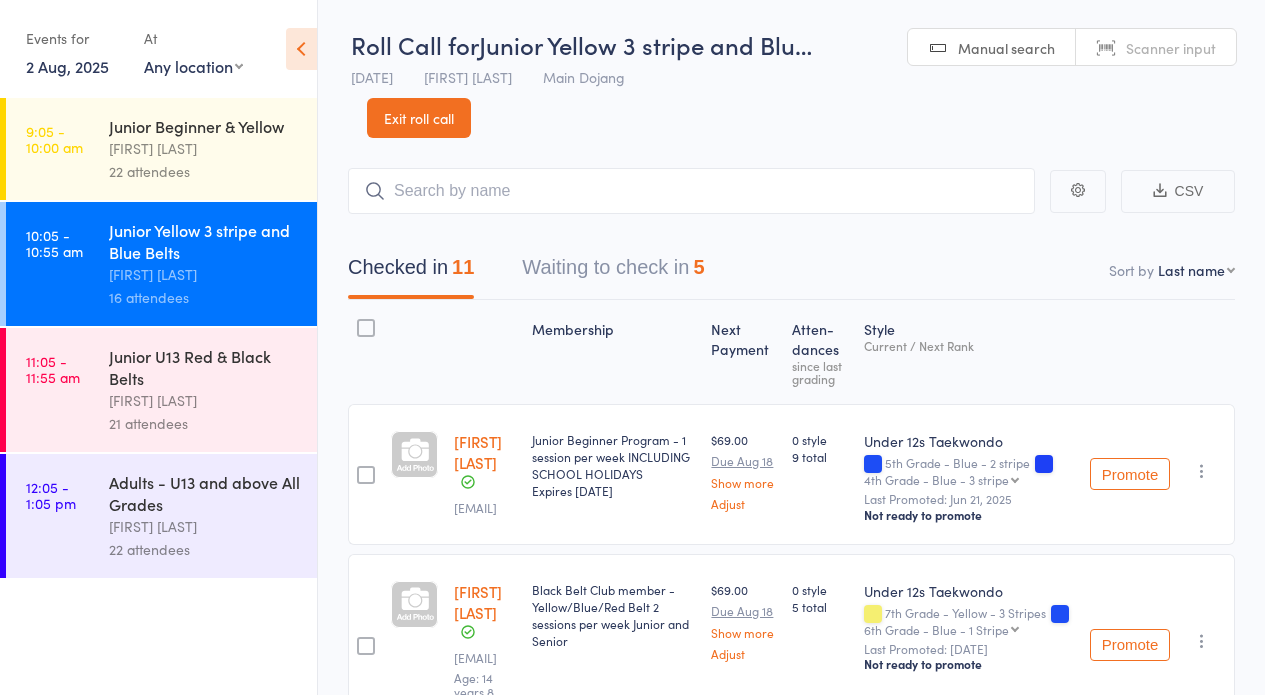 scroll, scrollTop: 0, scrollLeft: 0, axis: both 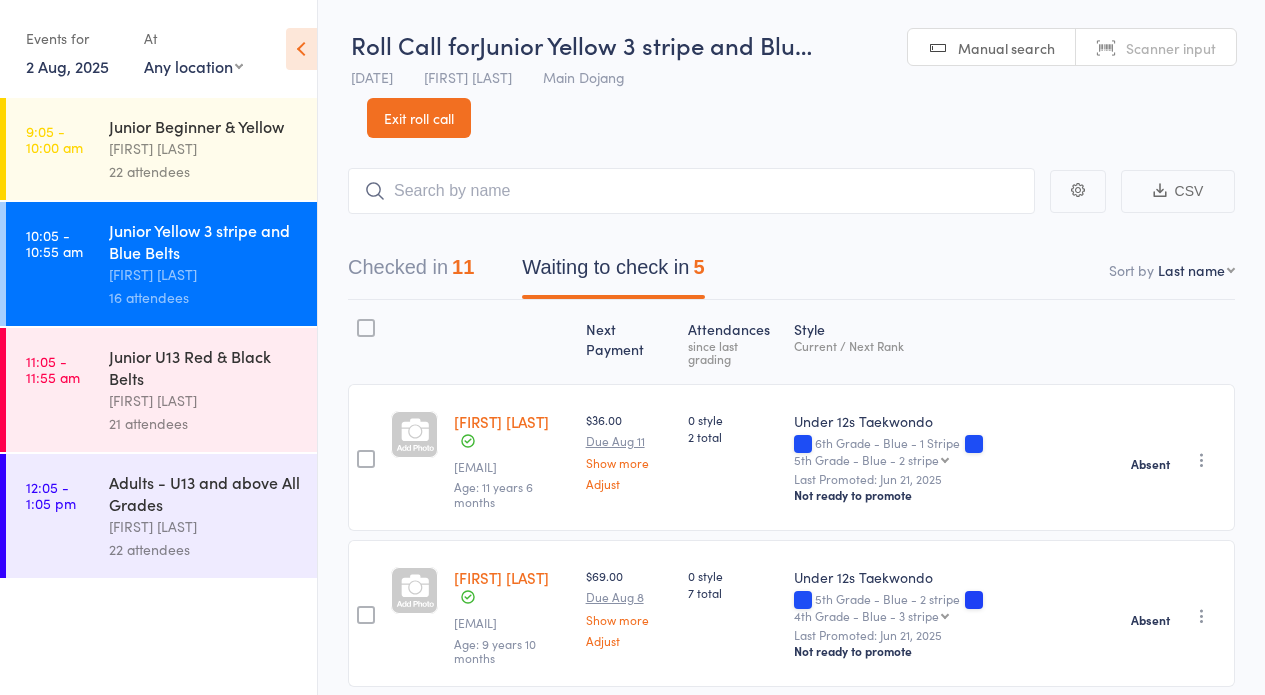 click on "Waiting to check in  5" at bounding box center [613, 272] 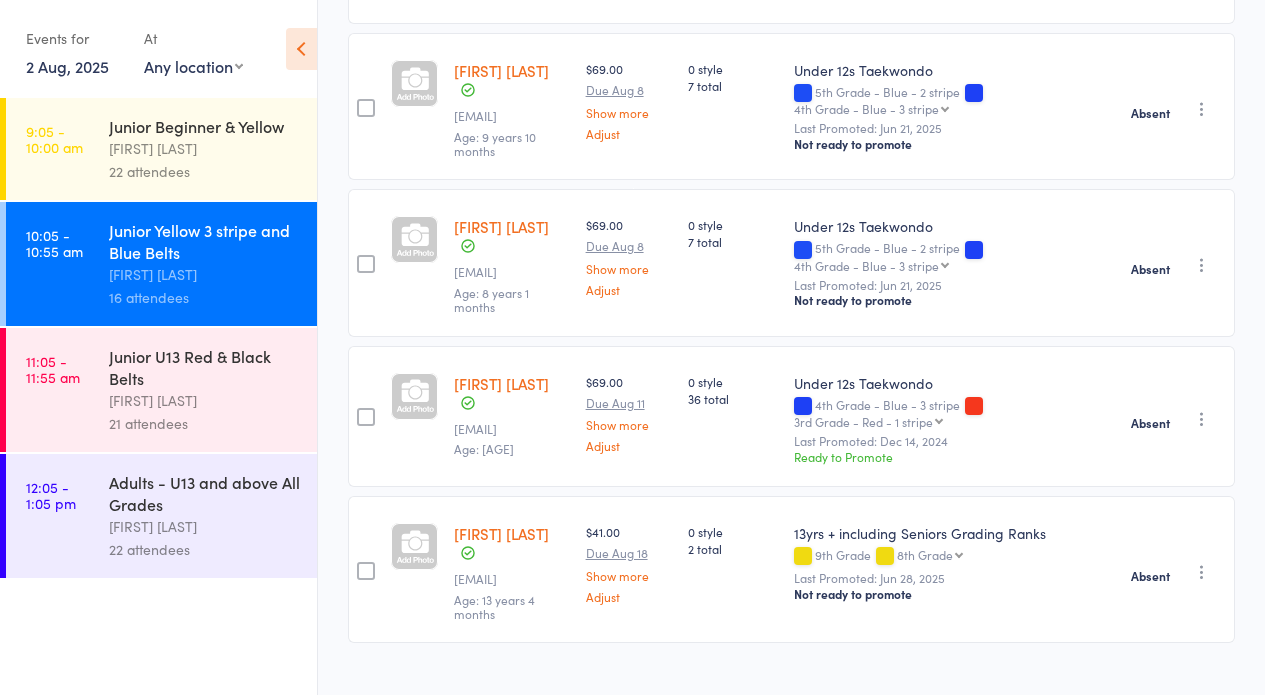 scroll, scrollTop: 0, scrollLeft: 0, axis: both 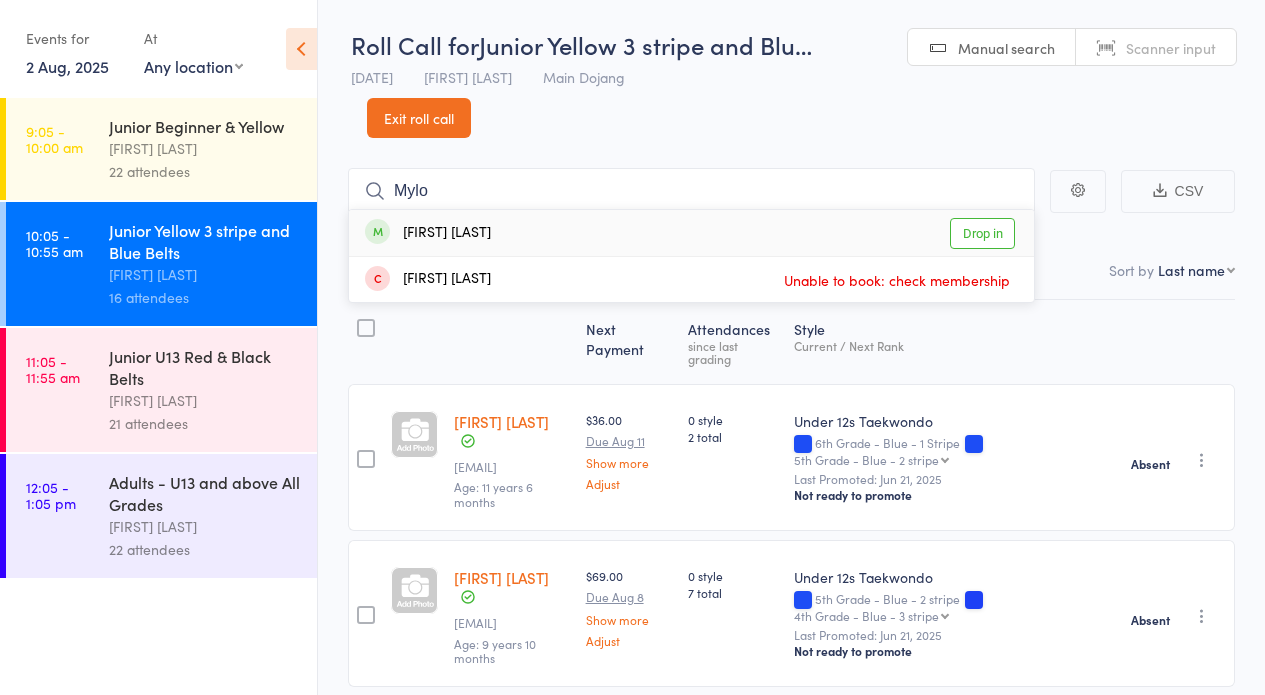 type on "Mylo" 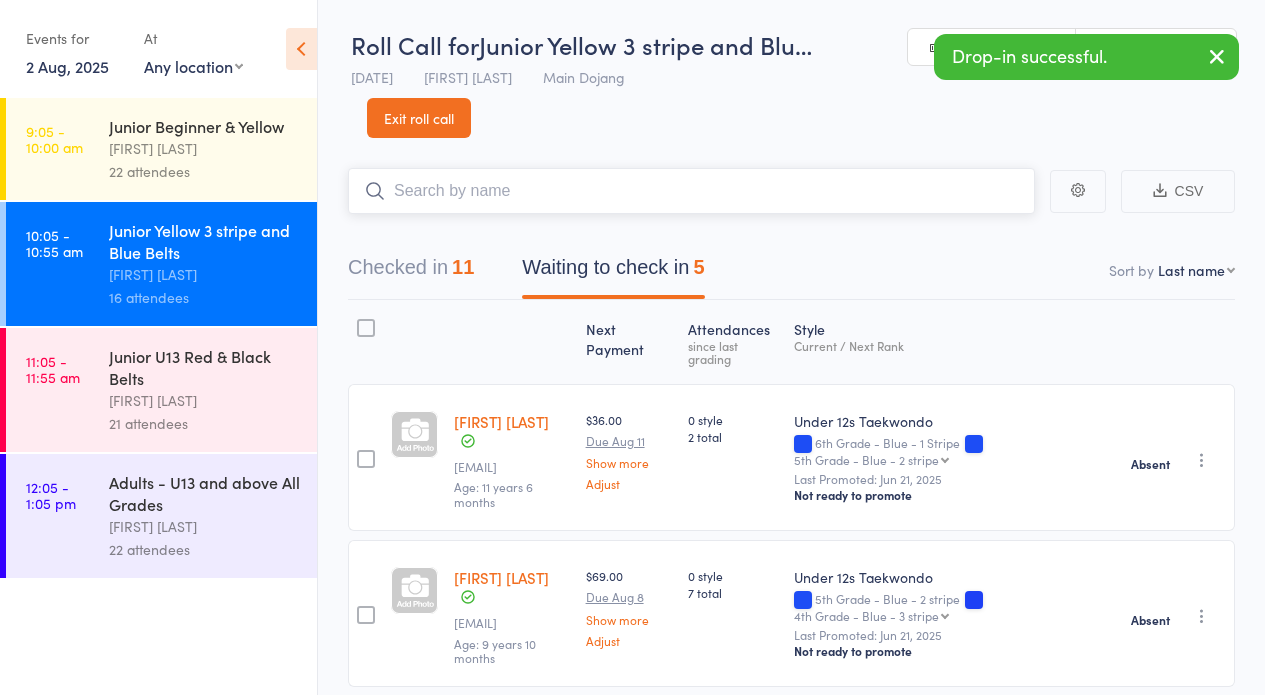 click on "Checked in  11" at bounding box center [411, 272] 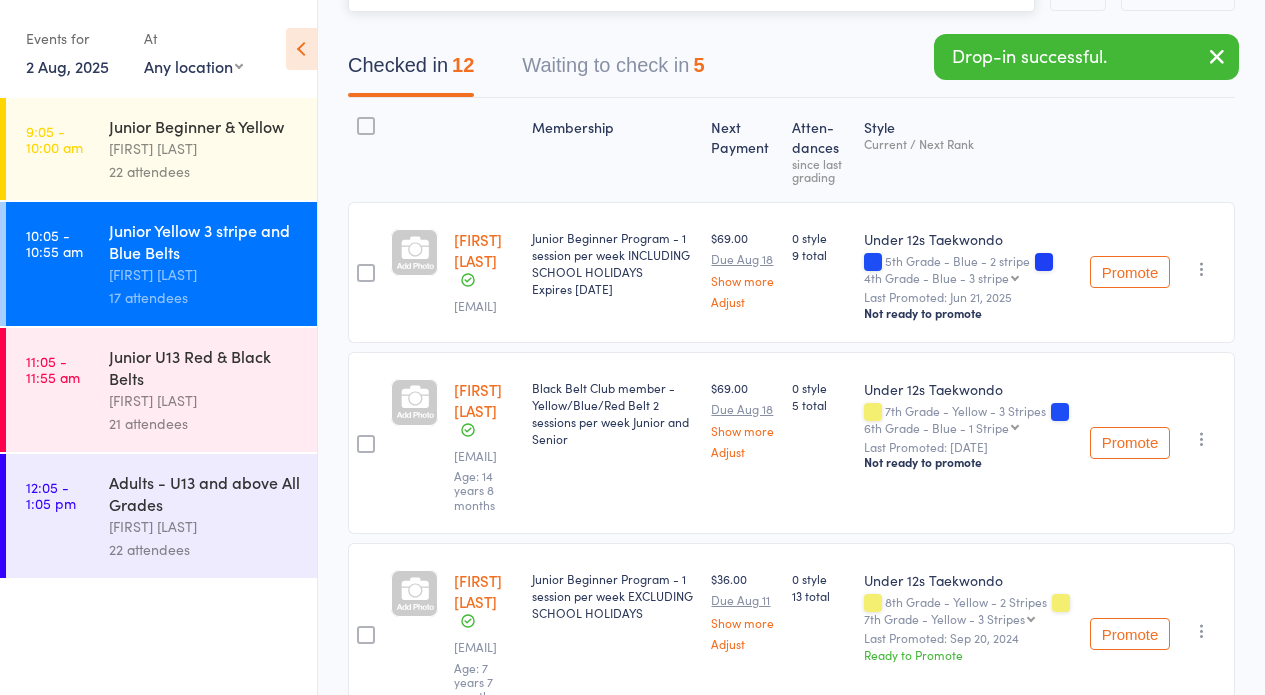 scroll, scrollTop: 0, scrollLeft: 0, axis: both 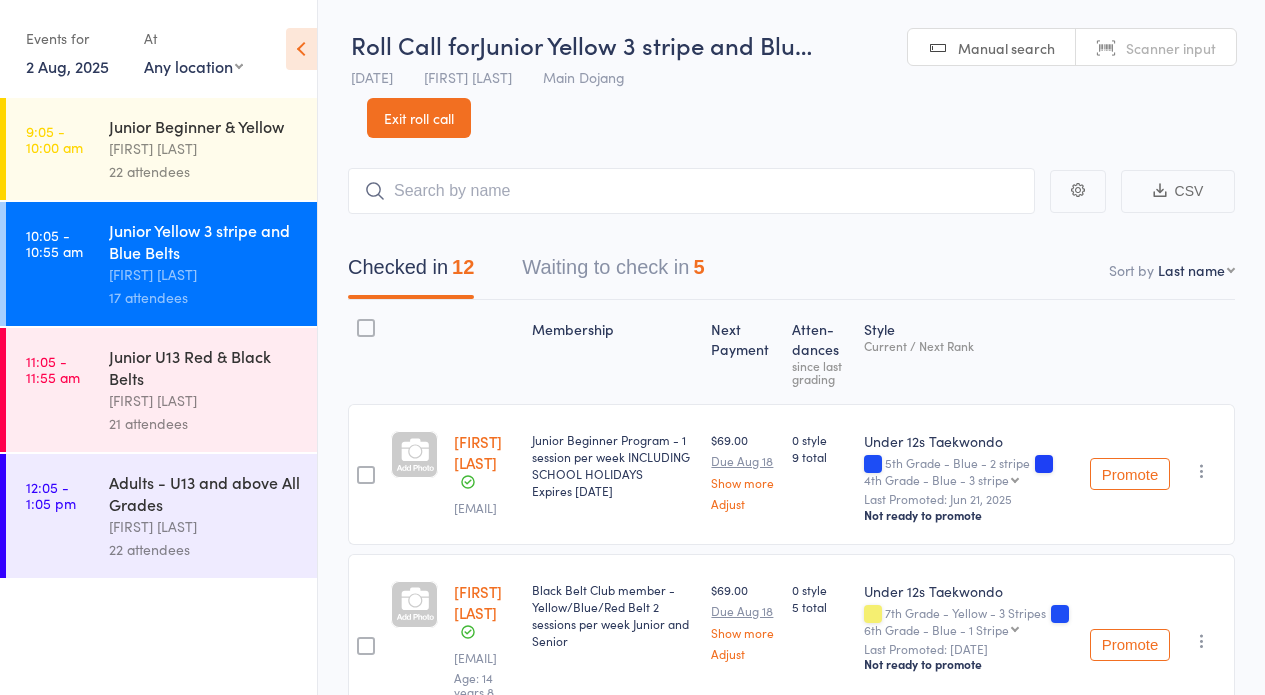 click on "Exit roll call" at bounding box center [419, 118] 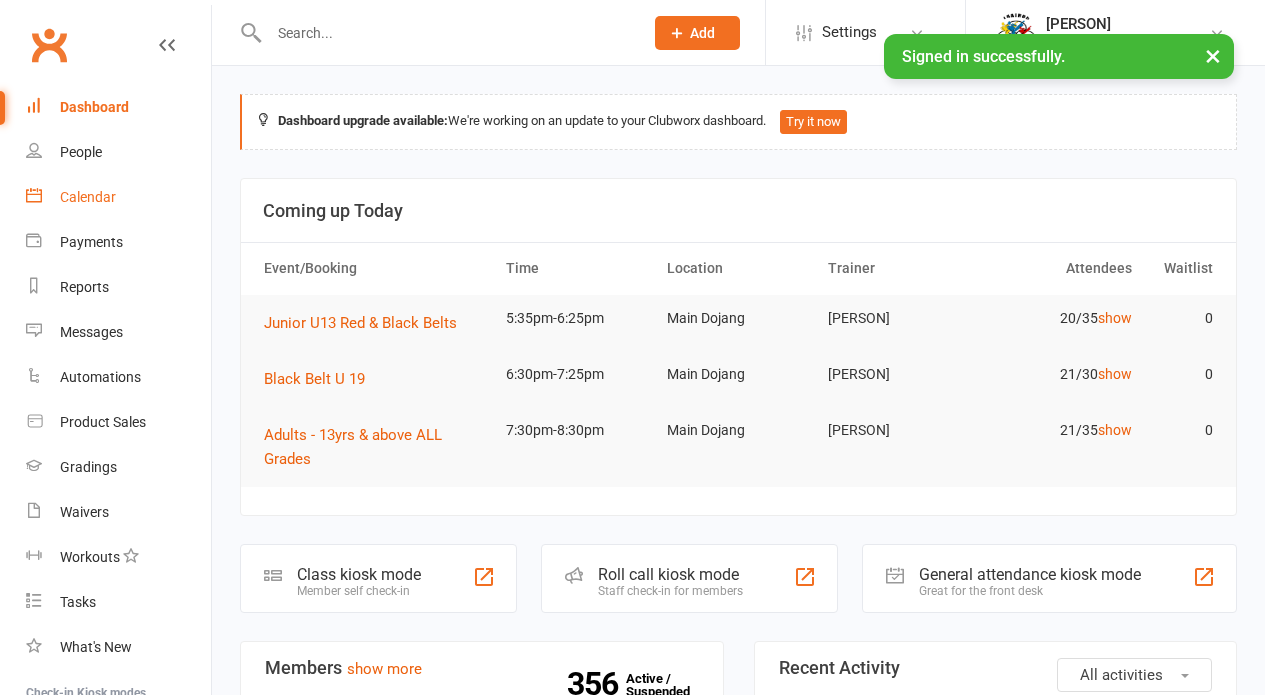 scroll, scrollTop: 0, scrollLeft: 0, axis: both 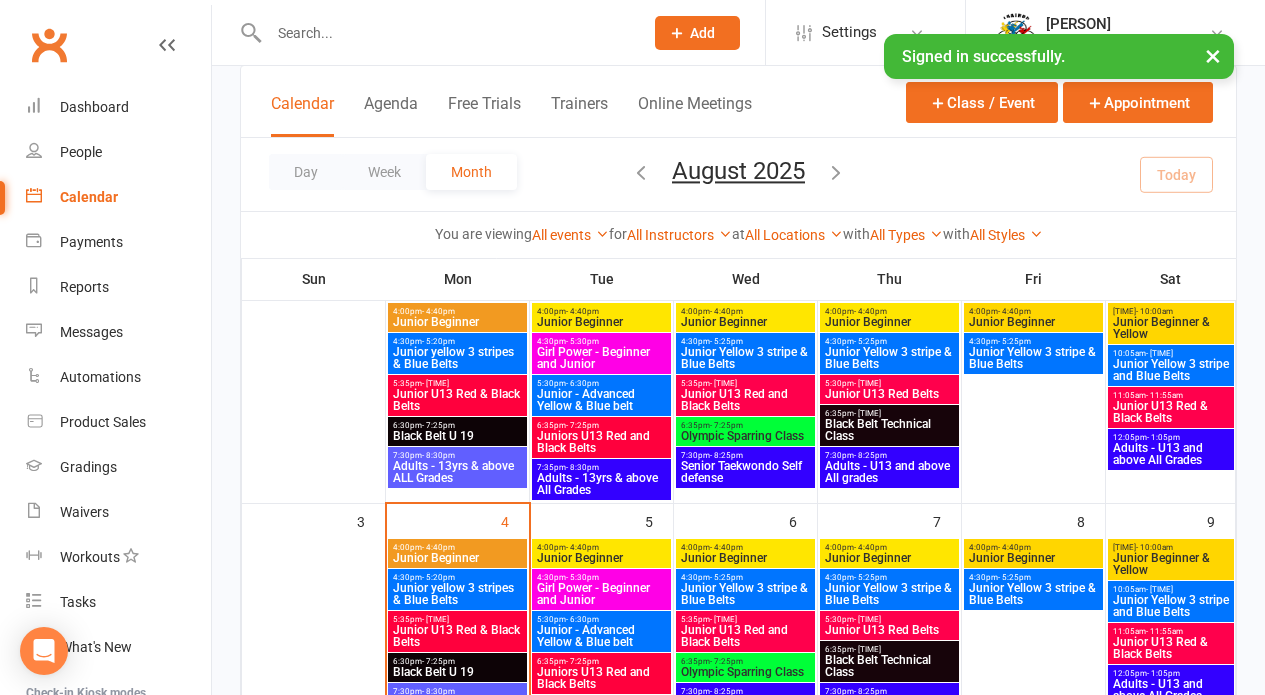 click on "Junior yellow 3 stripes & Blue Belts" at bounding box center (457, 594) 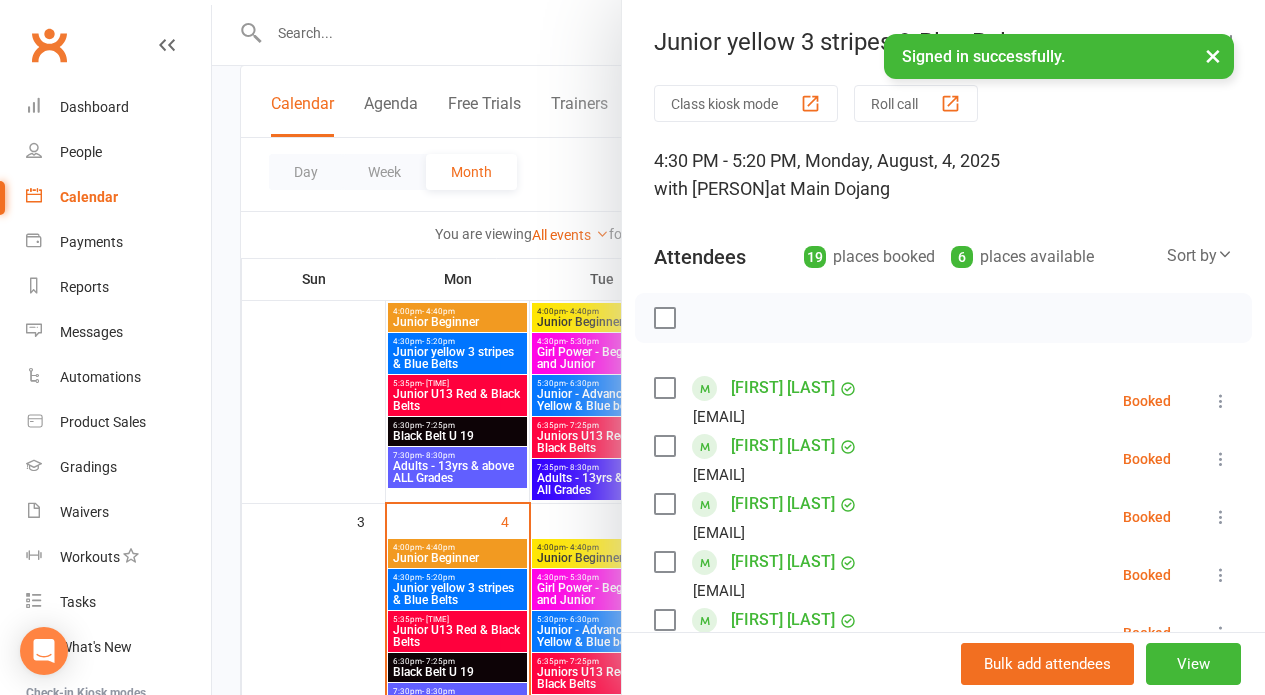 click on "Roll call" at bounding box center (916, 103) 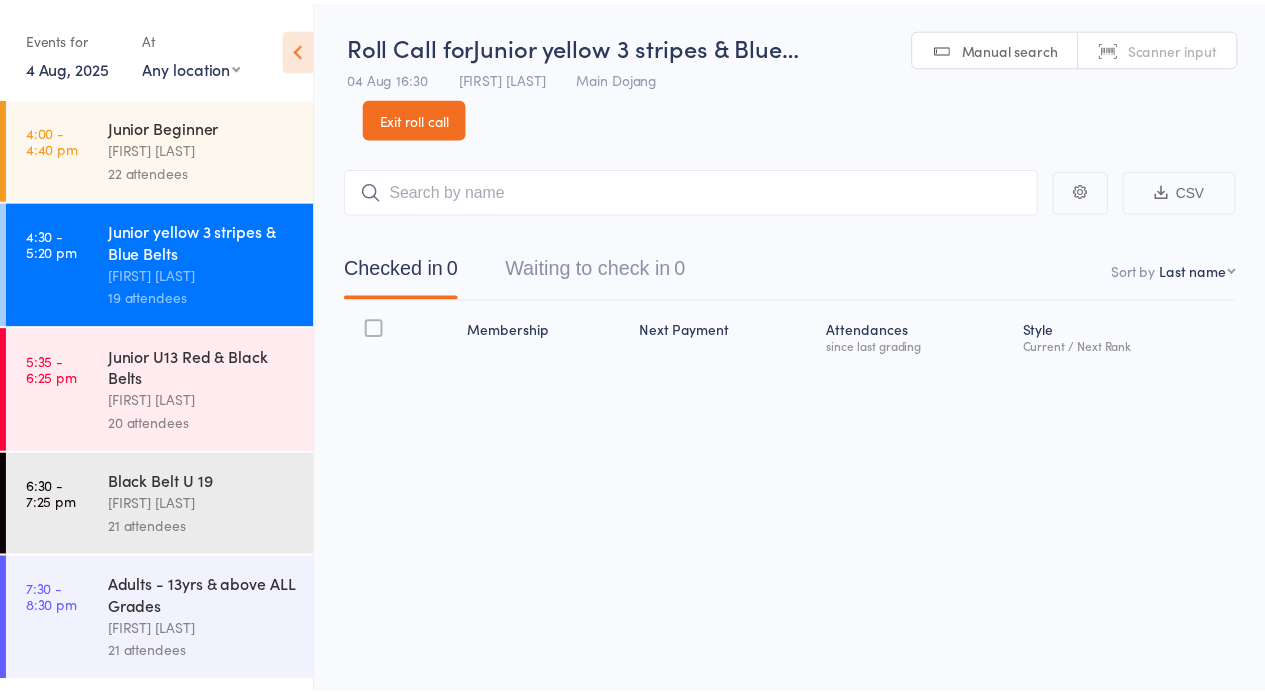 scroll, scrollTop: 0, scrollLeft: 0, axis: both 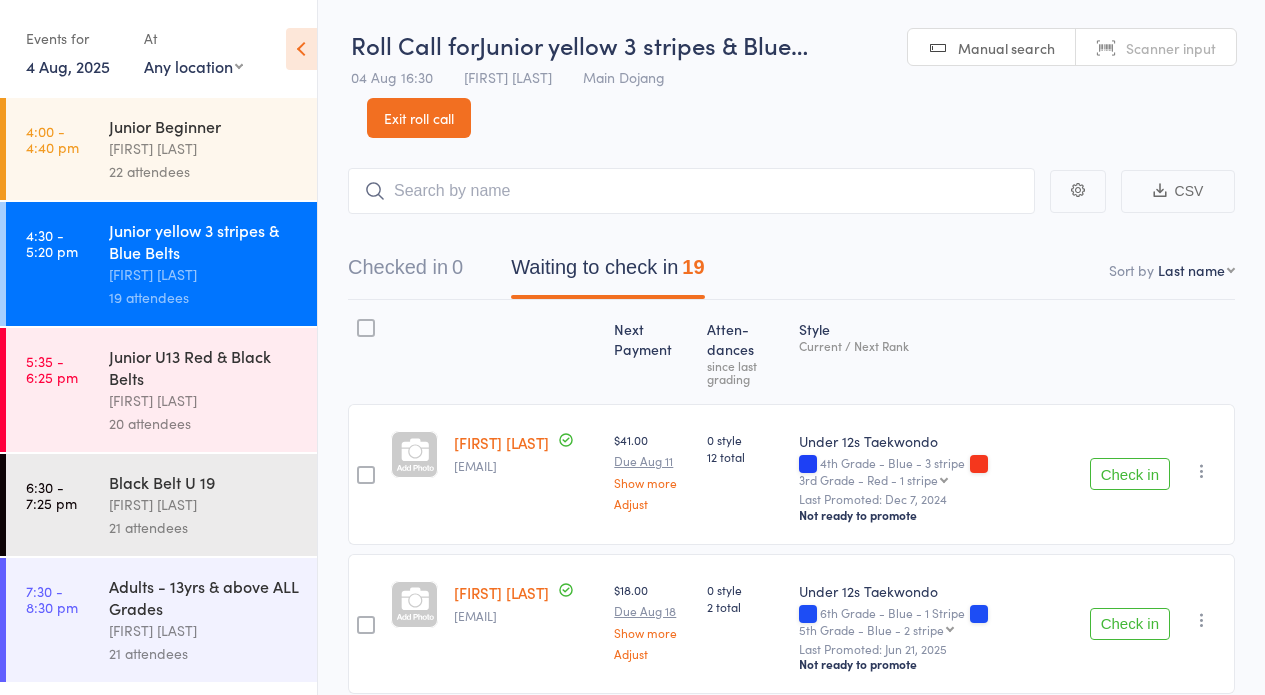 click at bounding box center (1202, 471) 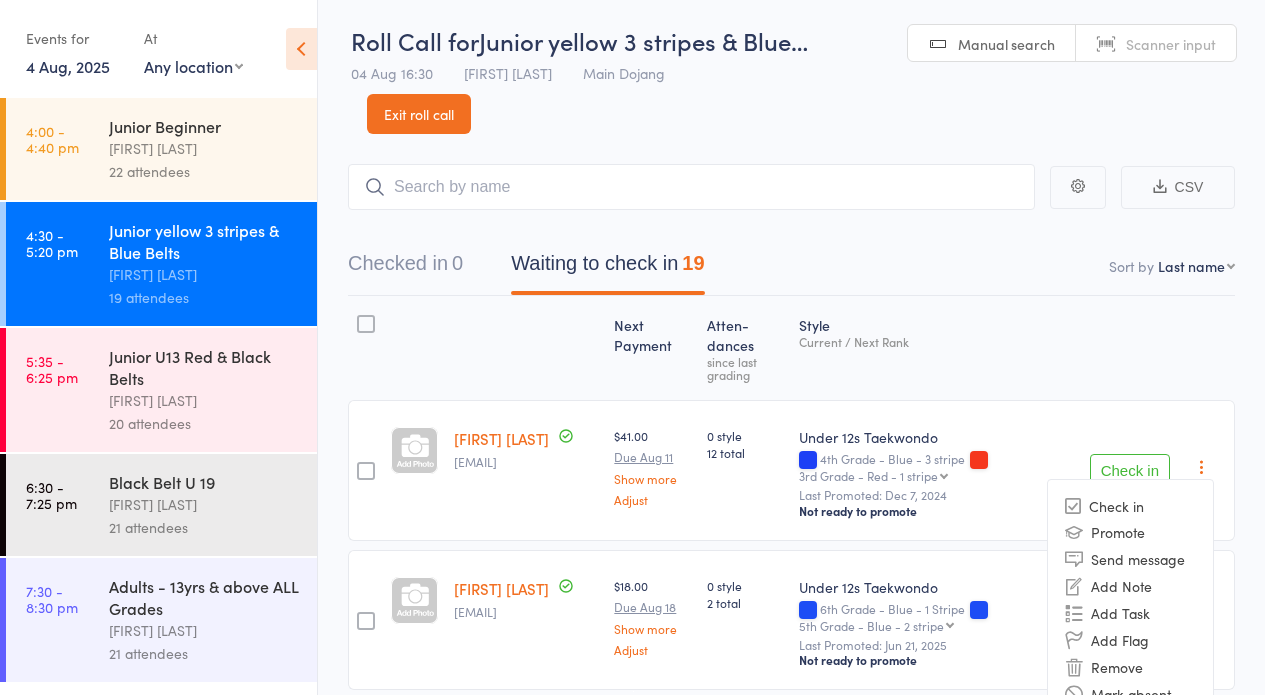 scroll, scrollTop: 194, scrollLeft: 0, axis: vertical 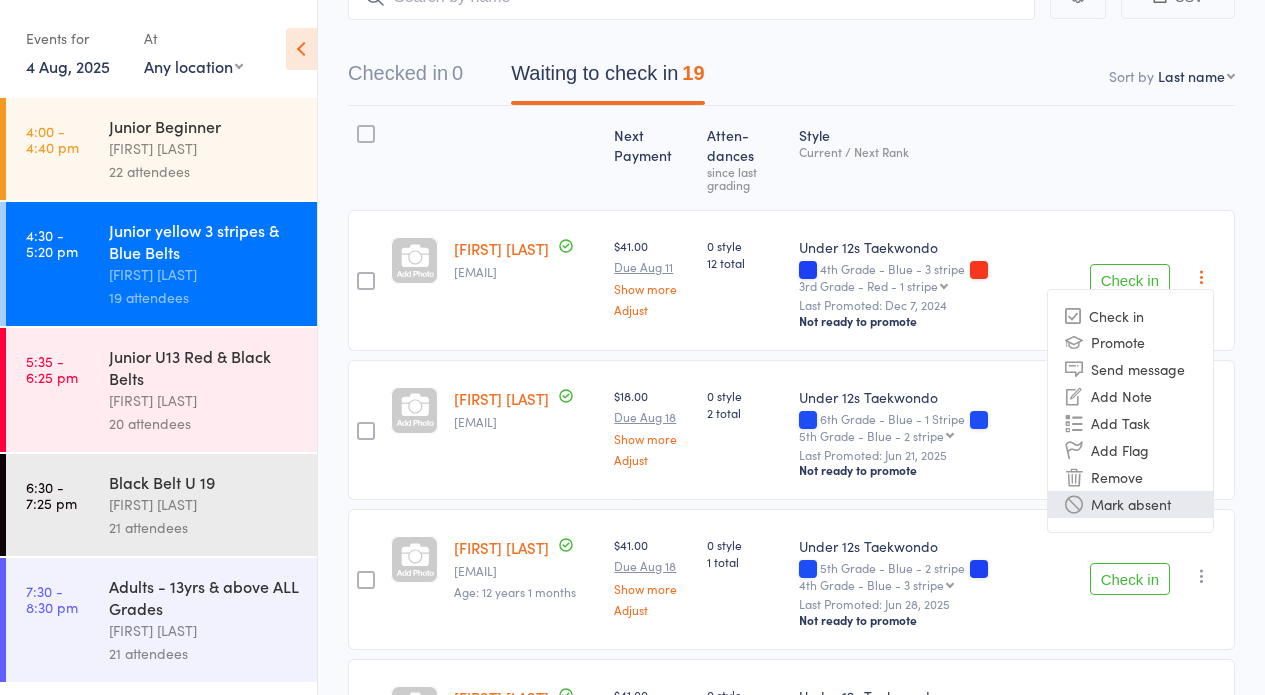 click on "Mark absent" at bounding box center (1130, 504) 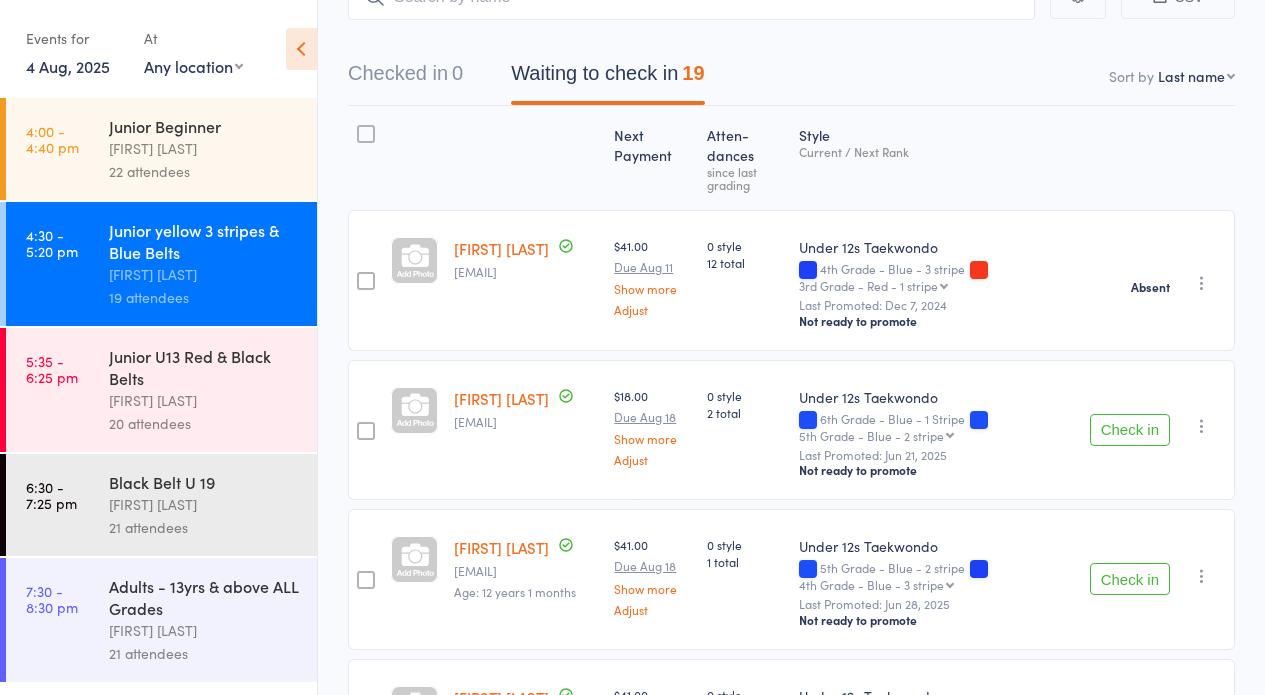 click on "Check in" at bounding box center [1130, 430] 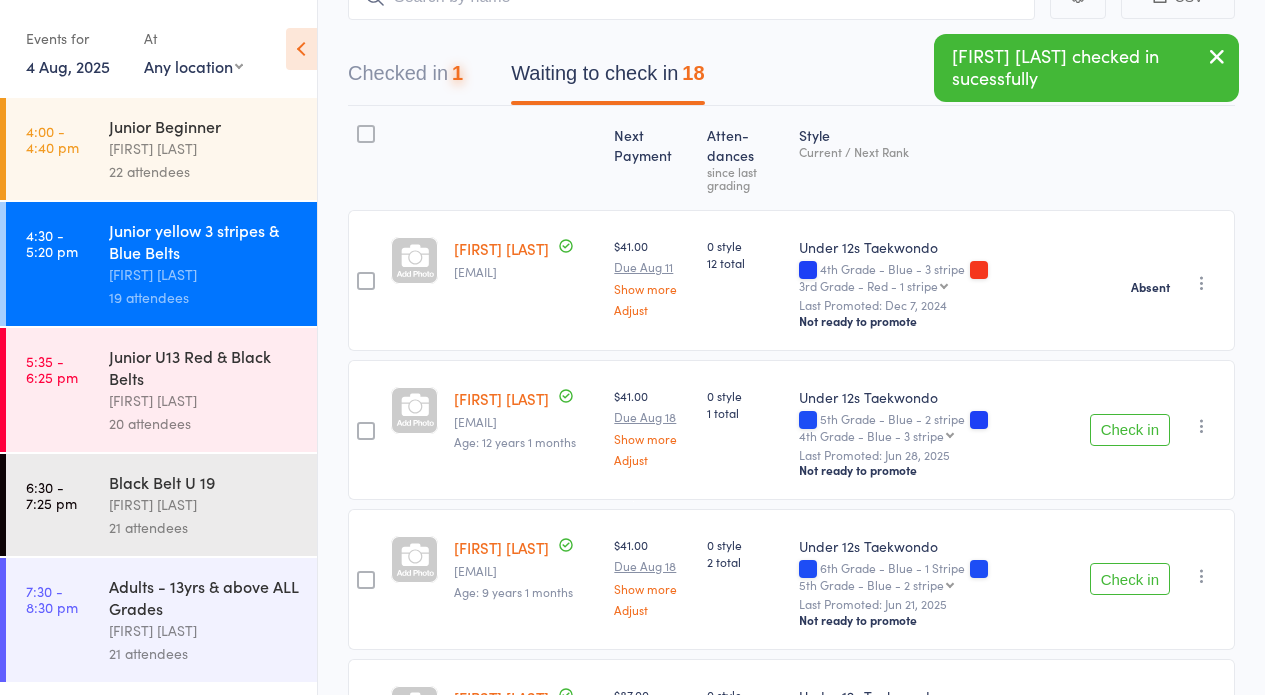 click on "Check in" at bounding box center (1130, 430) 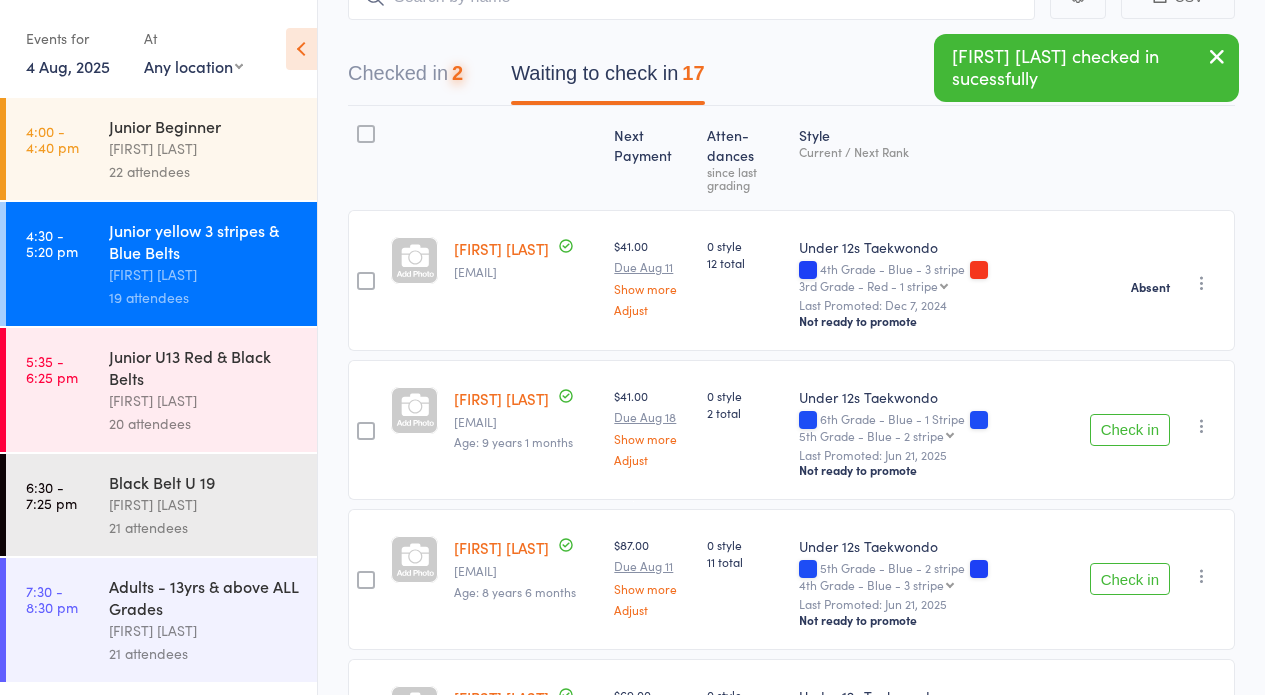 click on "Check in" at bounding box center [1130, 430] 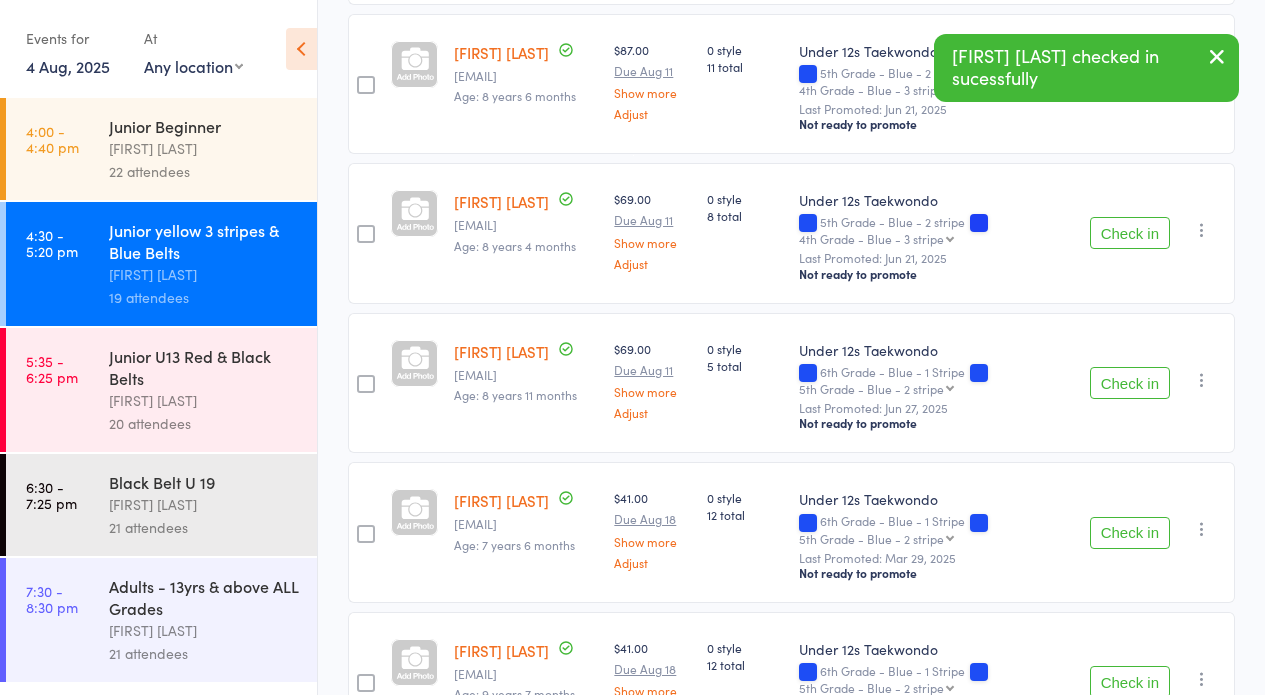 scroll, scrollTop: 708, scrollLeft: 0, axis: vertical 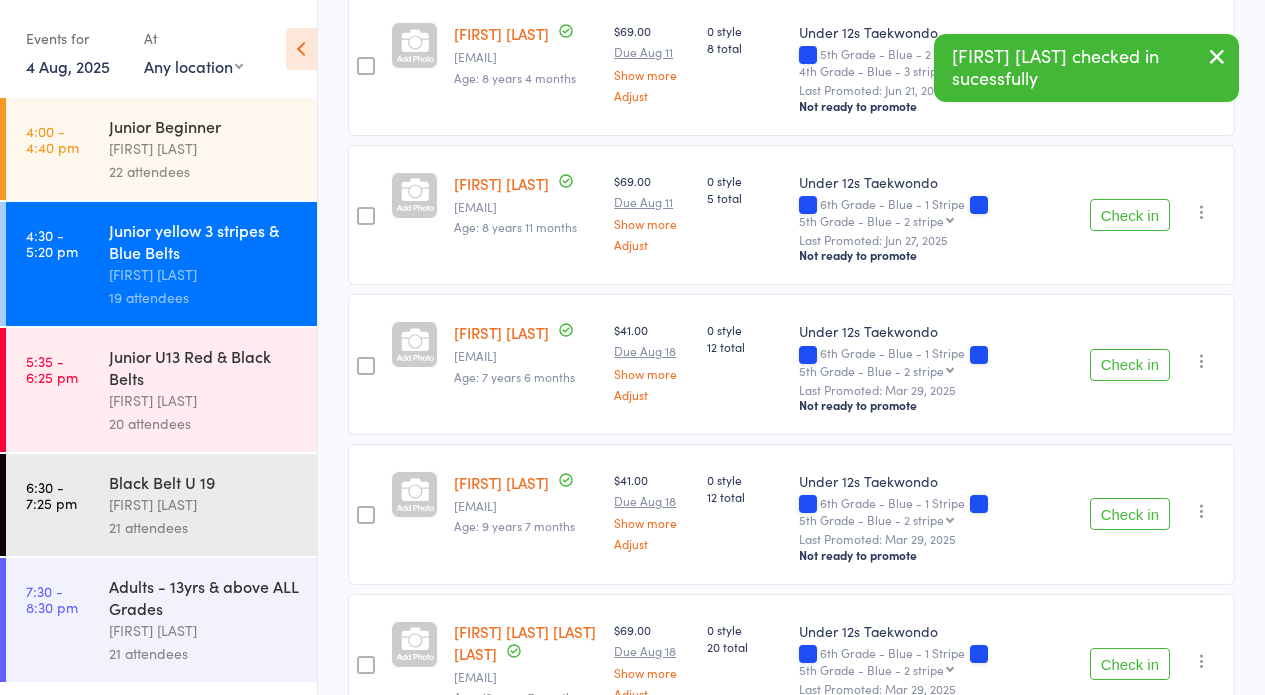 drag, startPoint x: 1124, startPoint y: 360, endPoint x: 1070, endPoint y: 372, distance: 55.31727 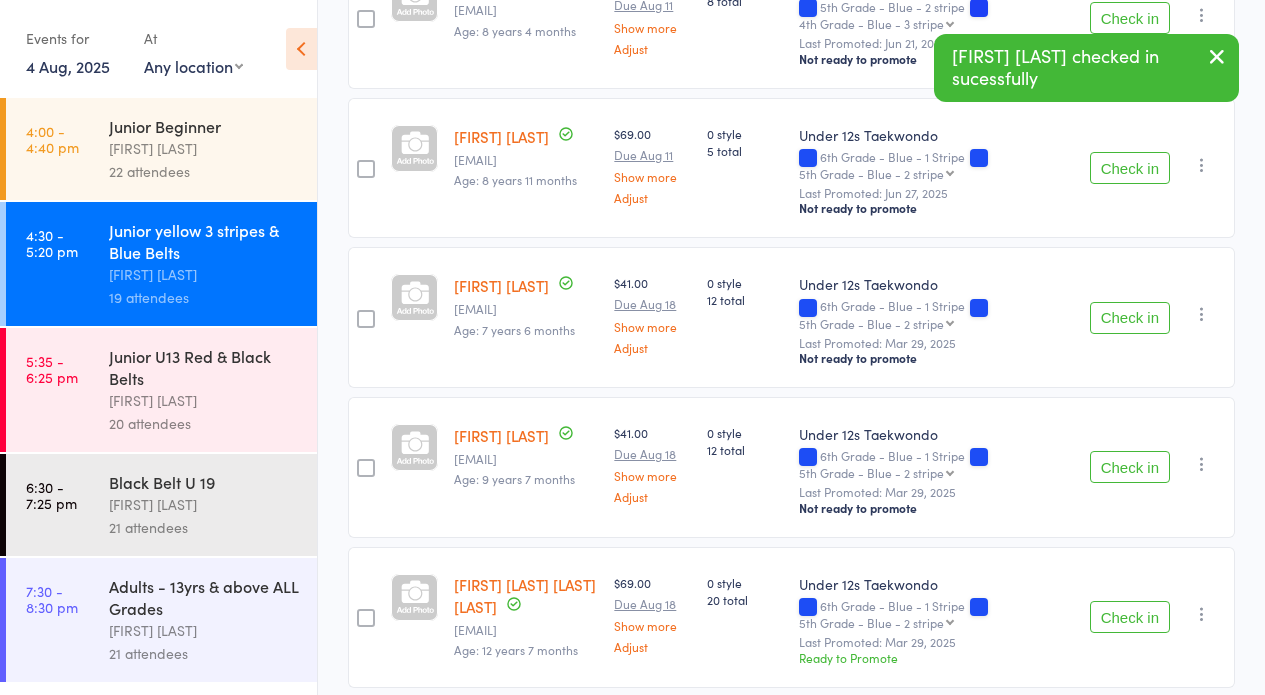scroll, scrollTop: 759, scrollLeft: 0, axis: vertical 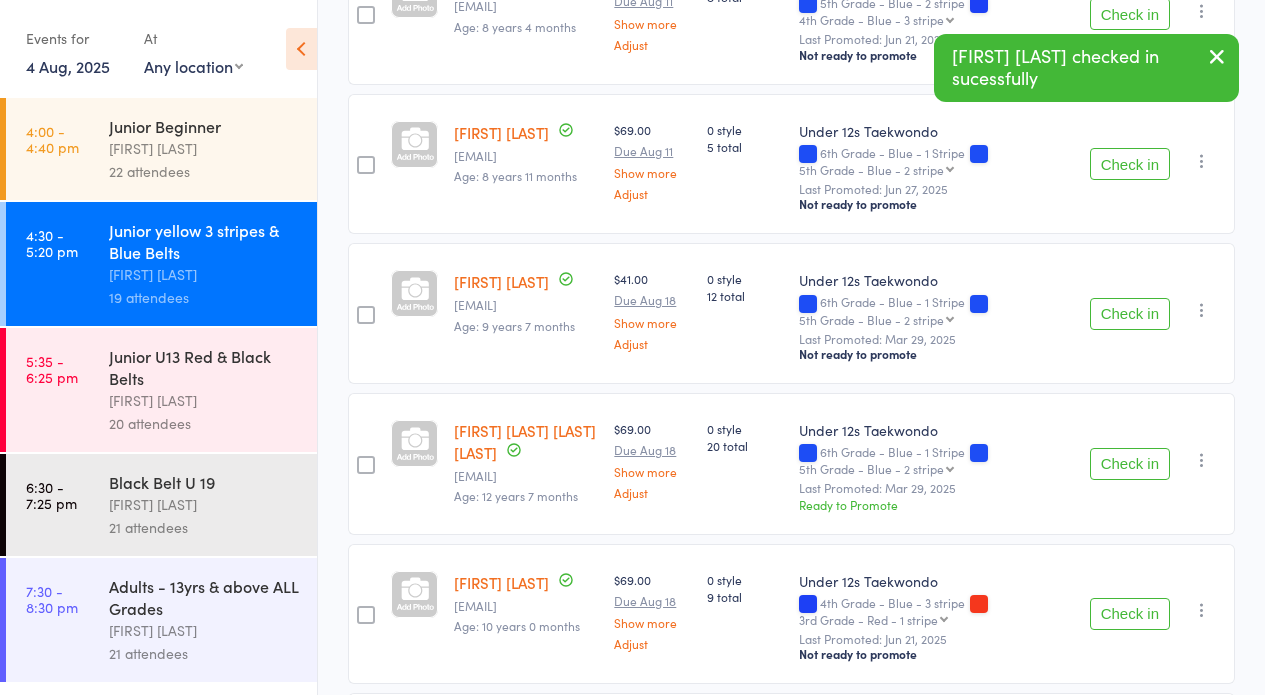 click on "Check in" at bounding box center (1130, 314) 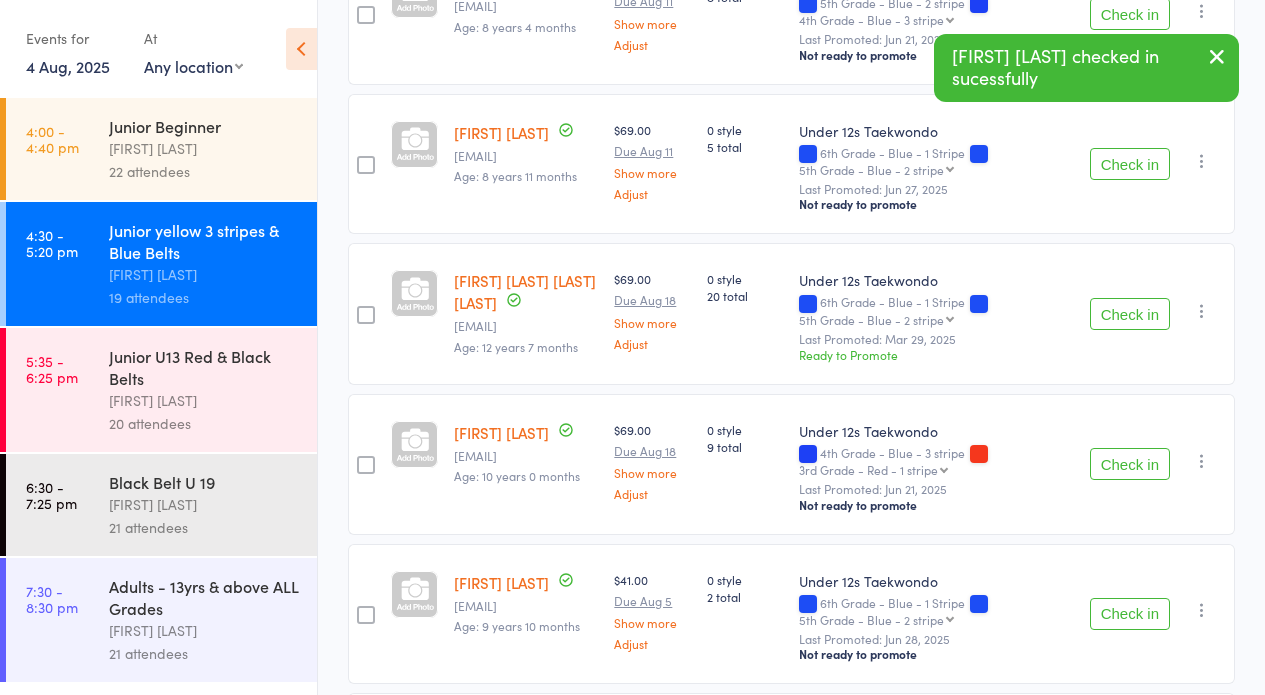 scroll, scrollTop: 763, scrollLeft: 0, axis: vertical 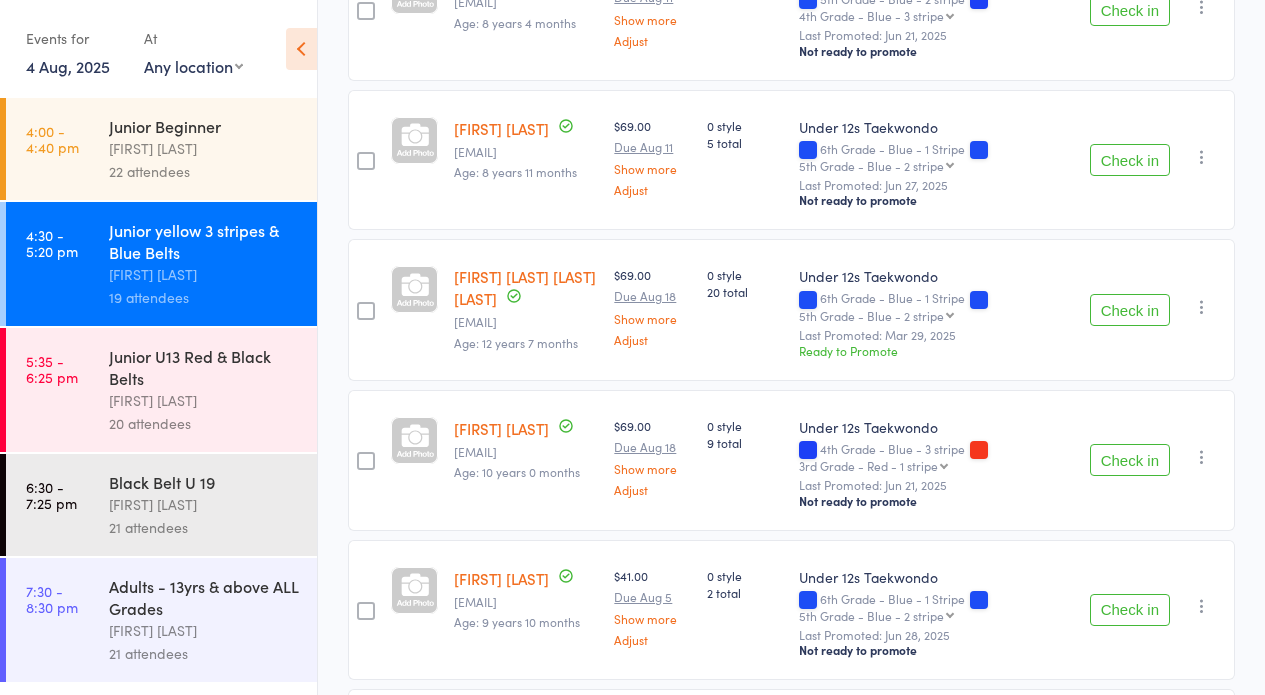 click on "Check in" at bounding box center (1130, 460) 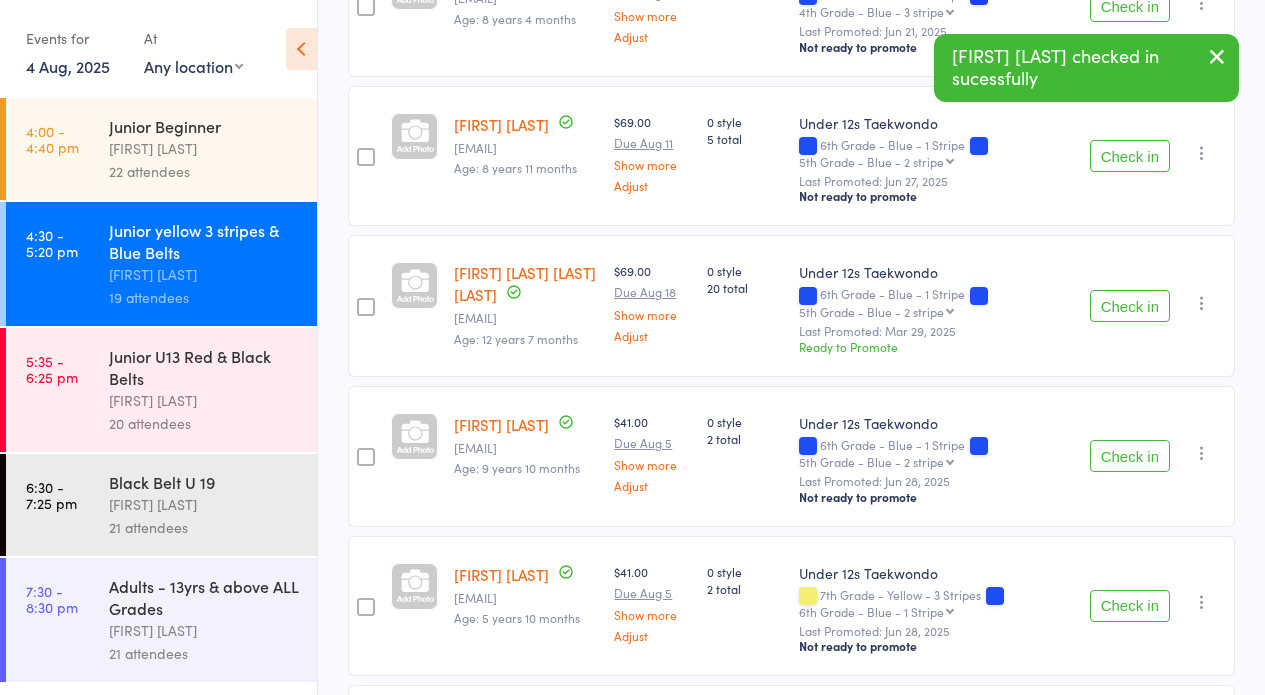 scroll, scrollTop: 802, scrollLeft: 0, axis: vertical 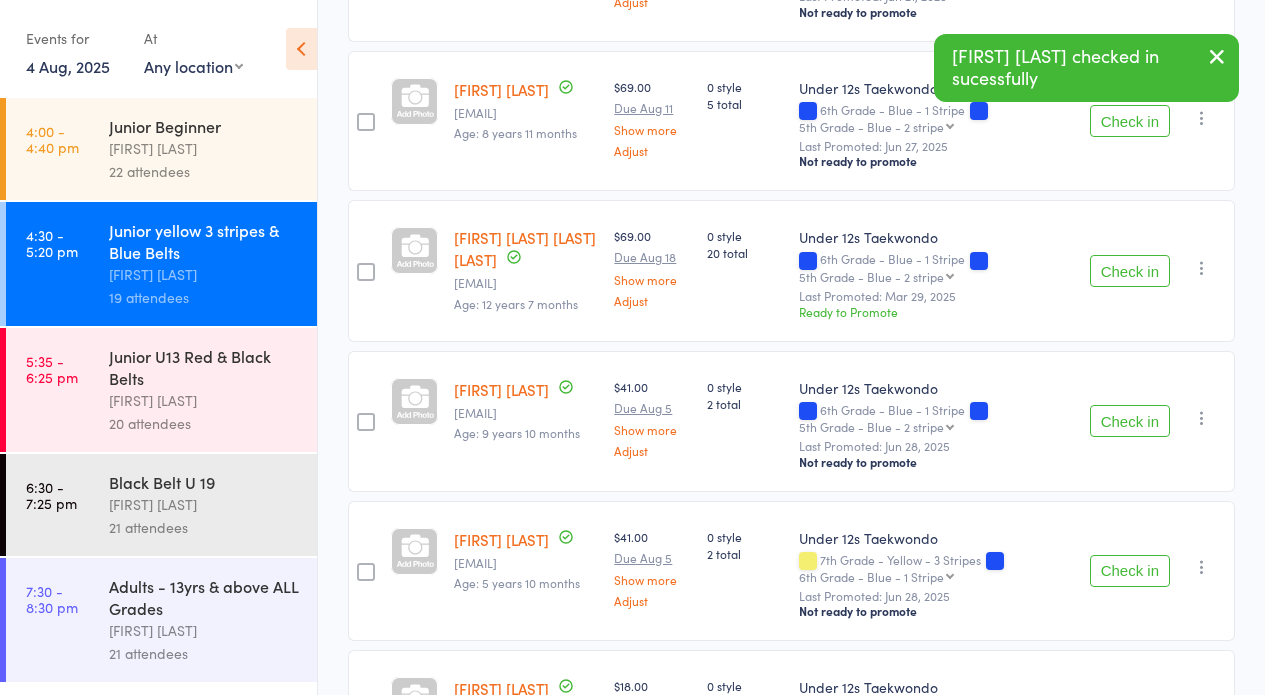 click on "Check in" at bounding box center (1130, 421) 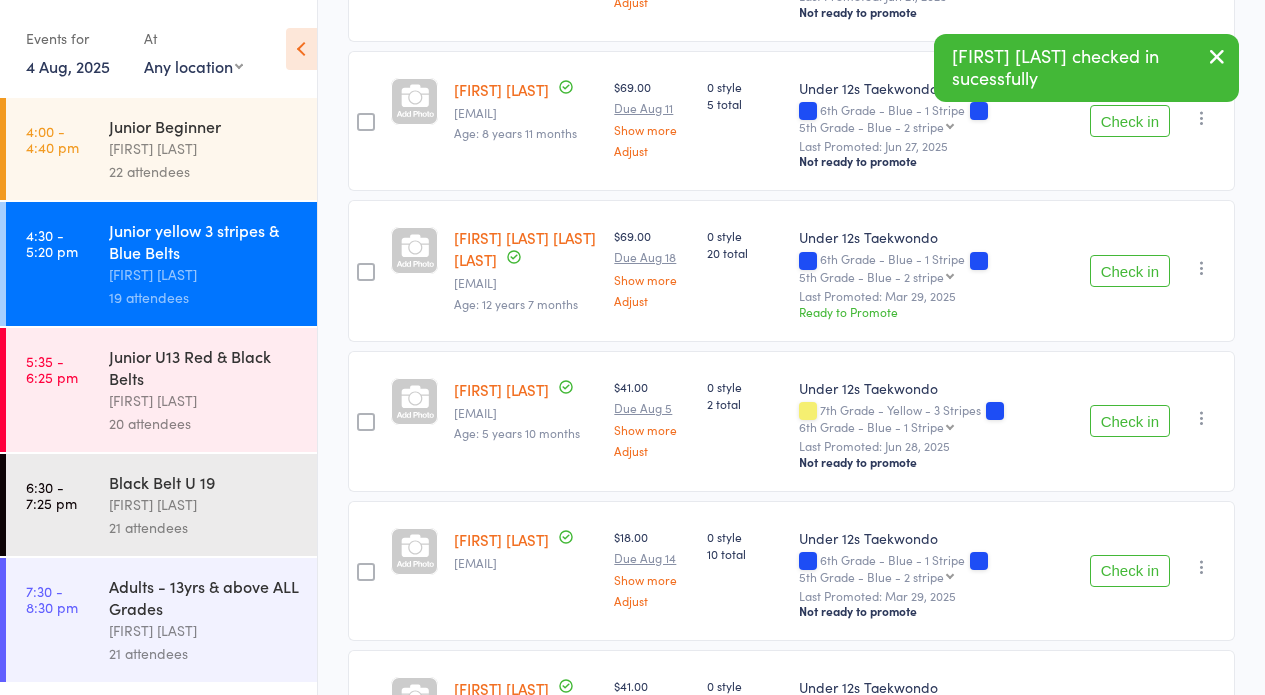 click on "Check in" at bounding box center (1130, 421) 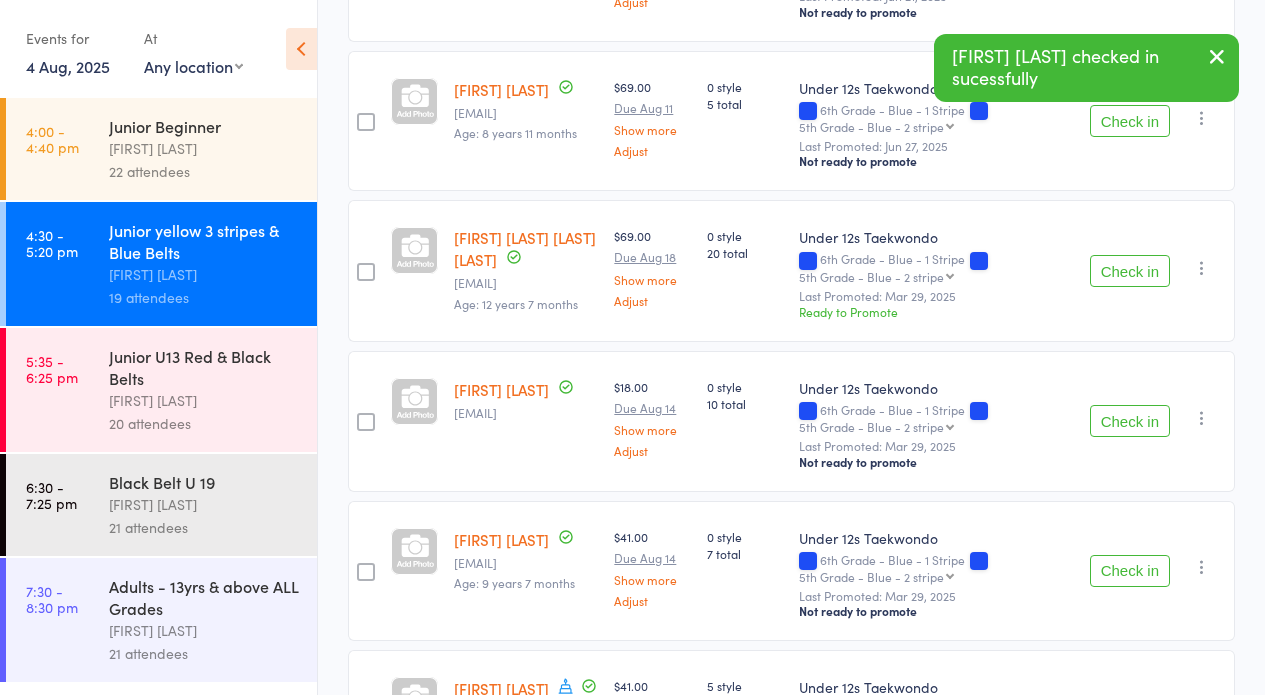 click on "Check in" at bounding box center [1130, 421] 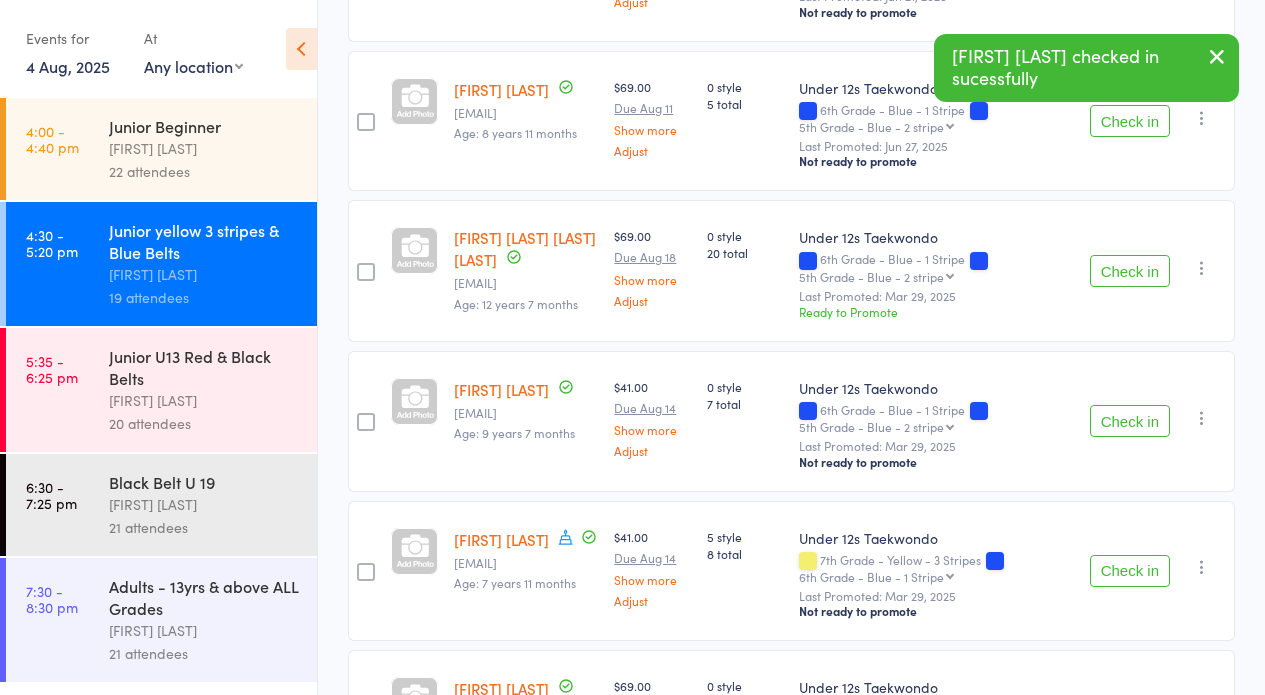 click on "Check in" at bounding box center [1130, 421] 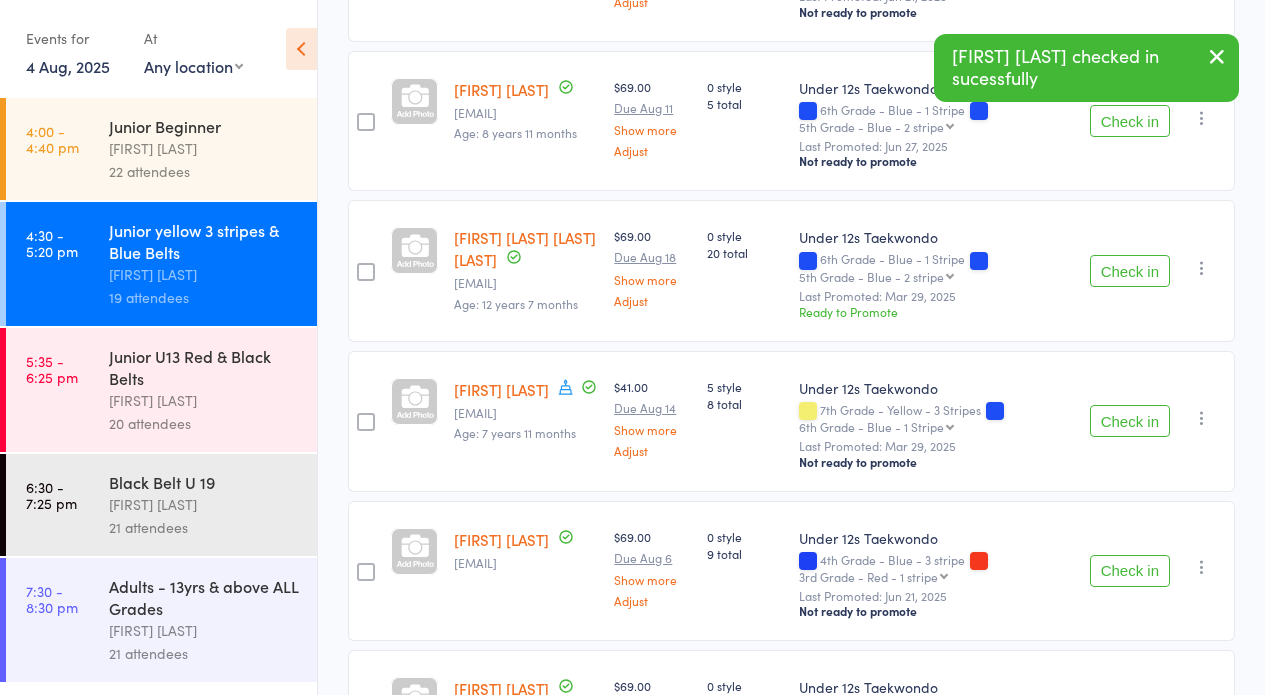 click on "Check in" at bounding box center (1130, 421) 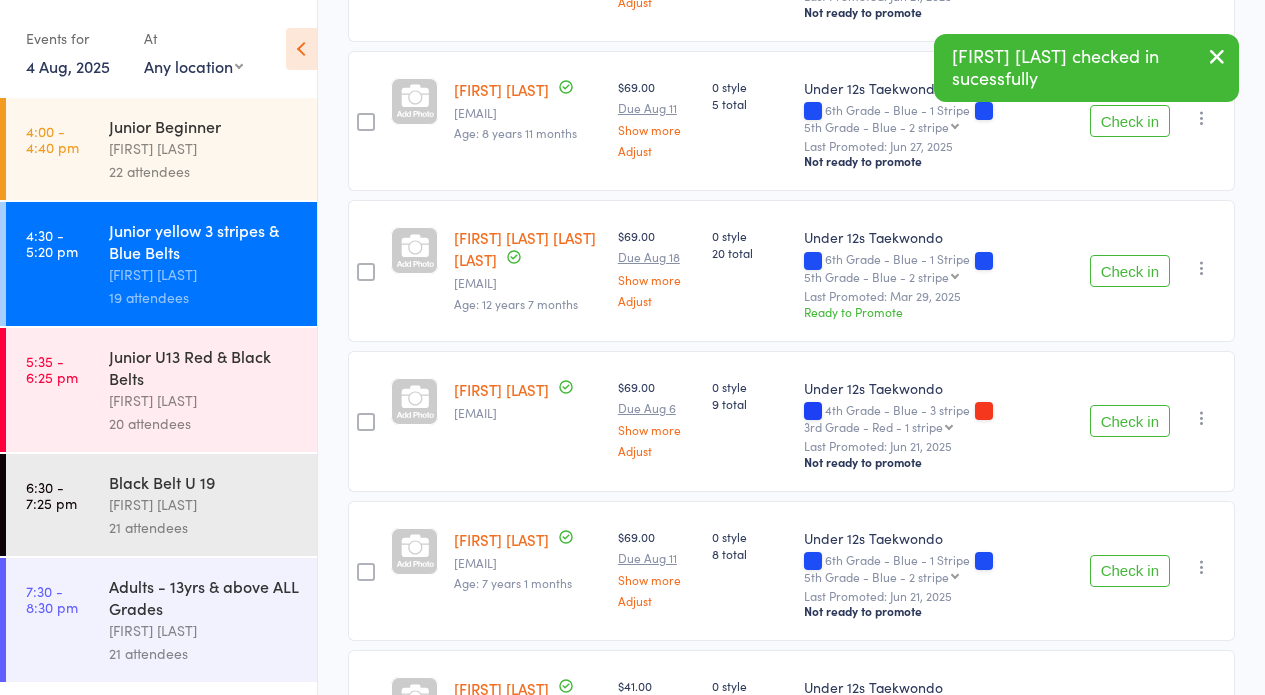 click on "Check in" at bounding box center (1130, 421) 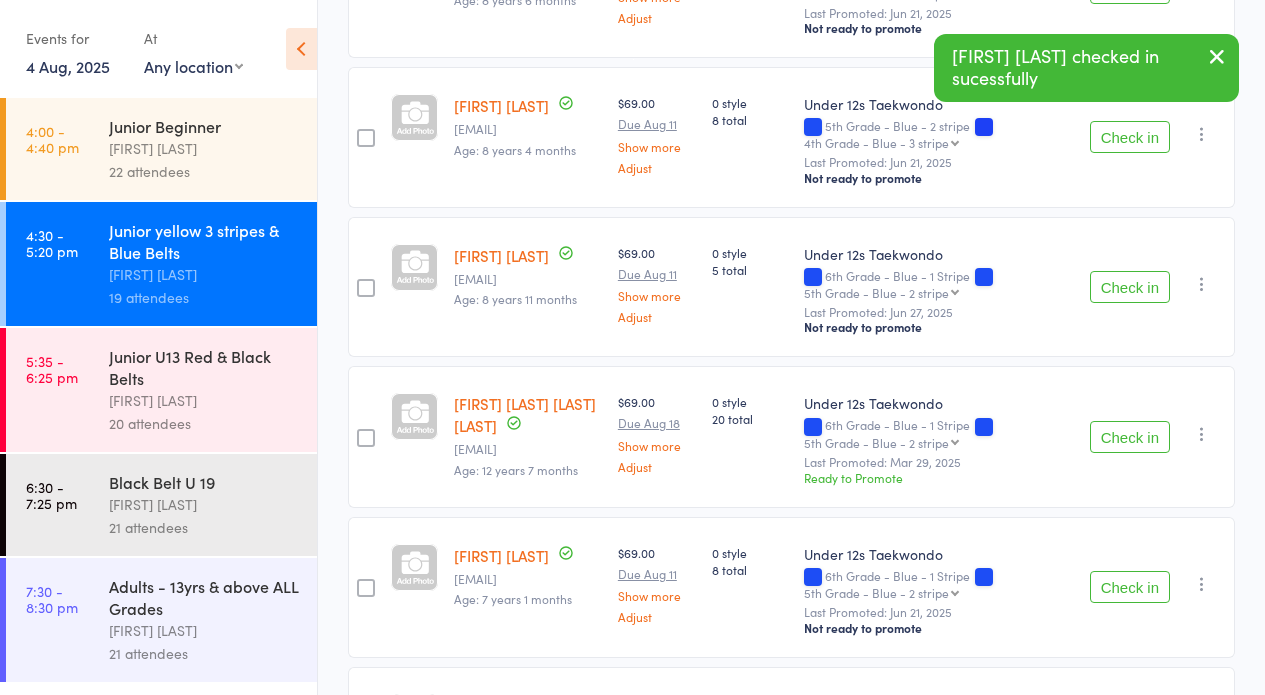 scroll, scrollTop: 0, scrollLeft: 0, axis: both 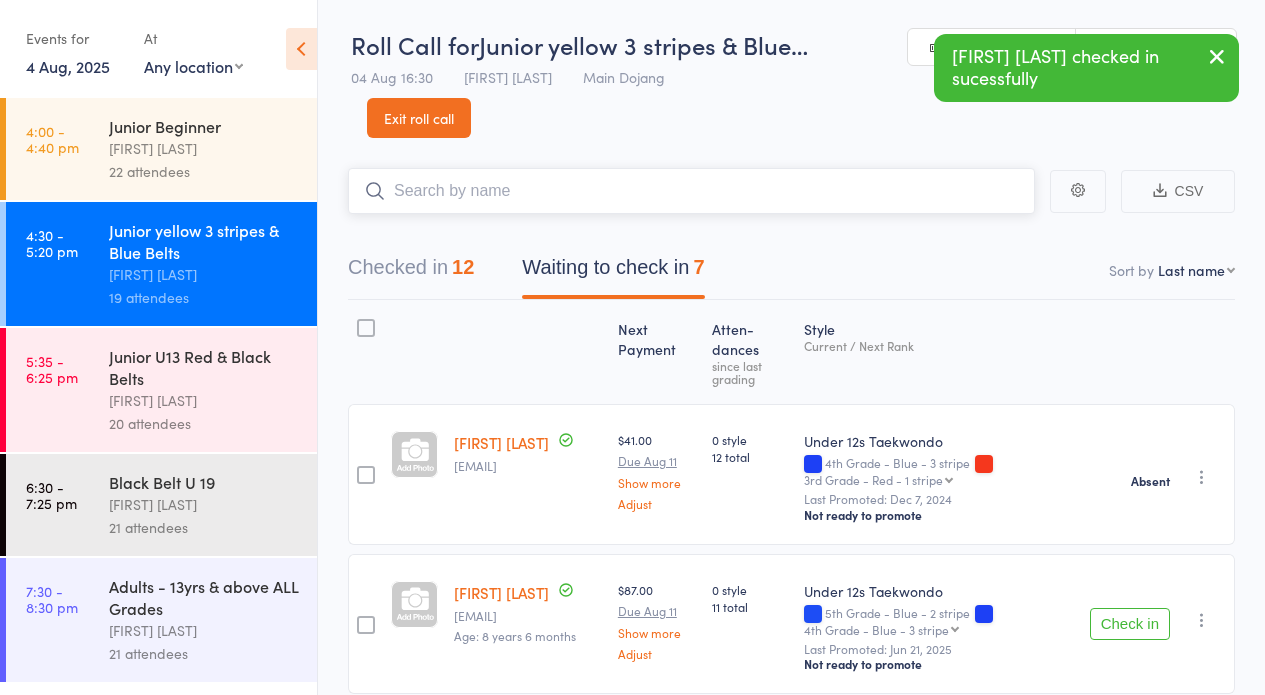 click at bounding box center [691, 191] 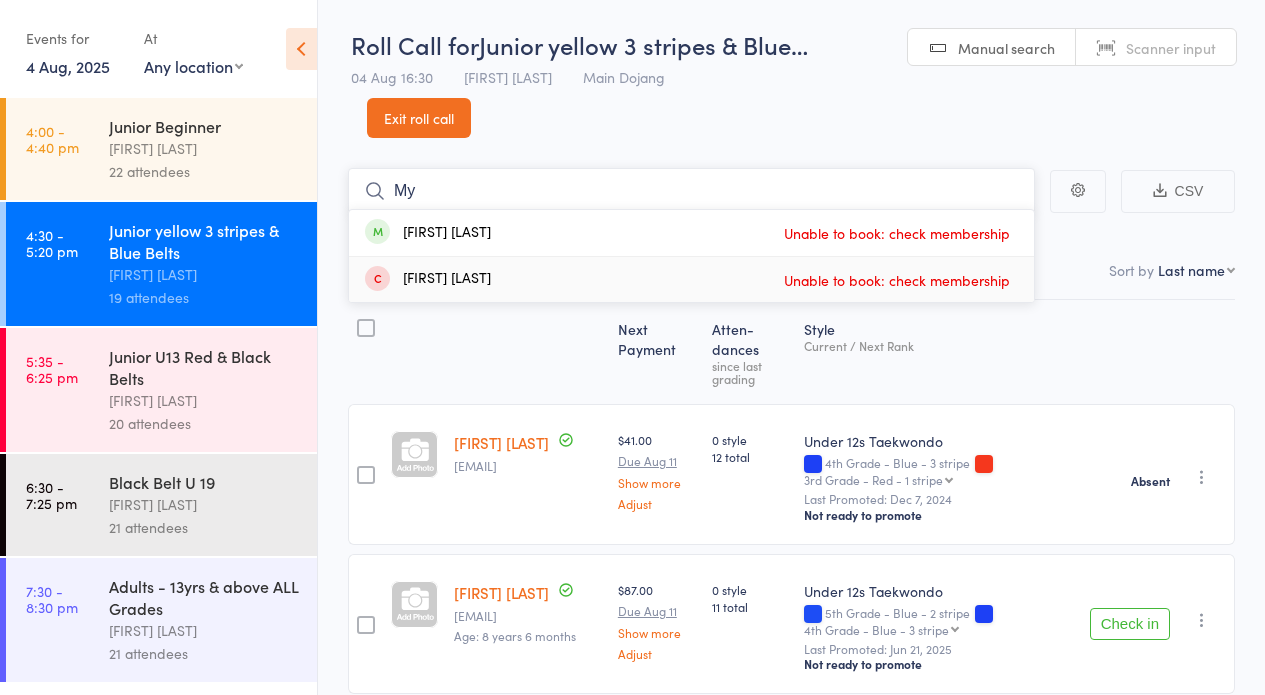 type on "M" 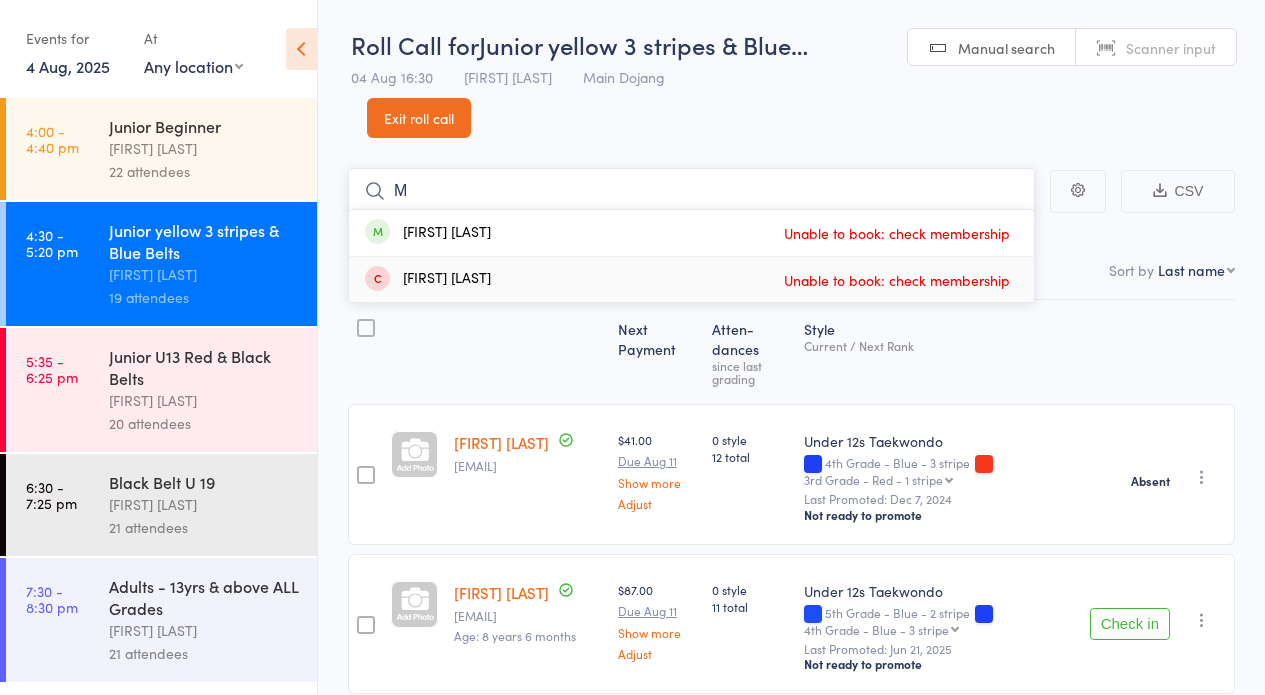 type 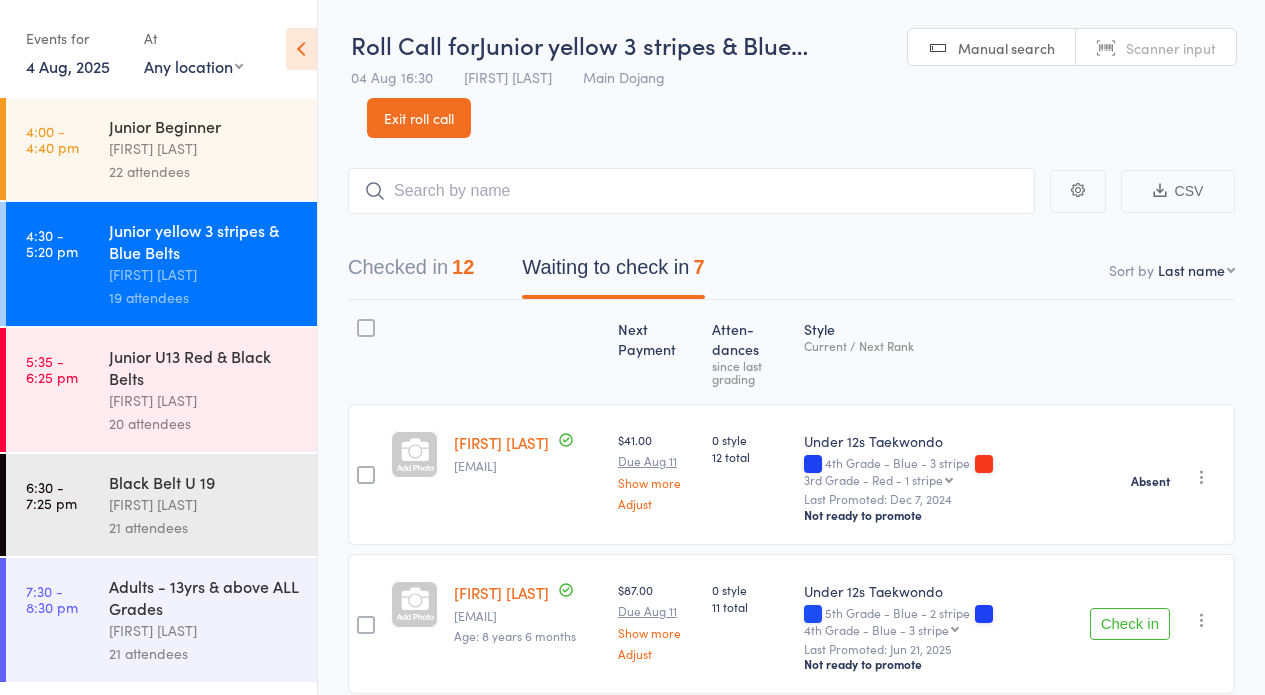 click on "Exit roll call" at bounding box center (419, 118) 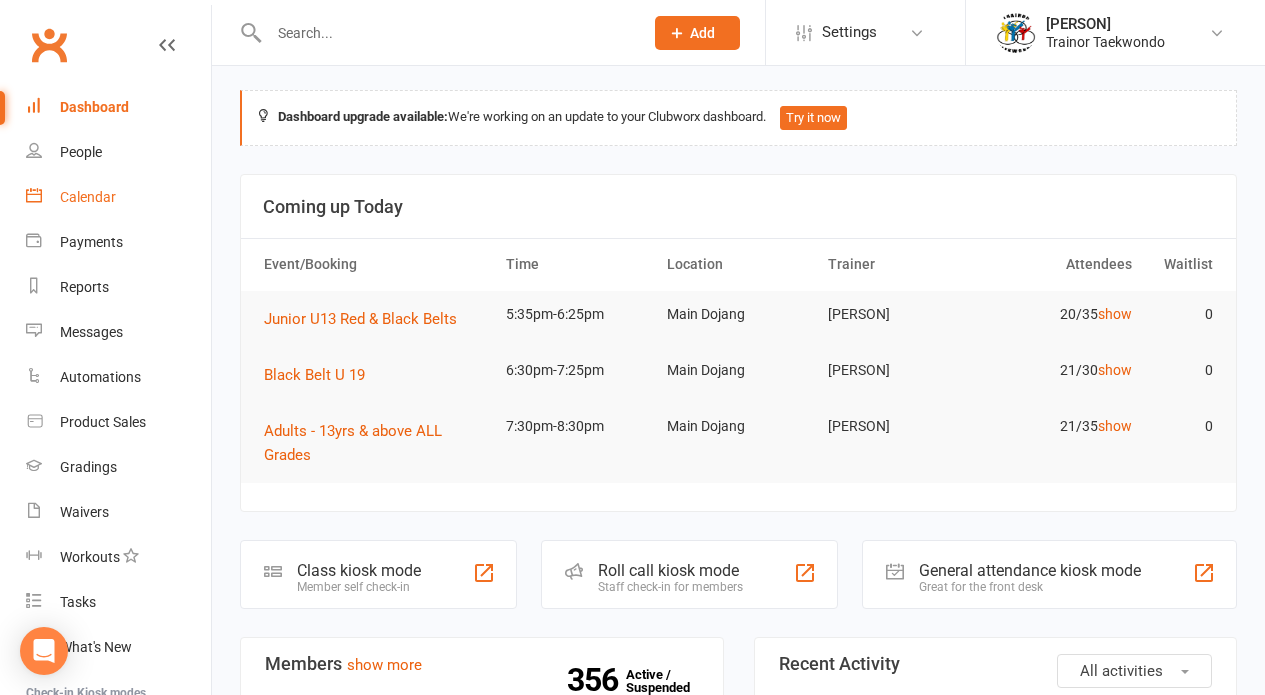 scroll, scrollTop: 0, scrollLeft: 0, axis: both 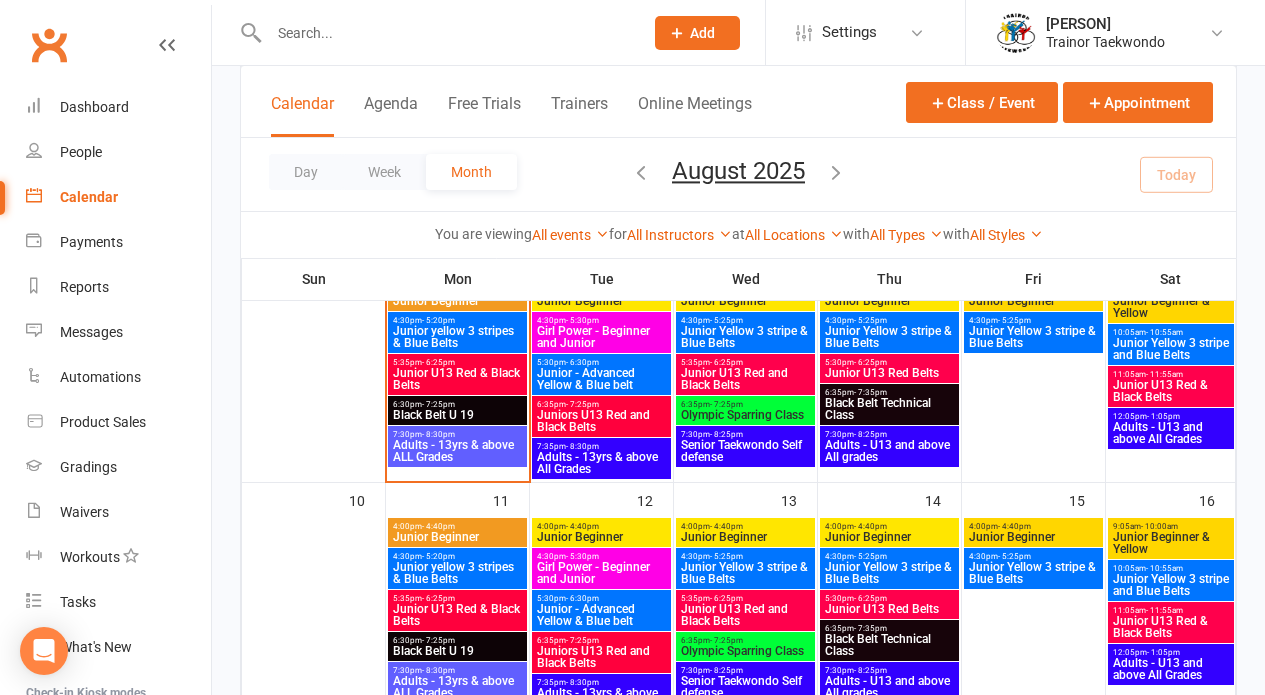 click on "Junior yellow 3 stripes & Blue Belts" at bounding box center (457, 337) 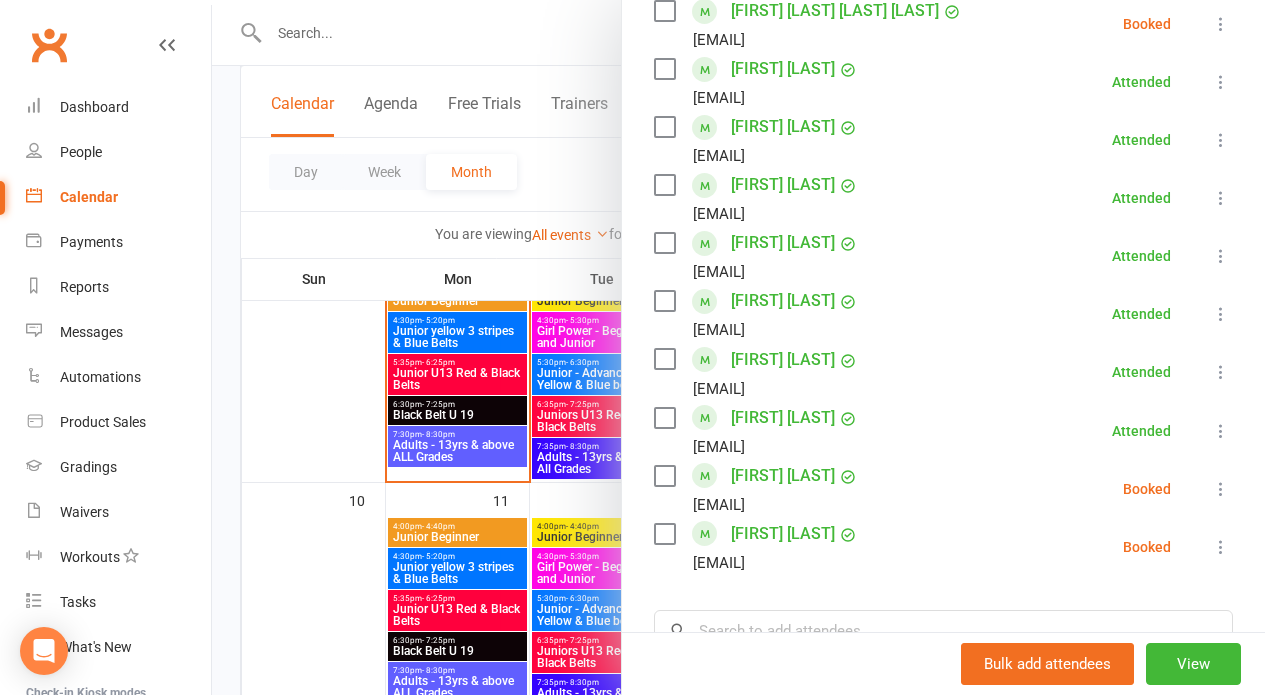 scroll, scrollTop: 1234, scrollLeft: 0, axis: vertical 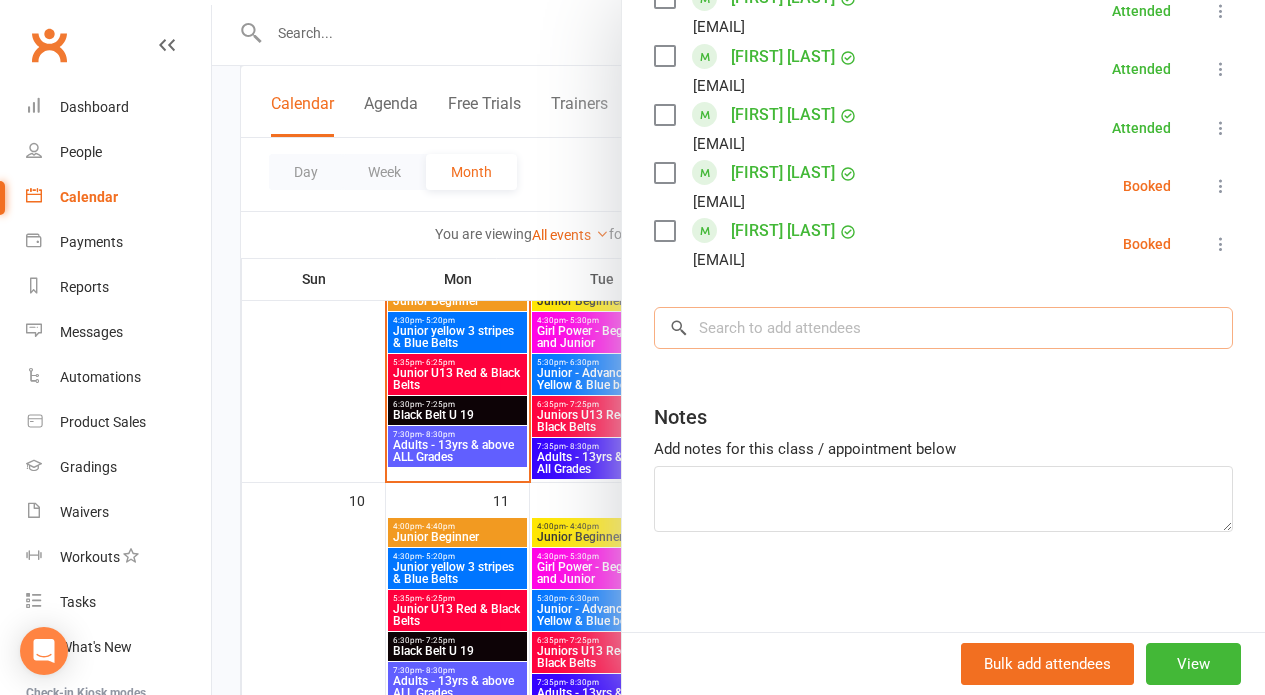 click at bounding box center (943, 328) 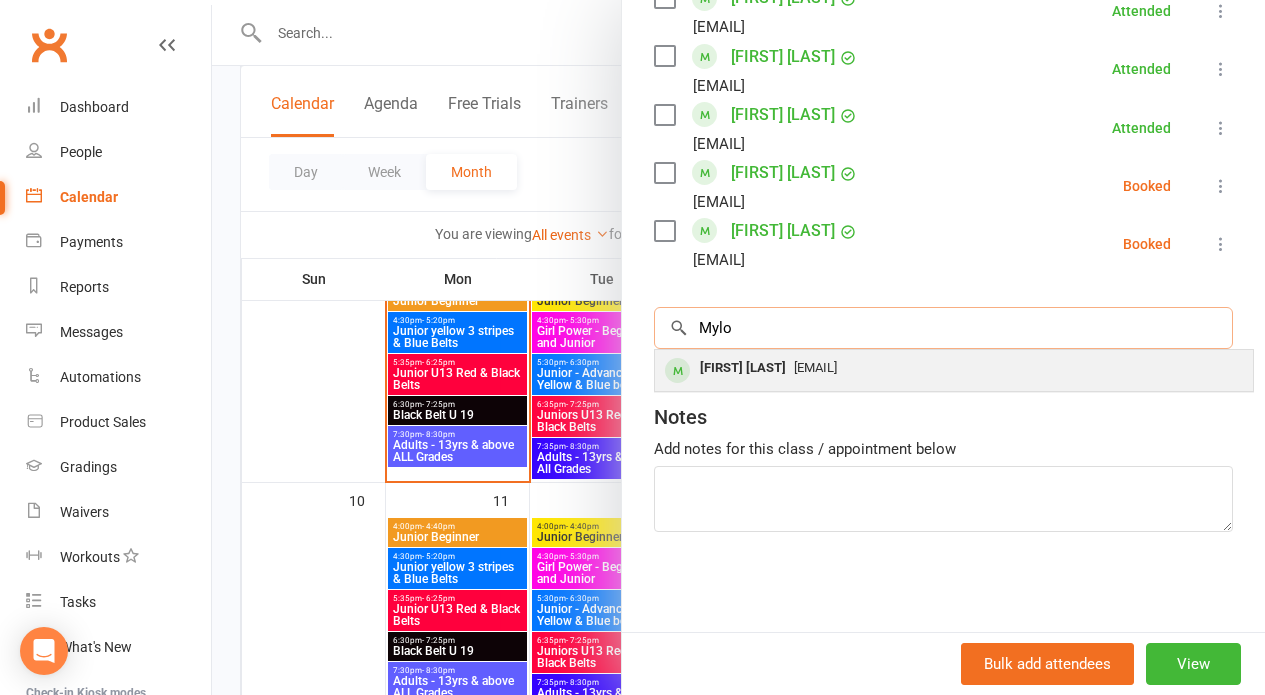 type on "Mylo" 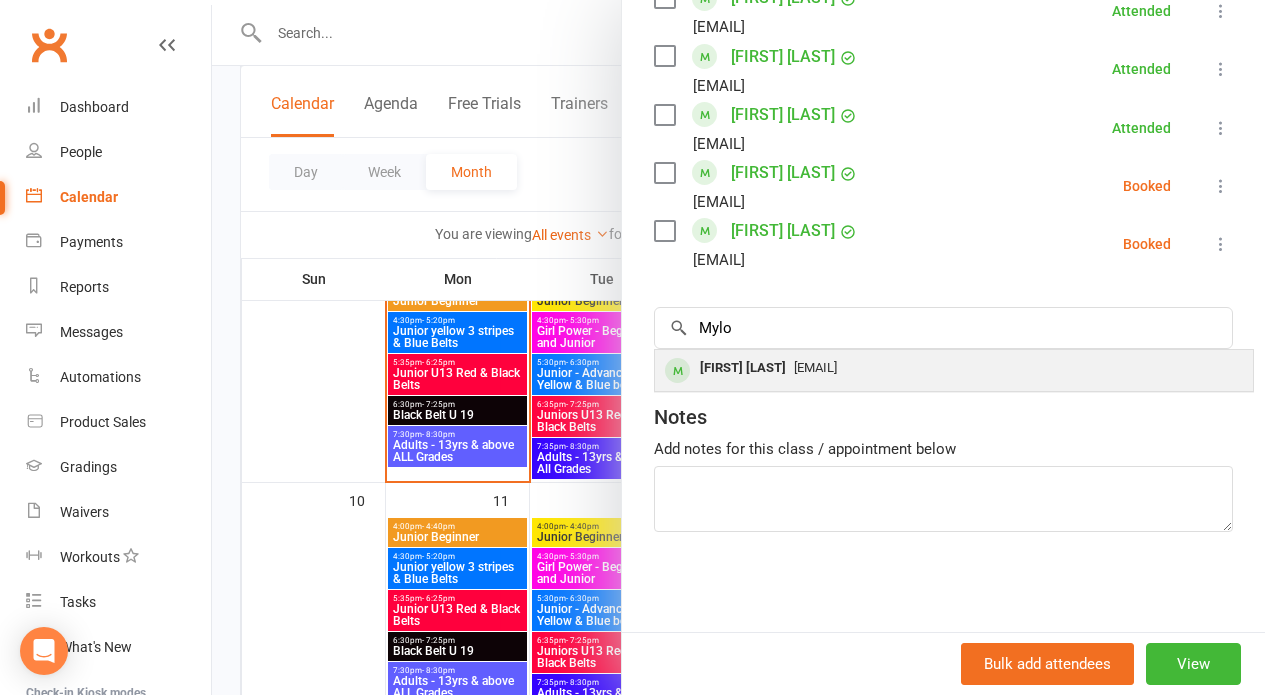 click on "[FIRST] [LAST]" at bounding box center (743, 368) 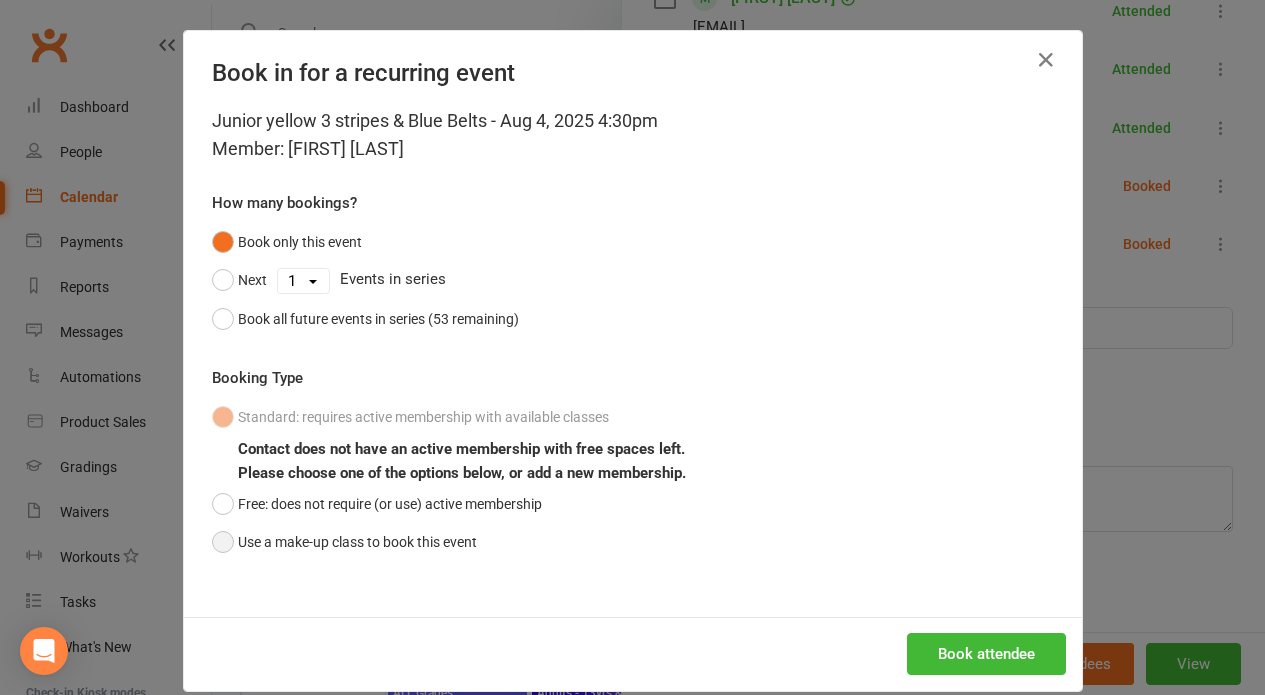 click on "Use a make-up class to book this event" at bounding box center [344, 542] 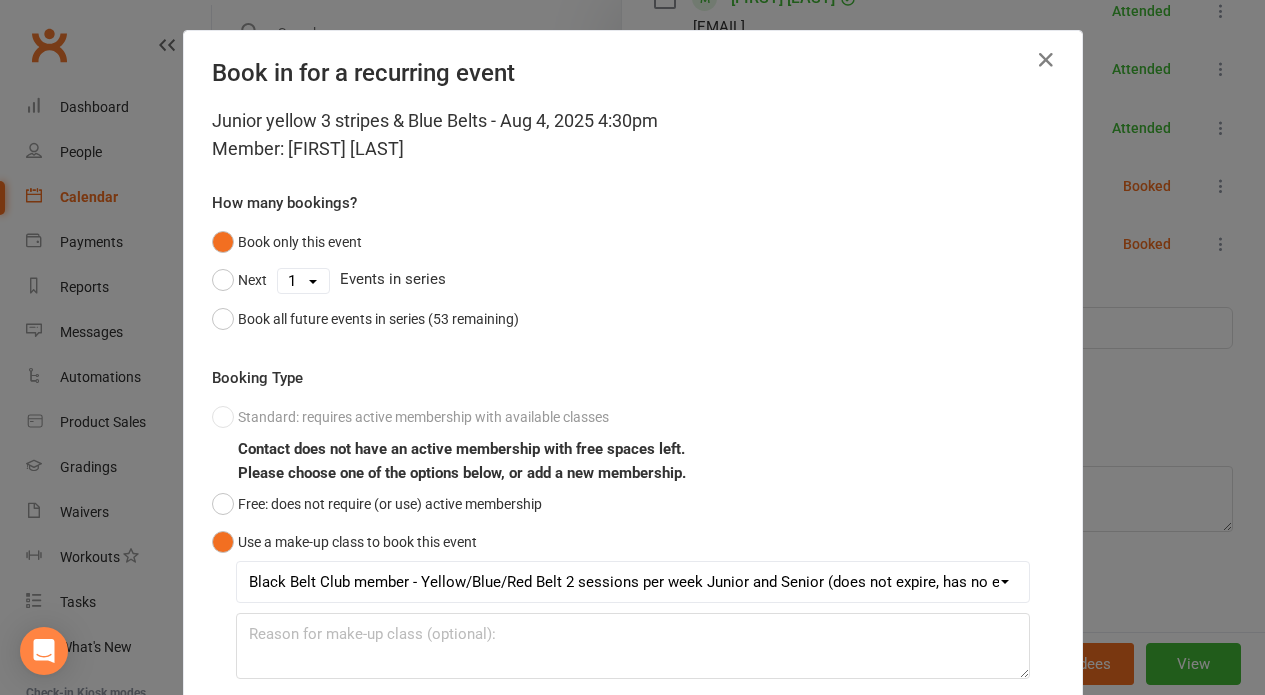 scroll, scrollTop: 143, scrollLeft: 0, axis: vertical 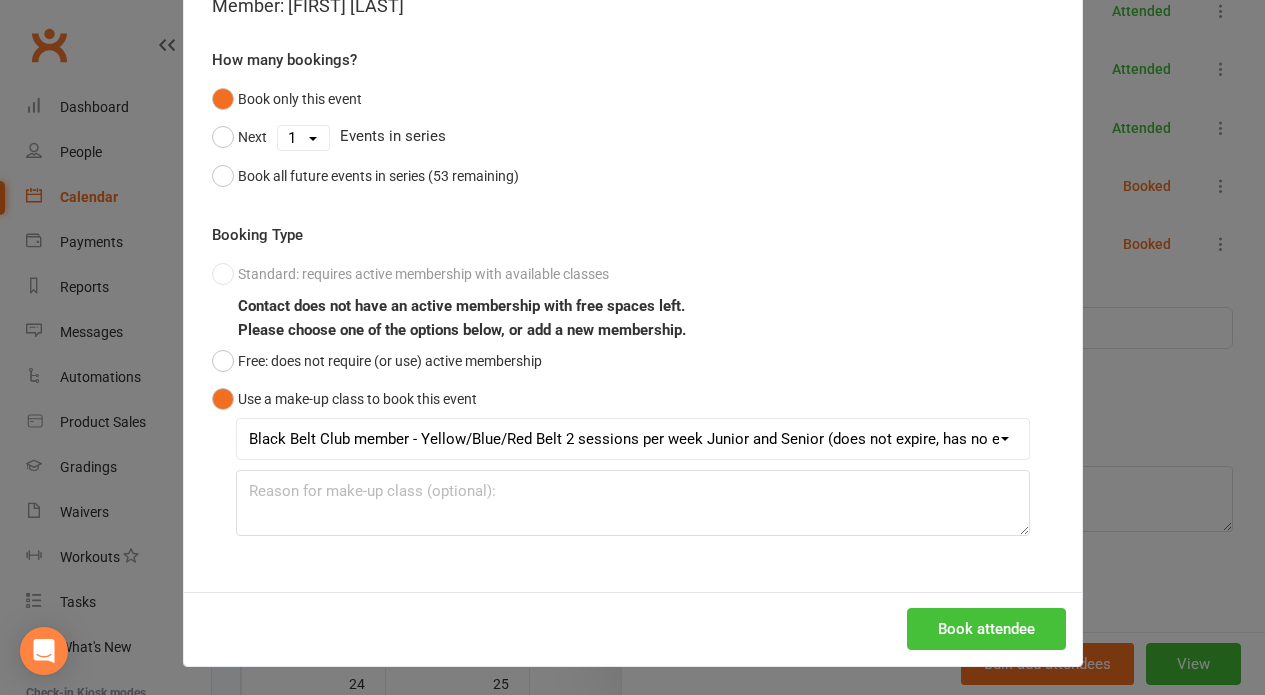 click on "Book attendee" at bounding box center (986, 629) 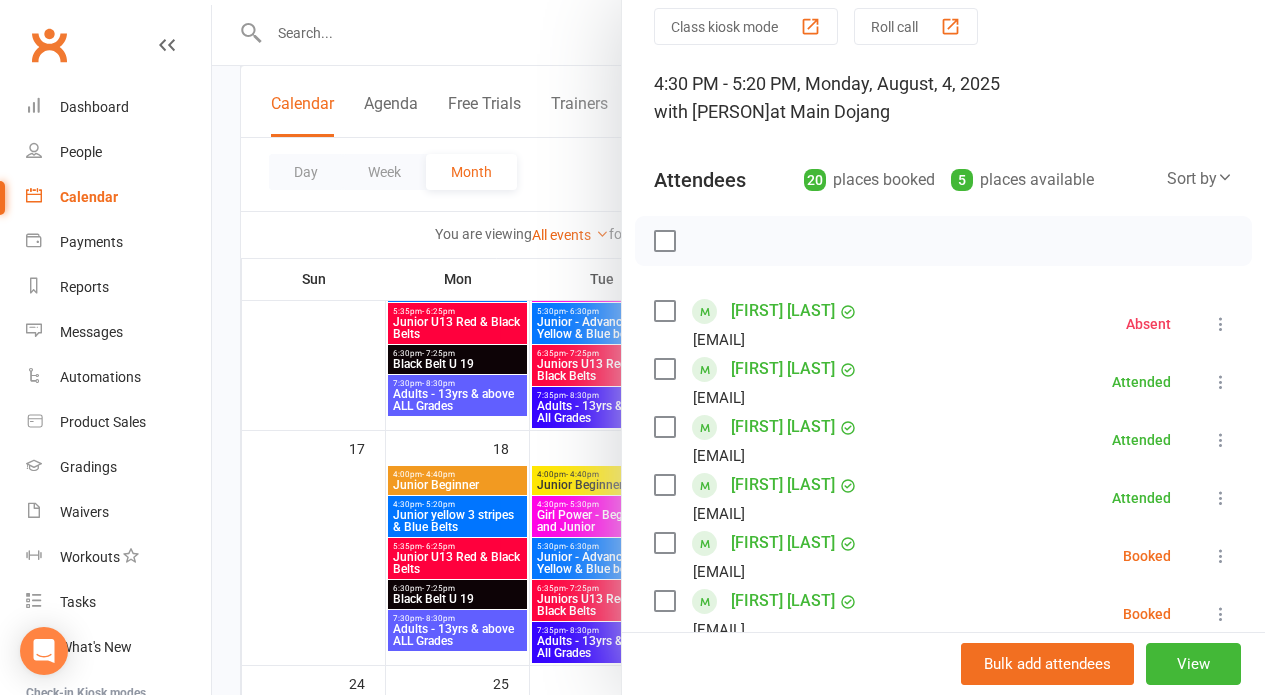 scroll, scrollTop: 0, scrollLeft: 0, axis: both 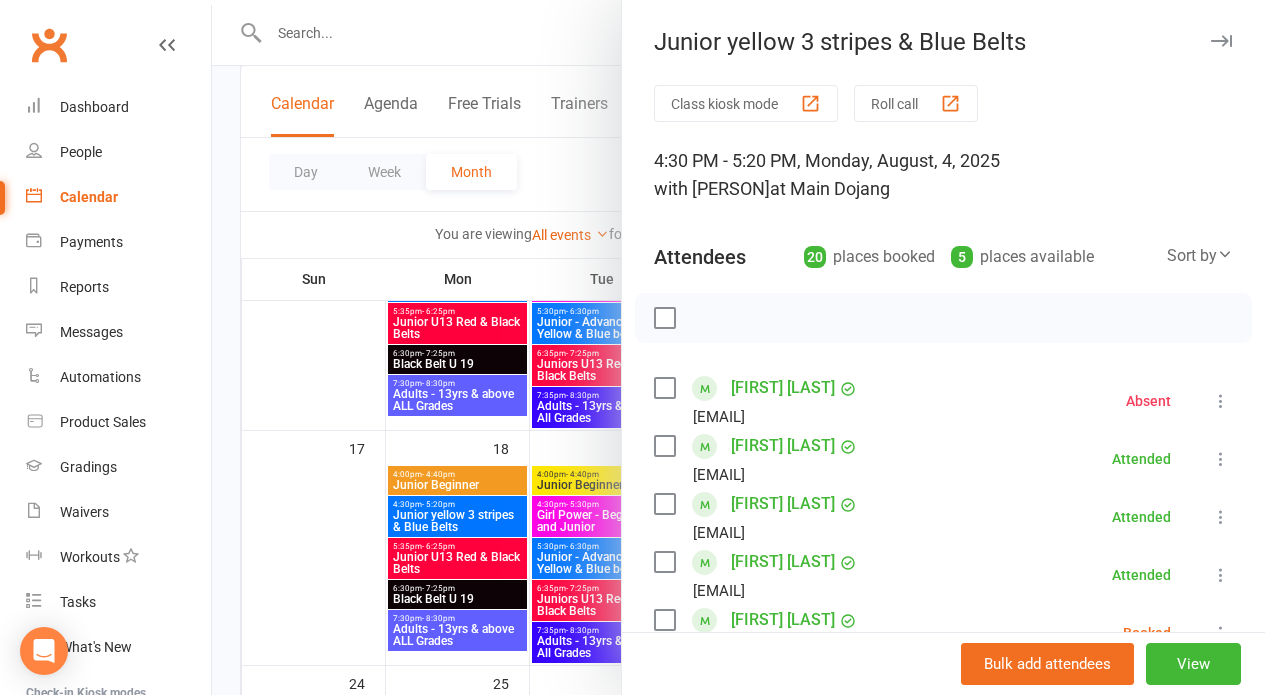 click on "Roll call" at bounding box center (916, 103) 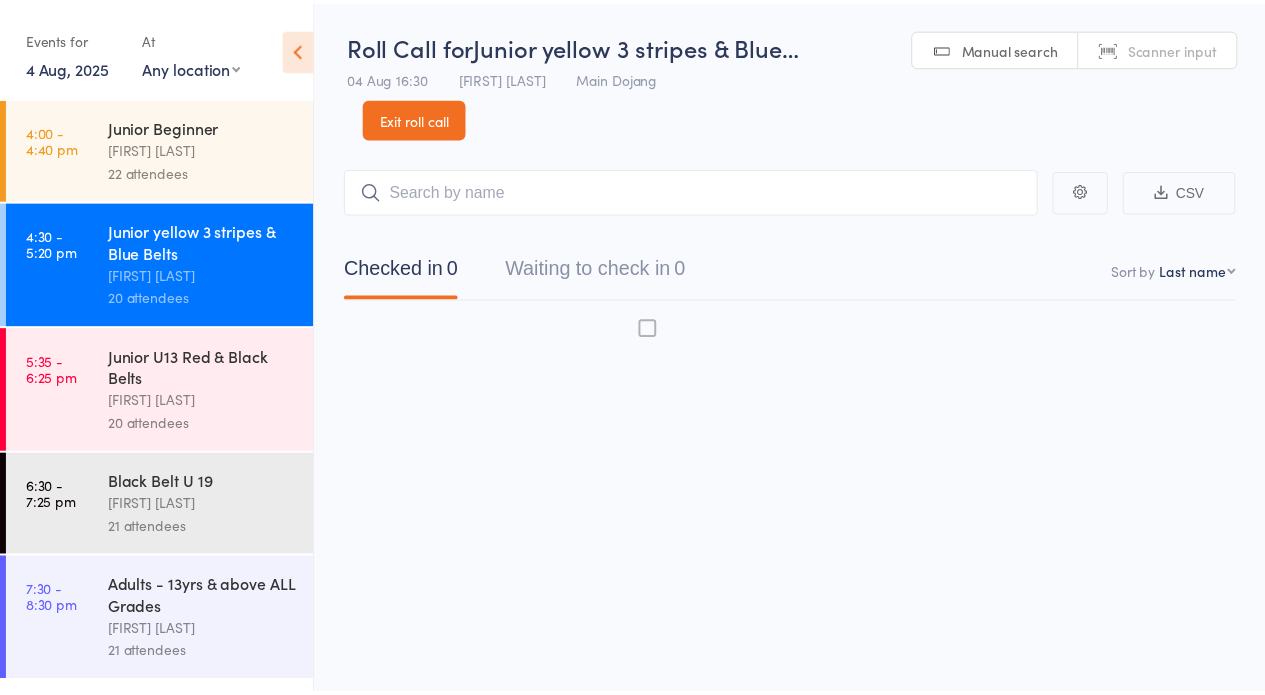 scroll, scrollTop: 0, scrollLeft: 0, axis: both 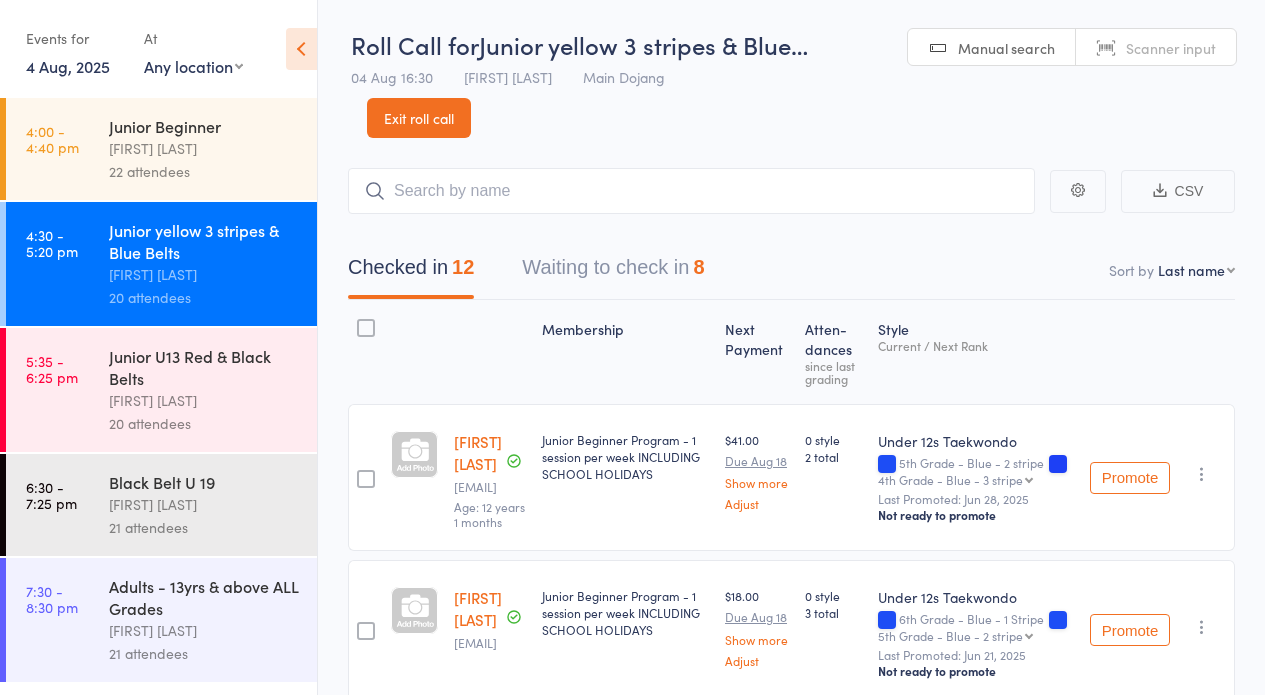 click on "Waiting to check in  8" at bounding box center [613, 272] 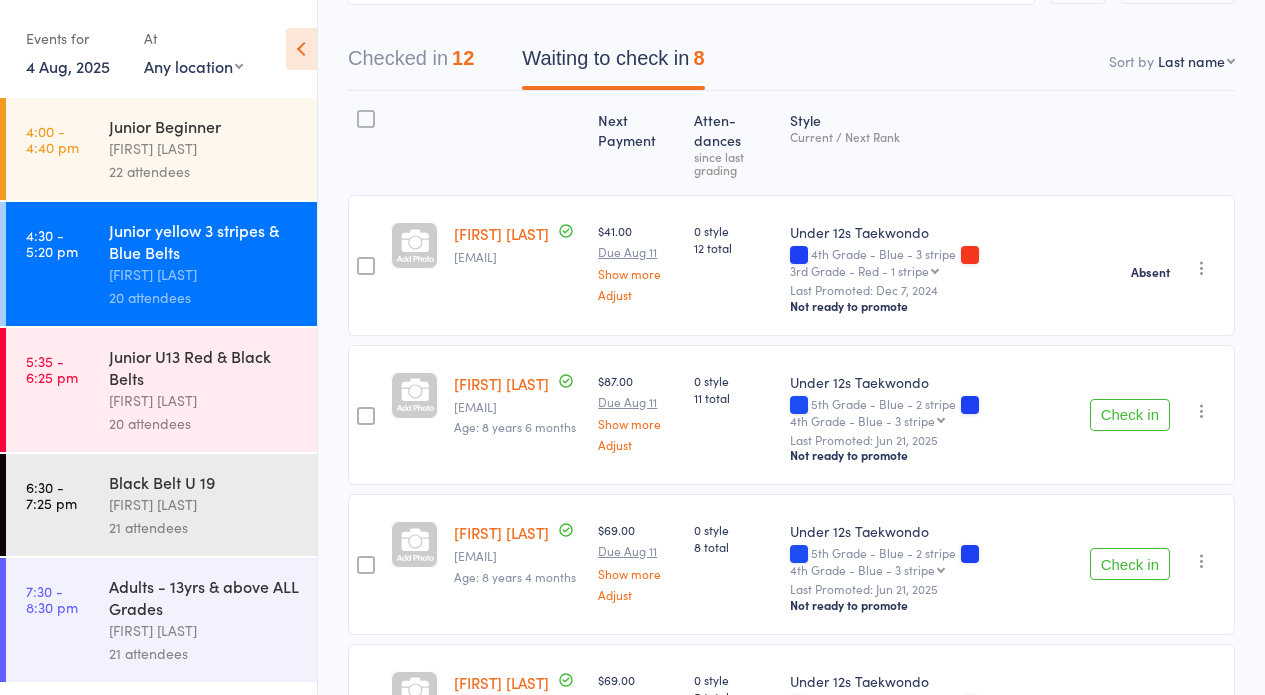 scroll, scrollTop: 237, scrollLeft: 0, axis: vertical 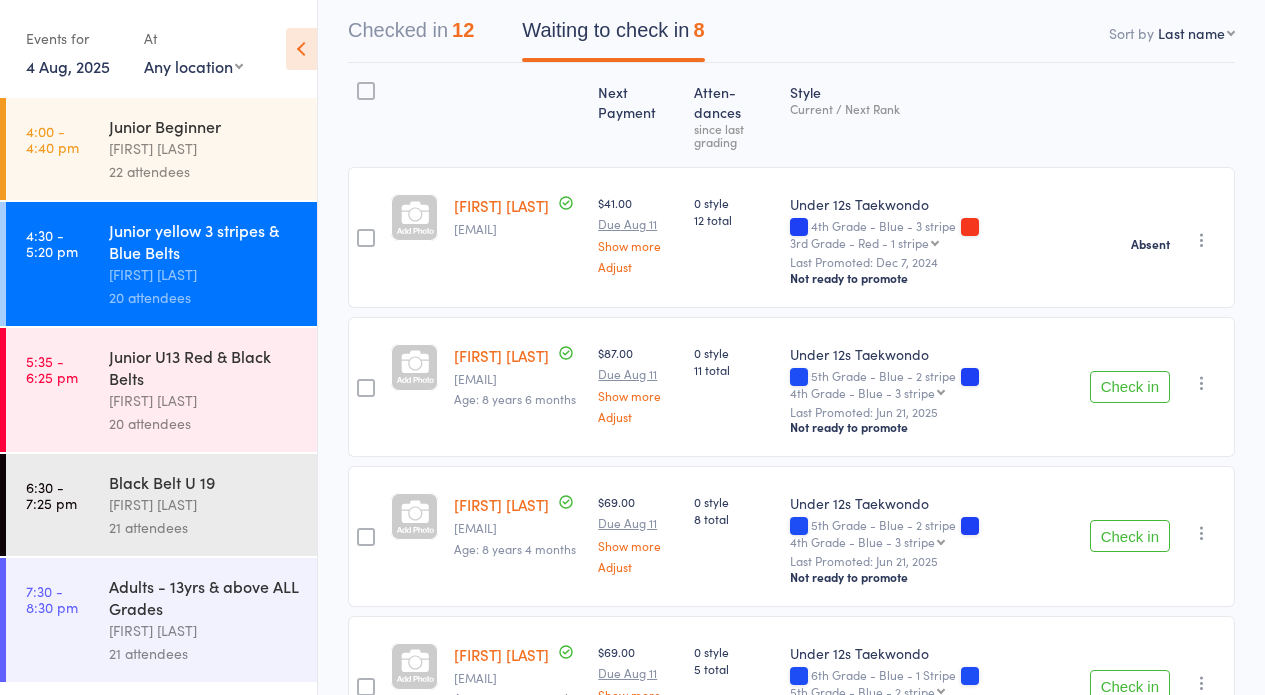 click at bounding box center [1202, 383] 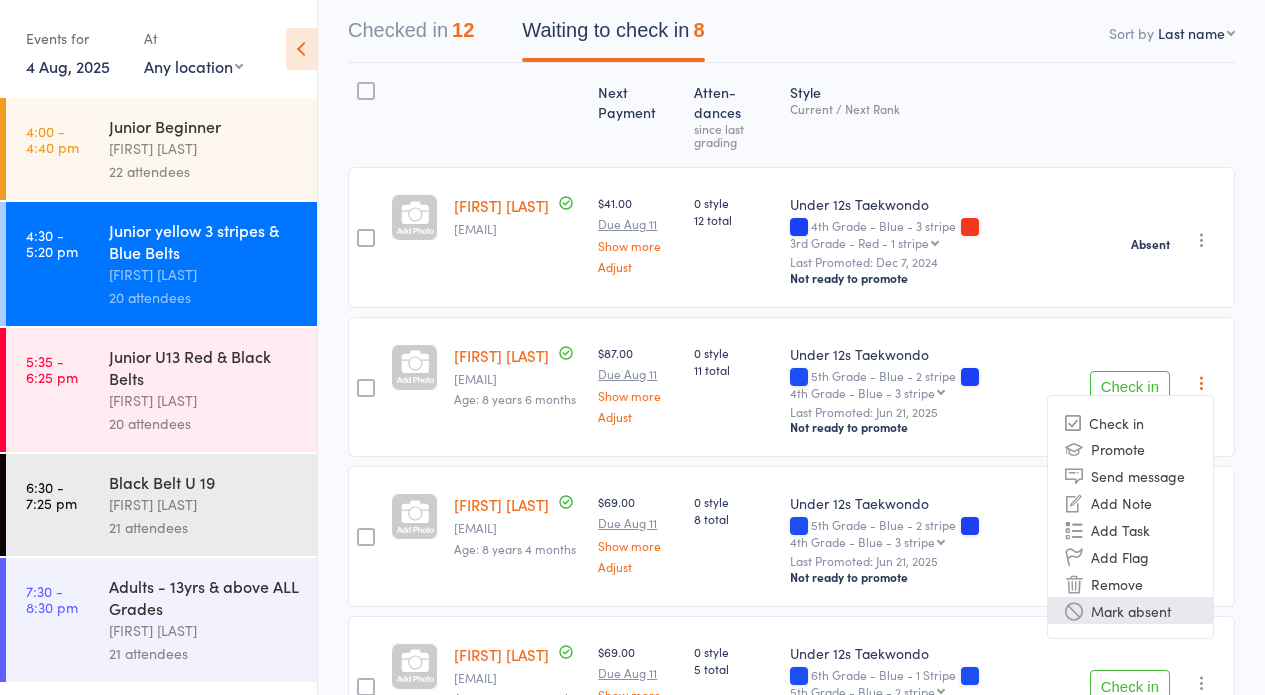 click on "Mark absent" at bounding box center [1130, 610] 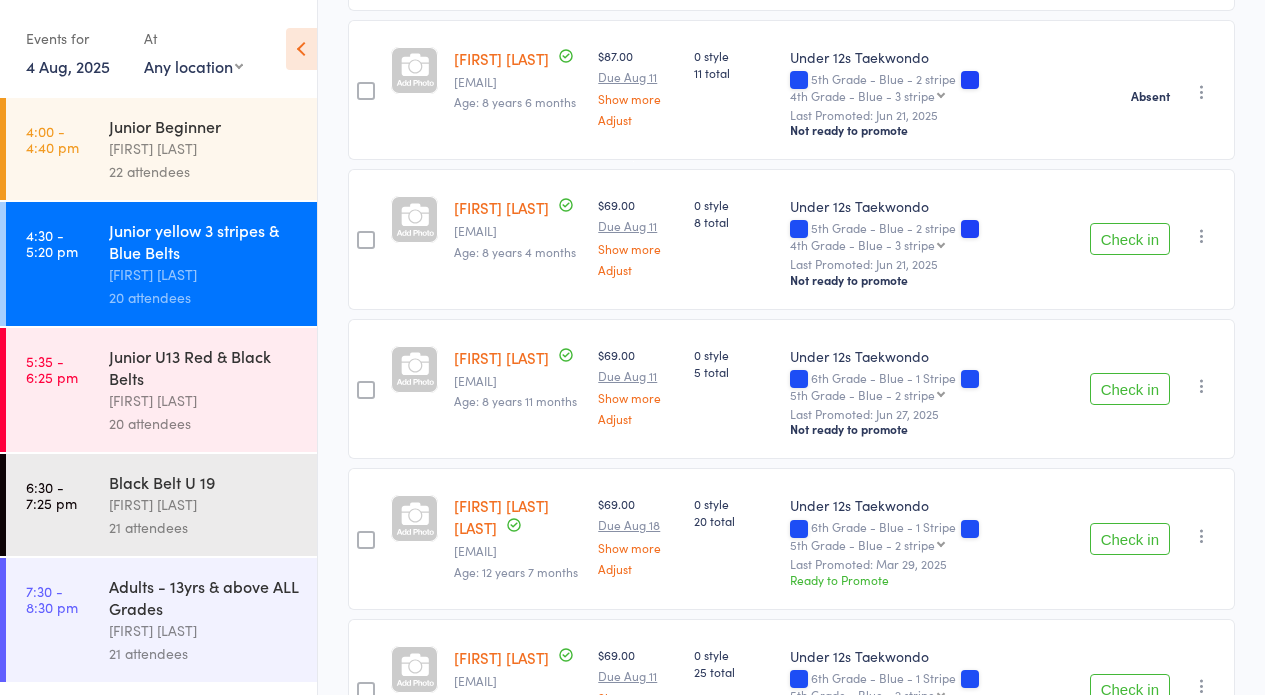 scroll, scrollTop: 646, scrollLeft: 0, axis: vertical 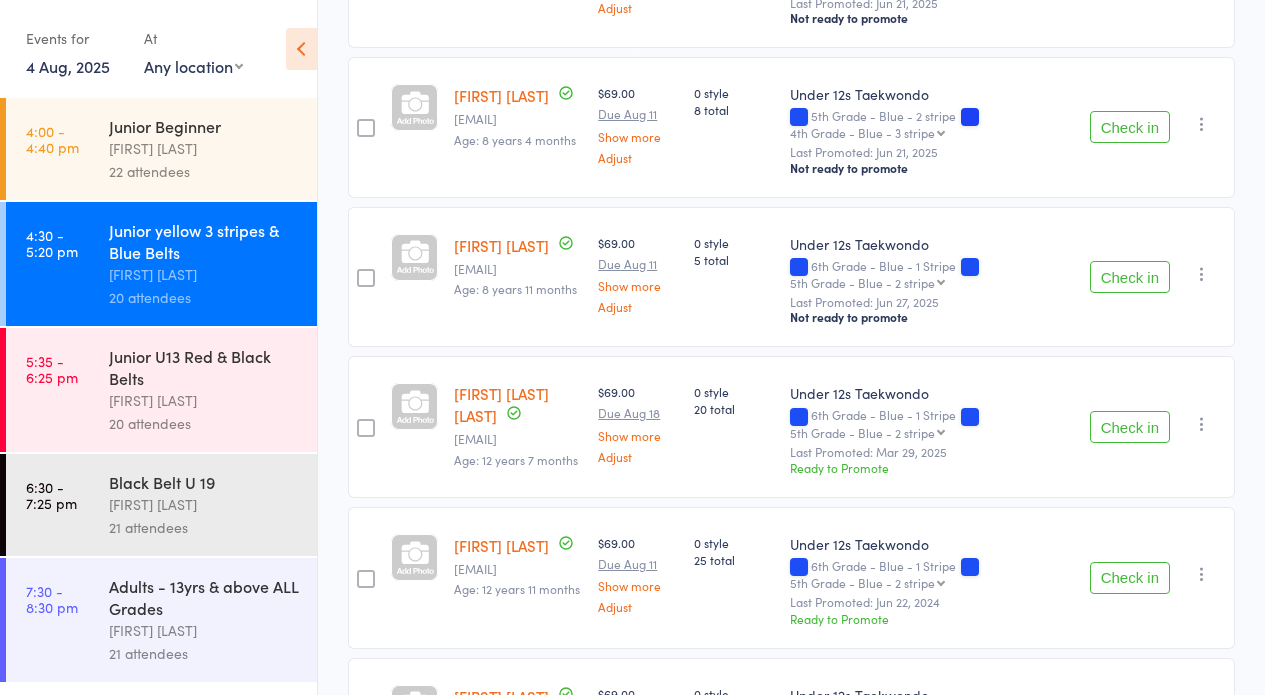 click at bounding box center [1202, 124] 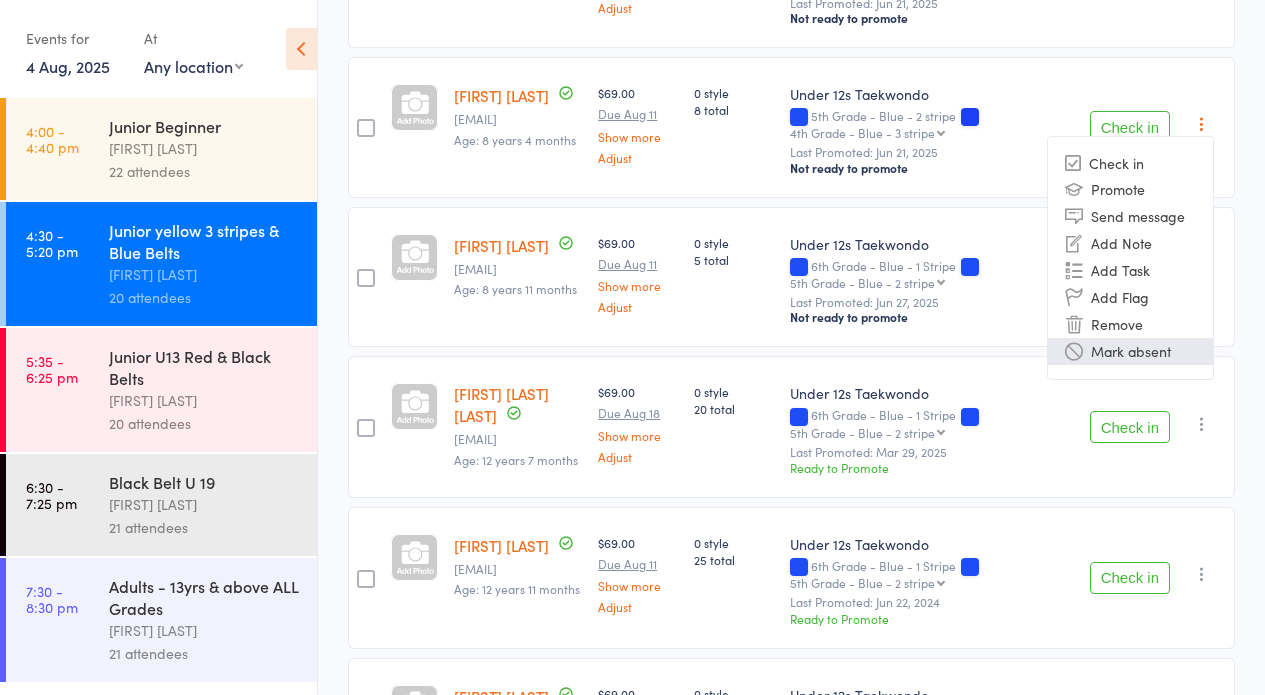 click on "Mark absent" at bounding box center (1130, 351) 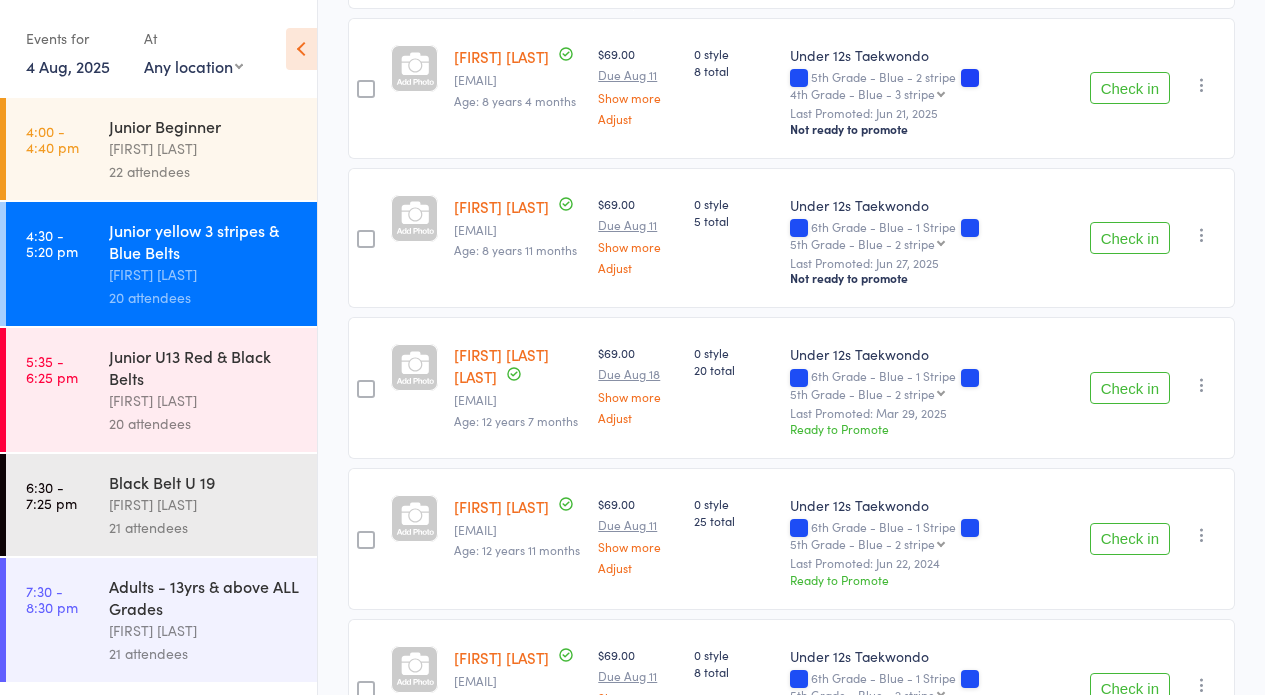 scroll, scrollTop: 808, scrollLeft: 0, axis: vertical 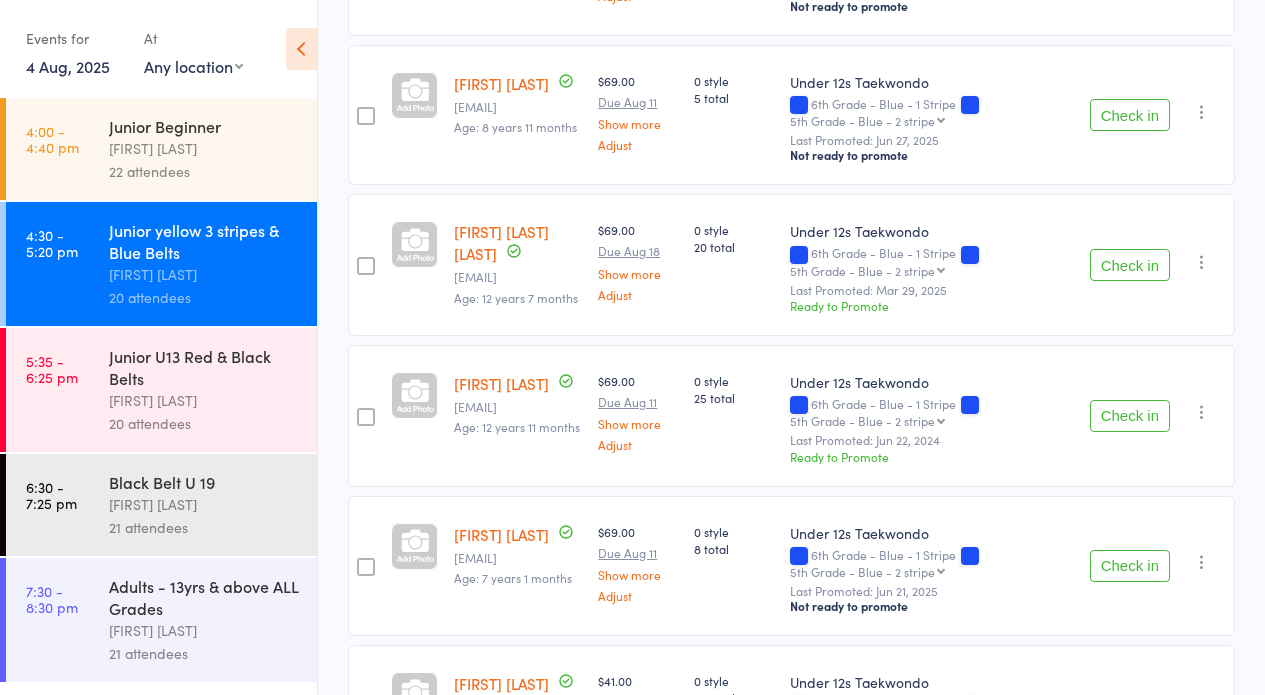 drag, startPoint x: 1195, startPoint y: 116, endPoint x: 1191, endPoint y: 131, distance: 15.524175 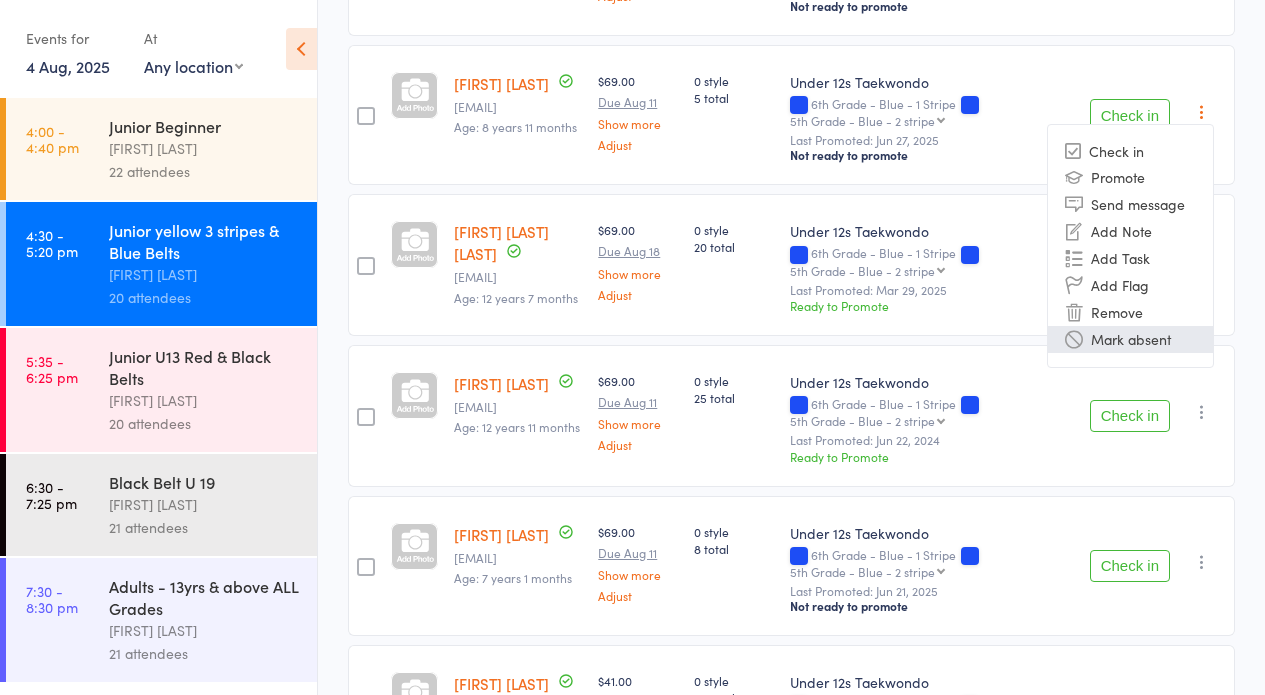 click on "Mark absent" at bounding box center [1130, 339] 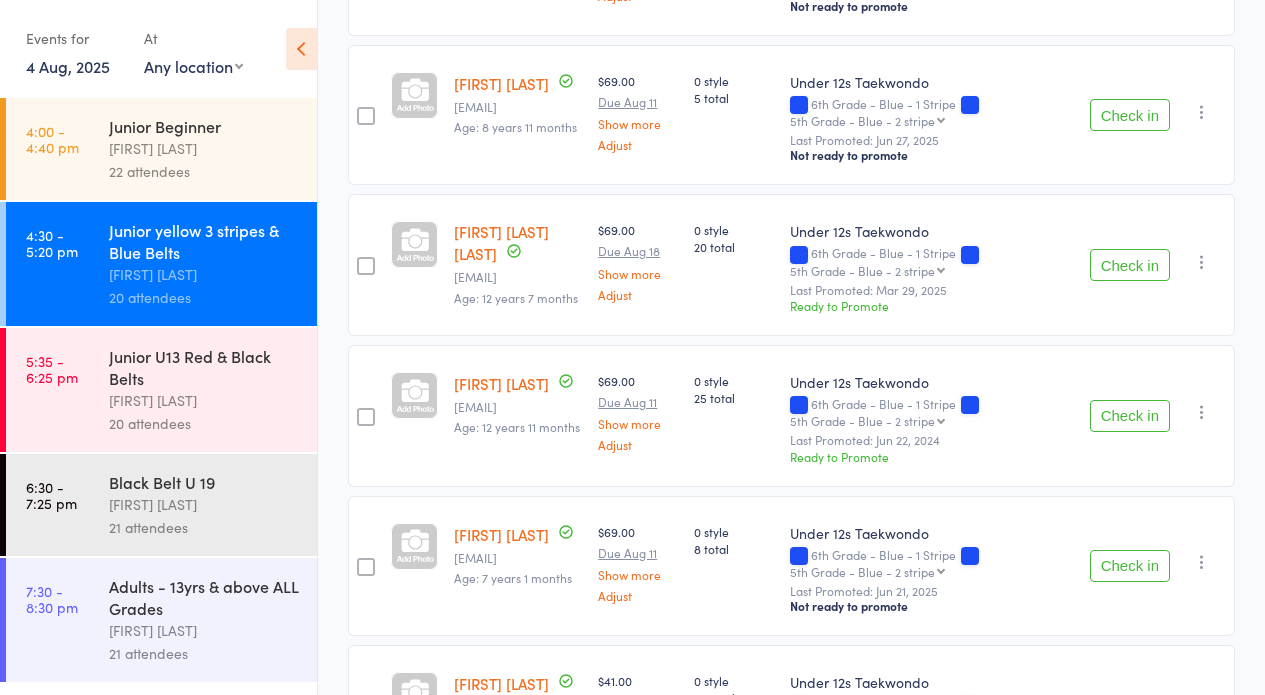 click at bounding box center (1202, 262) 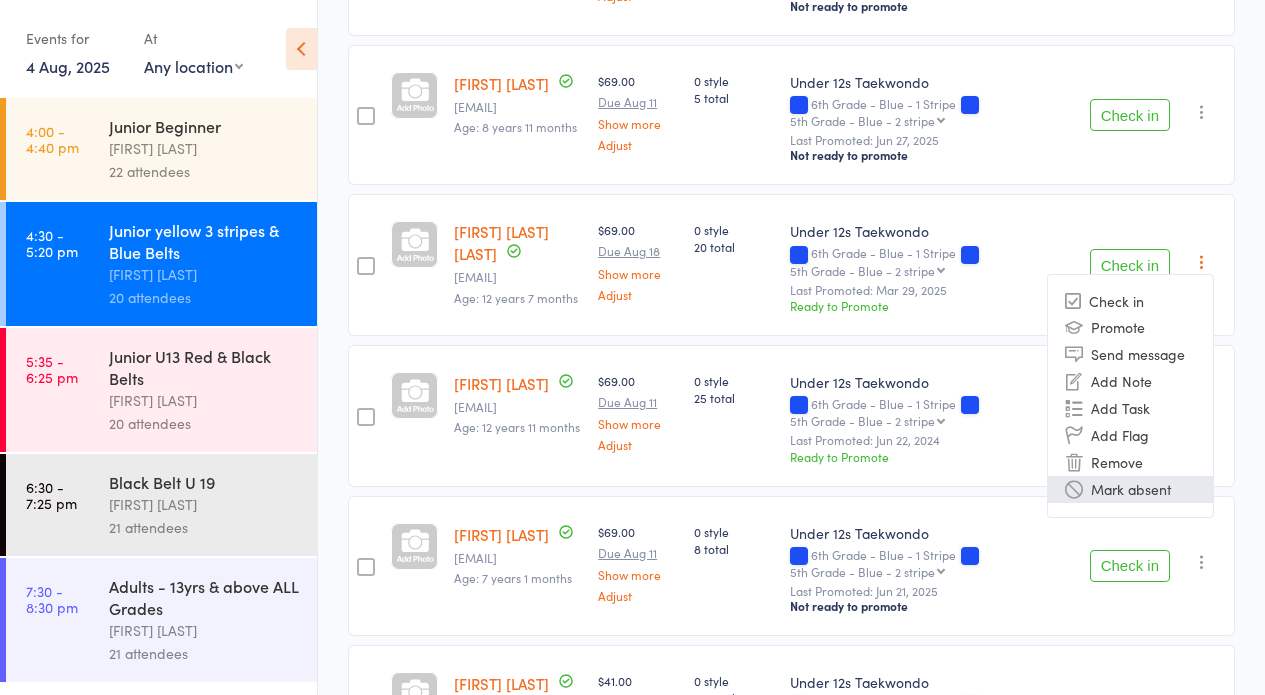 click on "Mark absent" at bounding box center (1130, 489) 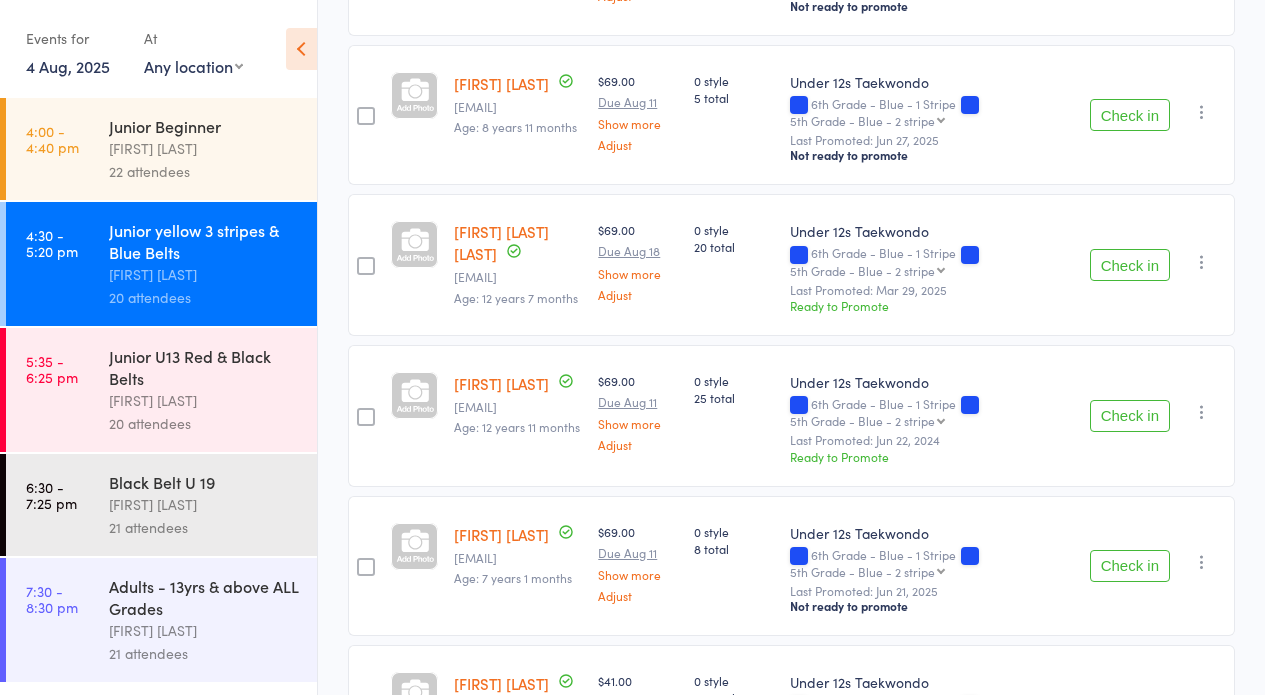 scroll, scrollTop: 821, scrollLeft: 0, axis: vertical 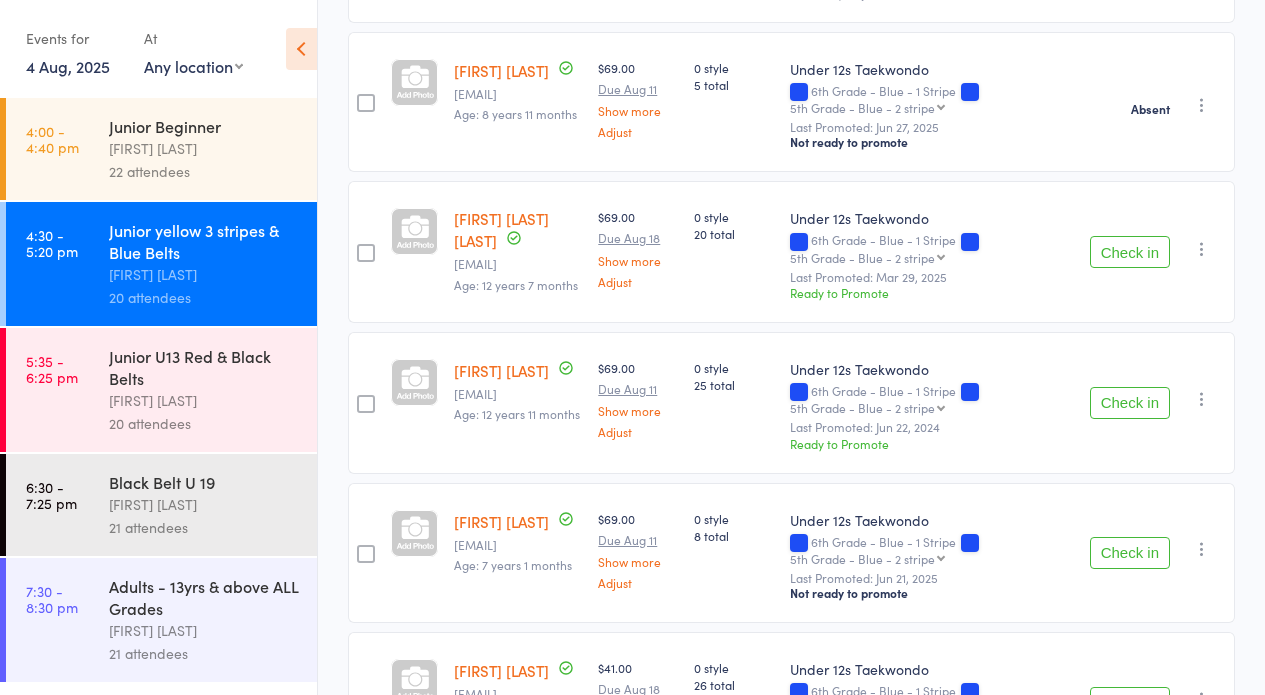 click on "Check in" at bounding box center (1130, 403) 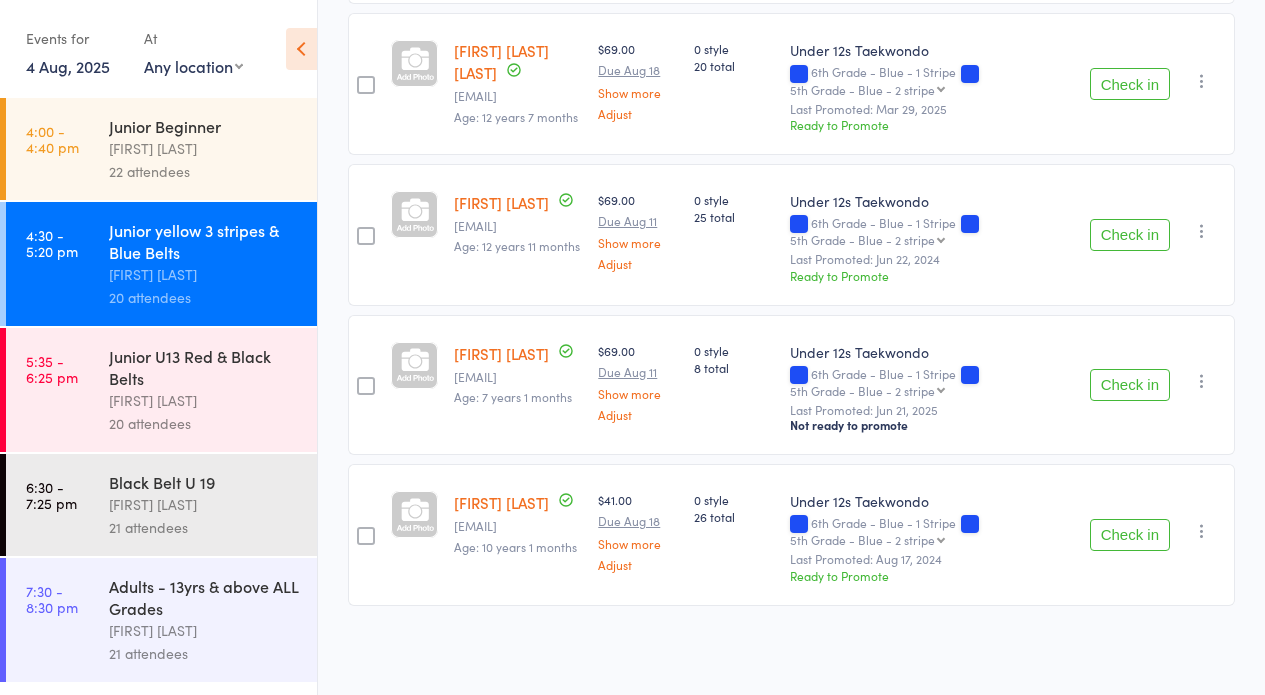 scroll, scrollTop: 840, scrollLeft: 0, axis: vertical 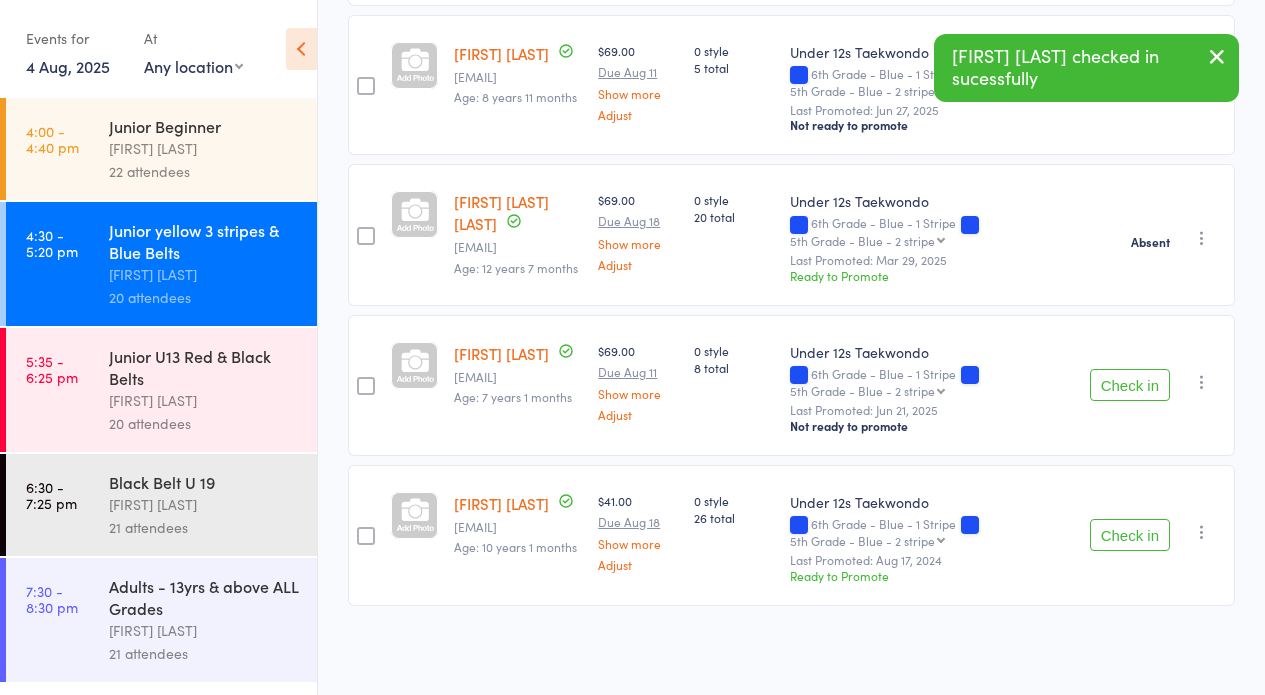 drag, startPoint x: 1203, startPoint y: 385, endPoint x: 1191, endPoint y: 437, distance: 53.366657 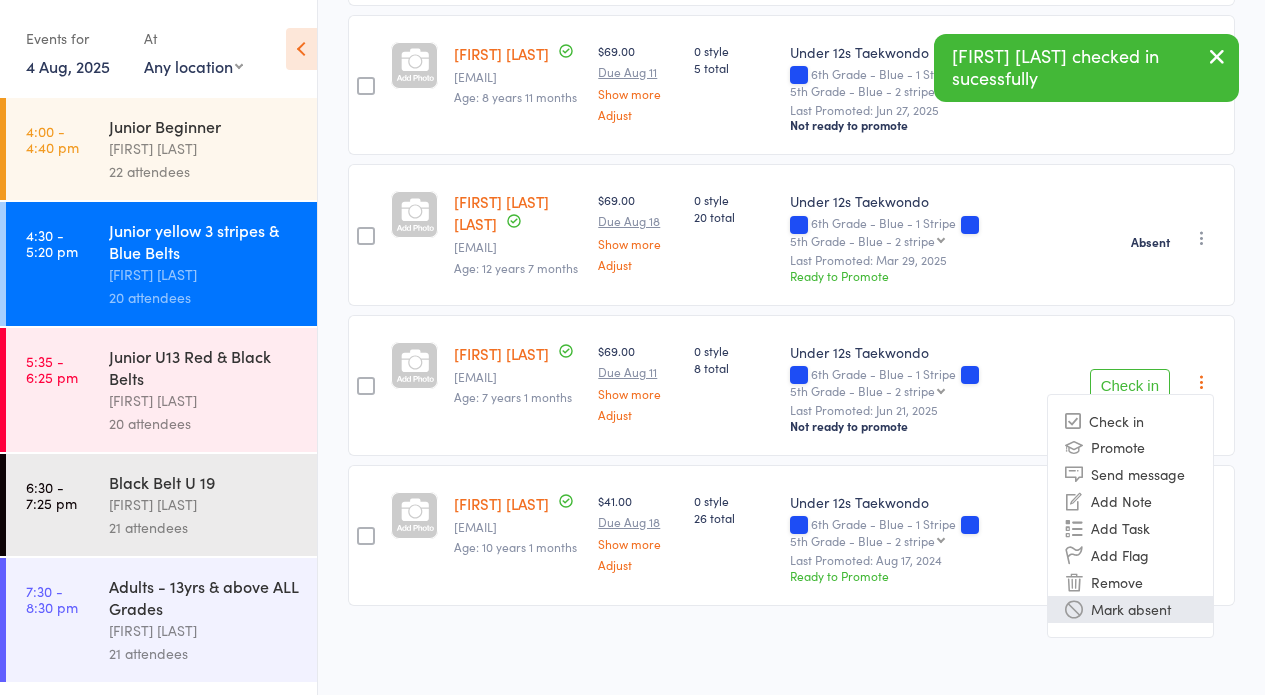 click on "Mark absent" at bounding box center [1130, 609] 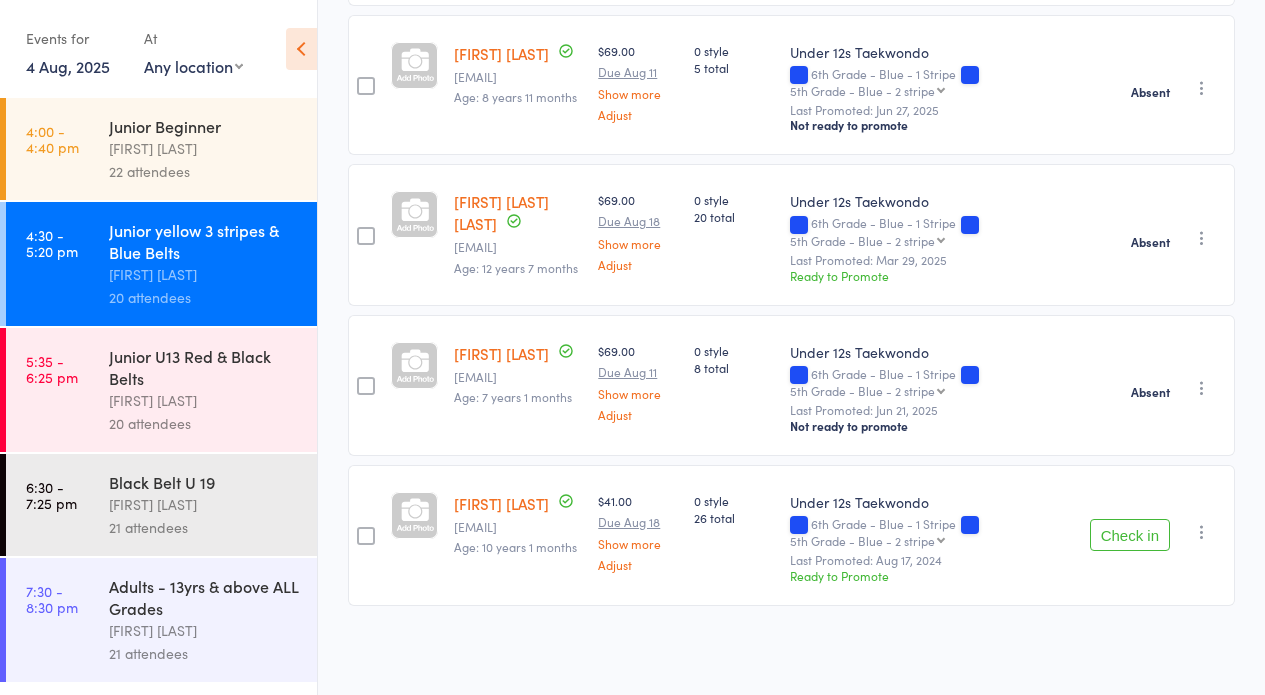 click at bounding box center [1202, 532] 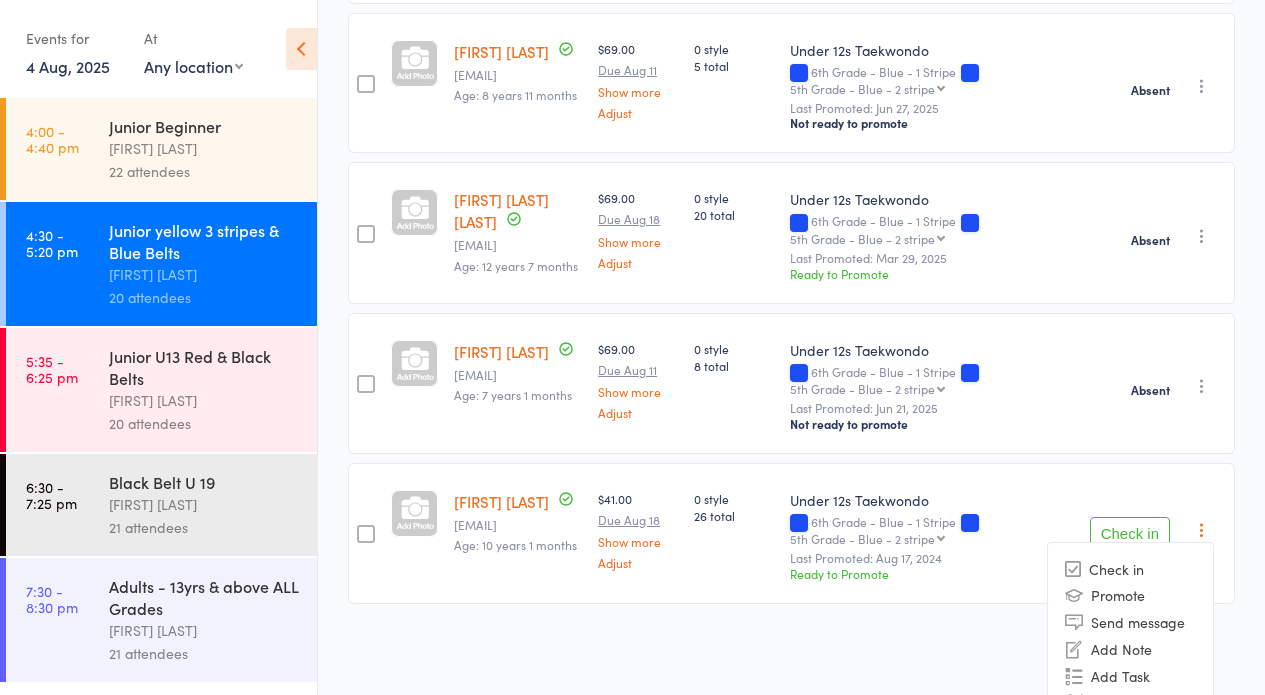 scroll, scrollTop: 934, scrollLeft: 0, axis: vertical 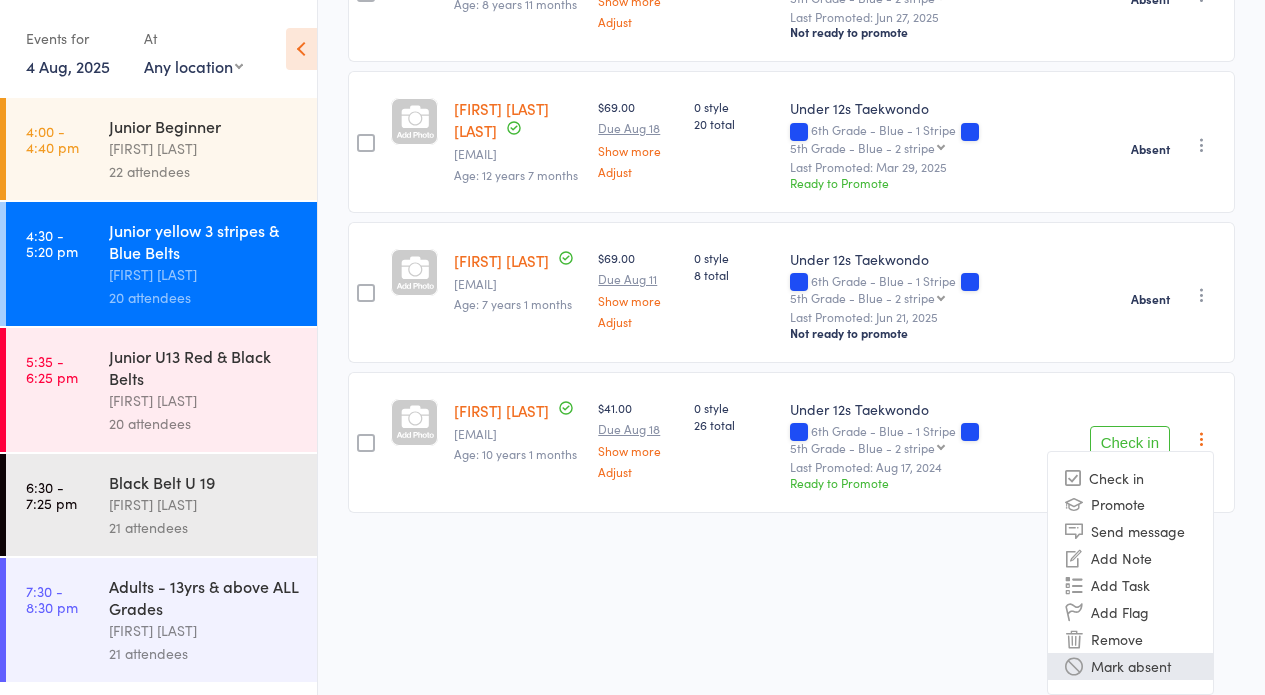click on "Mark absent" at bounding box center [1130, 666] 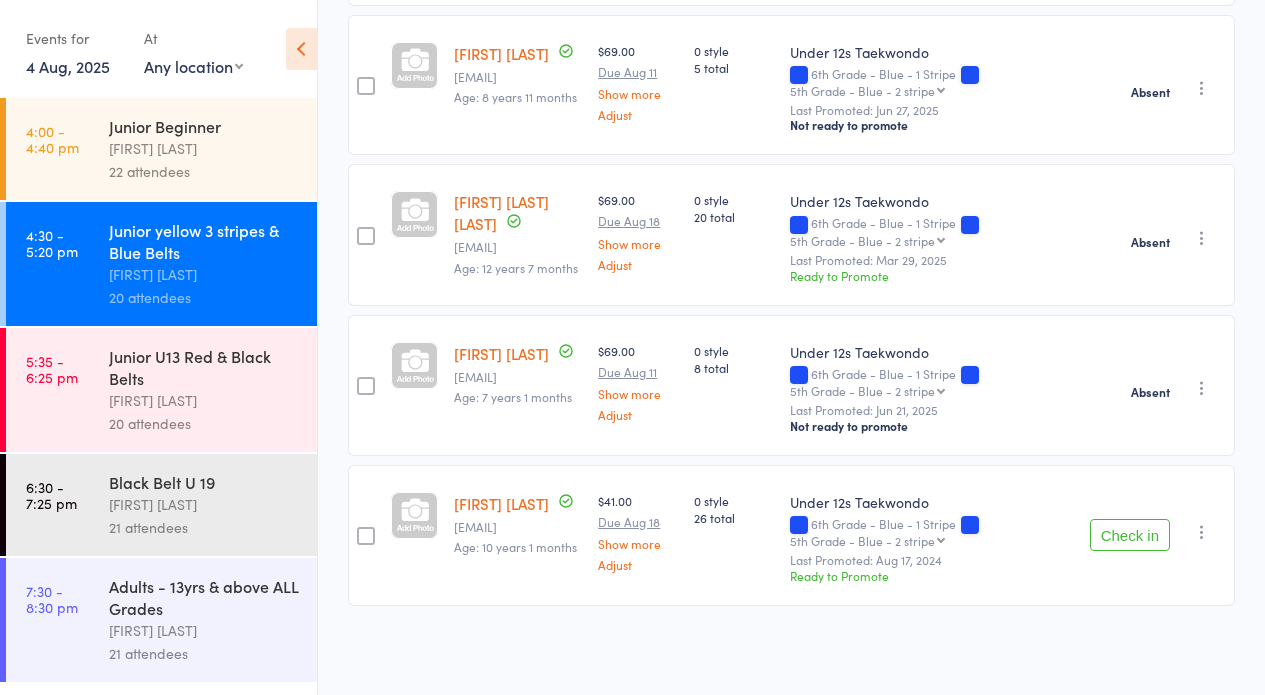 scroll, scrollTop: 840, scrollLeft: 0, axis: vertical 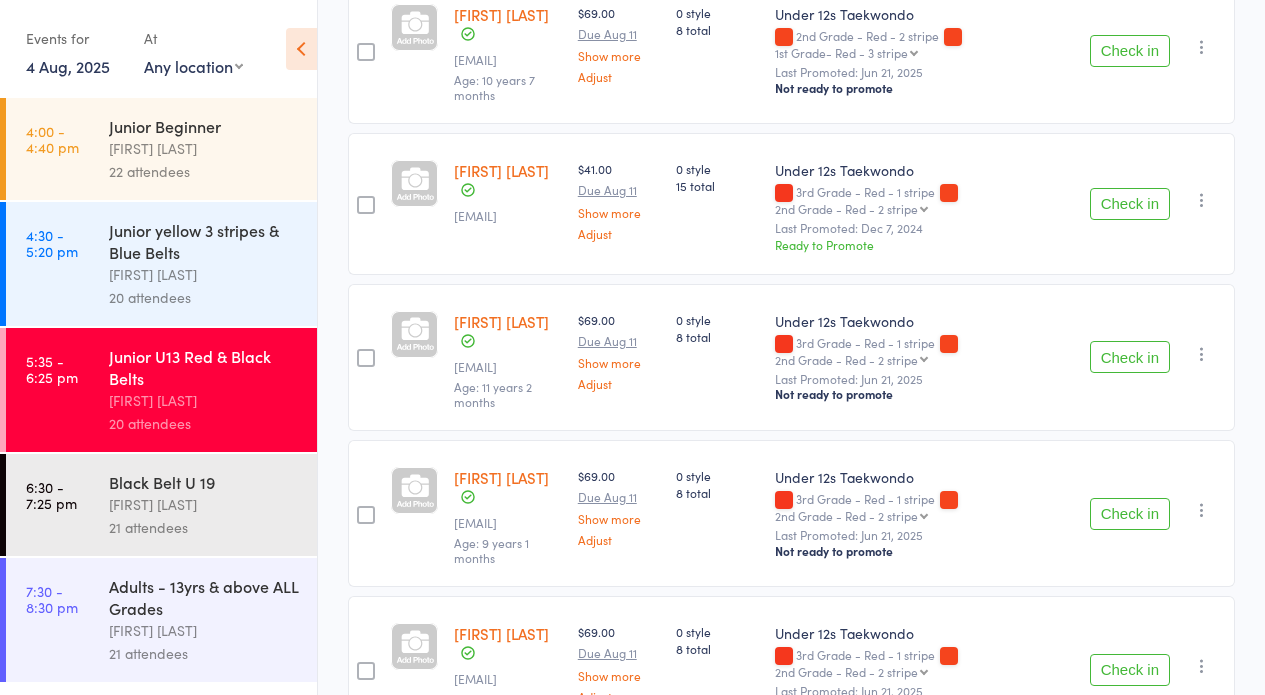 click on "Check in" at bounding box center (1130, 357) 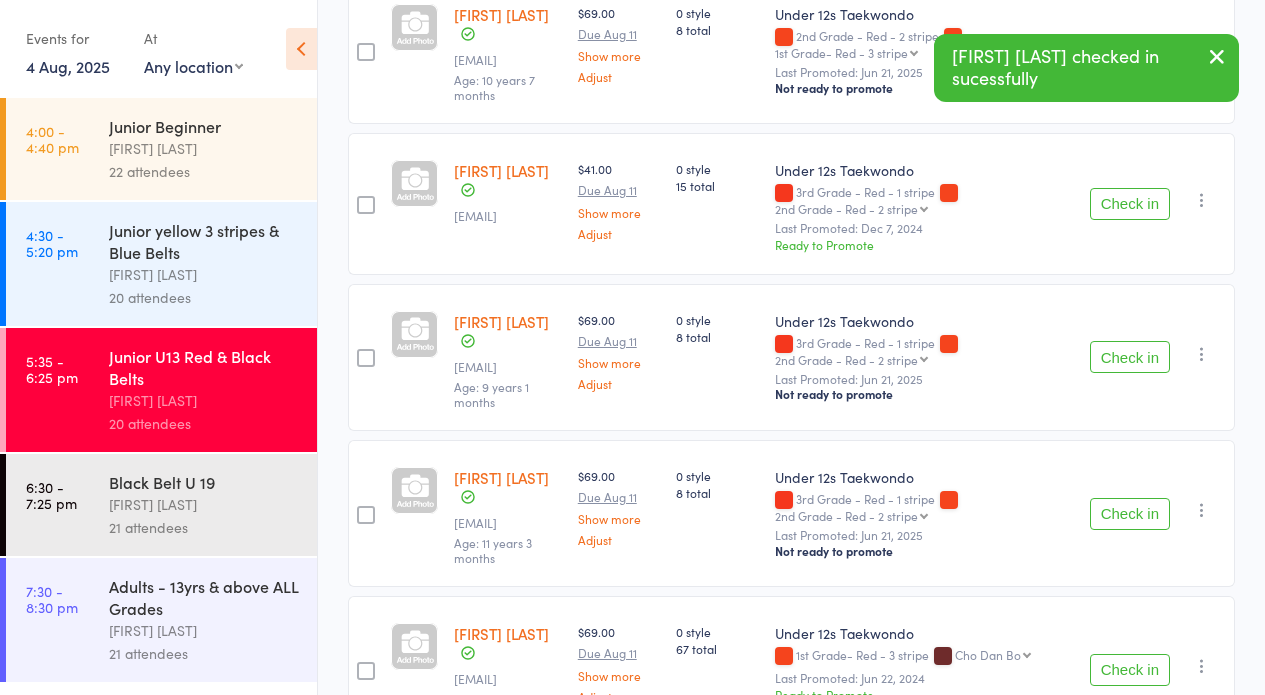 click on "Check in" at bounding box center [1130, 357] 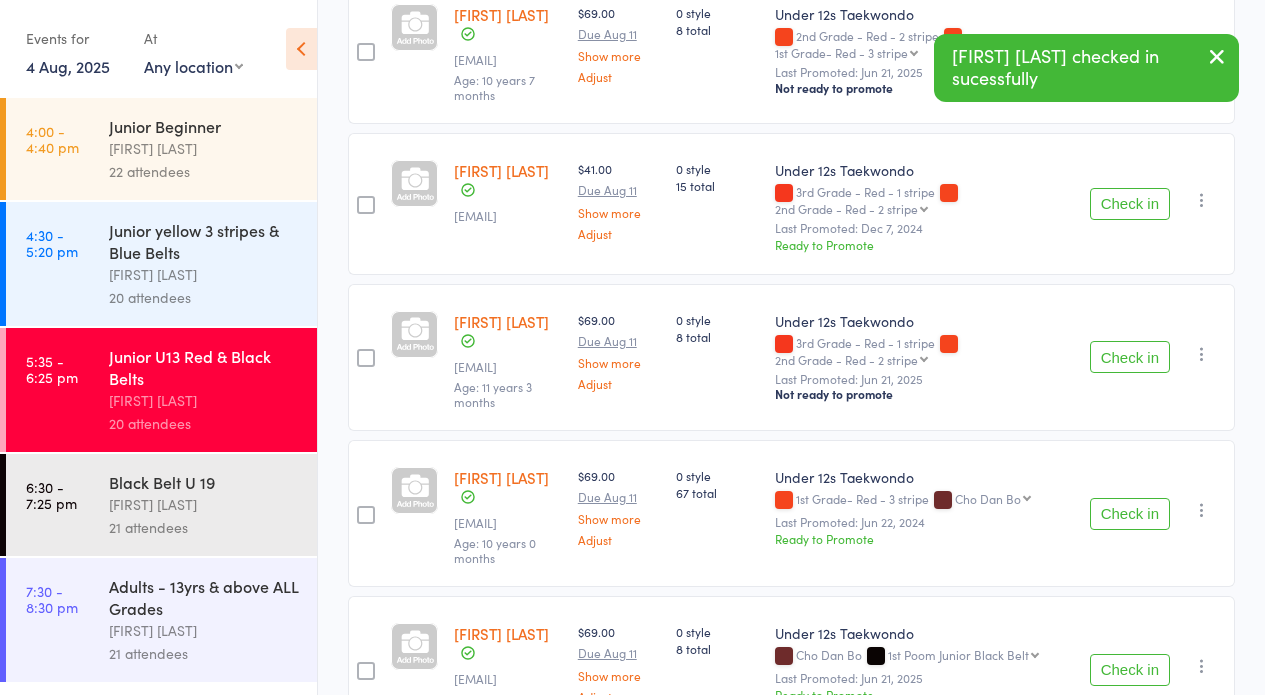 click on "Check in" at bounding box center (1130, 357) 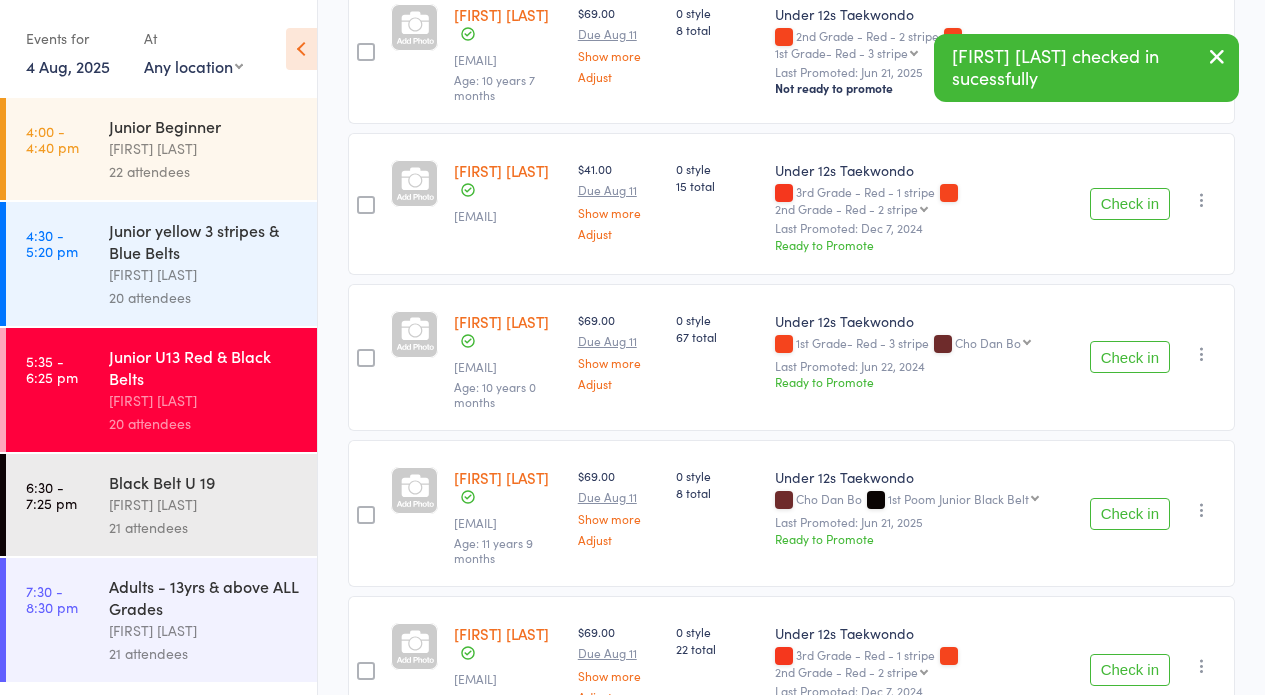 click on "Check in" at bounding box center [1130, 357] 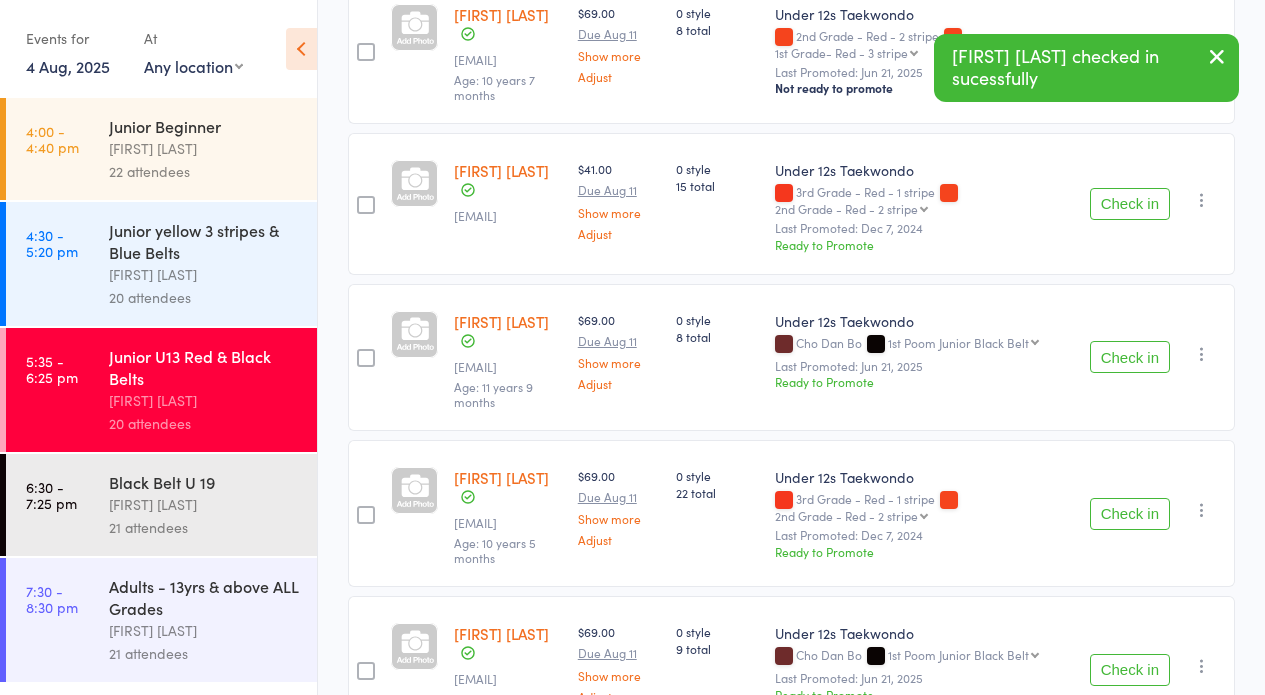 click on "Check in" at bounding box center (1130, 357) 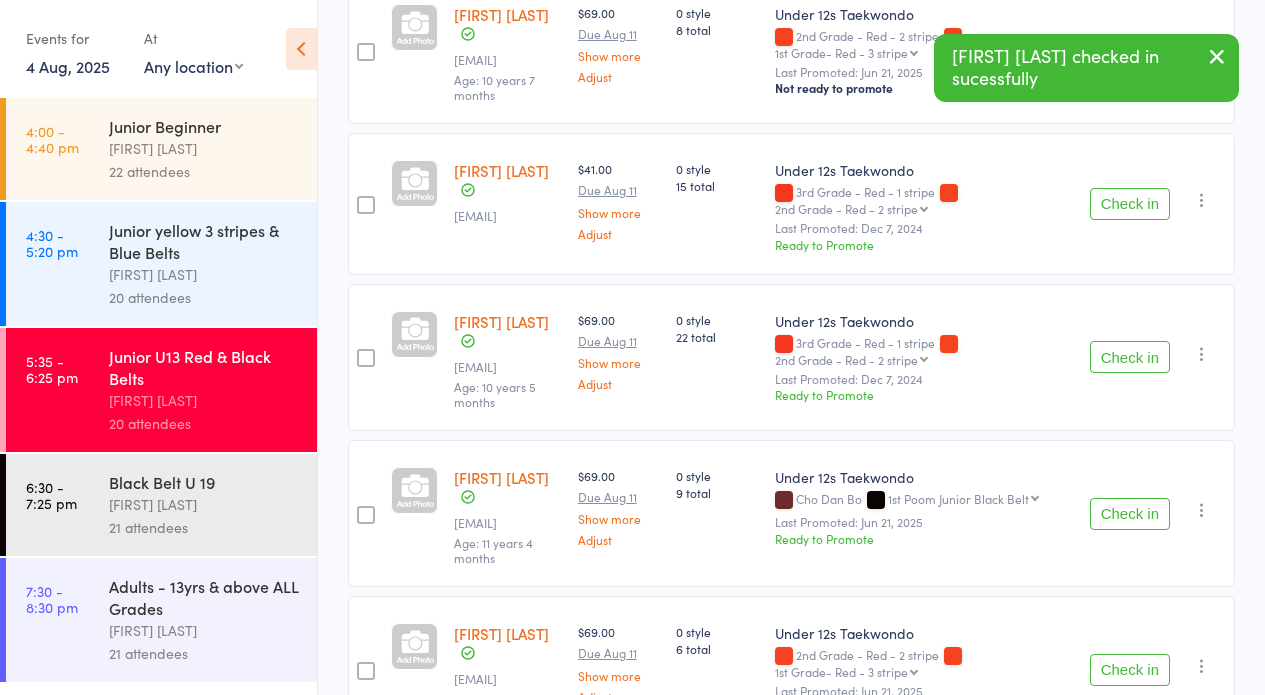 click on "Check in" at bounding box center [1130, 514] 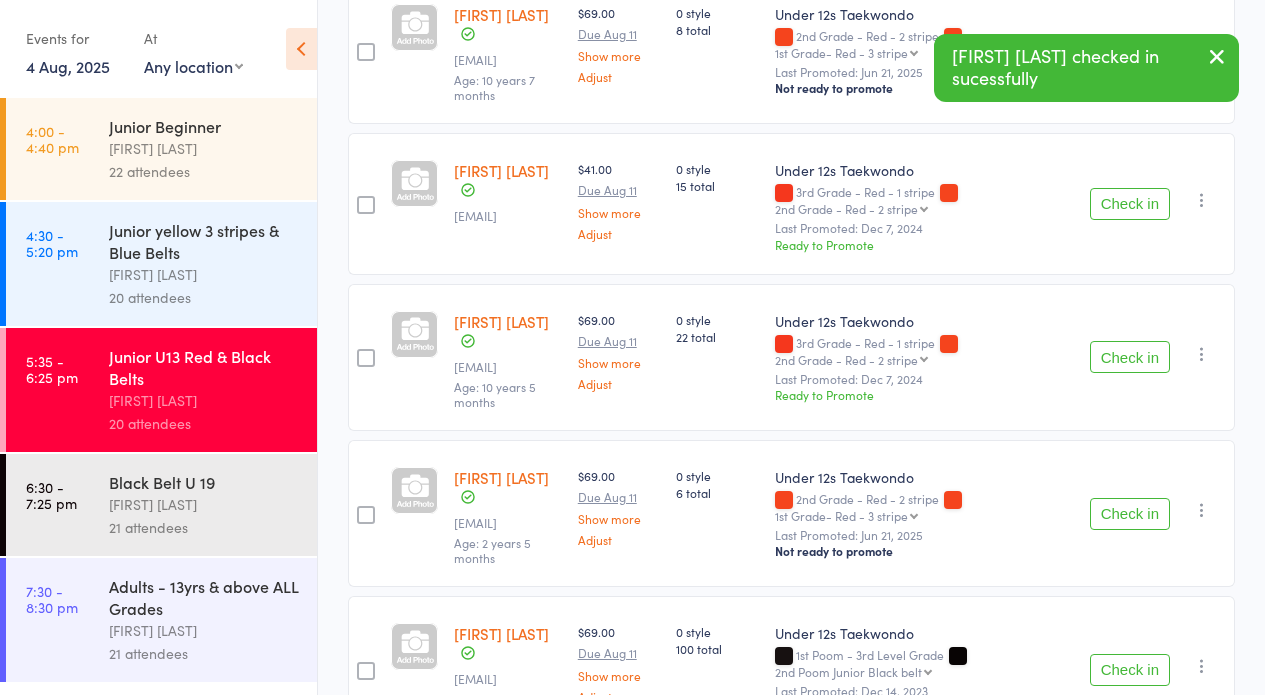 click on "Check in" at bounding box center (1130, 514) 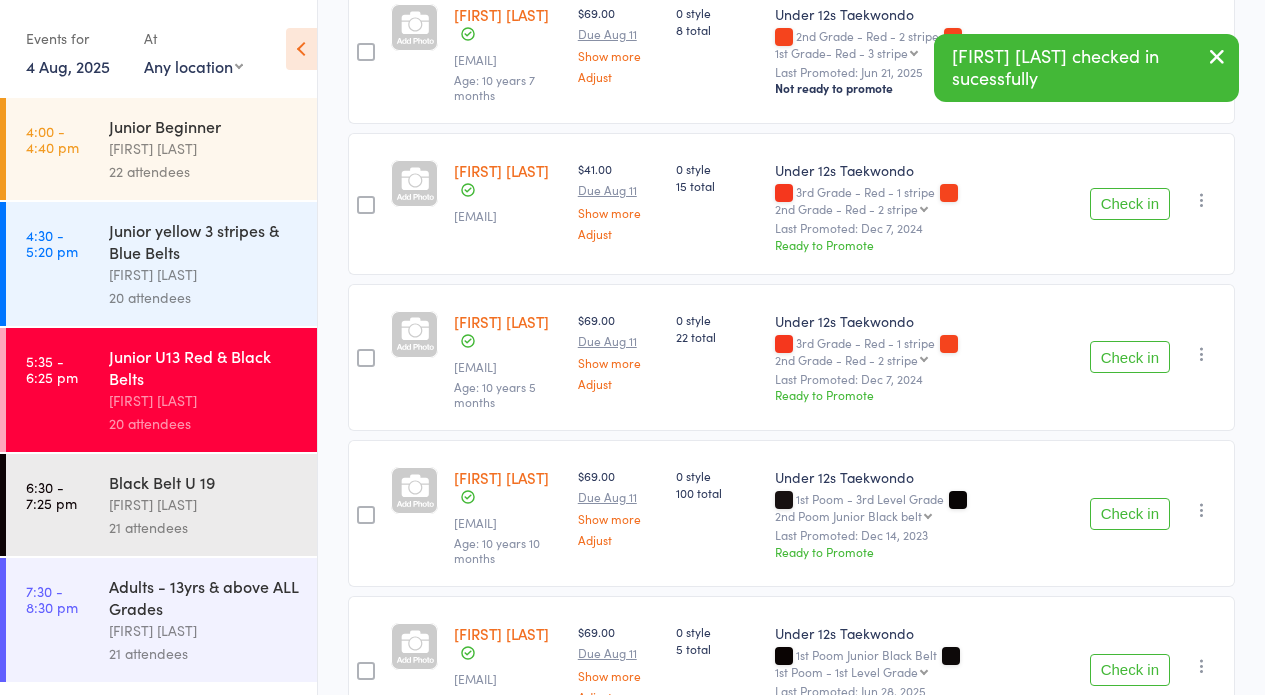 click on "Check in" at bounding box center (1130, 514) 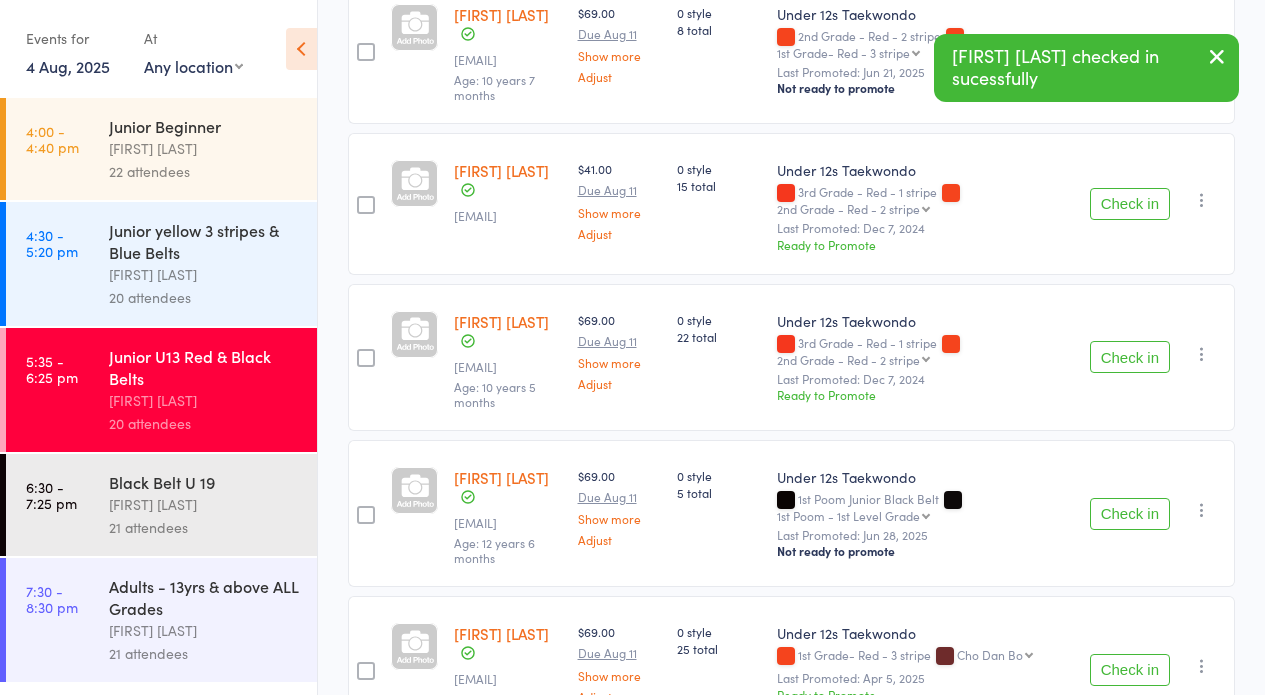 click on "Check in" at bounding box center [1130, 514] 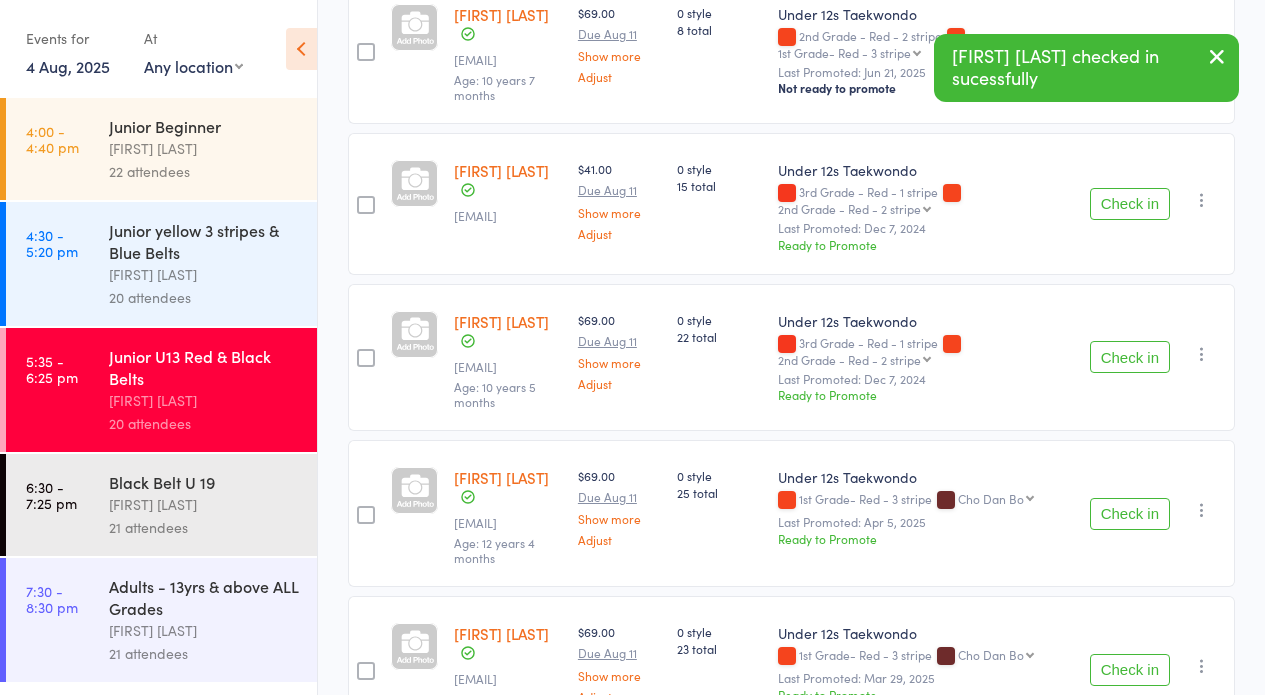click on "Check in" at bounding box center [1130, 514] 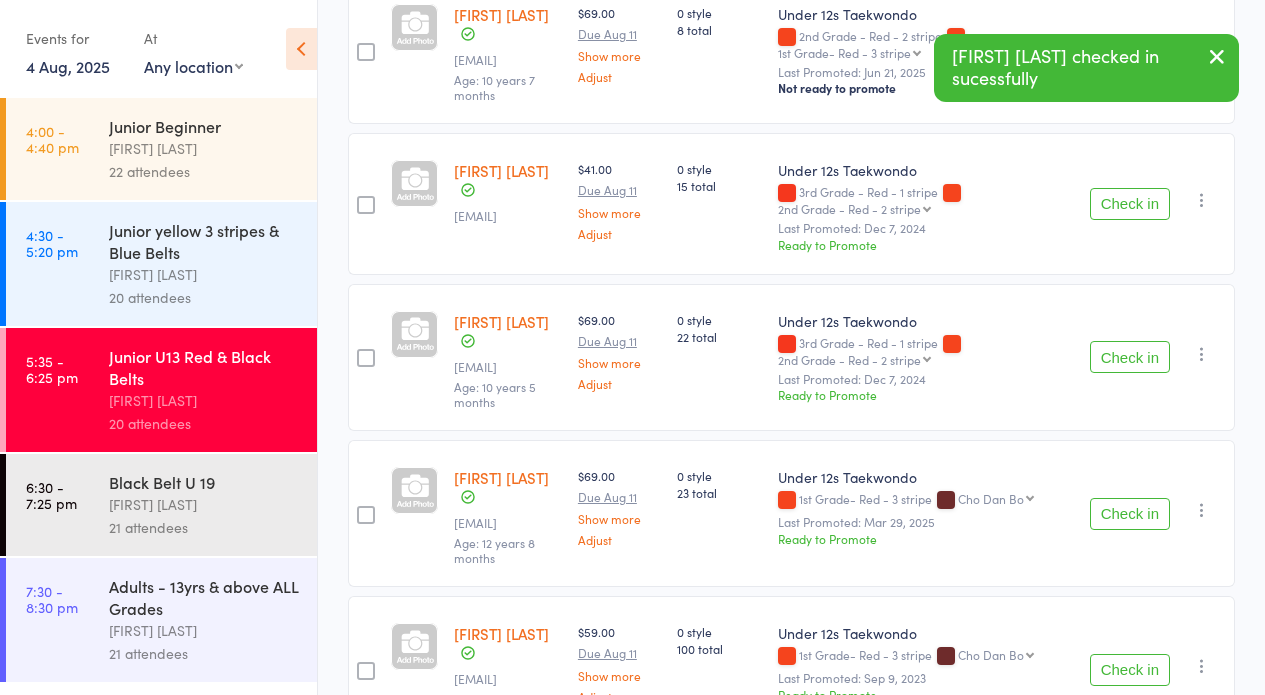 click on "Check in" at bounding box center (1130, 514) 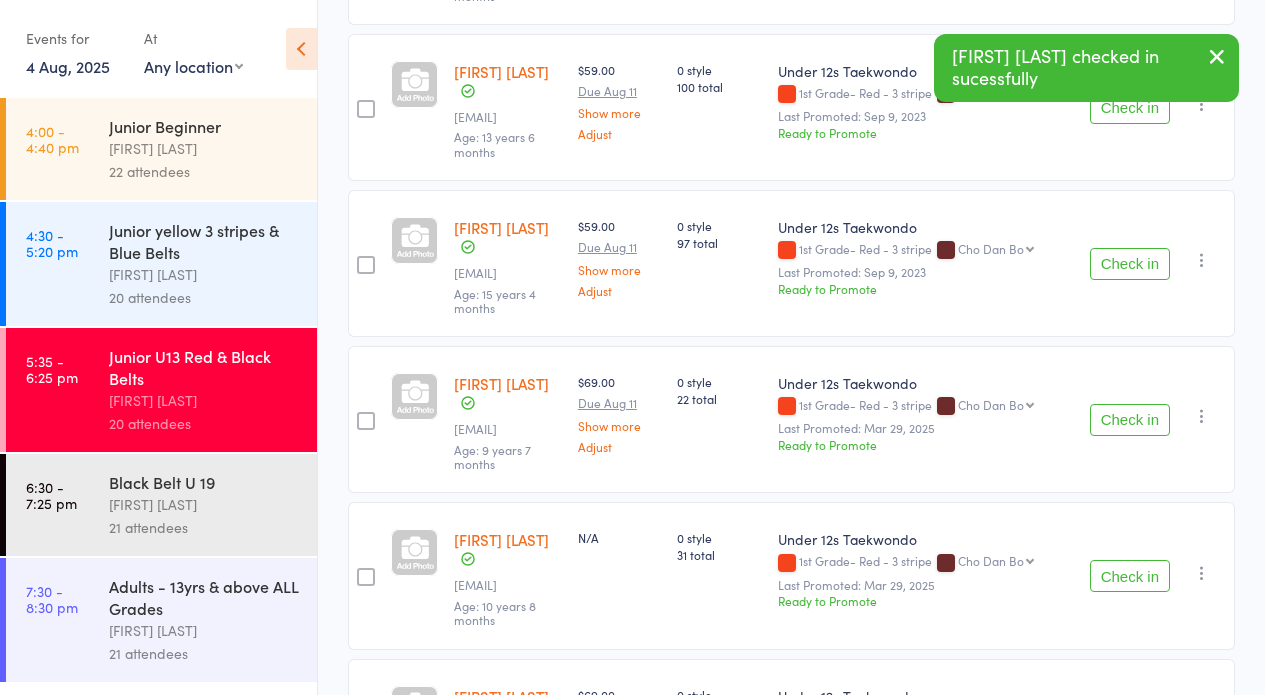 scroll, scrollTop: 776, scrollLeft: 0, axis: vertical 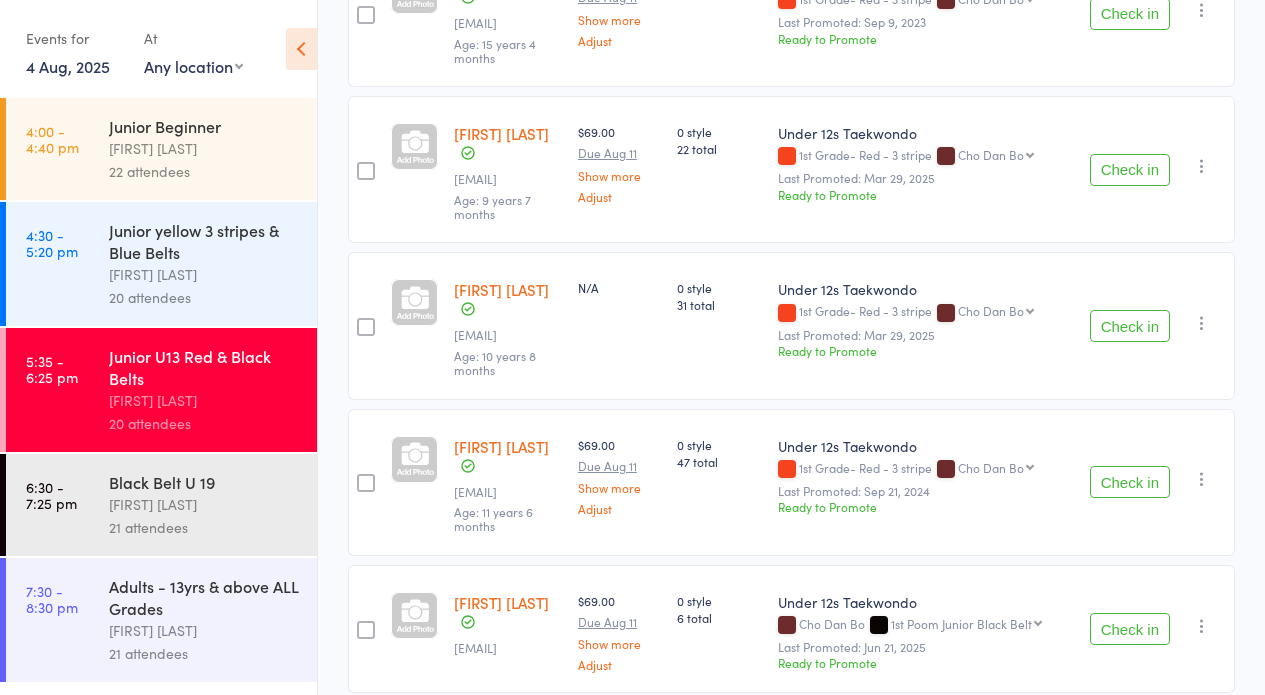 click on "Check in" at bounding box center (1130, 482) 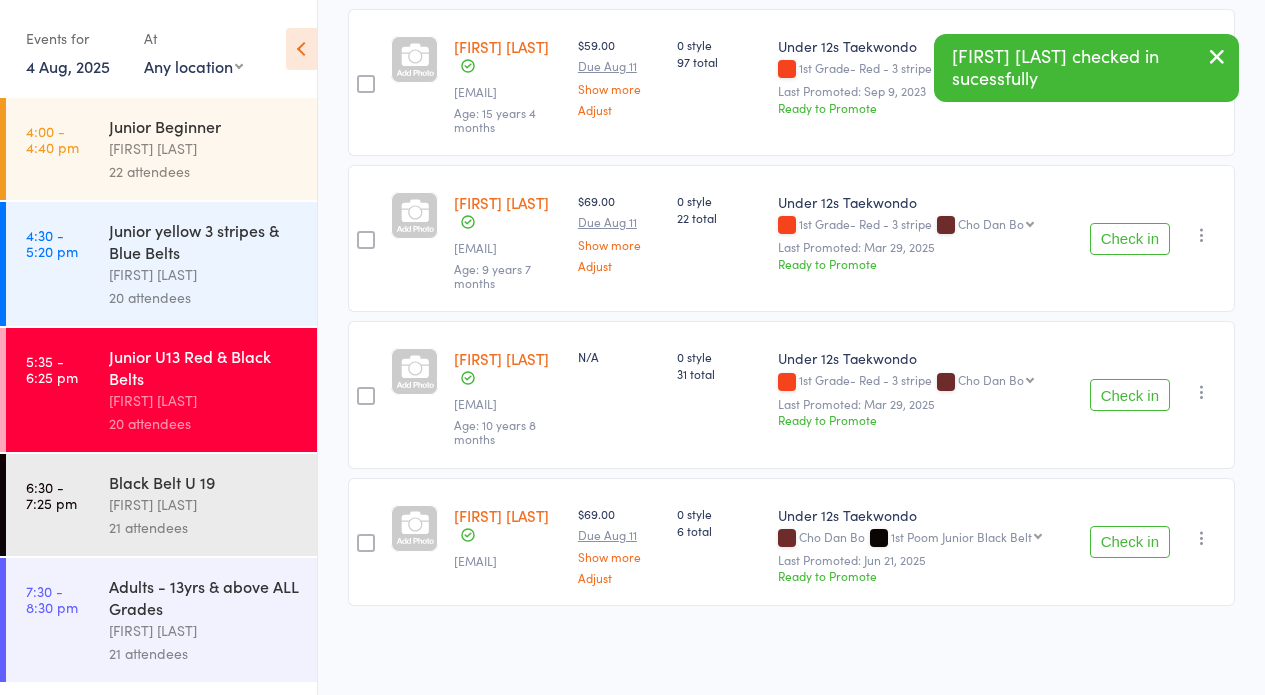 scroll, scrollTop: 886, scrollLeft: 0, axis: vertical 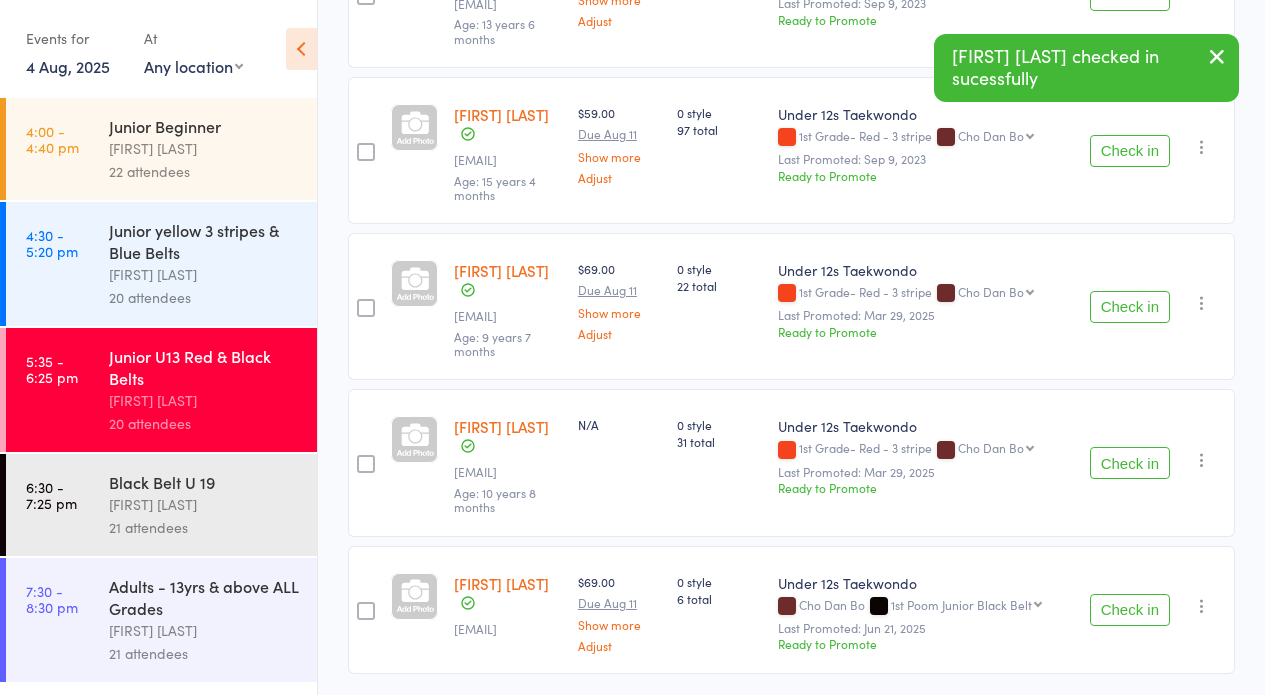 click on "Check in" at bounding box center (1130, 610) 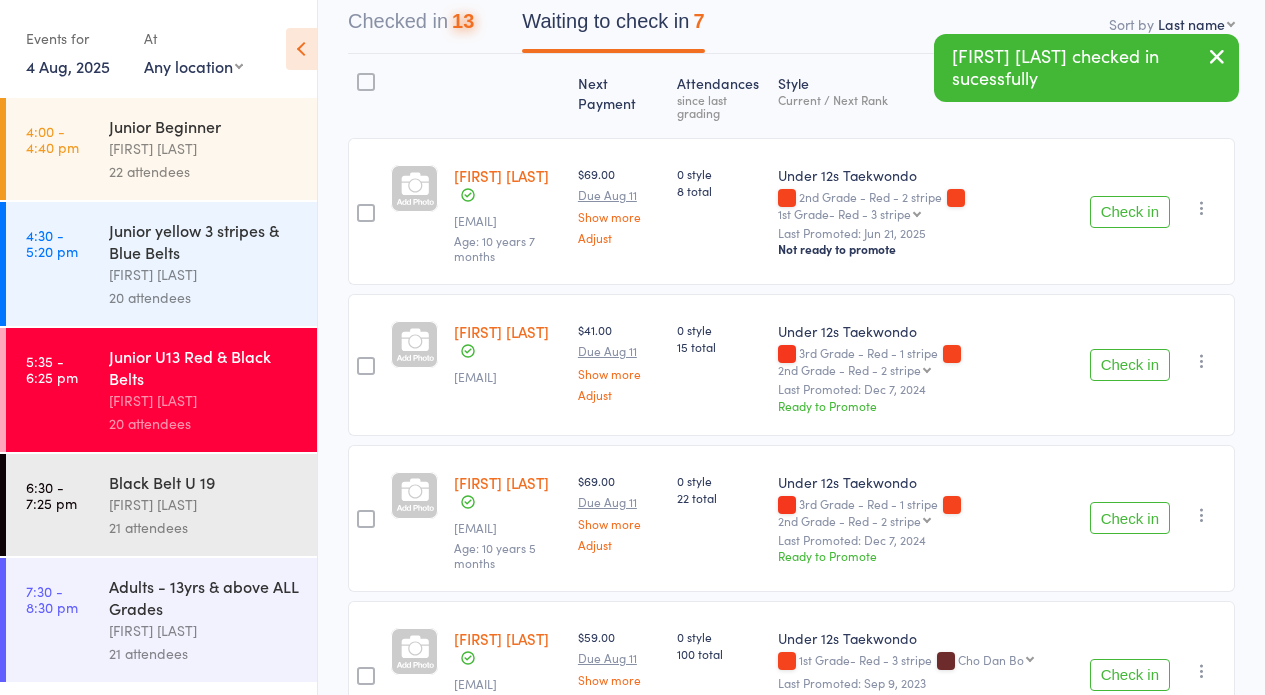 scroll, scrollTop: 0, scrollLeft: 0, axis: both 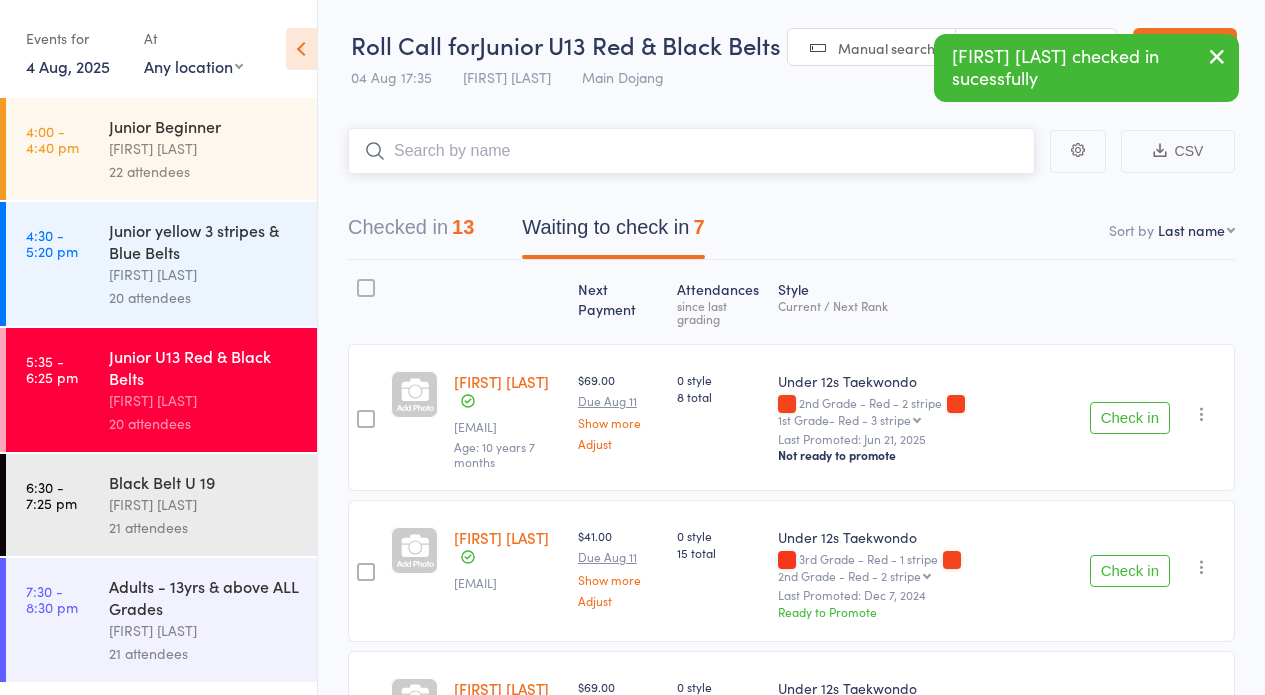 click at bounding box center [691, 151] 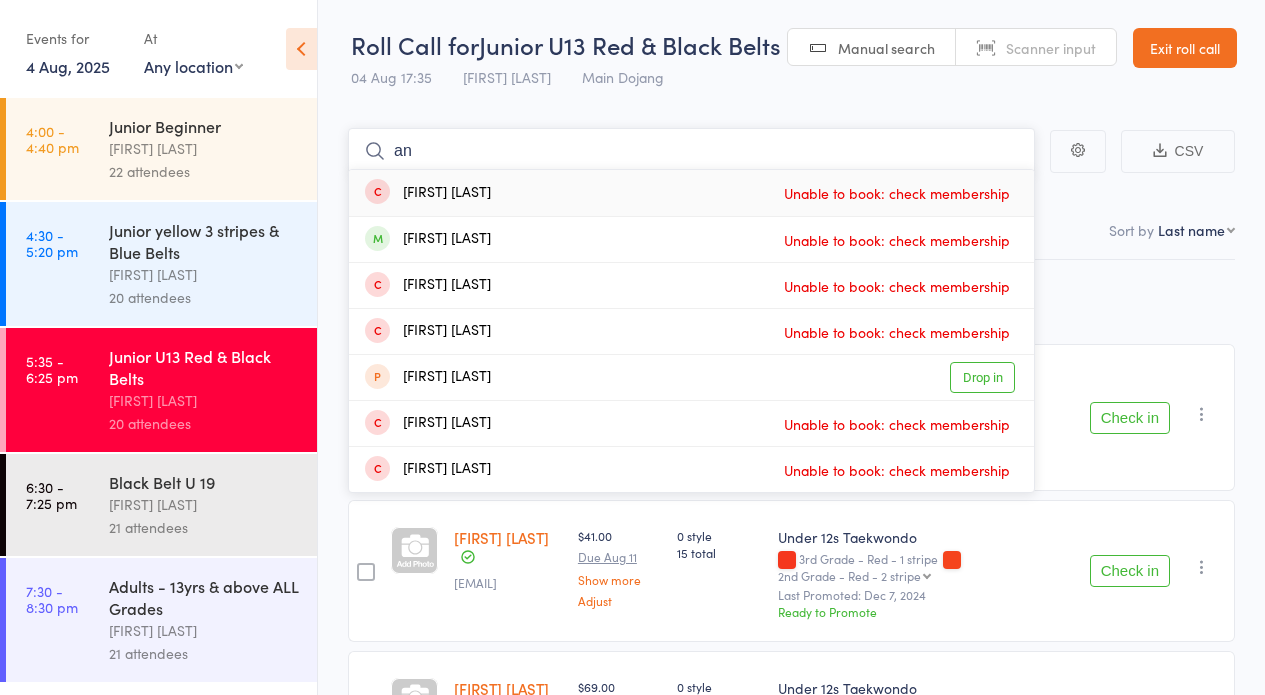 type on "a" 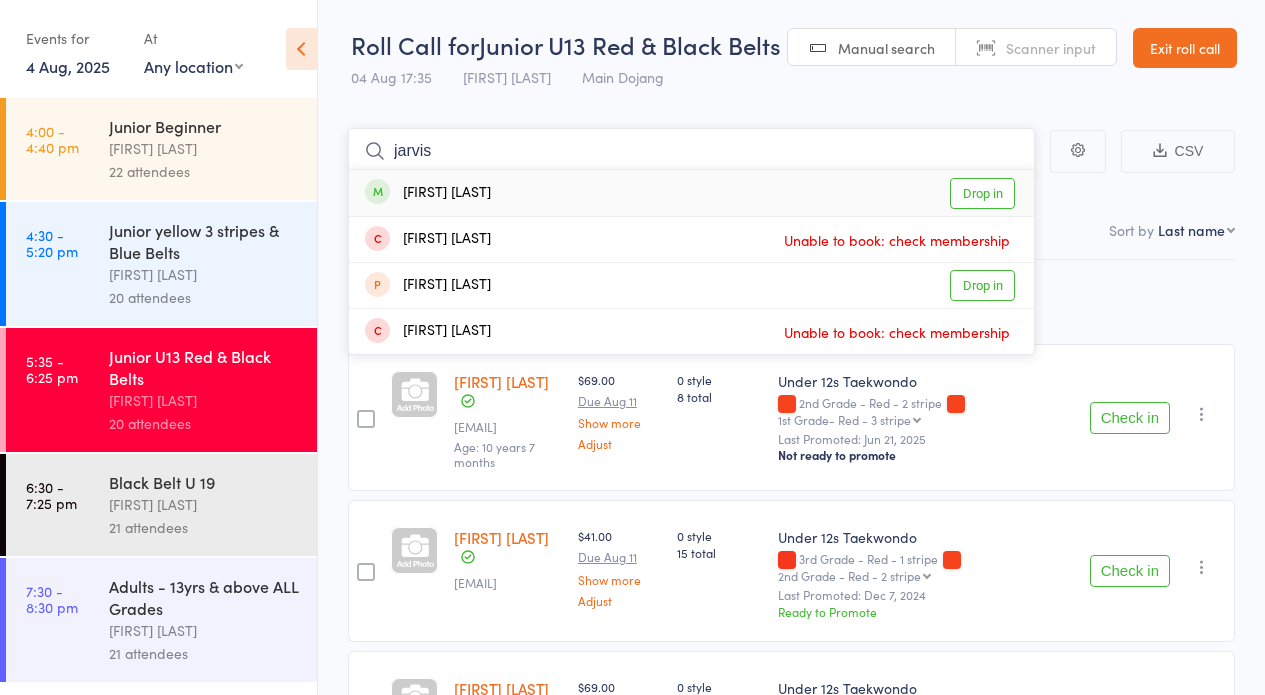 type on "jarvis" 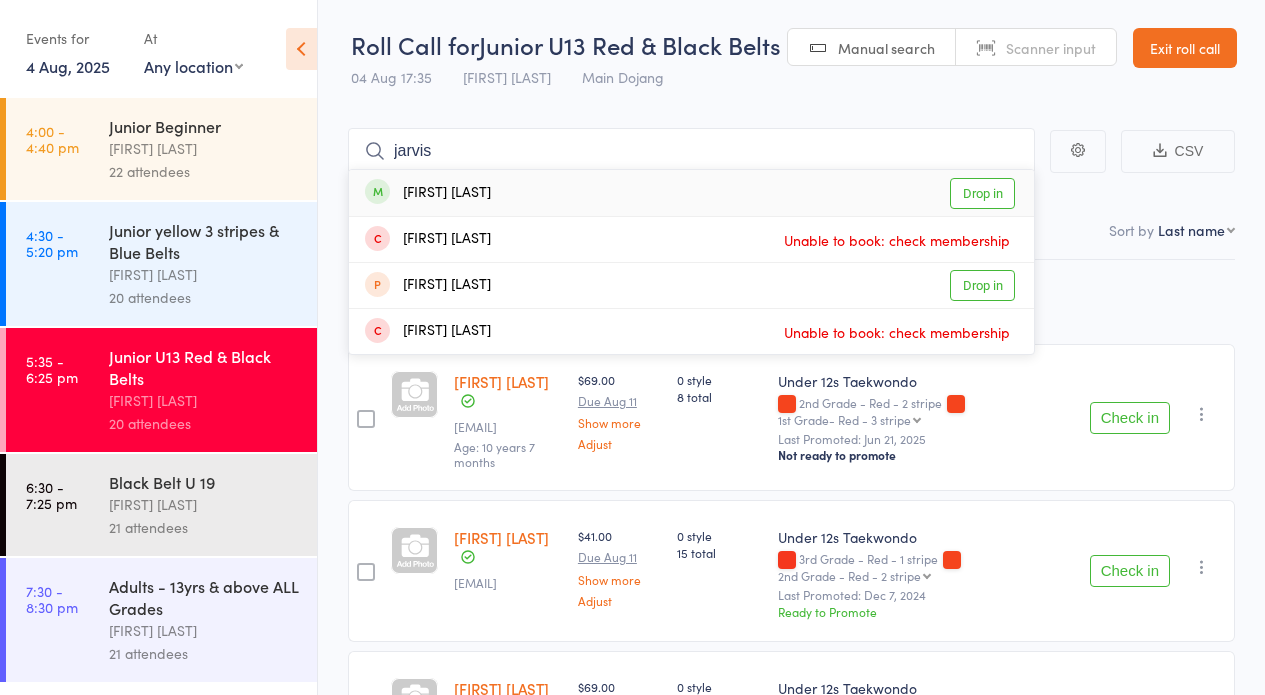 click on "Drop in" at bounding box center (982, 193) 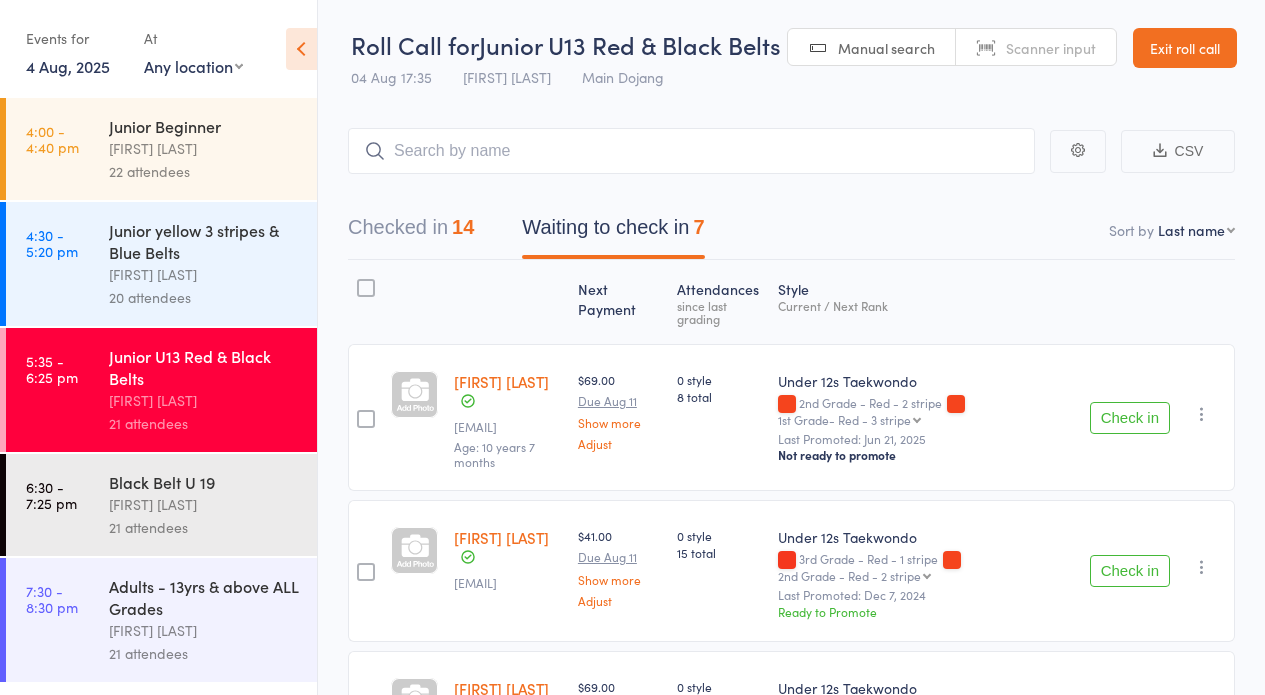 click on "Exit roll call" at bounding box center [1185, 48] 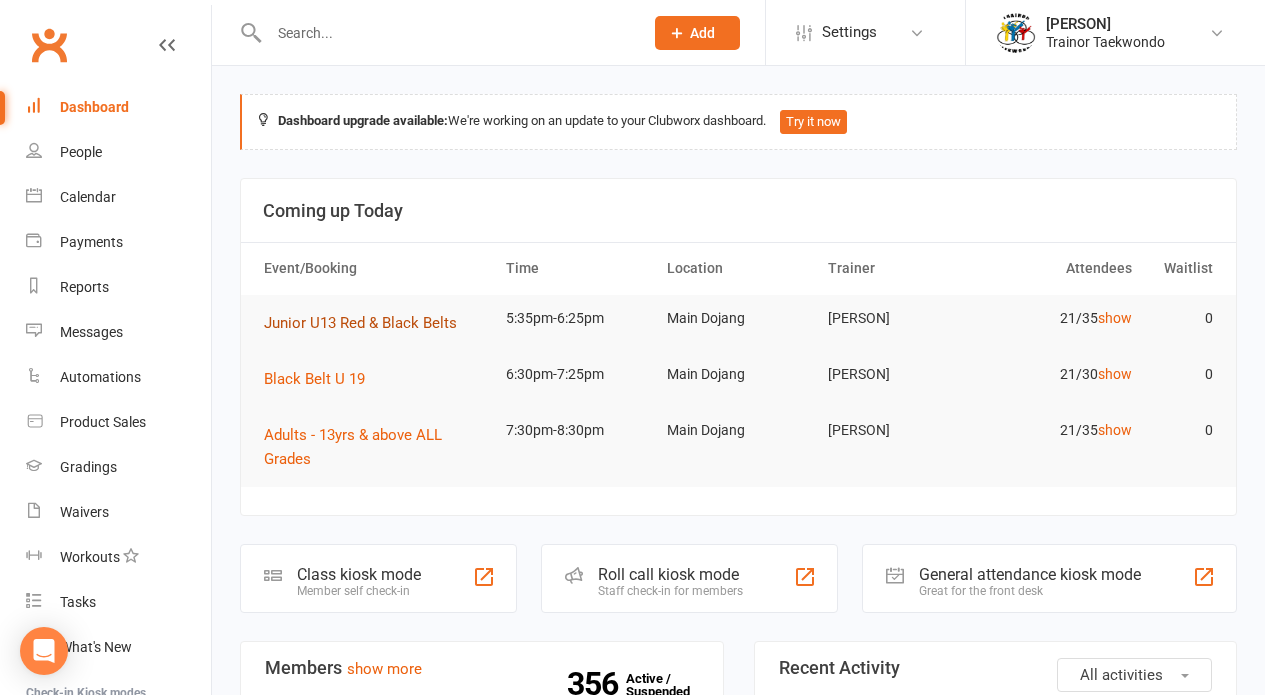 click on "Junior U13 Red  & Black Belts" at bounding box center [360, 323] 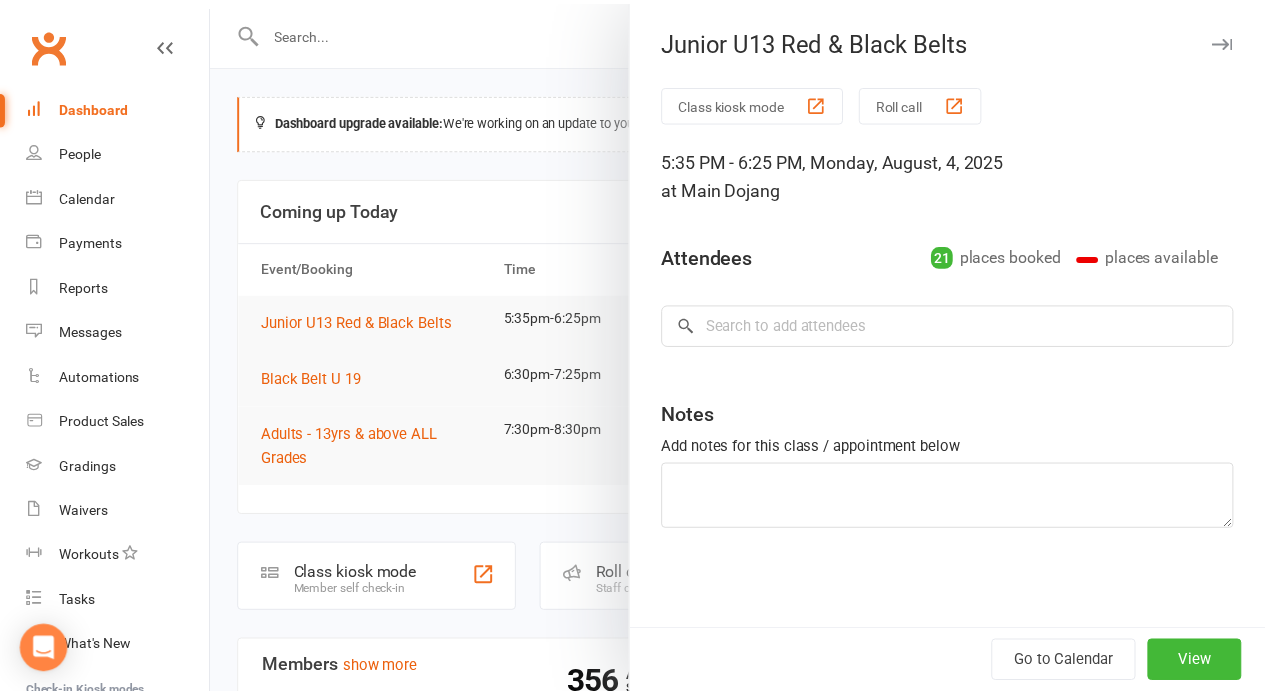 scroll, scrollTop: 0, scrollLeft: 0, axis: both 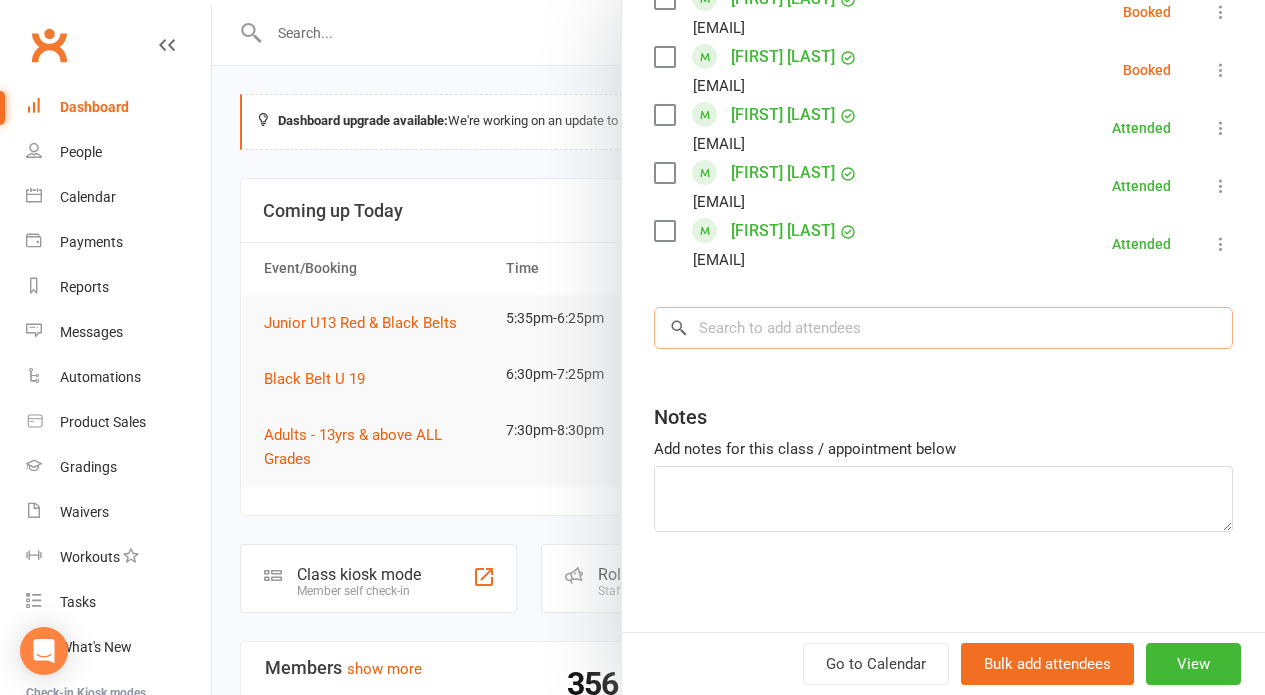 click at bounding box center (943, 328) 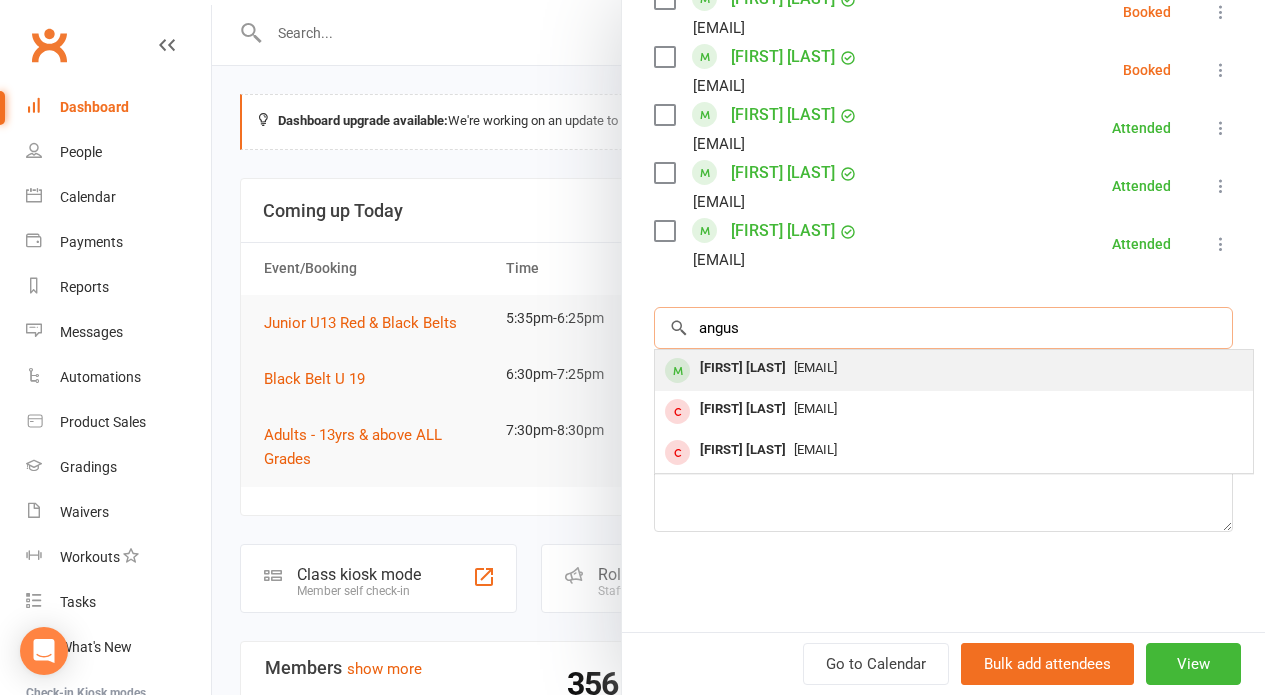 type on "angus" 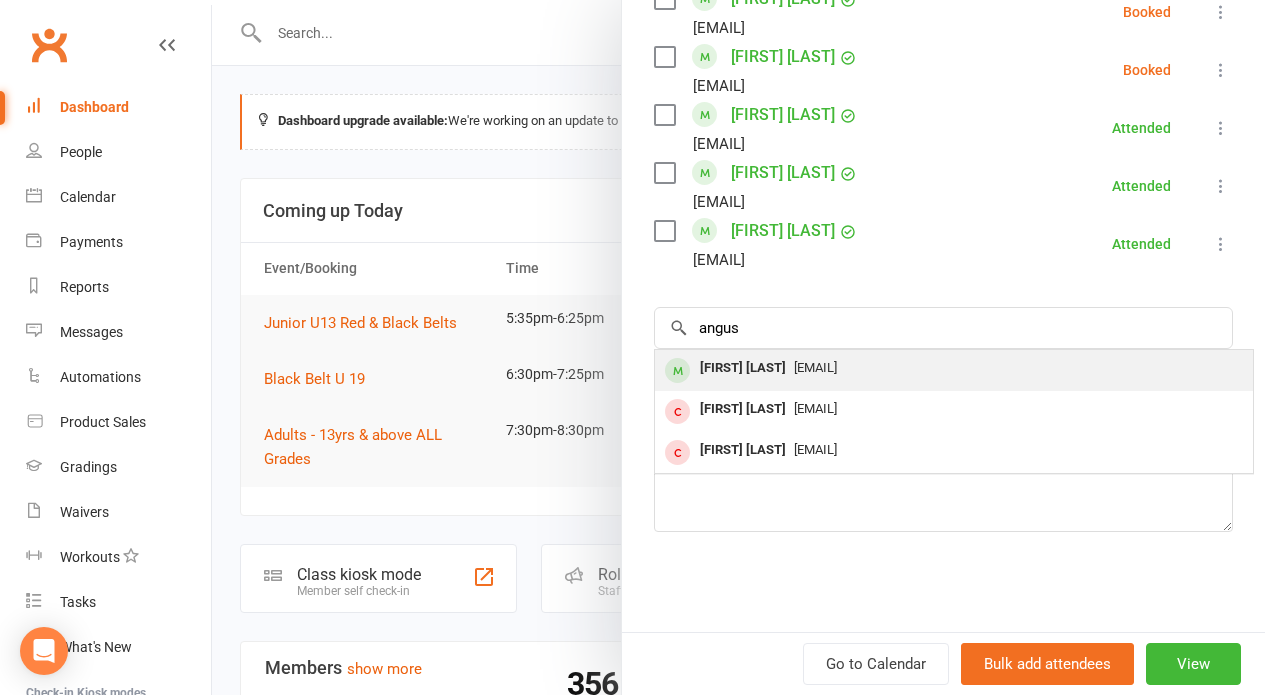 click on "[FIRST] [LAST]" at bounding box center [743, 368] 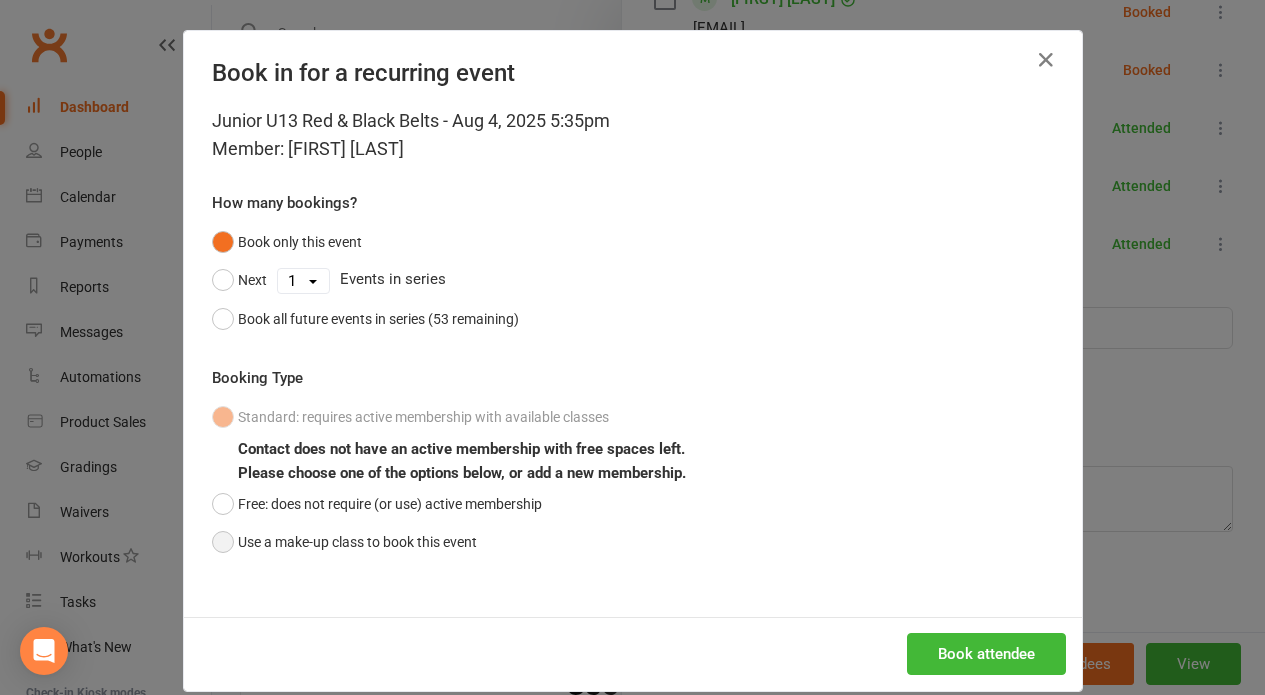 click on "Use a make-up class to book this event" at bounding box center [344, 542] 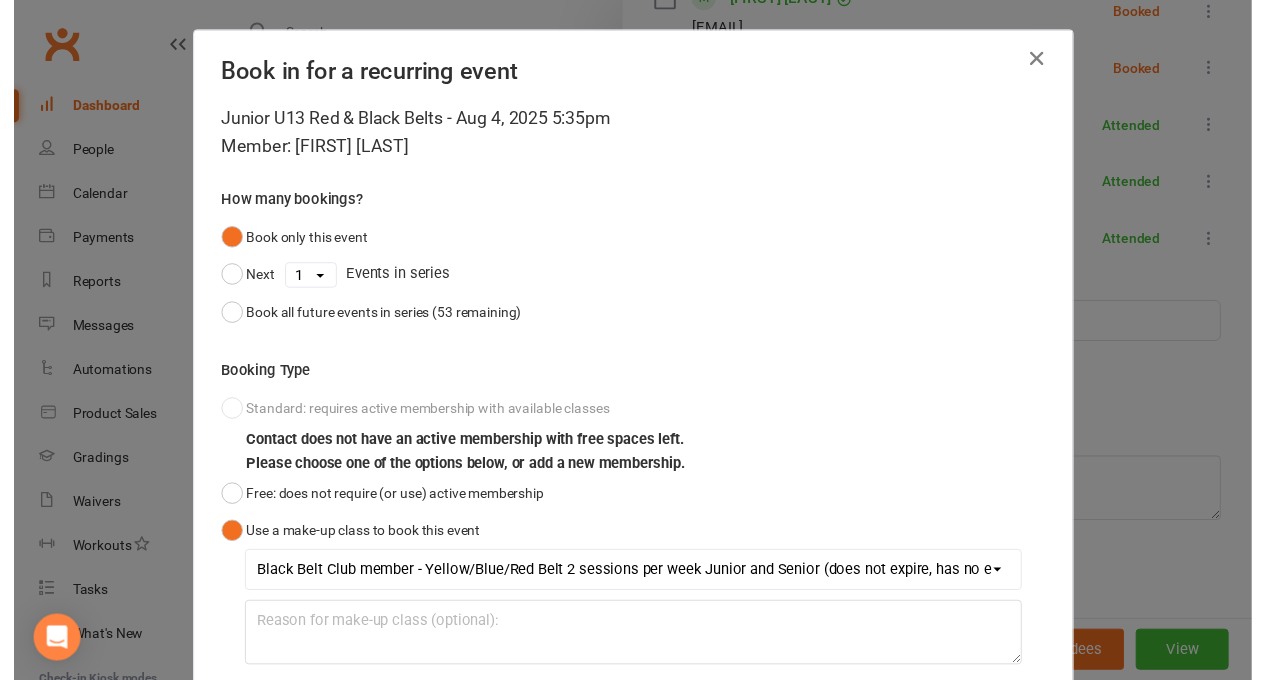 scroll, scrollTop: 143, scrollLeft: 0, axis: vertical 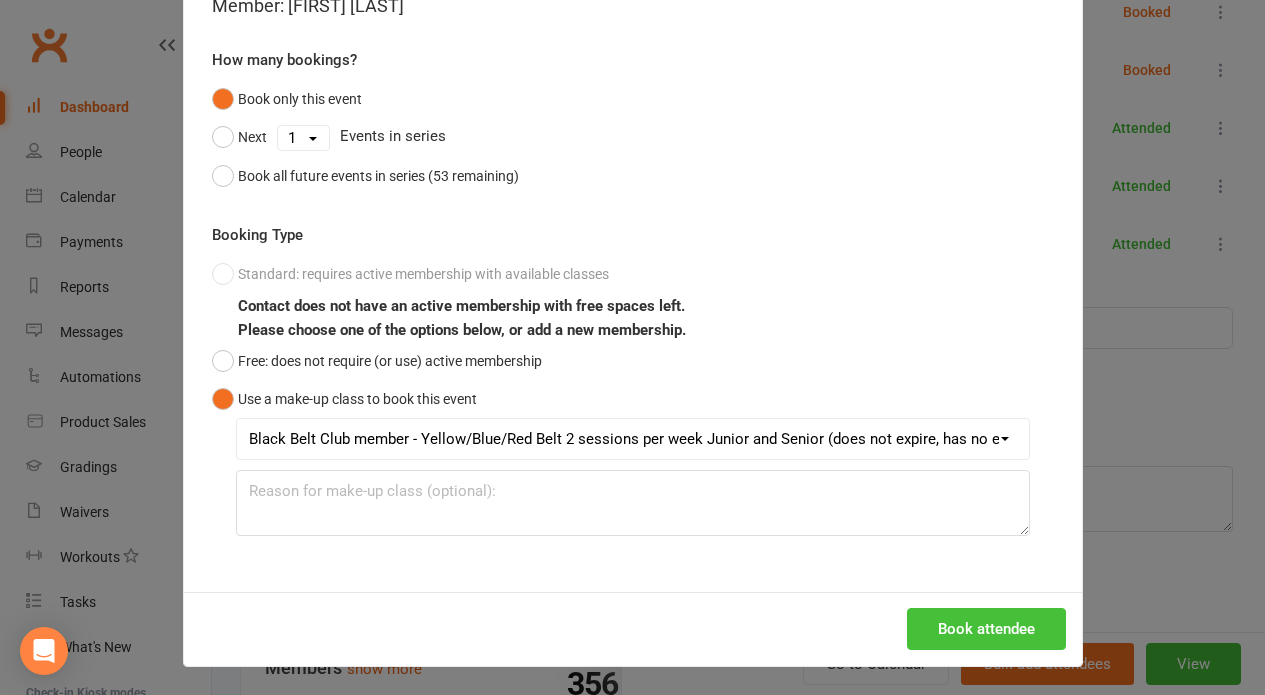 click on "Book attendee" at bounding box center (986, 629) 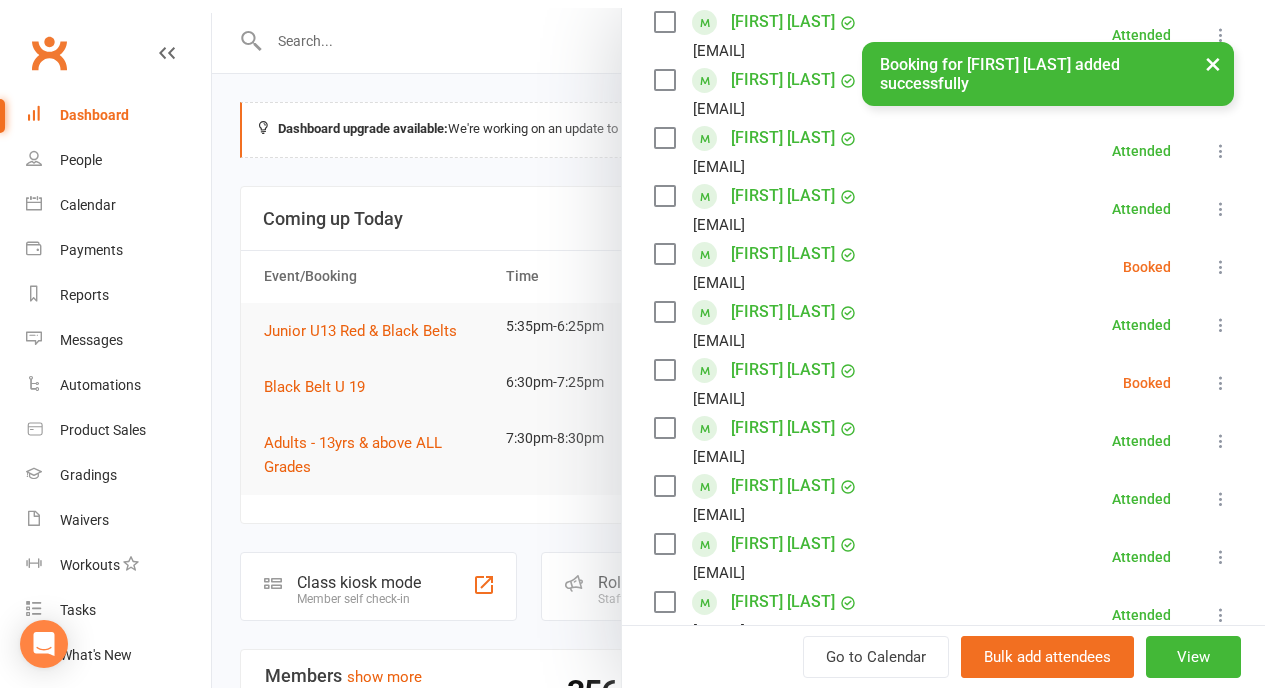 scroll, scrollTop: 651, scrollLeft: 0, axis: vertical 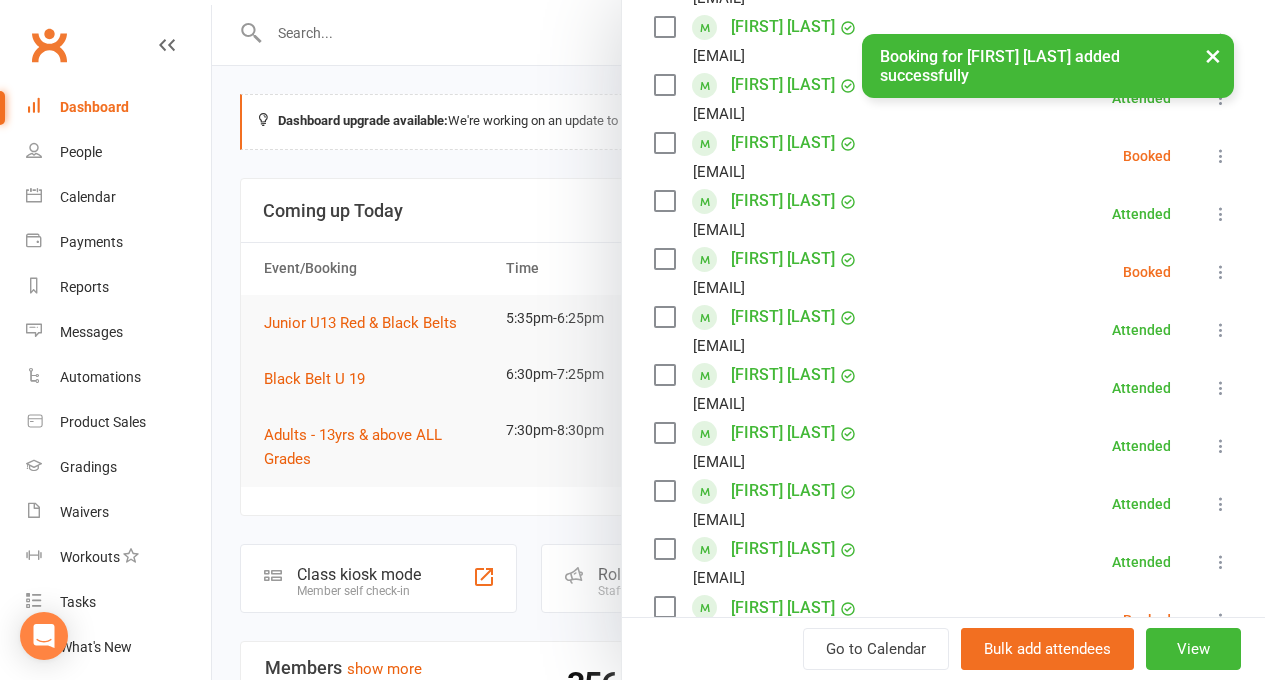 click at bounding box center (1221, 272) 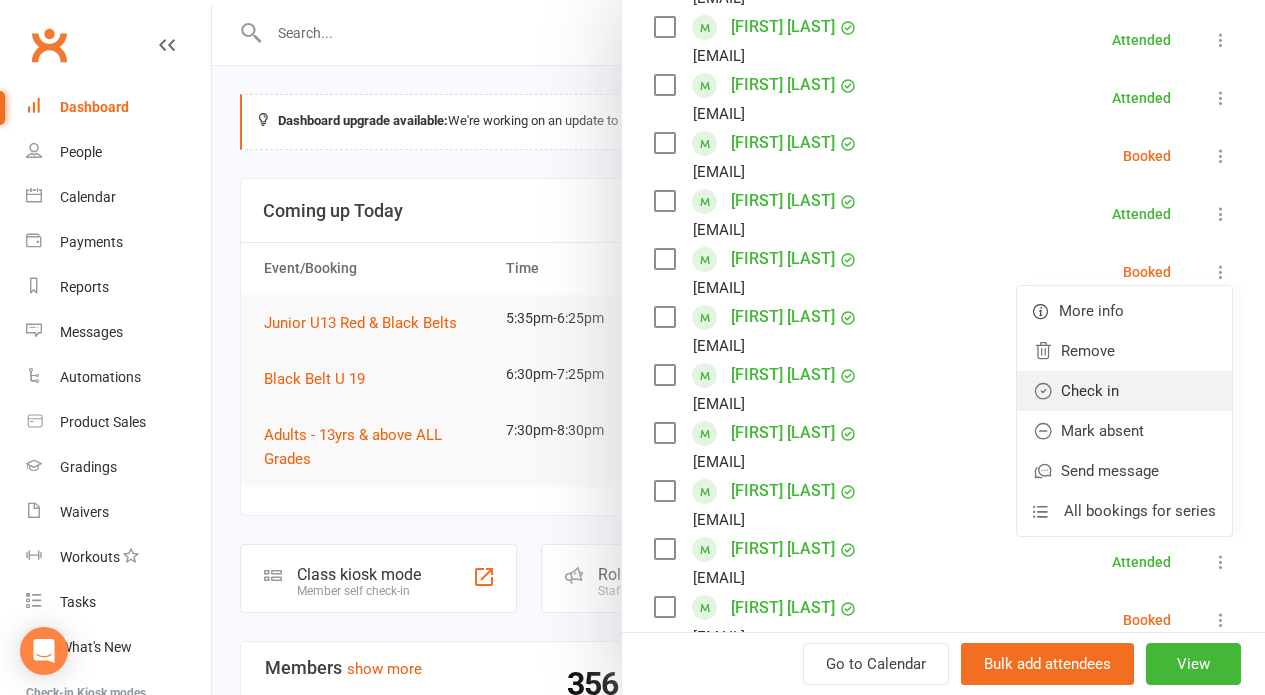 click on "Check in" at bounding box center [1124, 391] 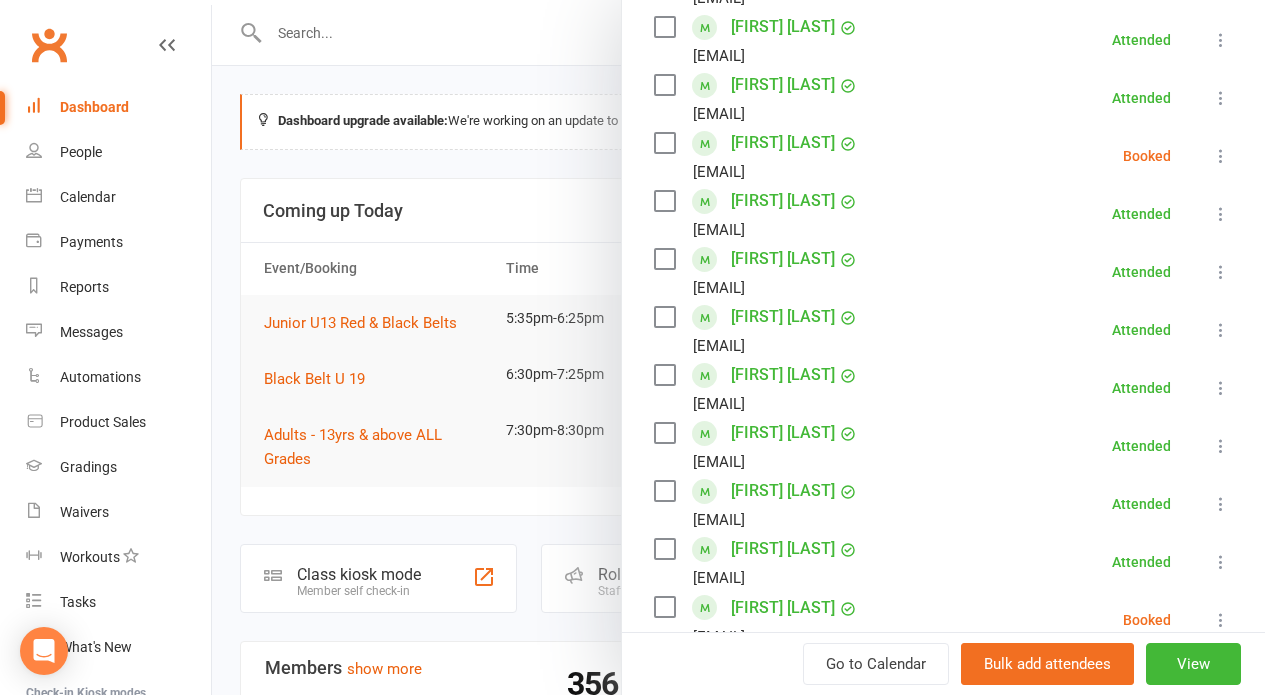 scroll, scrollTop: 0, scrollLeft: 0, axis: both 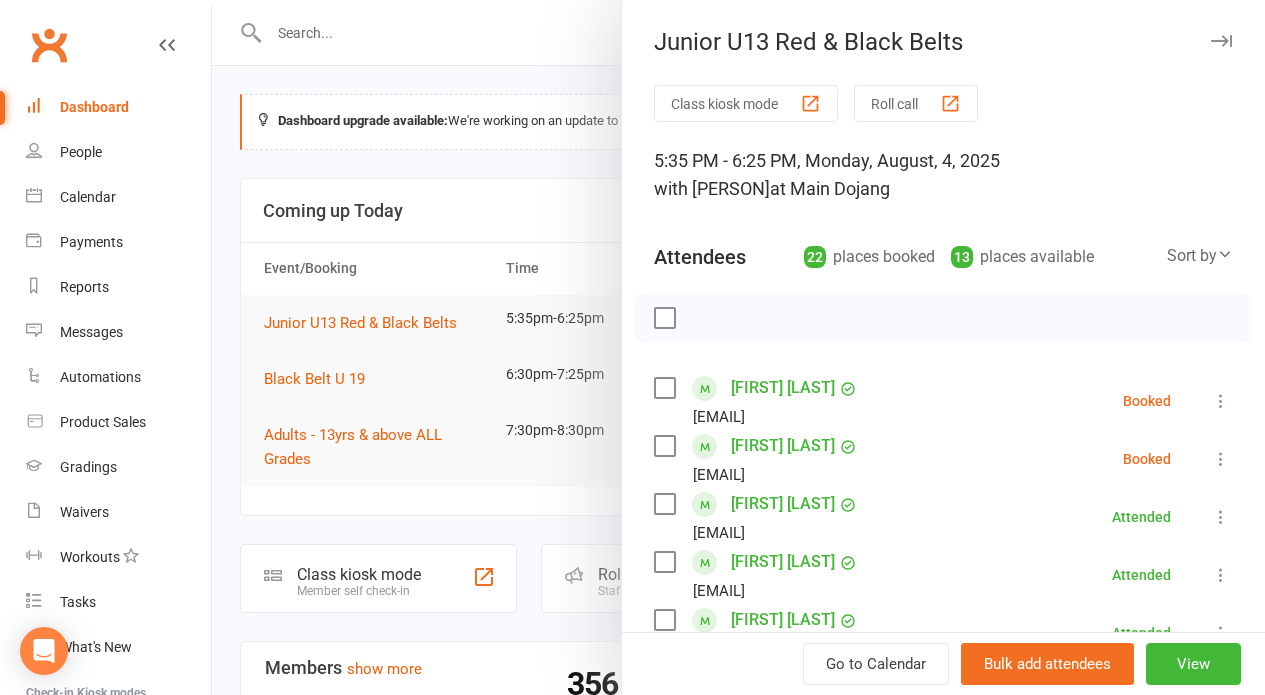 click on "Roll call" at bounding box center [916, 103] 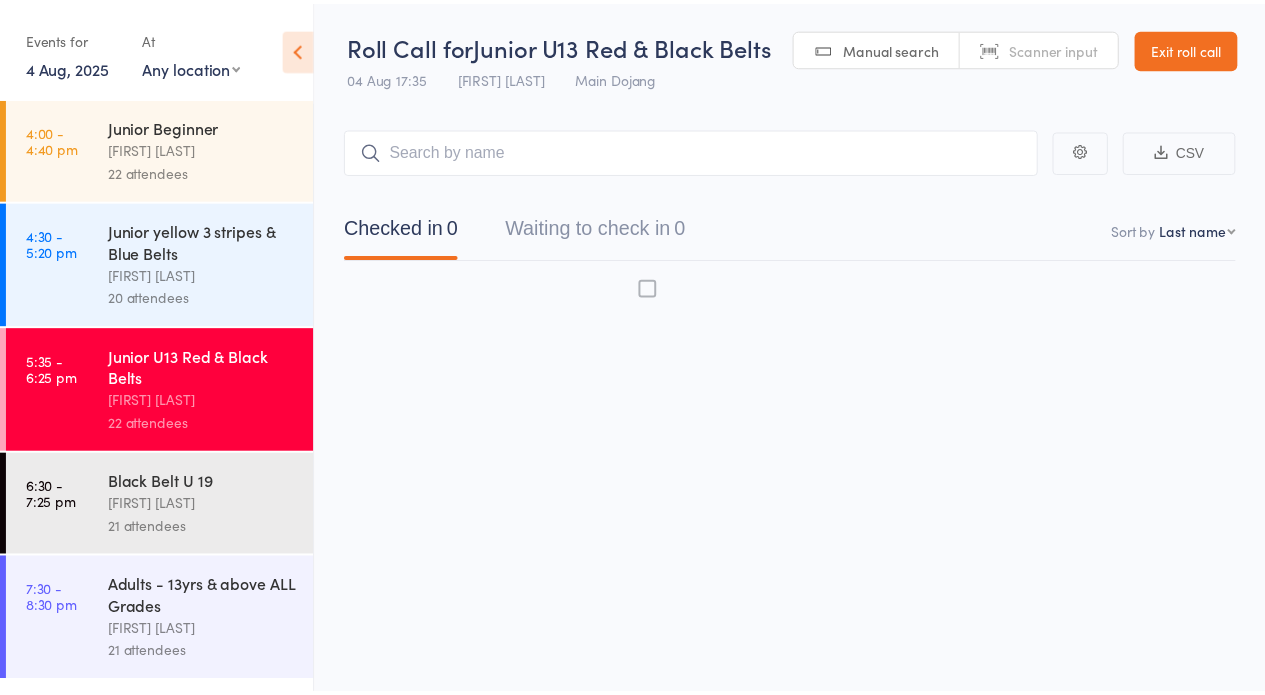 scroll, scrollTop: 0, scrollLeft: 0, axis: both 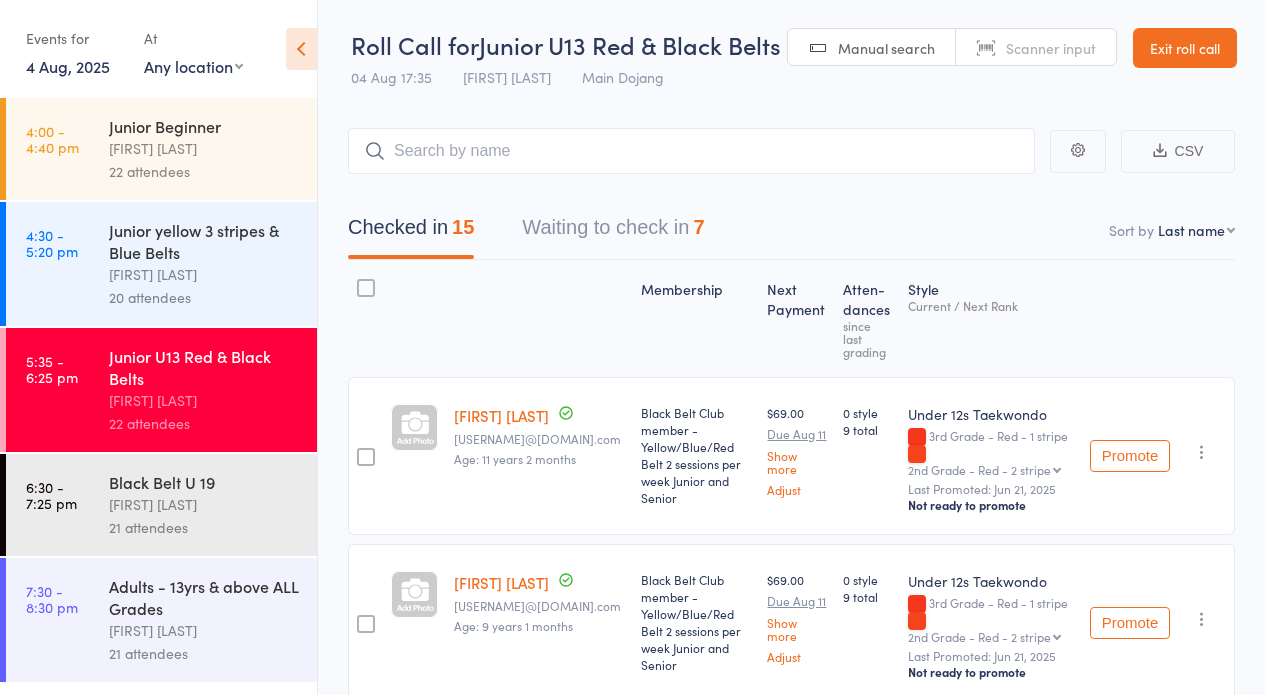 click on "Waiting to check in  7" at bounding box center [613, 232] 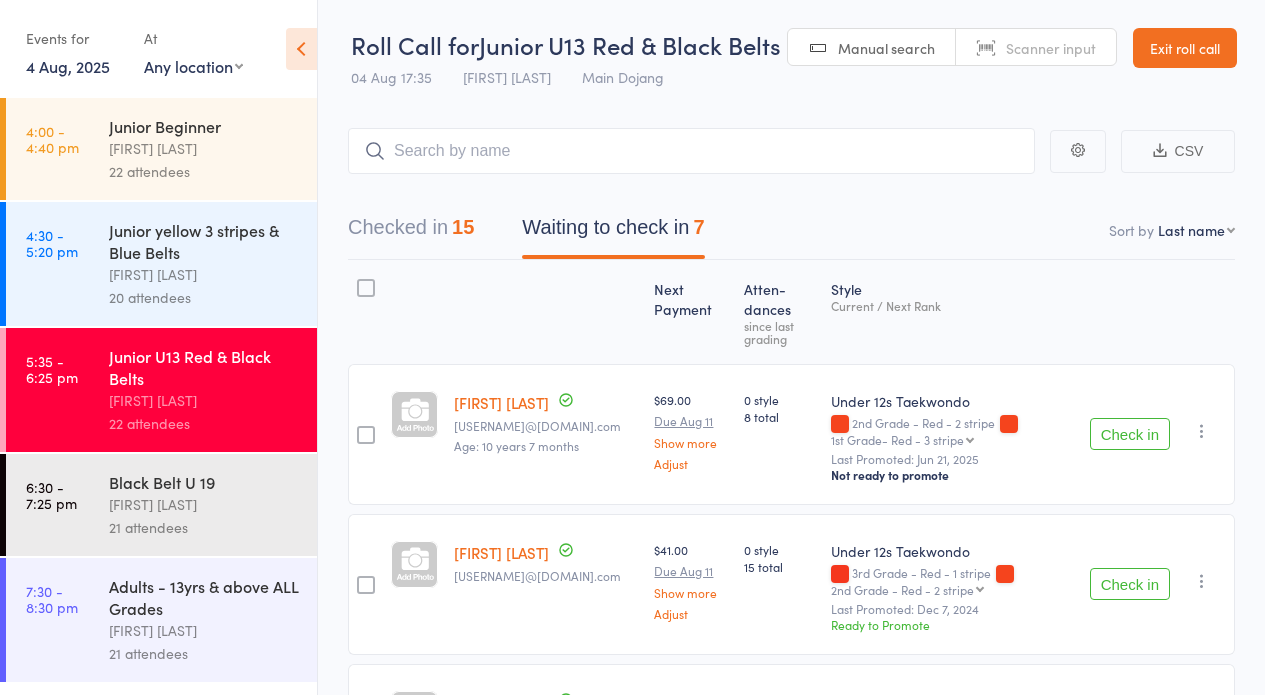 click on "CSV
Checked in  15 Waiting to check in  7
Sort by   Last name First name Last name Birthday today? Behind on payments? Check in time Next payment date Next payment amount Membership name Membership expires Ready to grade Style and Rank Style attendance count All attendance count Last Promoted Next Payment Atten­dances since last grading Style Current / Next Rank Antony Ainio    RichardAinio@outlook.com Age: 10 years 7 months $69.00 Due Aug 11  Show more Adjust 0 style 8 total Under 12s Taekwondo 2nd Grade - Red - 2 stripe  1st Grade- Red - 3 stripe  1st Grade- Red - 3 stripe Cho Dan Bo 1st Poom Junior Black Belt 1st Poom - 1st Level Grade 1st Poom - 2nd Level Grade 1st Poom - 3rd Level Grade 2nd Poom Junior Black belt 2nd Poom - 1st Level Grade 2nd Poom - 2nd Level Grade 2nd Poom - 3rd Level Grade 3rd Poom Junior Black Belt Last Promoted: Jun 21, 2025 Not ready to promote Check in Check in Promote Send message Add Note Add Task Add Flag Remove Mark absent
Willow Ashton    stevealexashton@gmail.com" at bounding box center (791, 797) 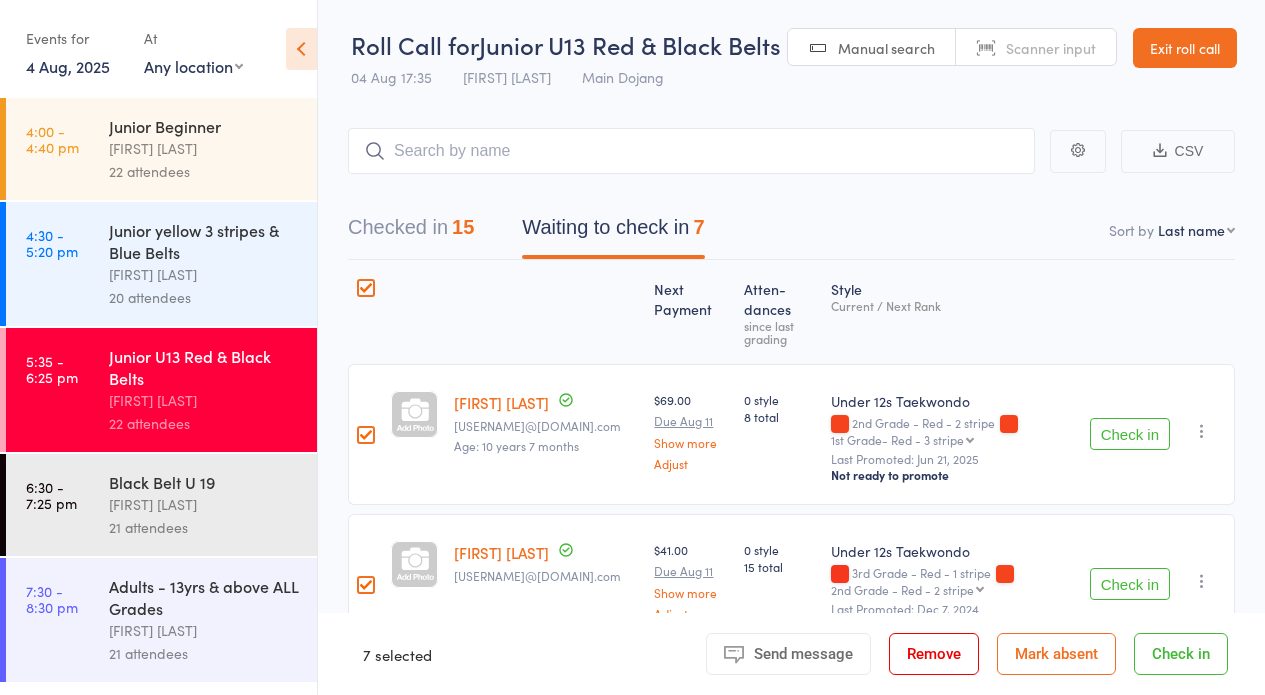 click on "Mark absent" at bounding box center (1056, 654) 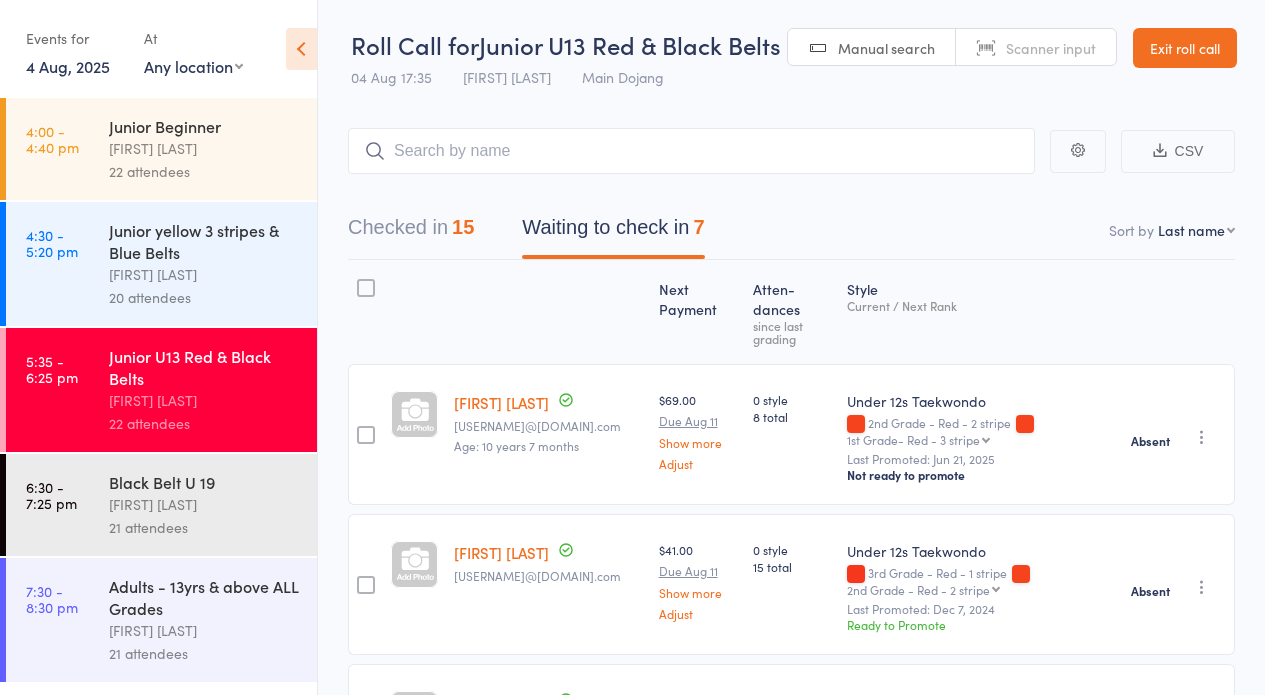 click on "Exit roll call" at bounding box center (1185, 48) 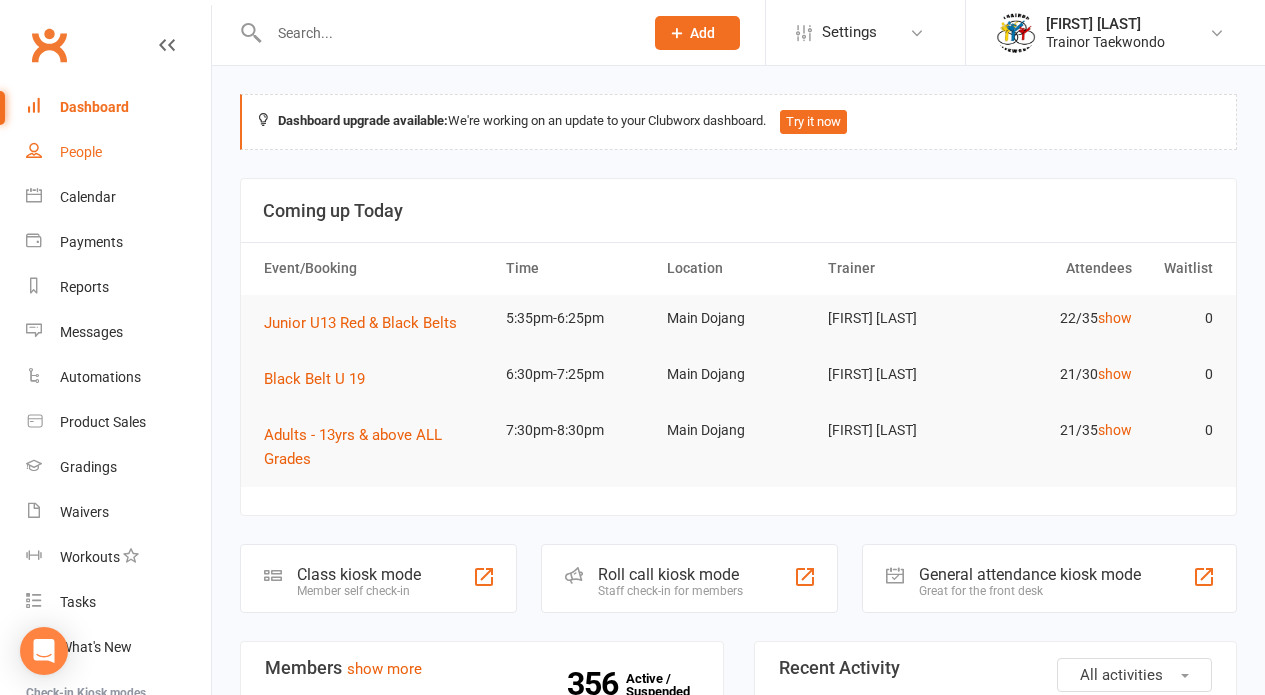 scroll, scrollTop: 0, scrollLeft: 0, axis: both 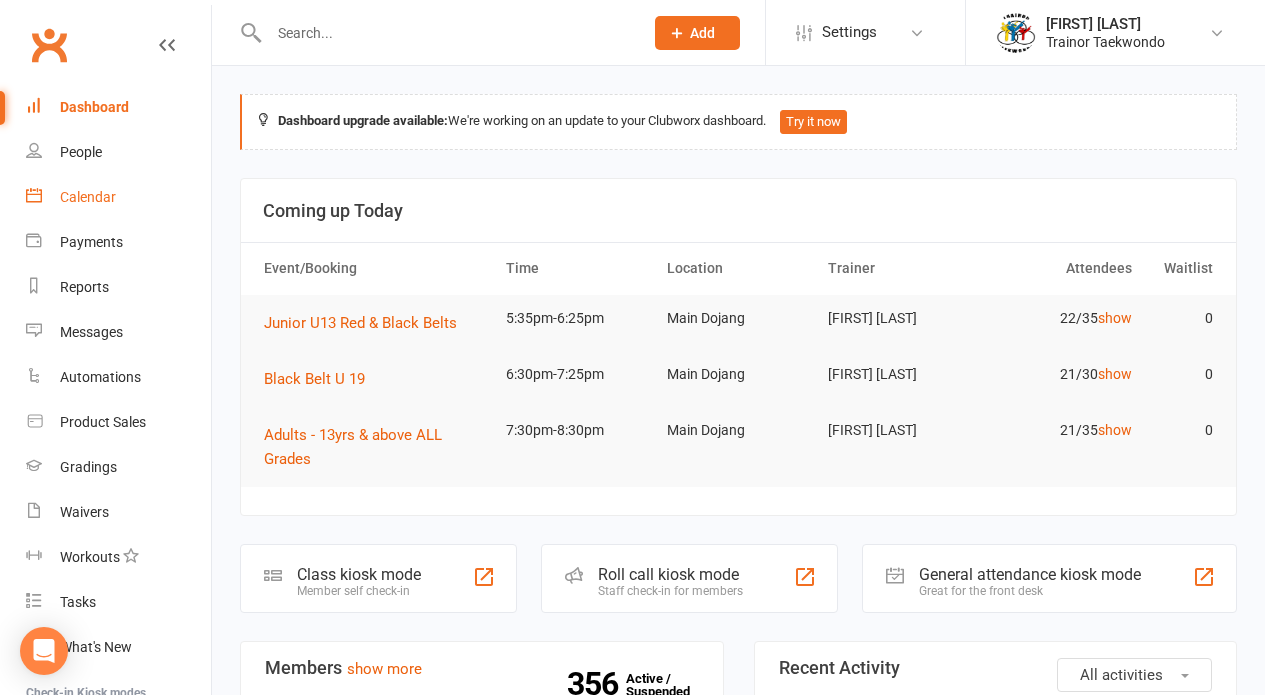 click on "Calendar" at bounding box center (88, 197) 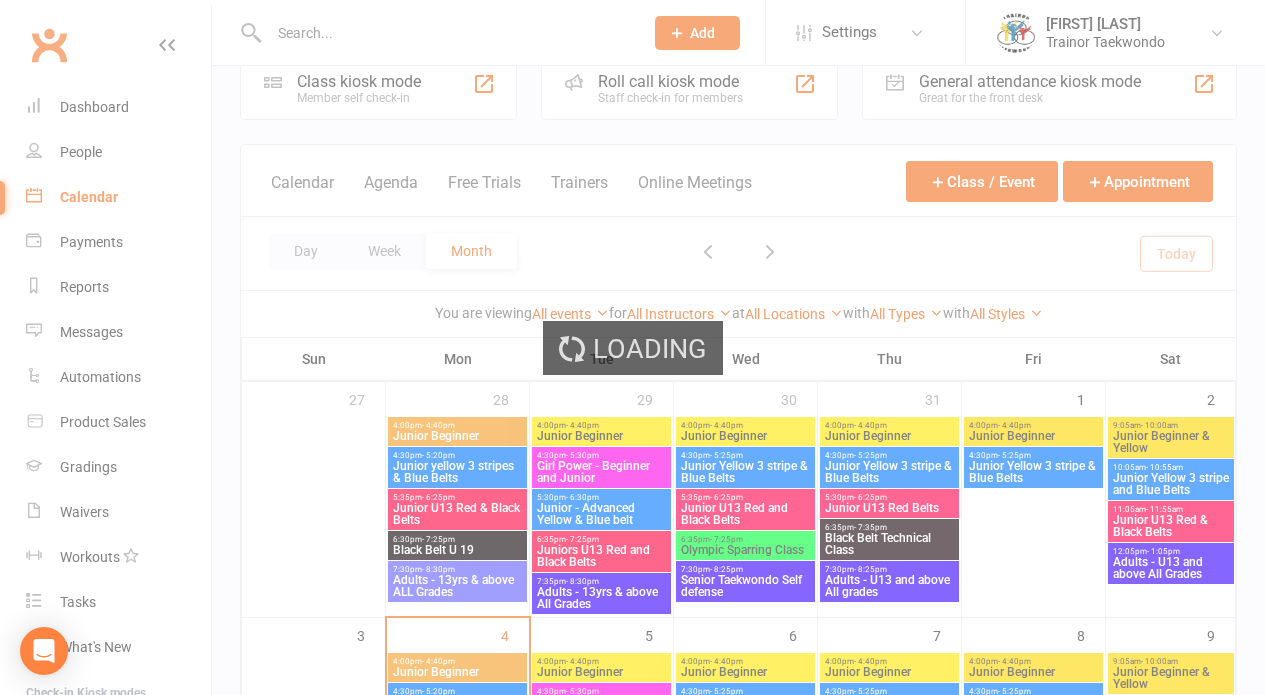 scroll, scrollTop: 170, scrollLeft: 0, axis: vertical 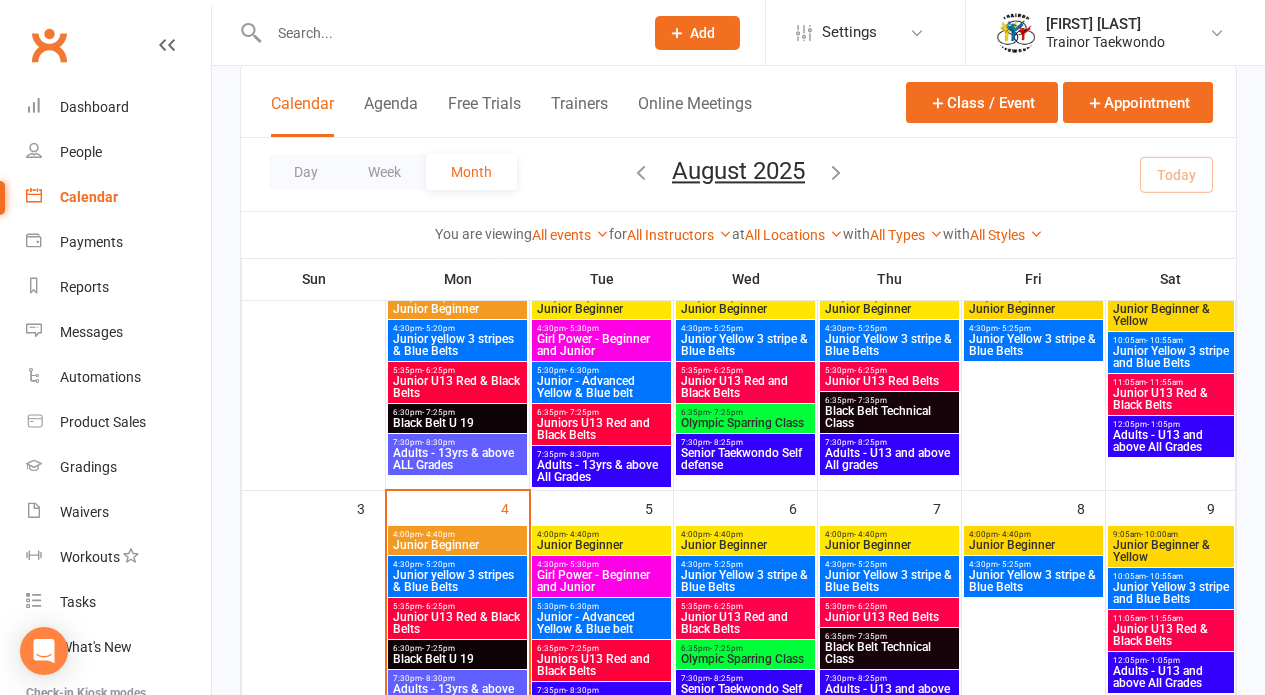 click on "Junior - Advanced Yellow & Blue belt" at bounding box center (601, 623) 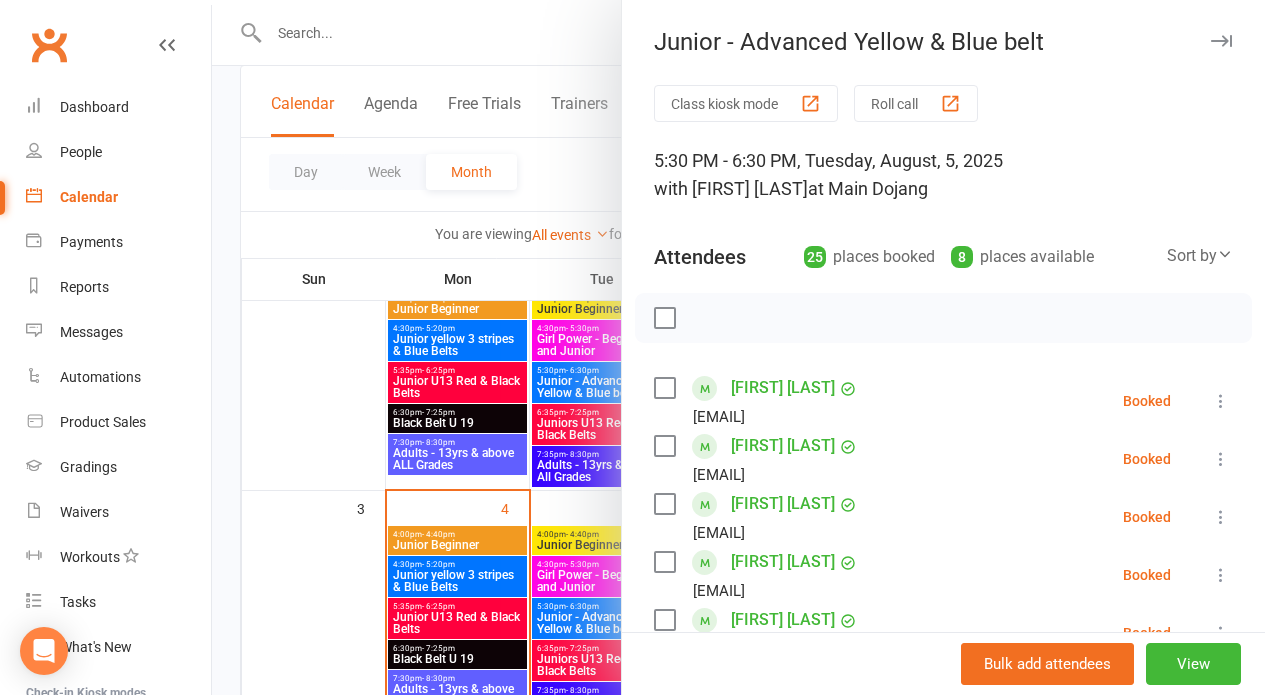 click on "Roll call" at bounding box center [916, 103] 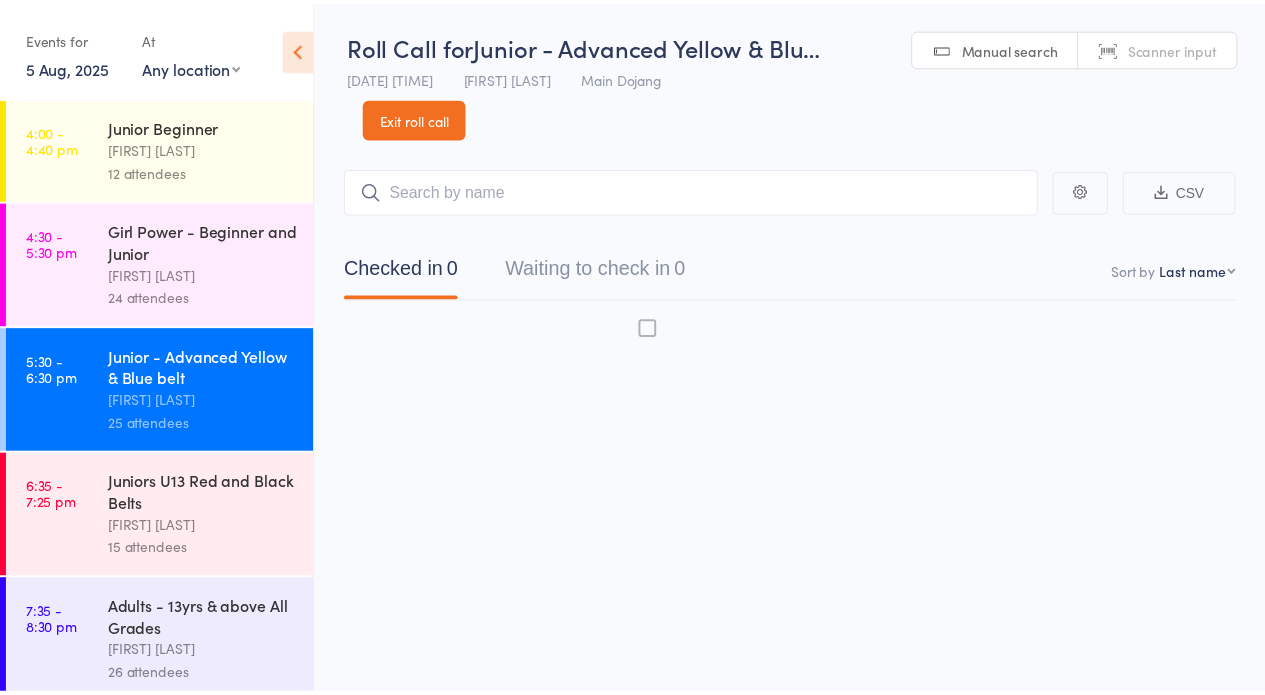 scroll, scrollTop: 0, scrollLeft: 0, axis: both 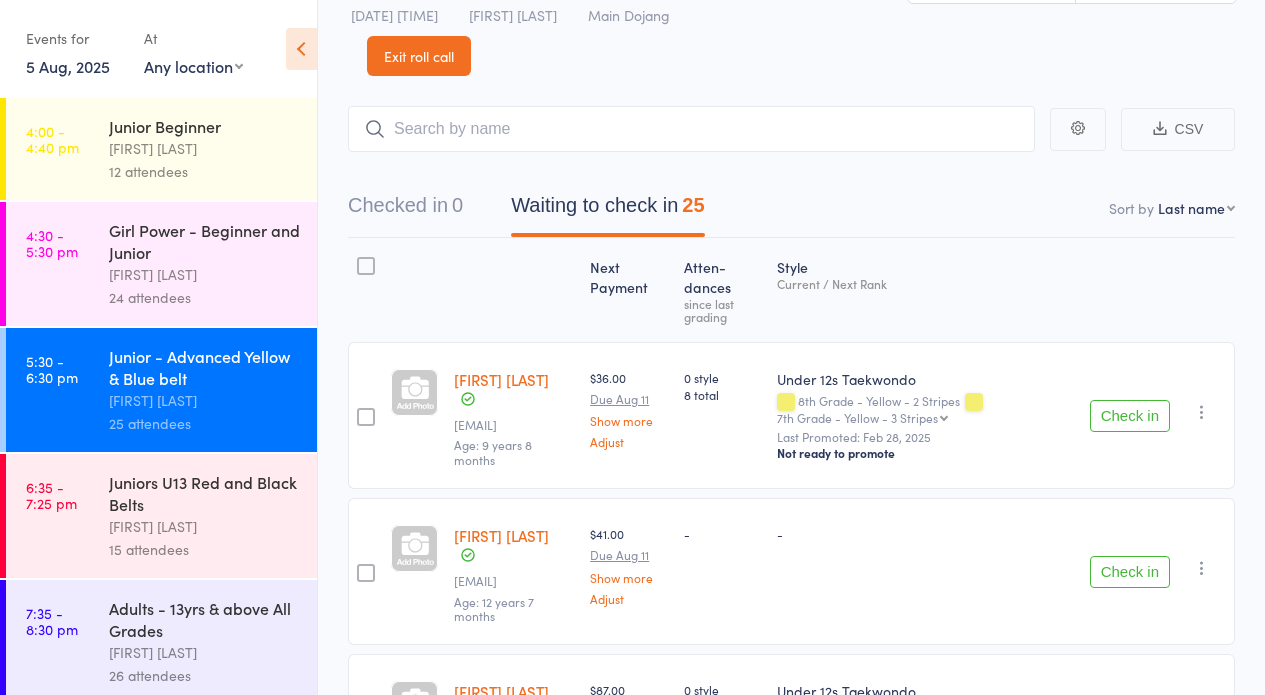 select on "12" 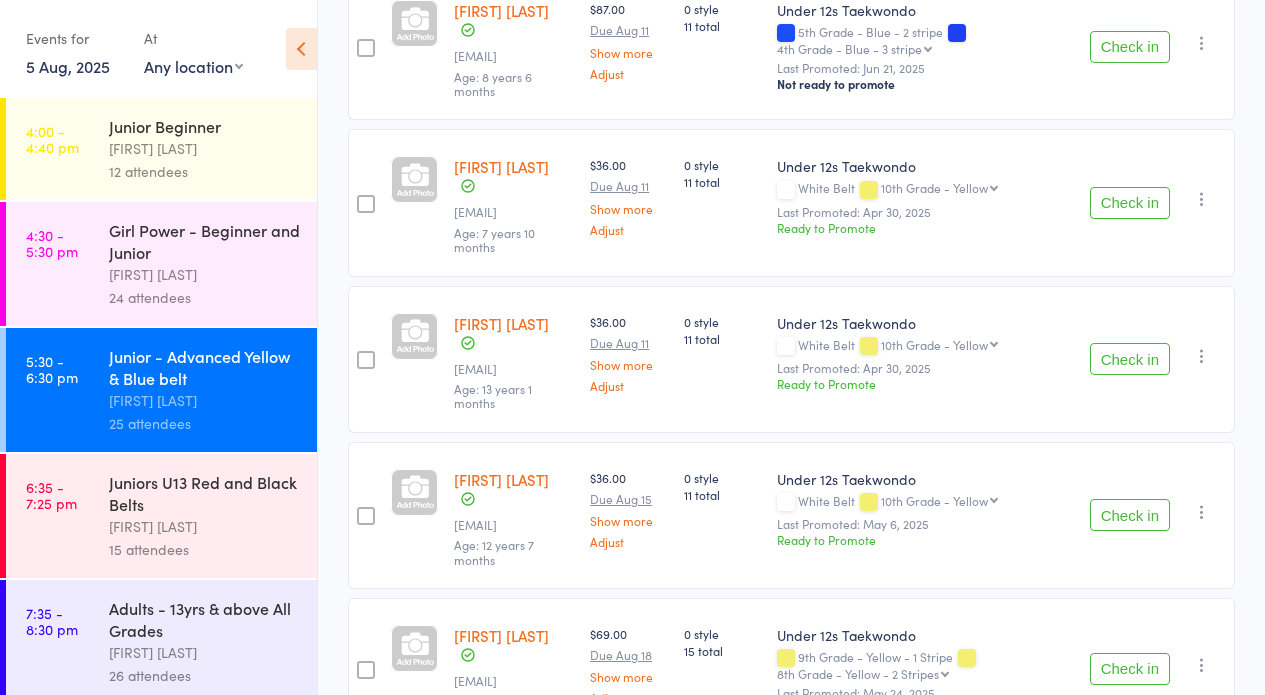 scroll, scrollTop: 2944, scrollLeft: 0, axis: vertical 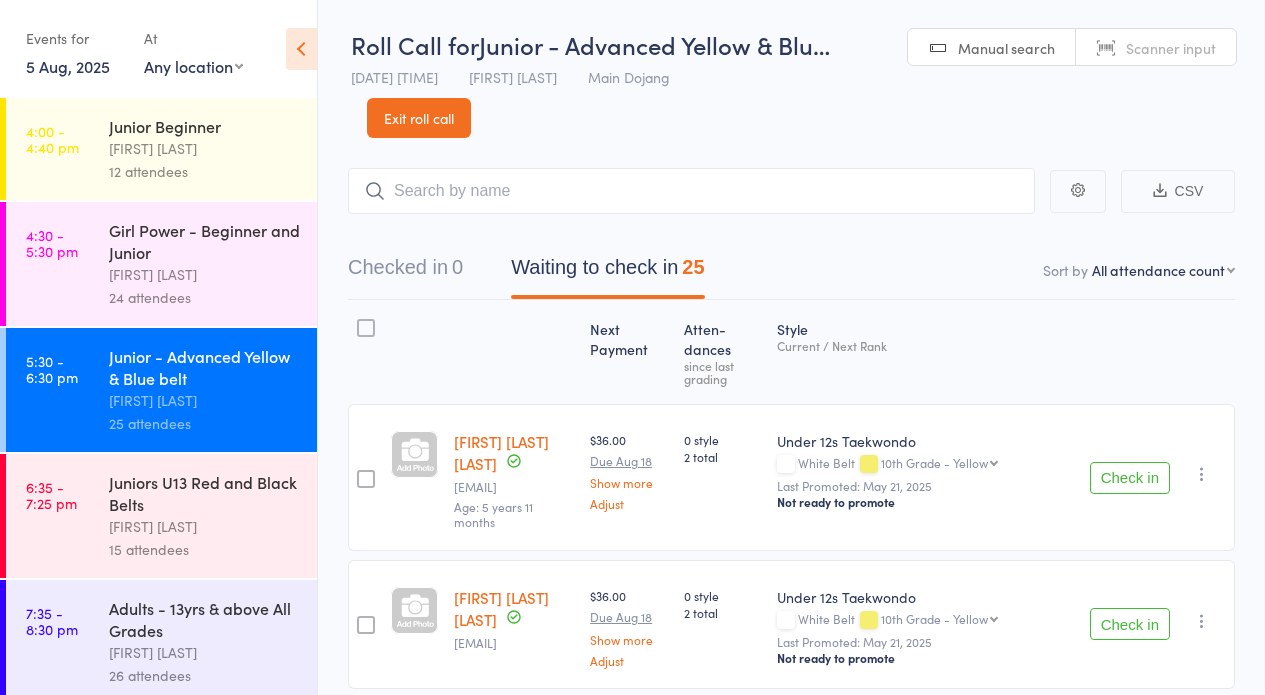click on "Exit roll call" at bounding box center [419, 118] 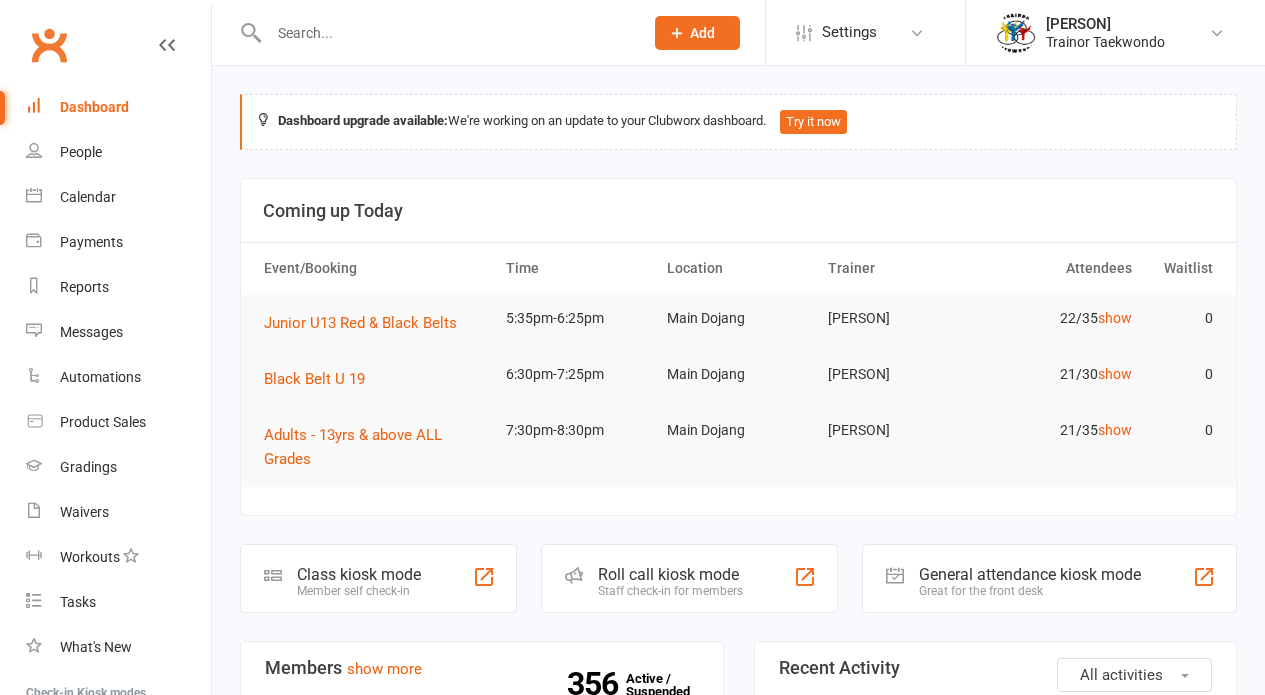 click on "Calendar" at bounding box center (88, 197) 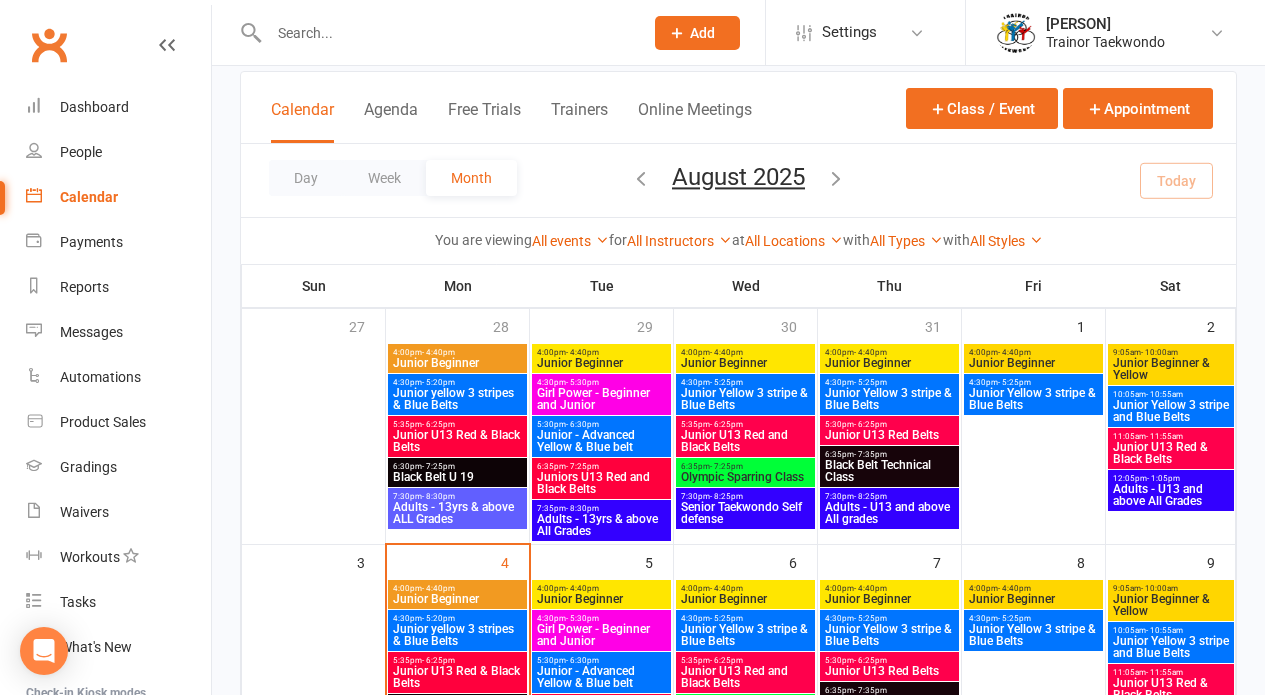scroll, scrollTop: 218, scrollLeft: 0, axis: vertical 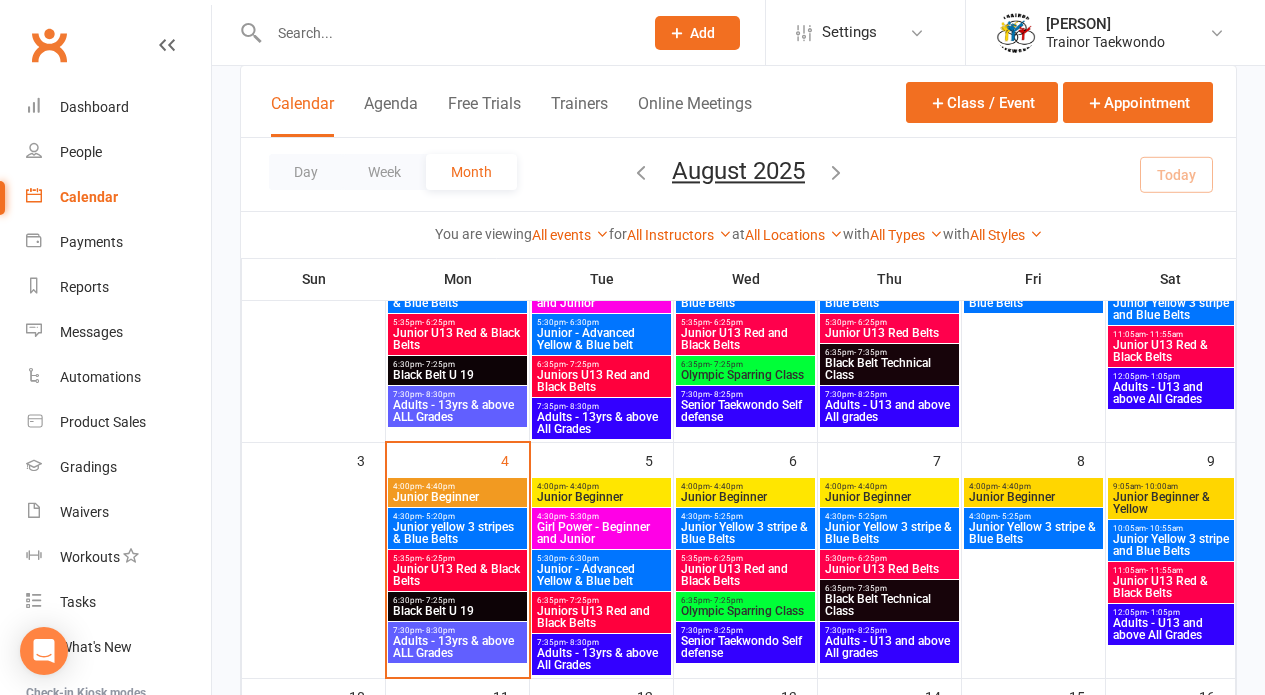 click on "Junior U13 Red  & Black Belts" at bounding box center [457, 575] 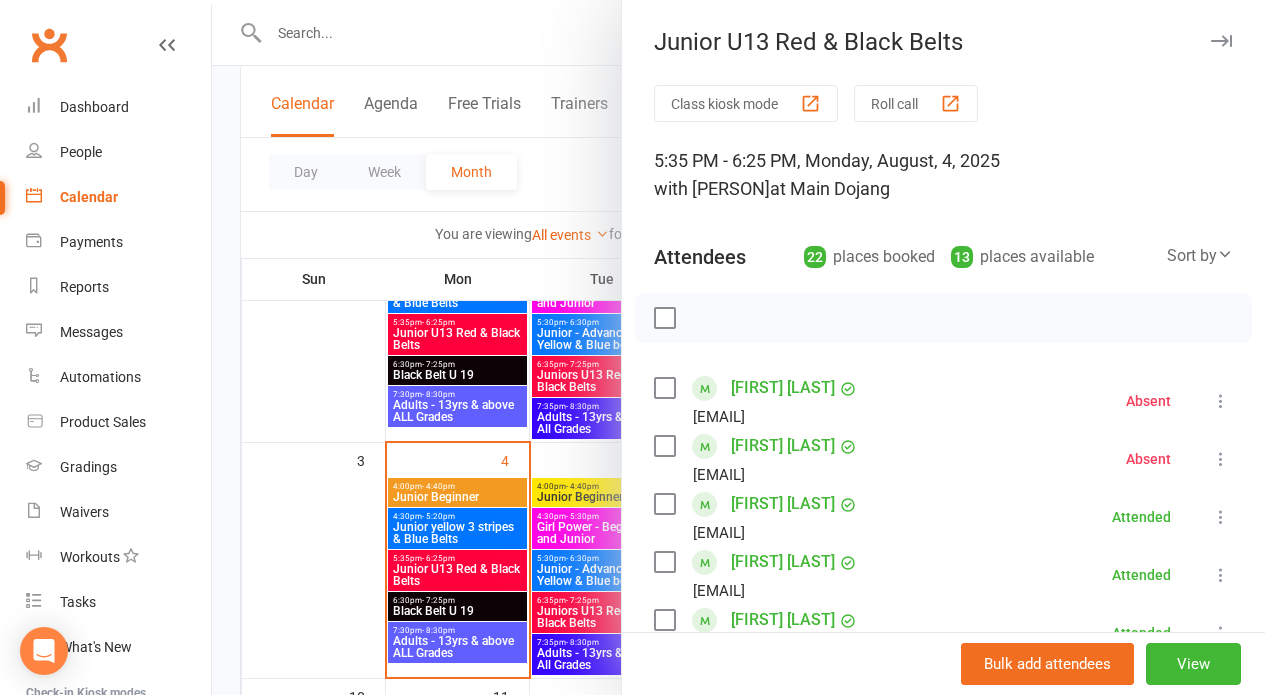 click on "Roll call" at bounding box center [916, 103] 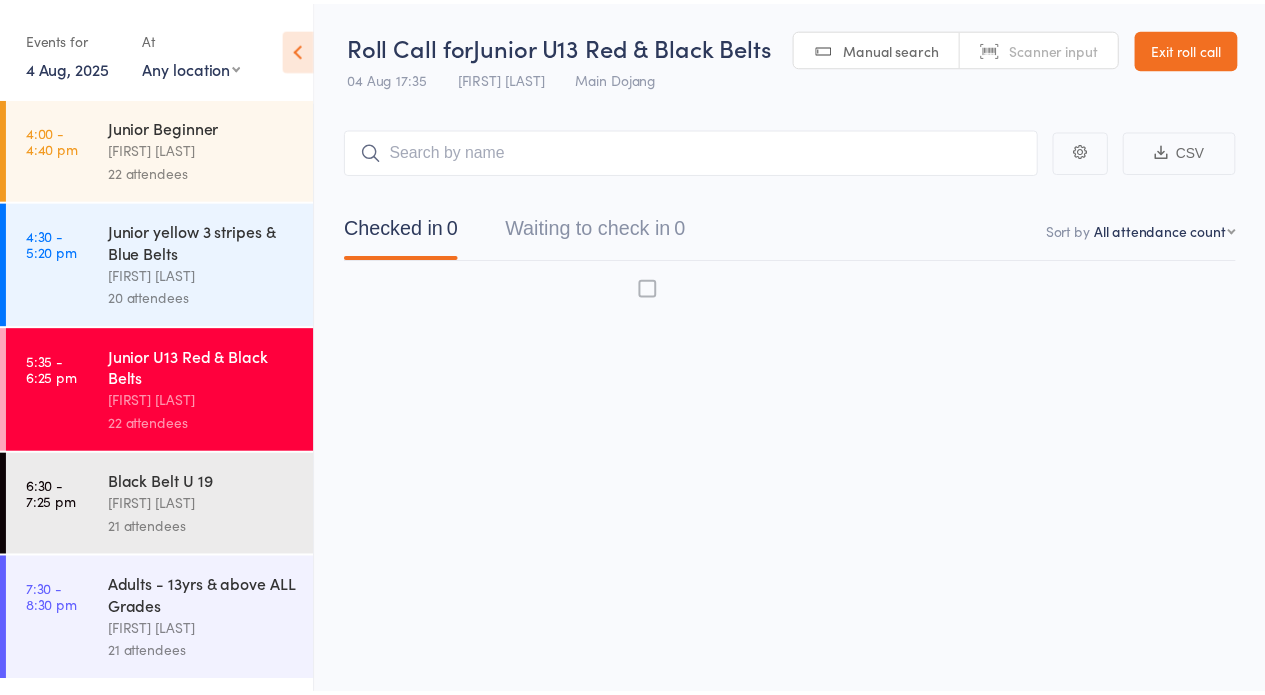 scroll, scrollTop: 0, scrollLeft: 0, axis: both 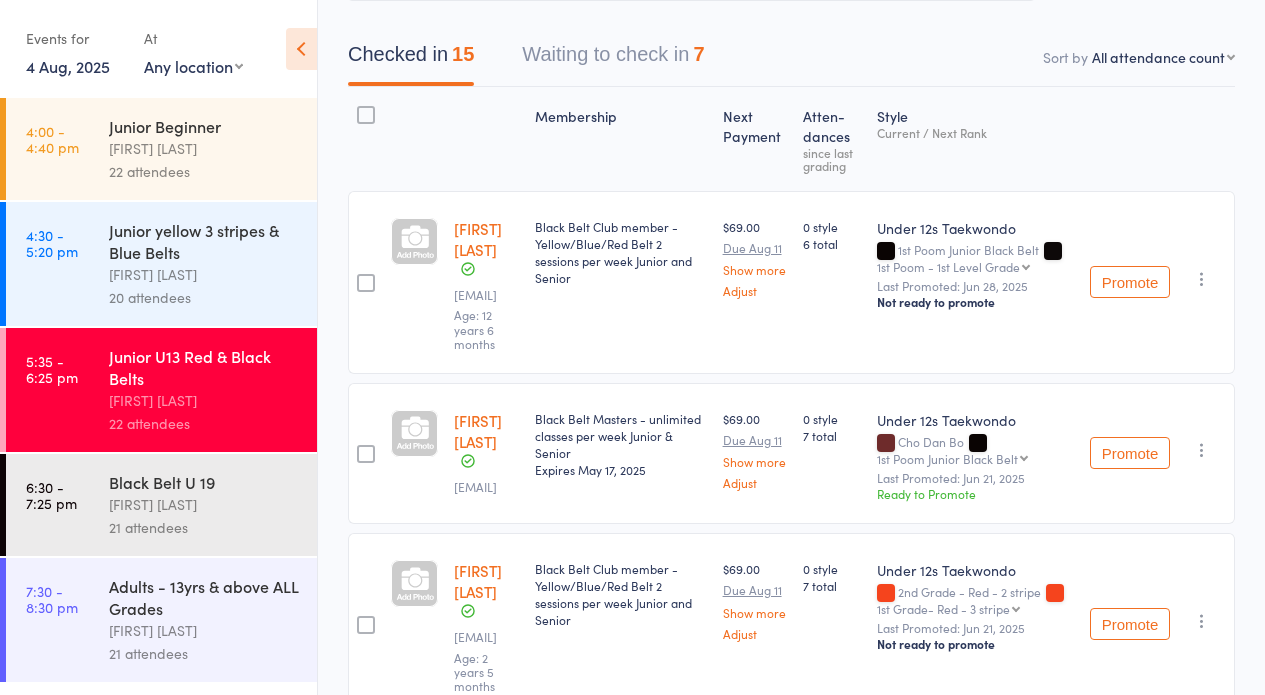 click on "Waiting to check in  7" at bounding box center [613, 59] 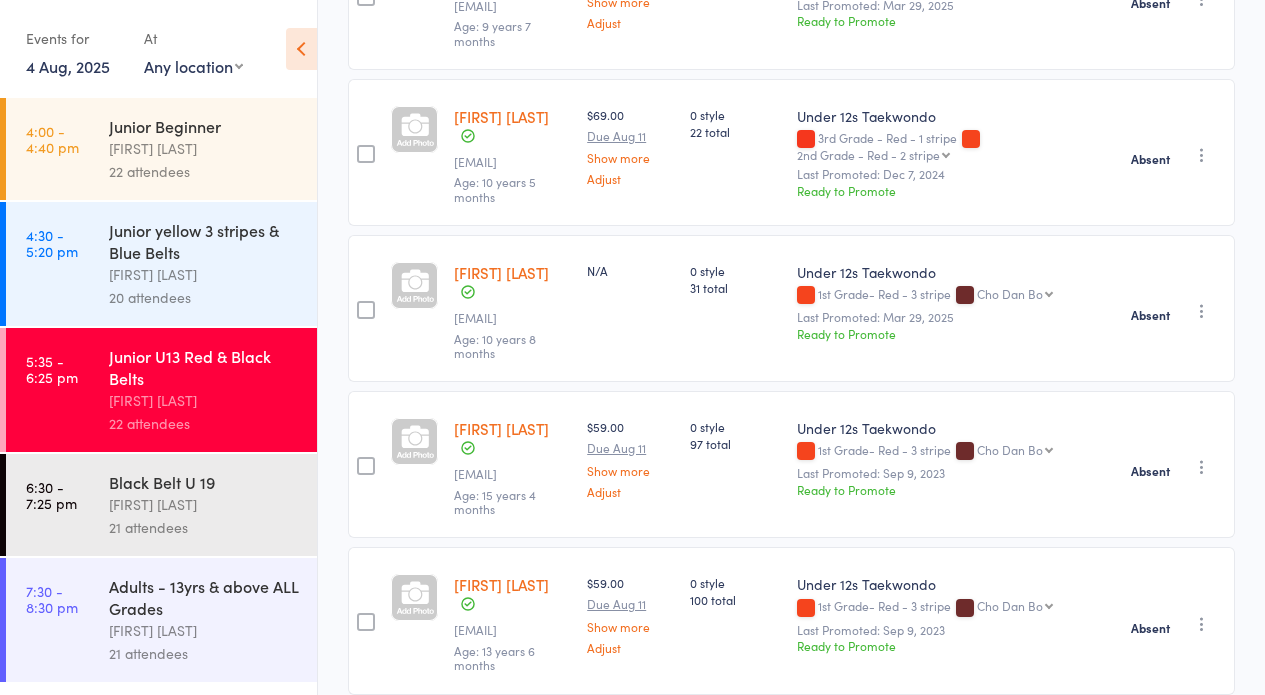 scroll, scrollTop: 0, scrollLeft: 0, axis: both 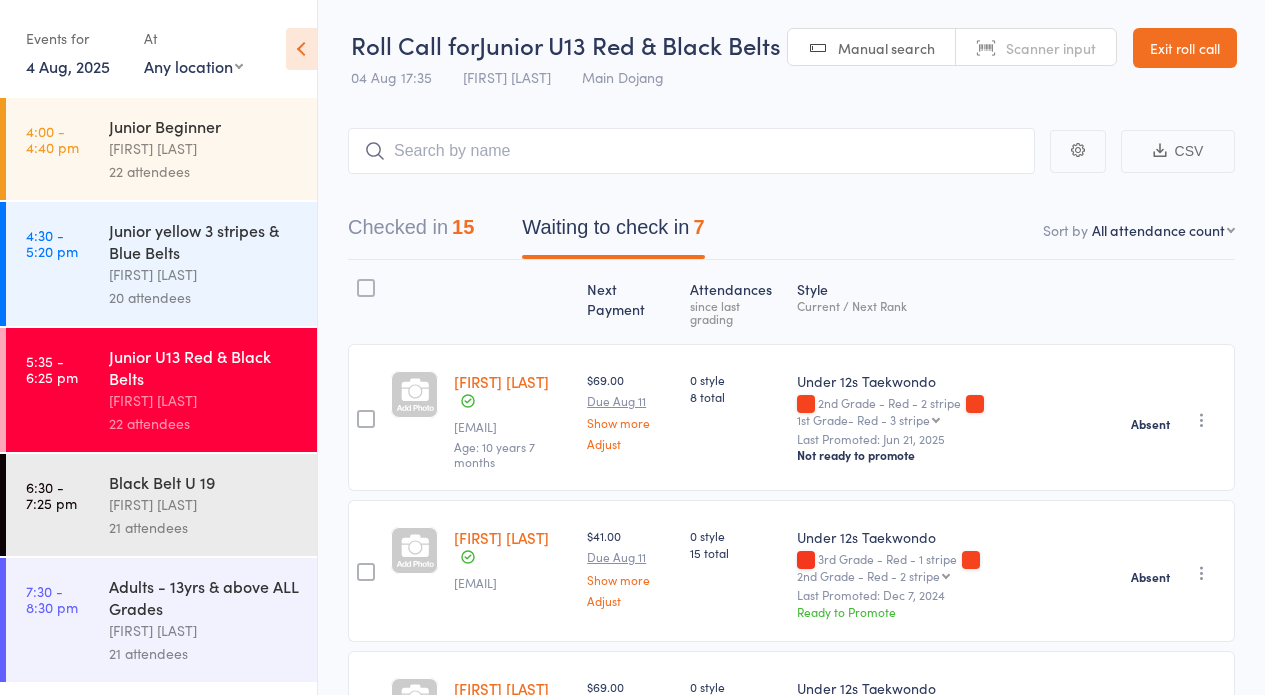 click on "[PERSON]" at bounding box center (204, 504) 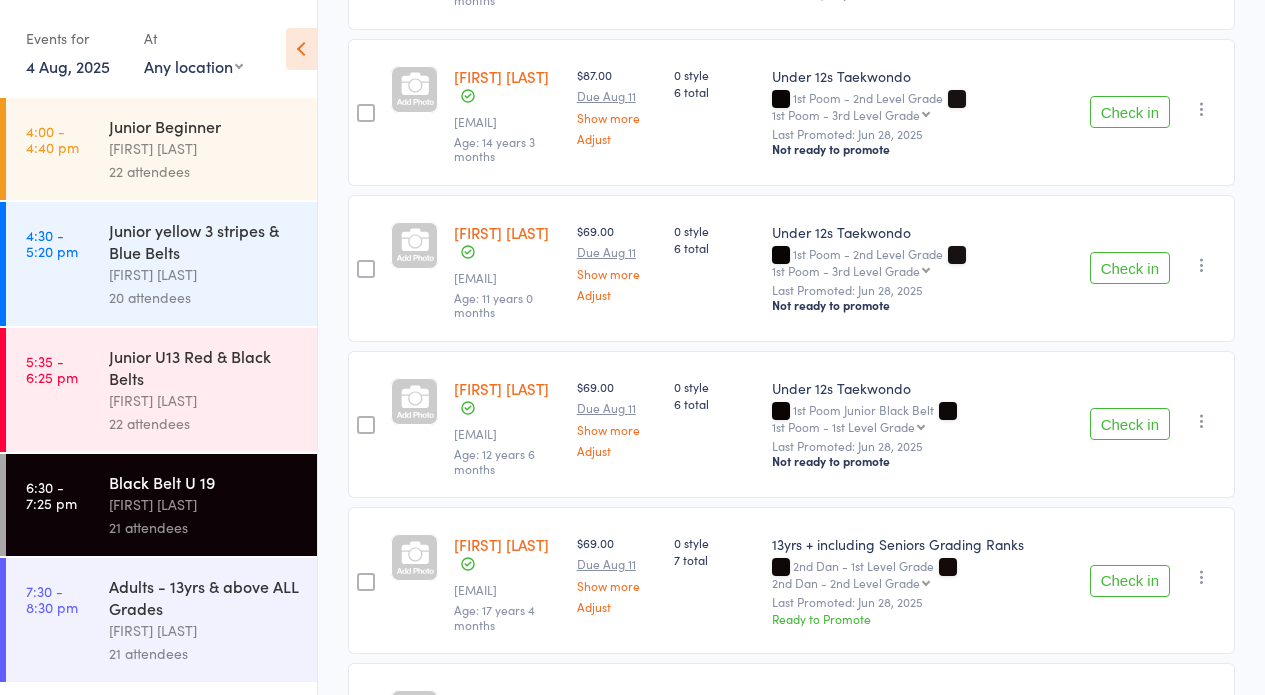 scroll, scrollTop: 999, scrollLeft: 0, axis: vertical 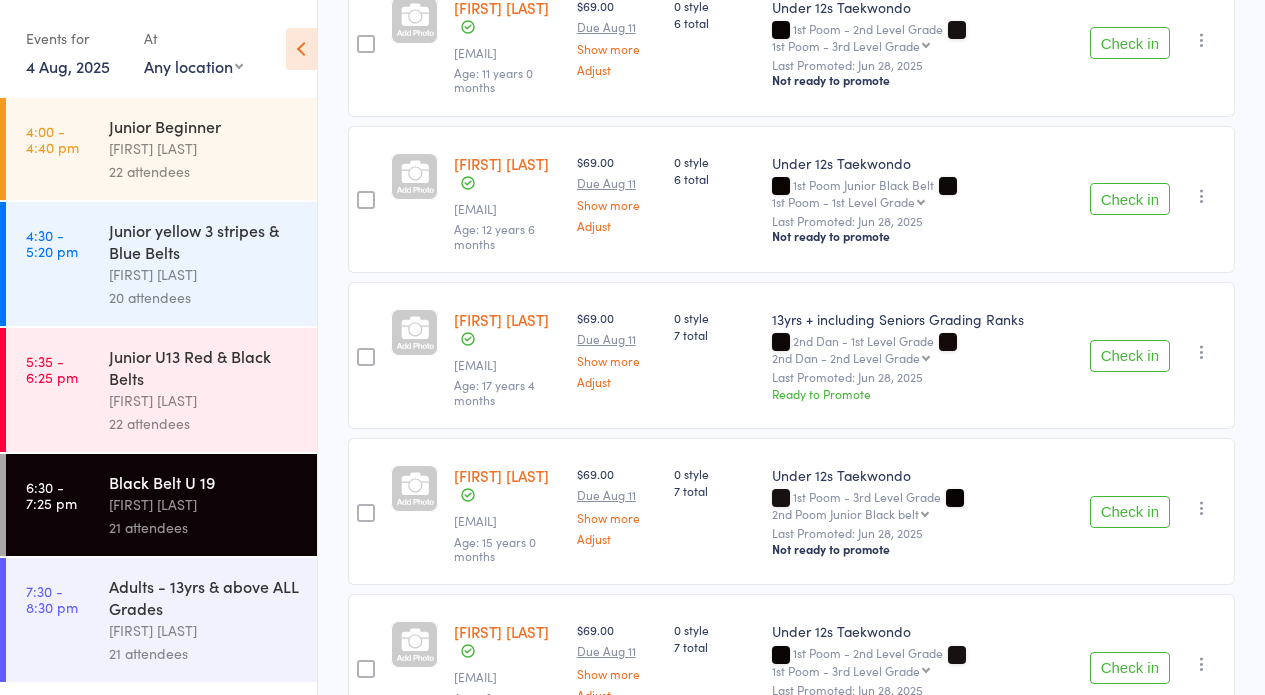 click on "Check in" at bounding box center (1130, 199) 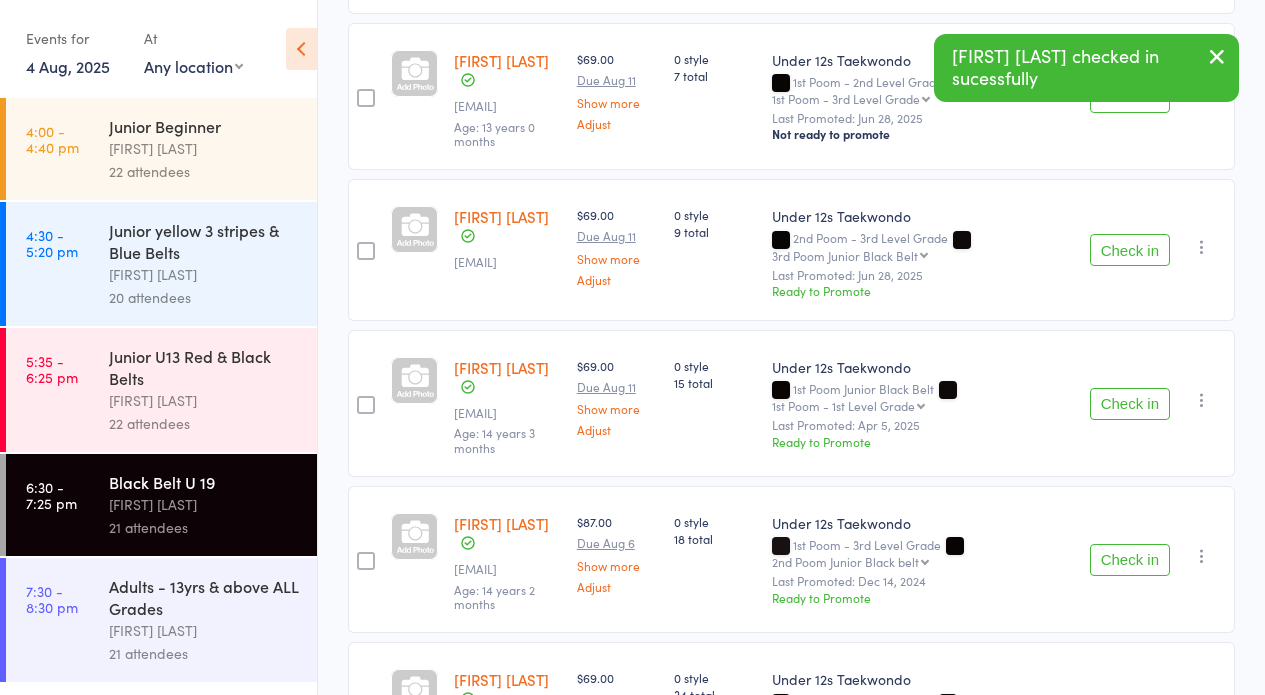 scroll, scrollTop: 1506, scrollLeft: 0, axis: vertical 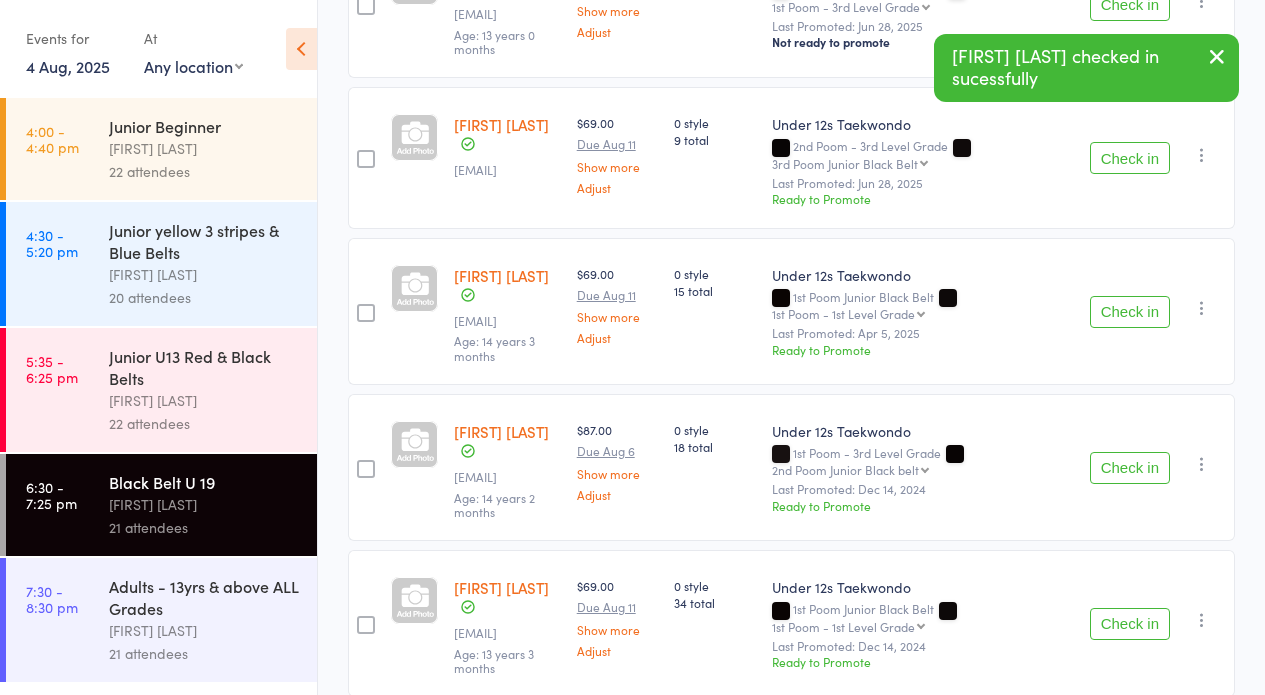 click on "Check in" at bounding box center [1130, 468] 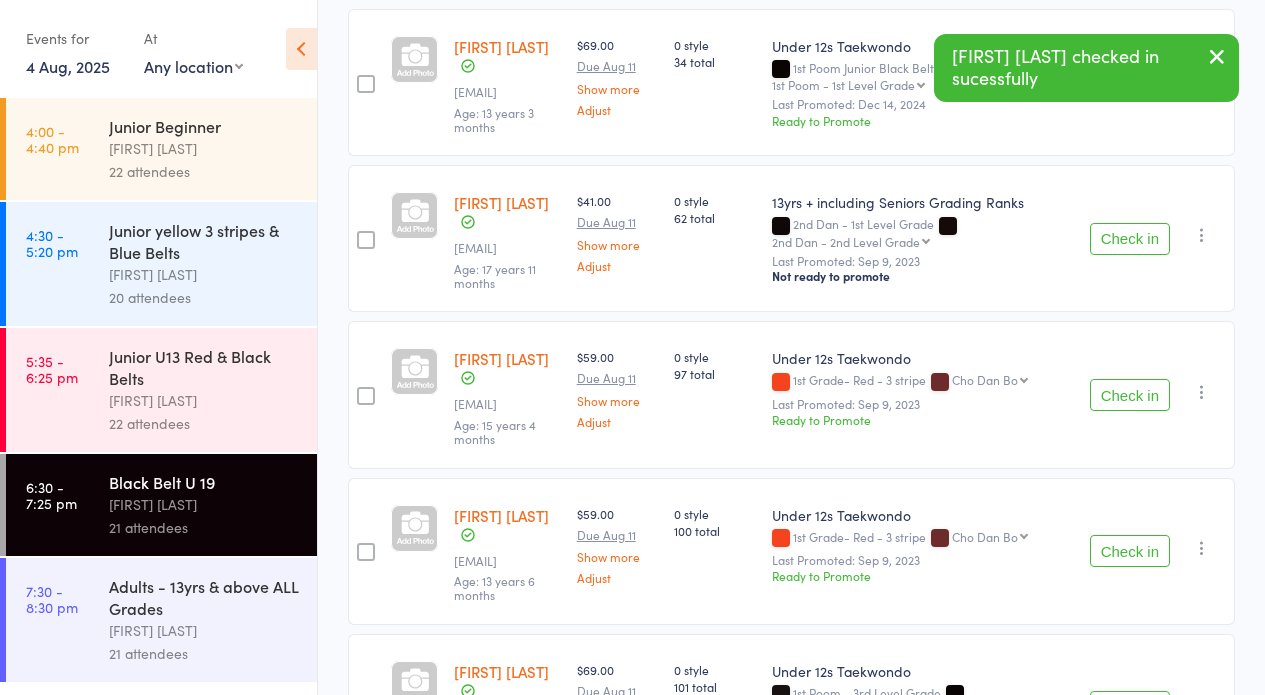 scroll, scrollTop: 2056, scrollLeft: 0, axis: vertical 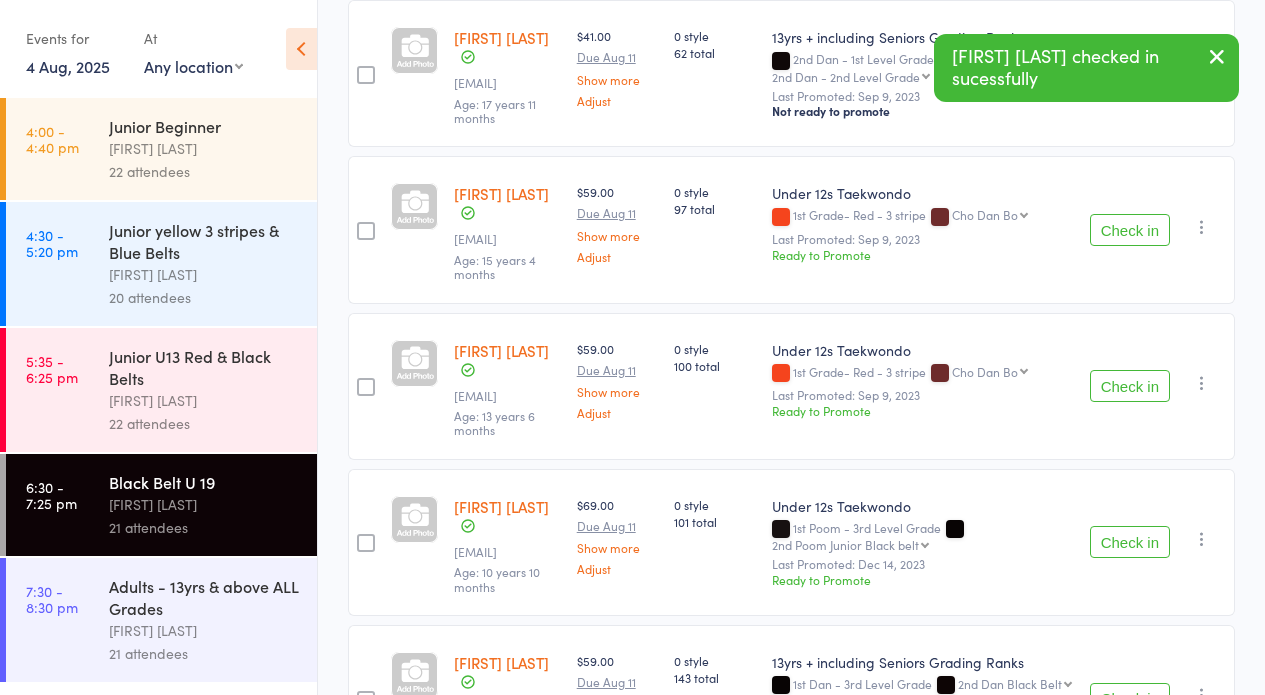 click on "Check in" at bounding box center (1130, 542) 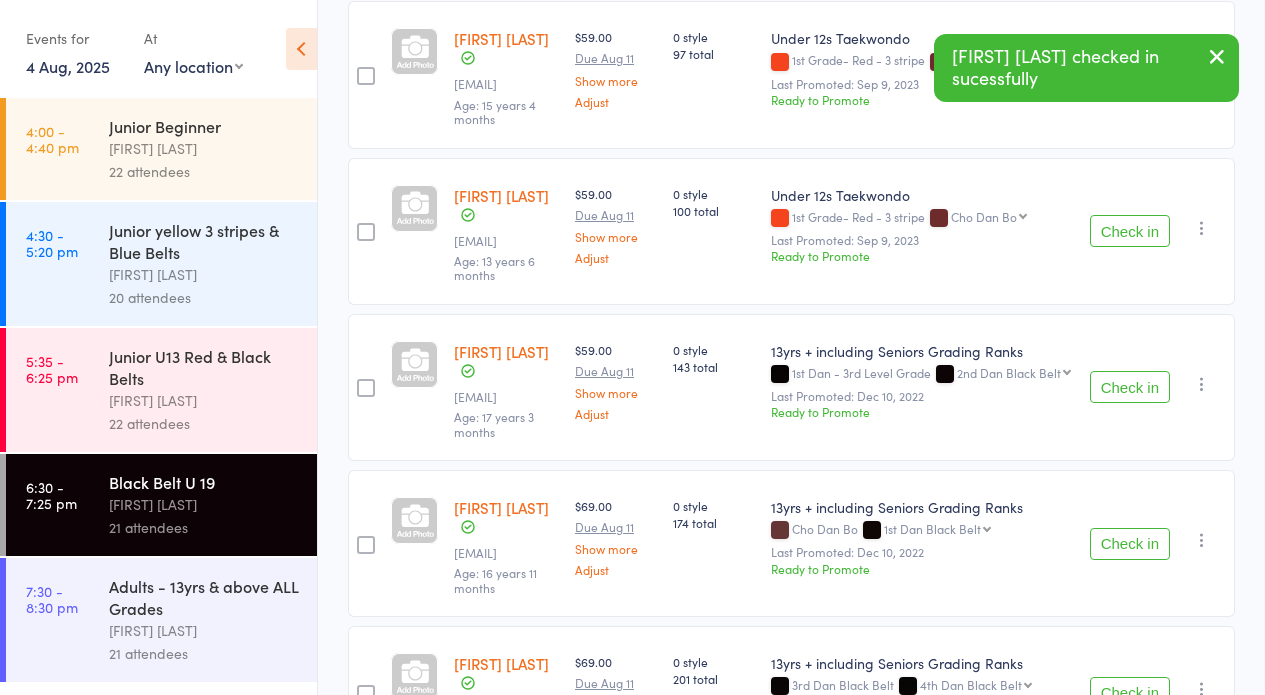 click on "Check in" at bounding box center [1130, 387] 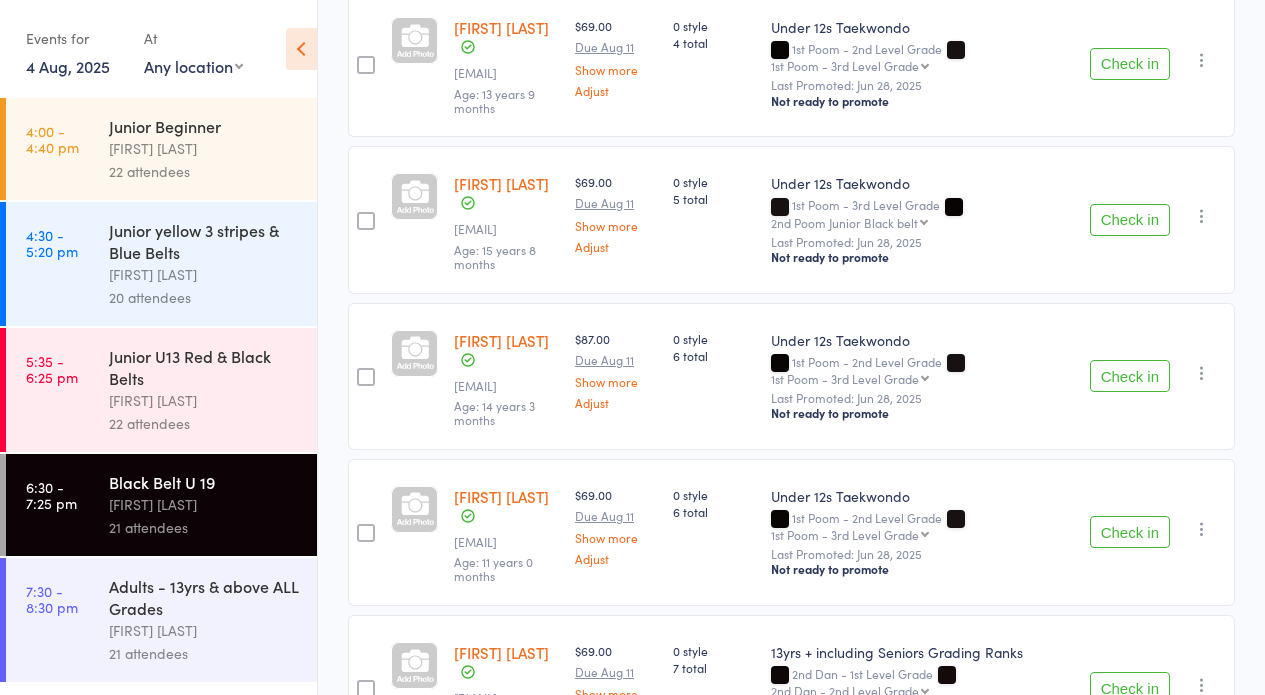 scroll, scrollTop: 428, scrollLeft: 0, axis: vertical 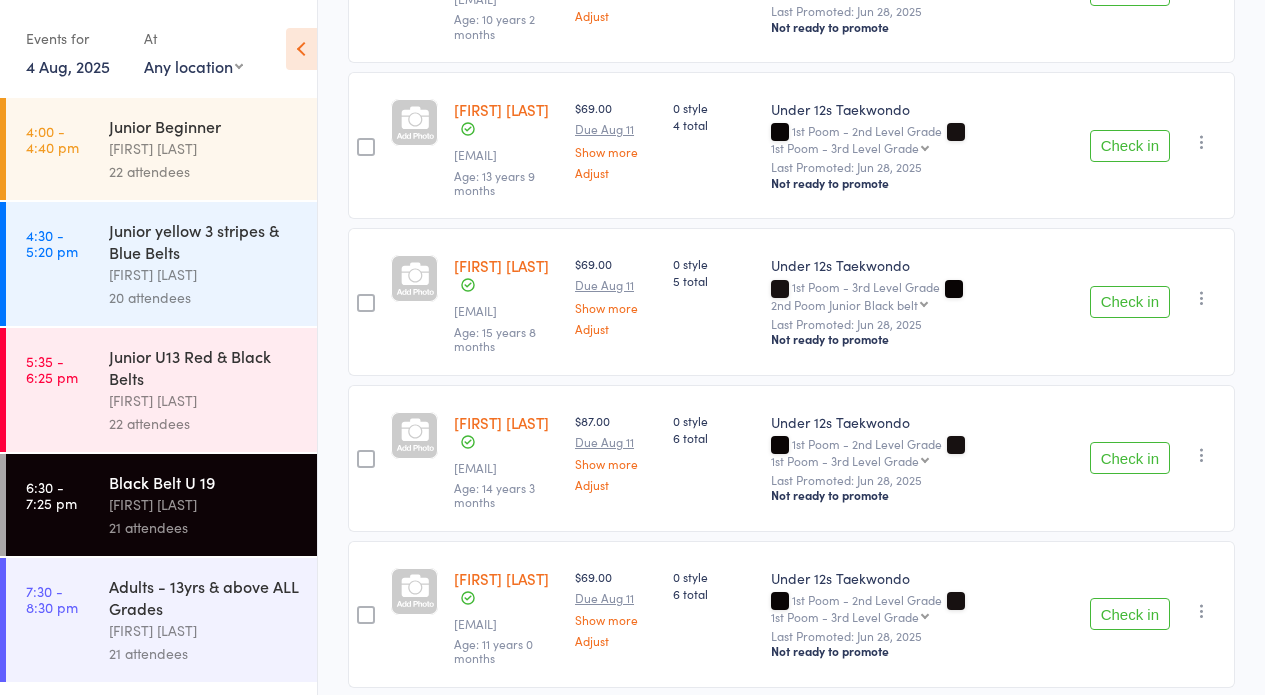 click on "Check in" at bounding box center (1130, 302) 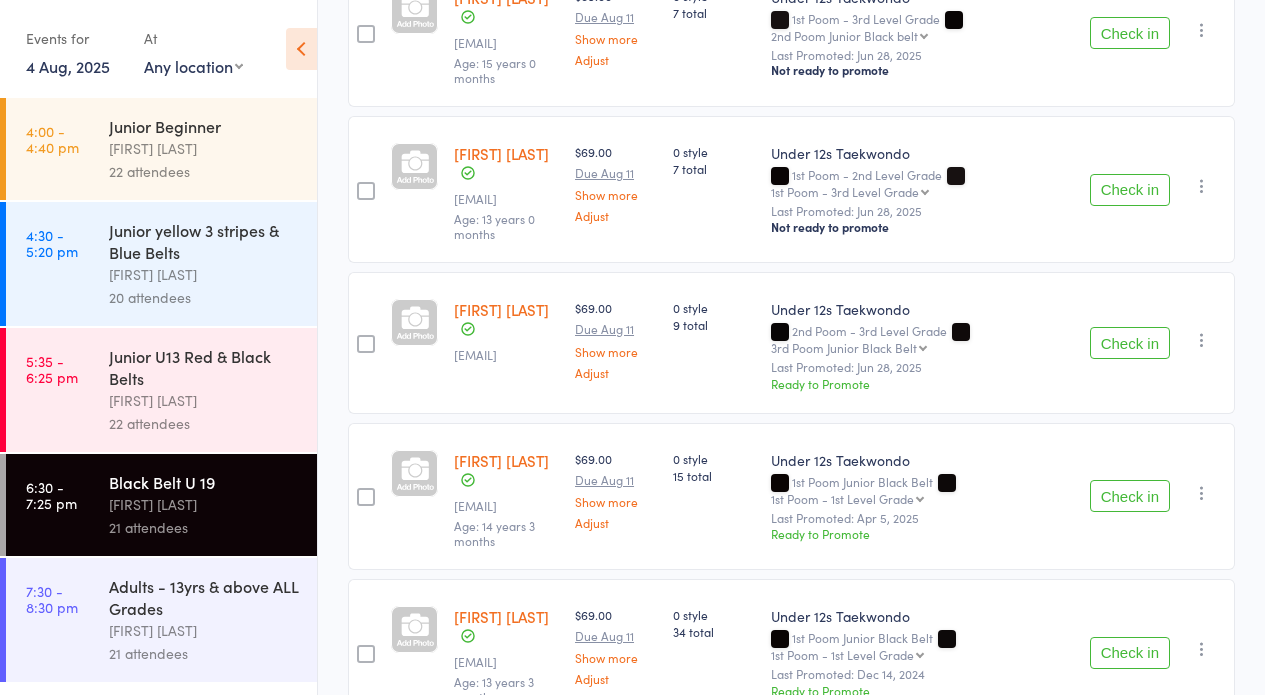 scroll, scrollTop: 1124, scrollLeft: 0, axis: vertical 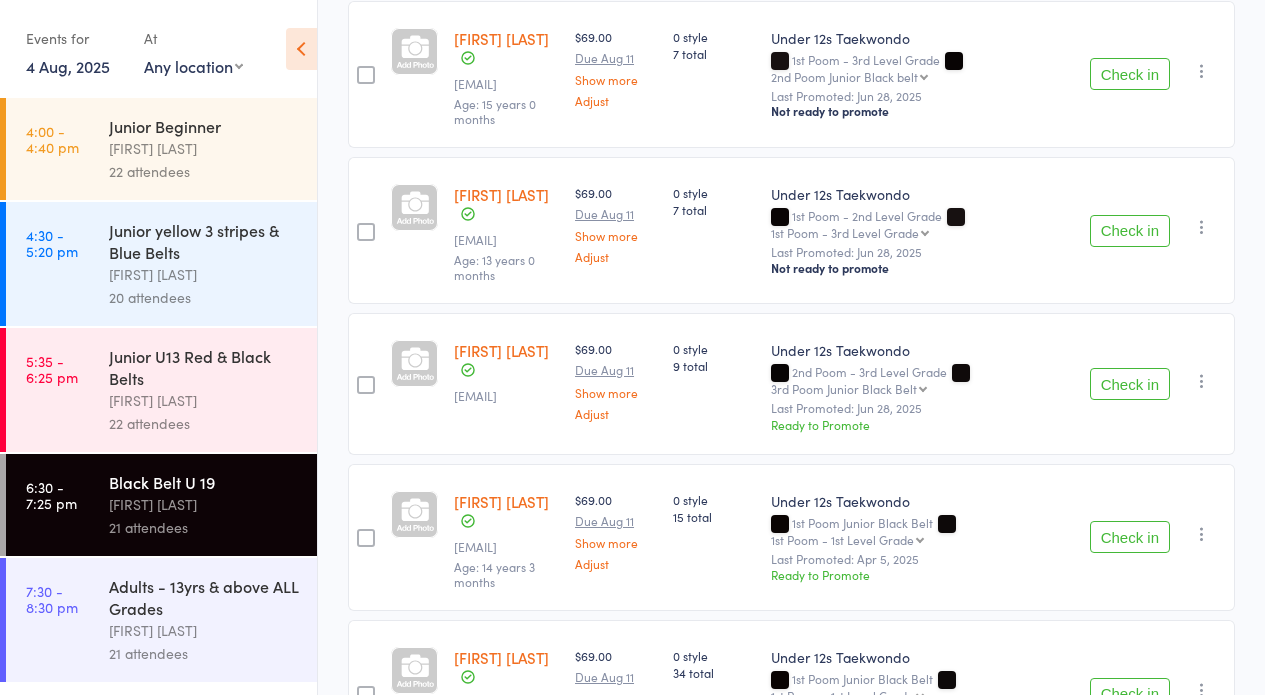 click on "Check in" at bounding box center [1130, 384] 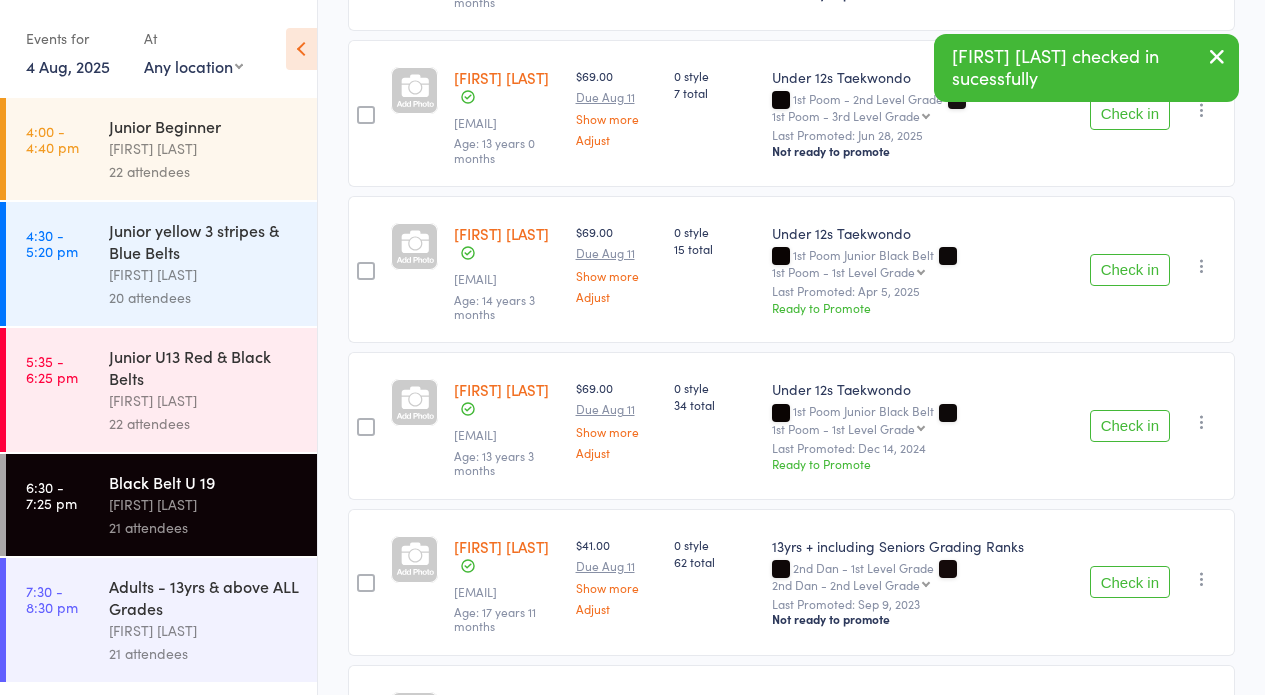 scroll, scrollTop: 1950, scrollLeft: 0, axis: vertical 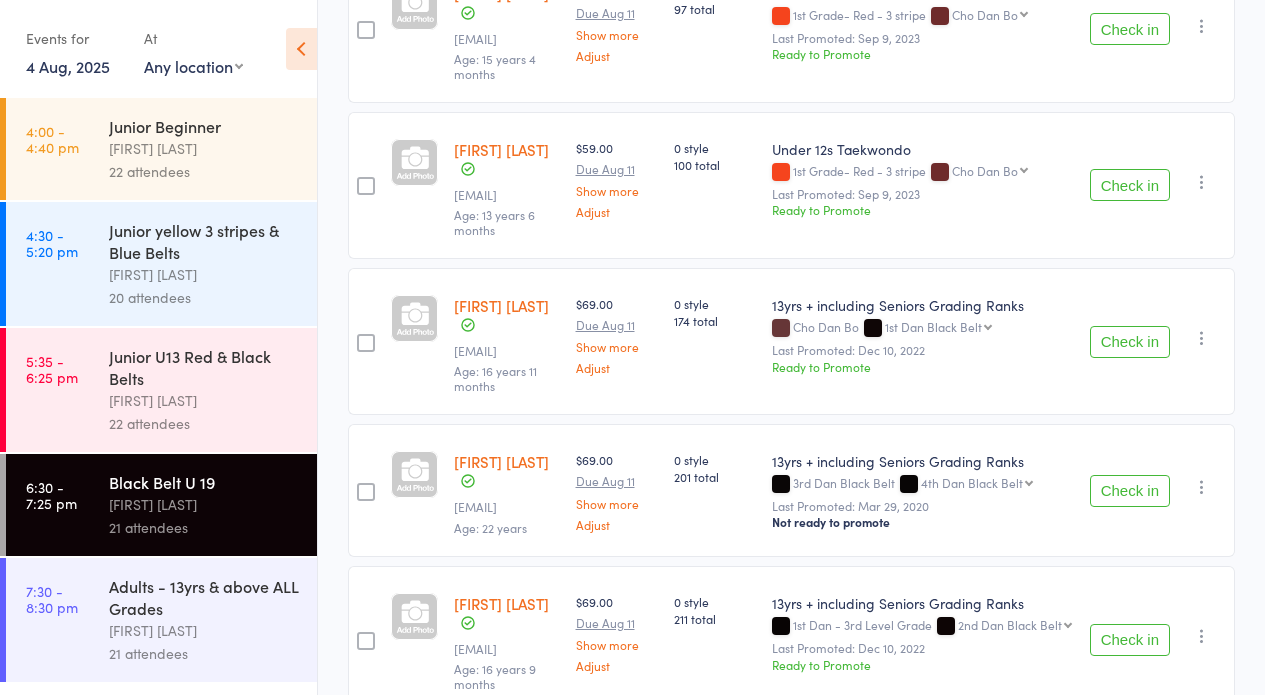 click on "Check in" at bounding box center [1130, 342] 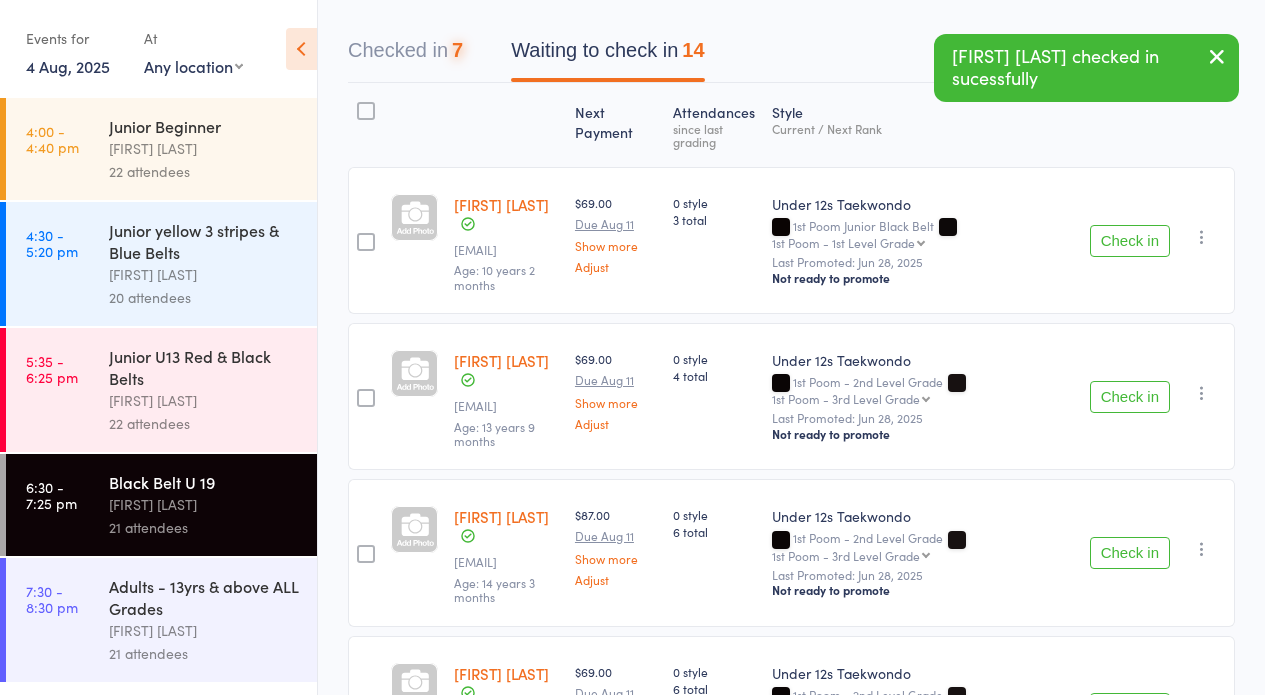 scroll, scrollTop: 0, scrollLeft: 0, axis: both 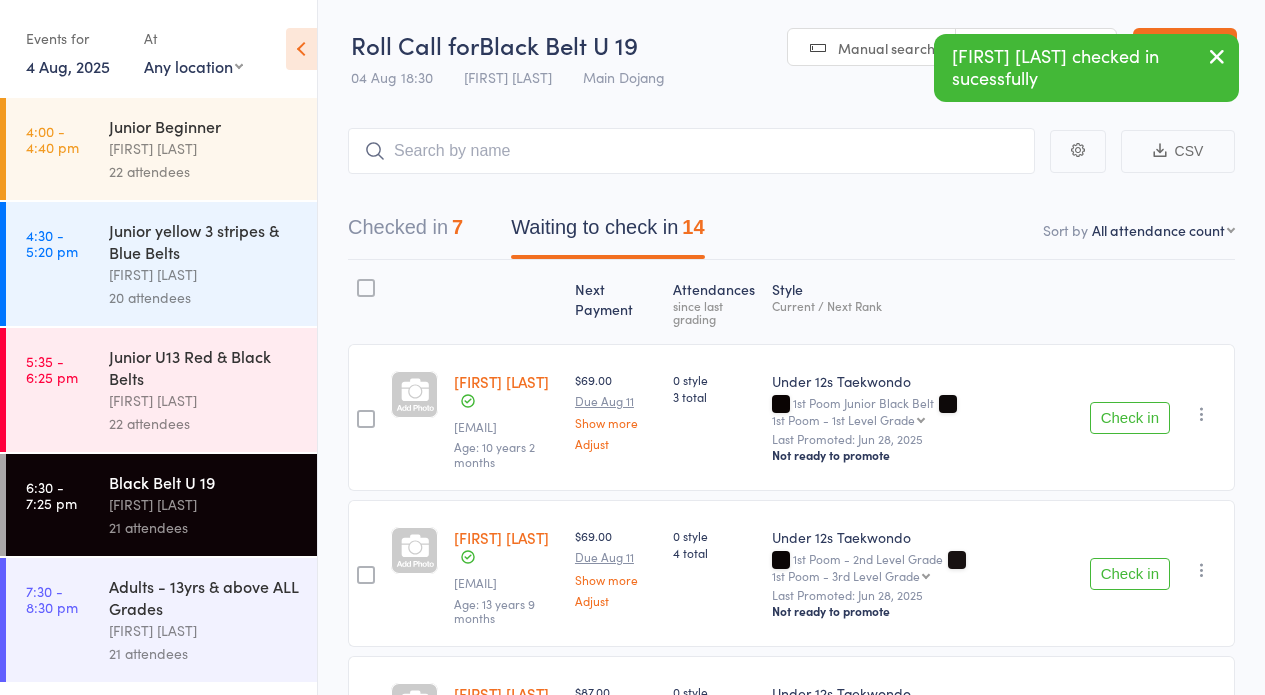 click on "Checked in  7" at bounding box center (405, 232) 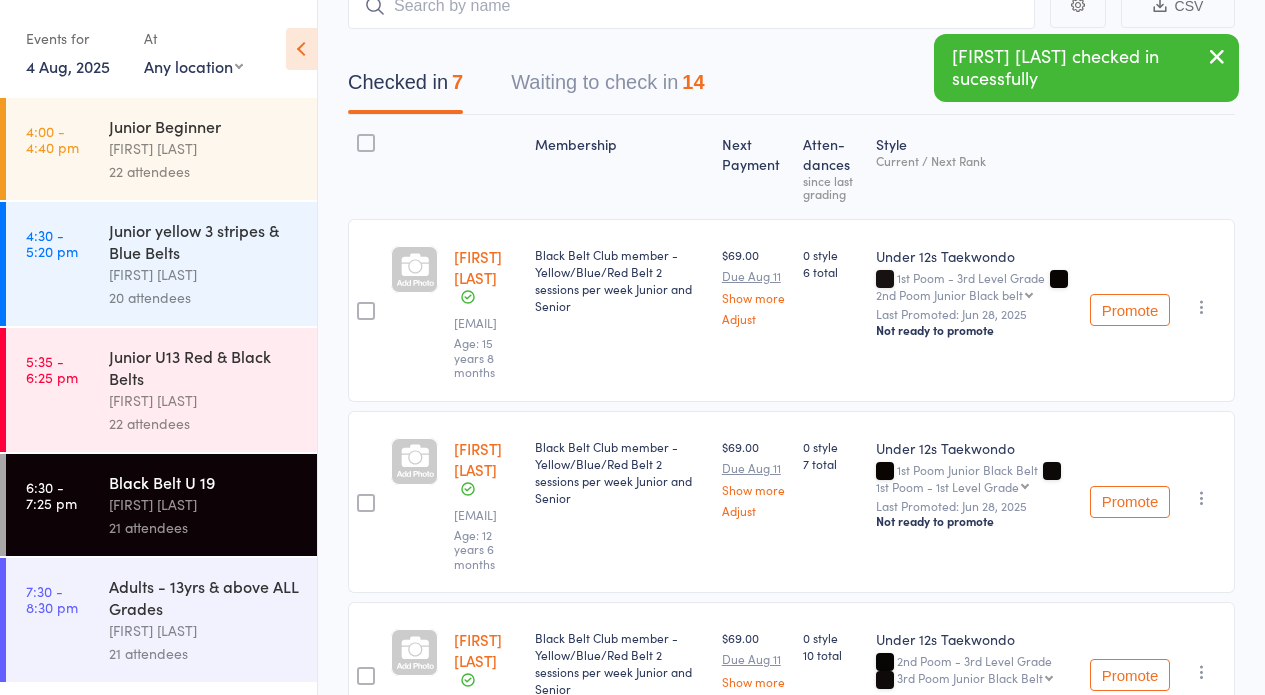 scroll, scrollTop: 0, scrollLeft: 0, axis: both 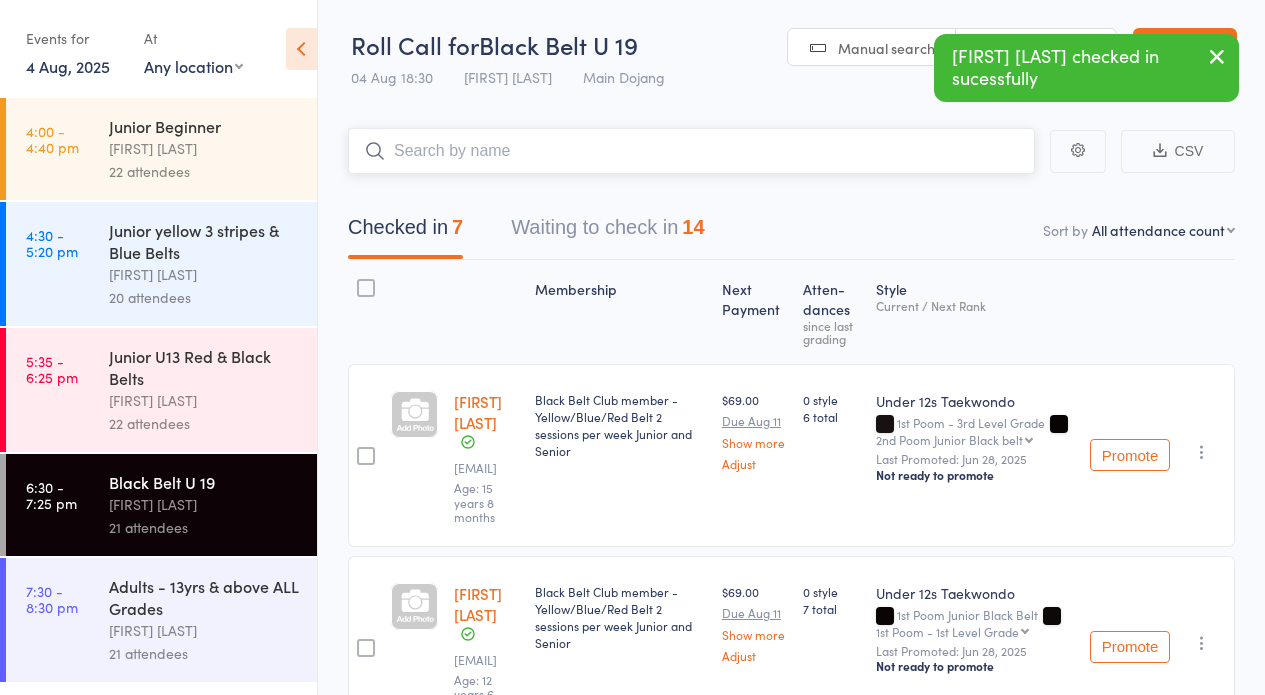 click at bounding box center [691, 151] 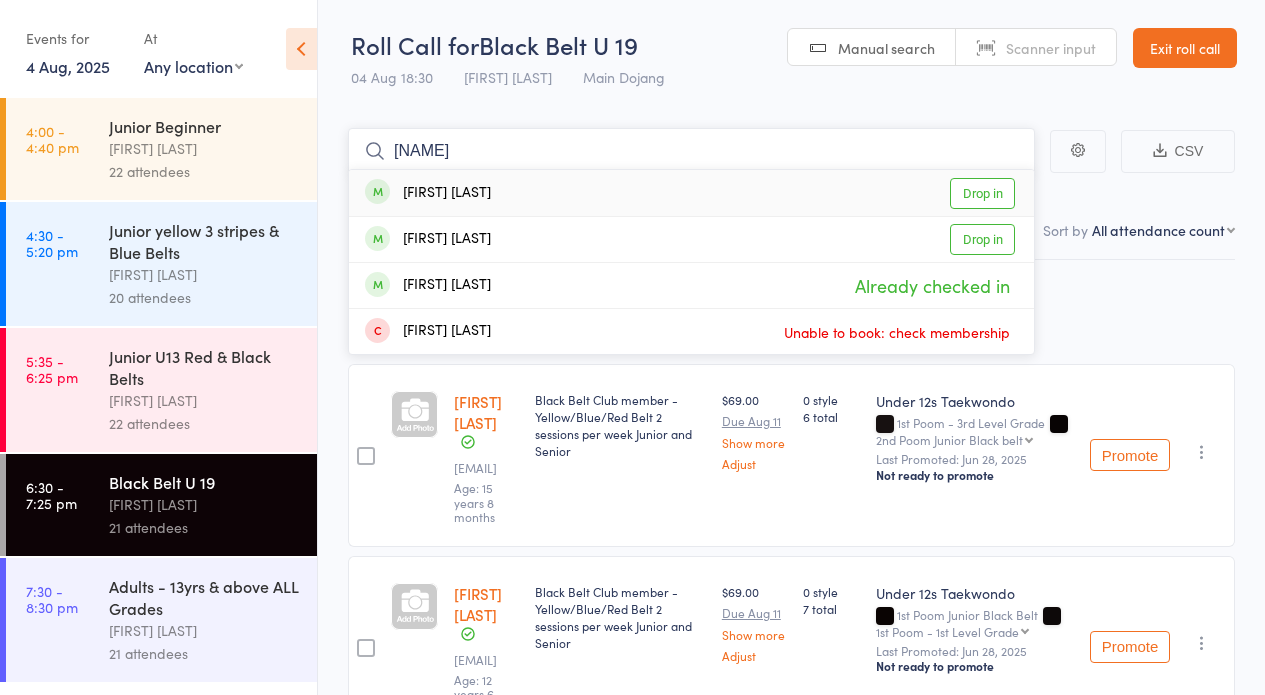 type on "Damia" 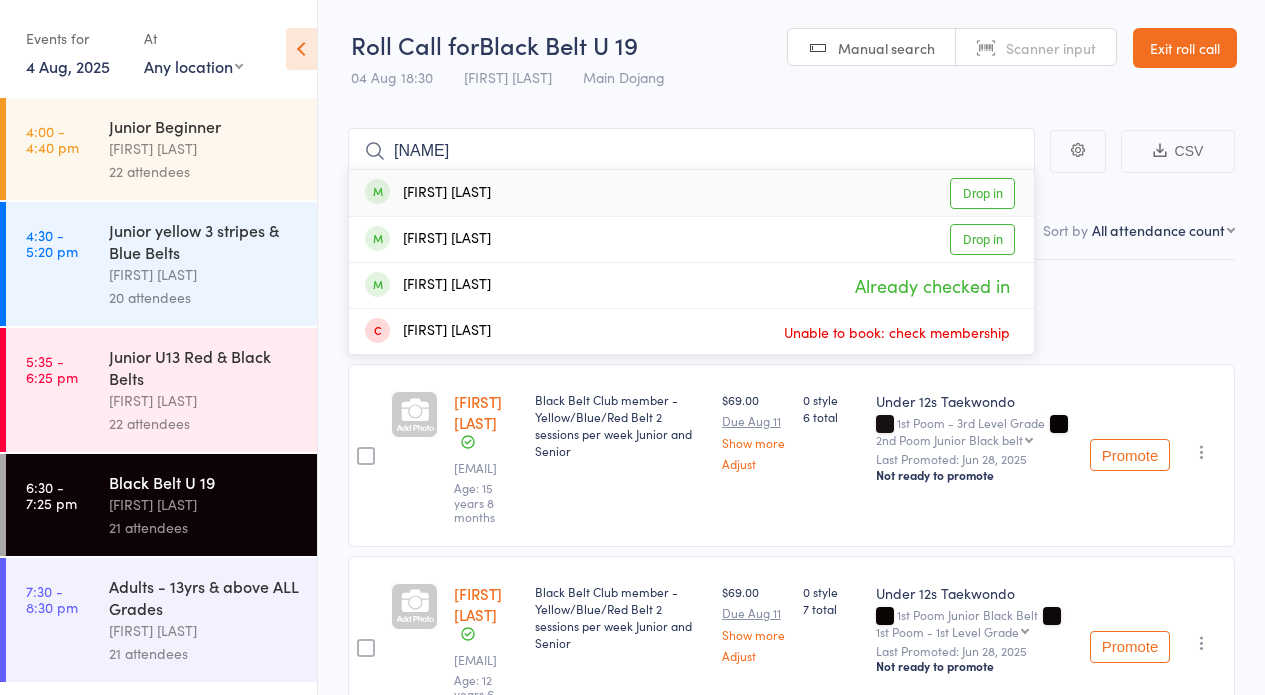 click on "Drop in" at bounding box center (982, 193) 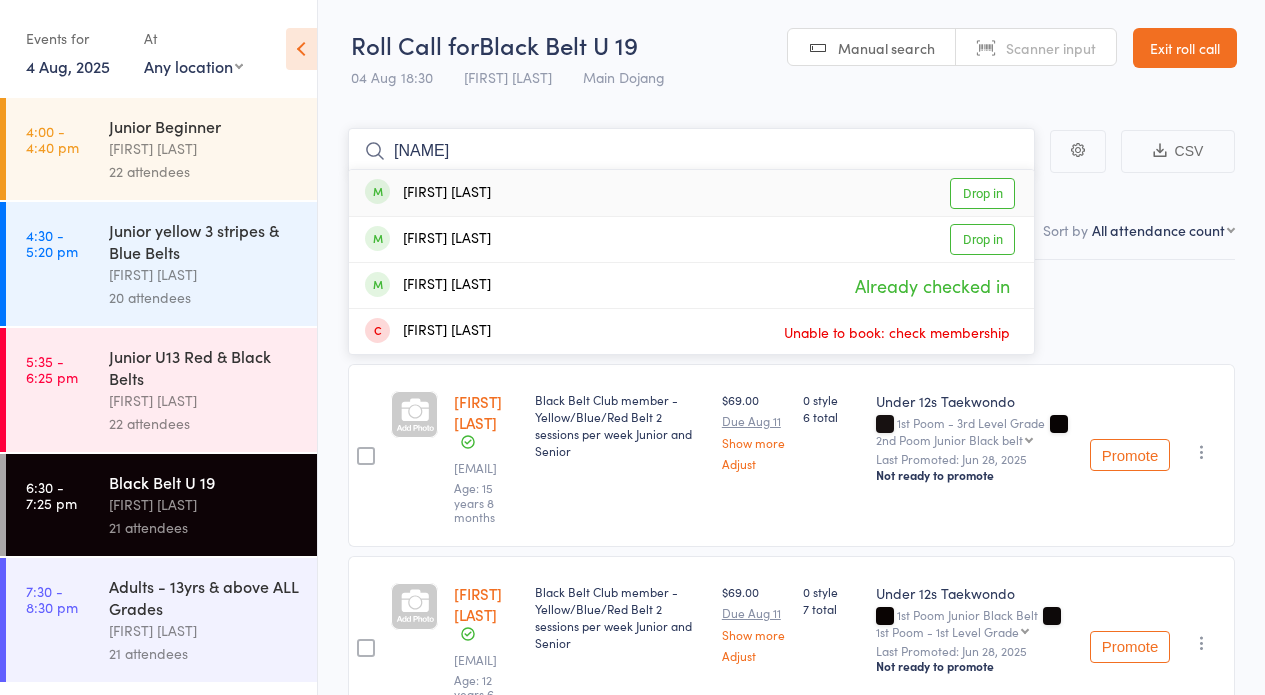 type 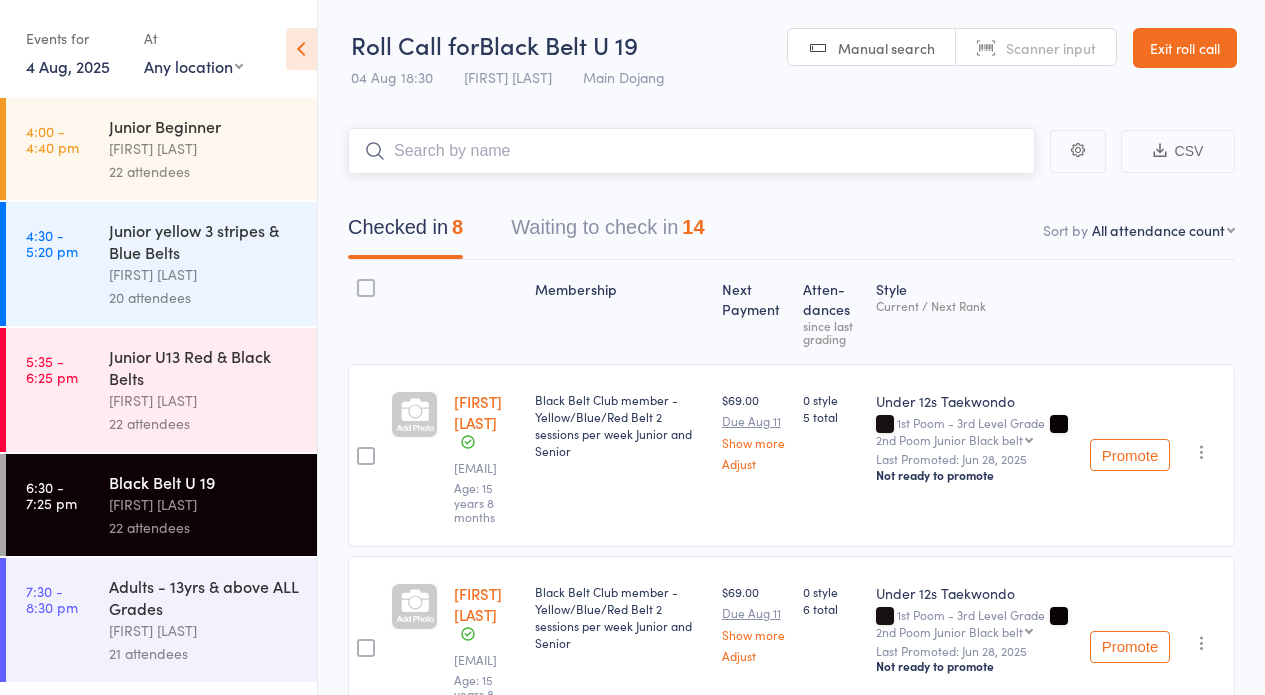 scroll, scrollTop: 25, scrollLeft: 0, axis: vertical 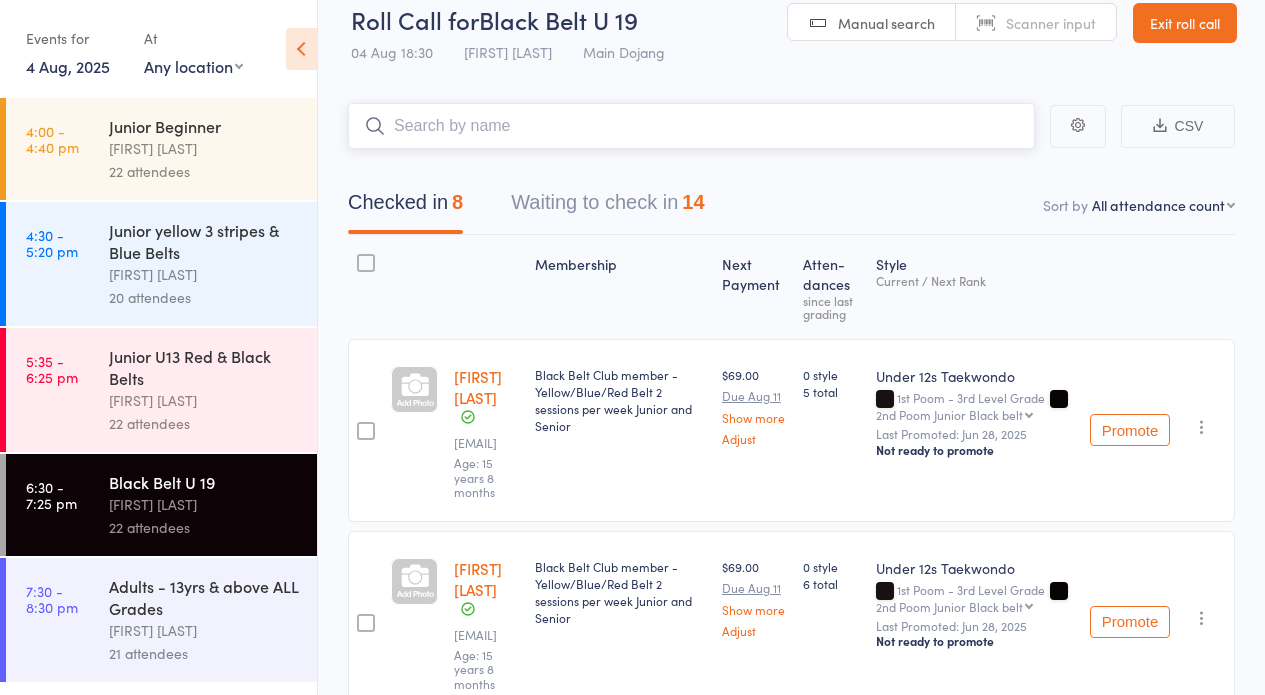 click on "Waiting to check in  14" at bounding box center (607, 207) 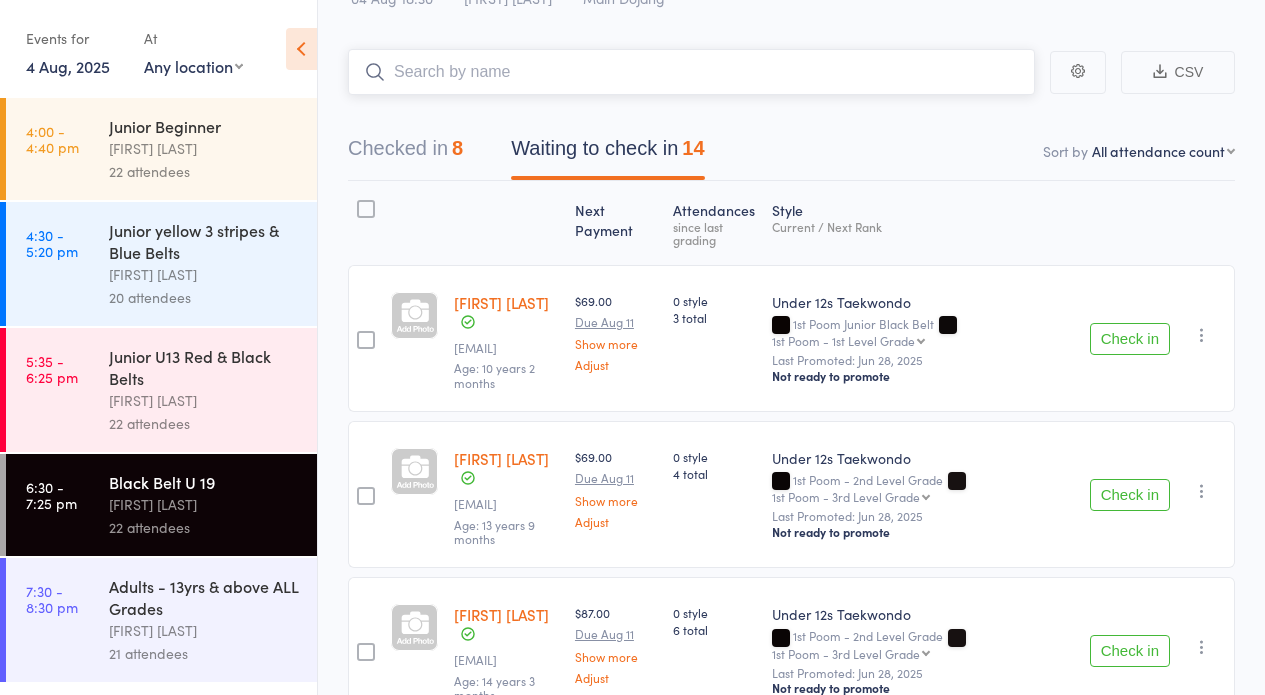 scroll, scrollTop: 115, scrollLeft: 0, axis: vertical 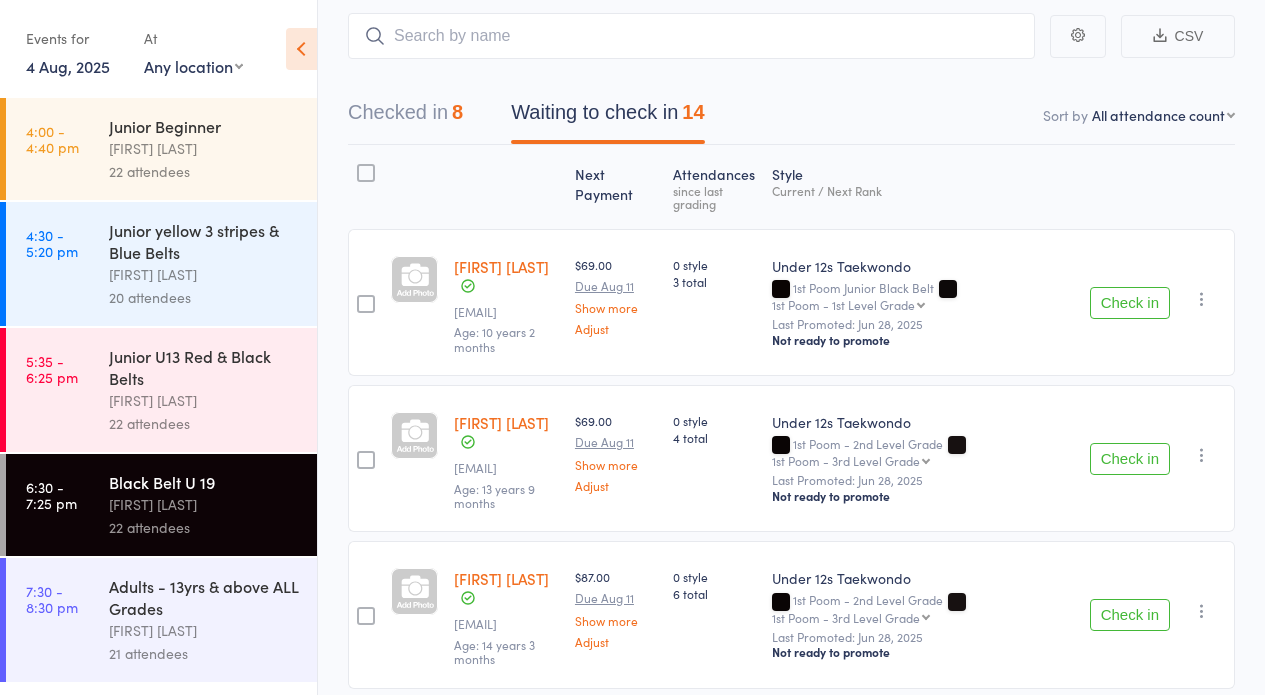 click on "Check in" at bounding box center (1130, 459) 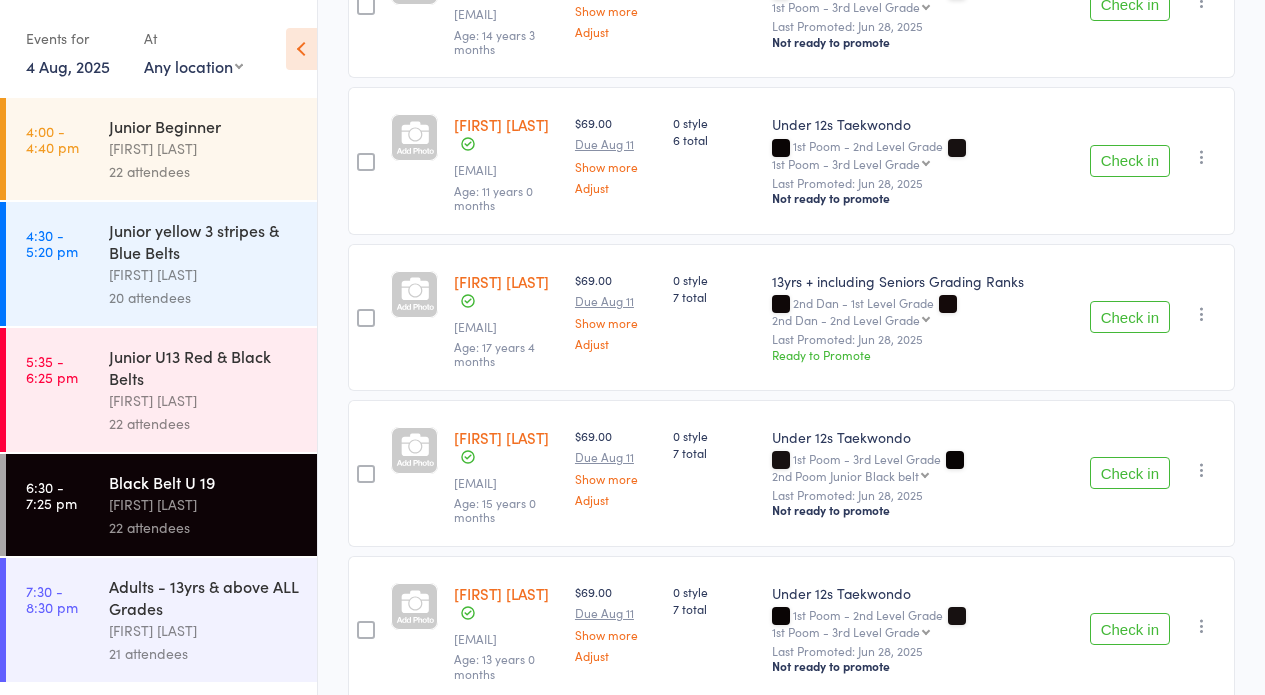 scroll, scrollTop: 713, scrollLeft: 0, axis: vertical 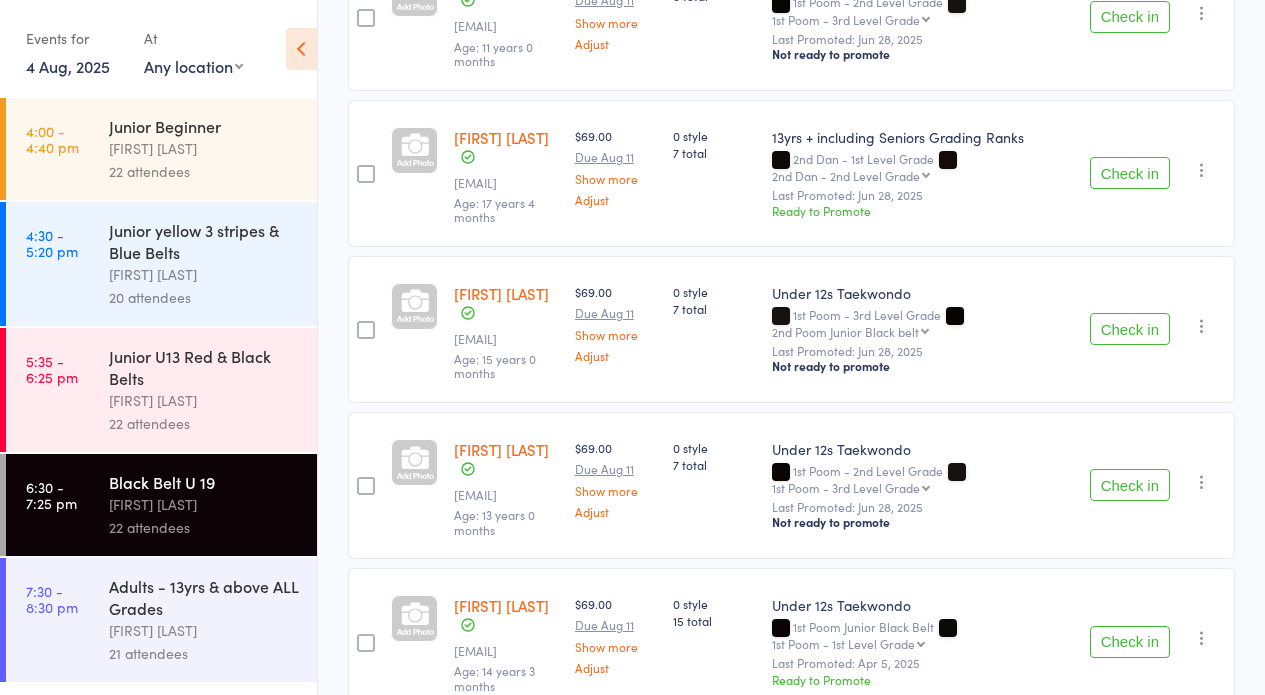 click on "Check in" at bounding box center (1130, 485) 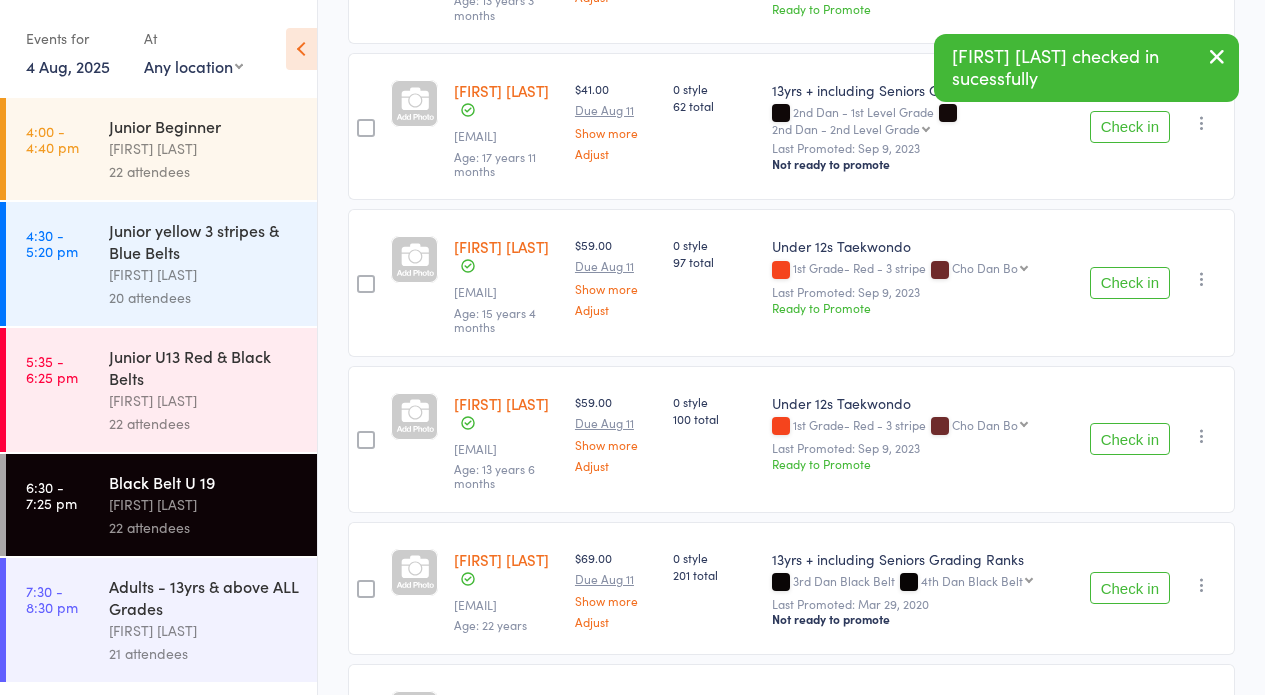 scroll, scrollTop: 1427, scrollLeft: 0, axis: vertical 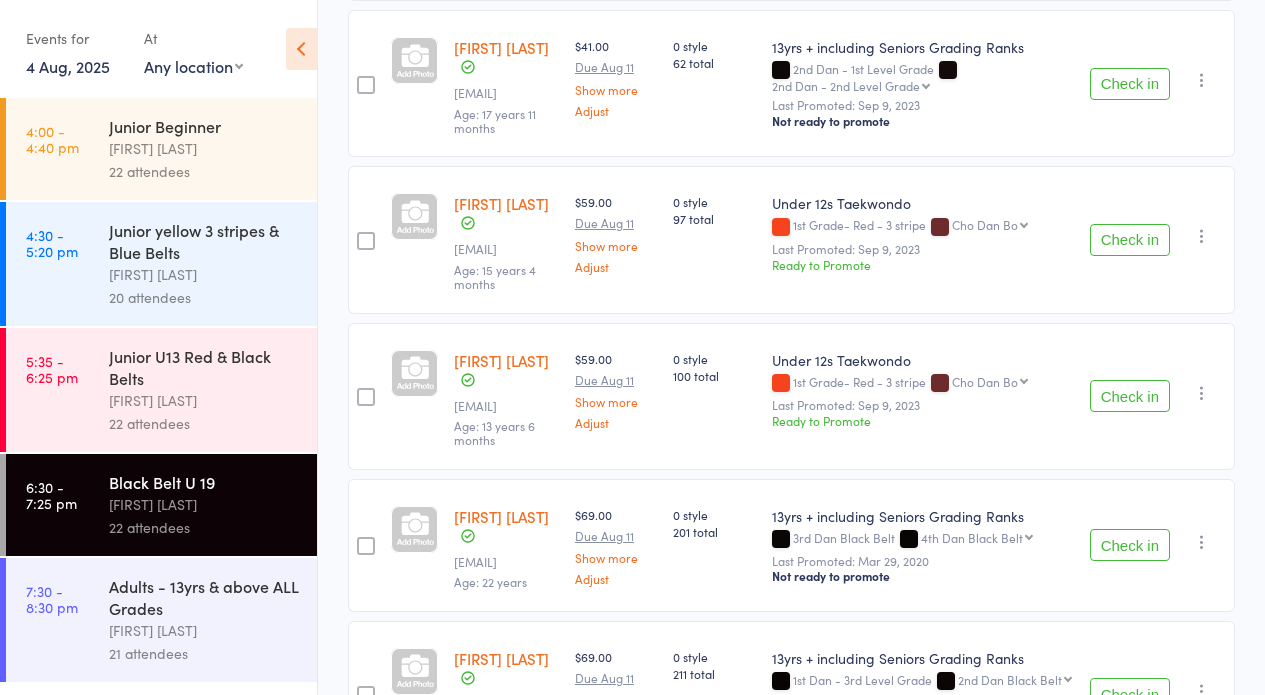 click on "Check in" at bounding box center (1130, 545) 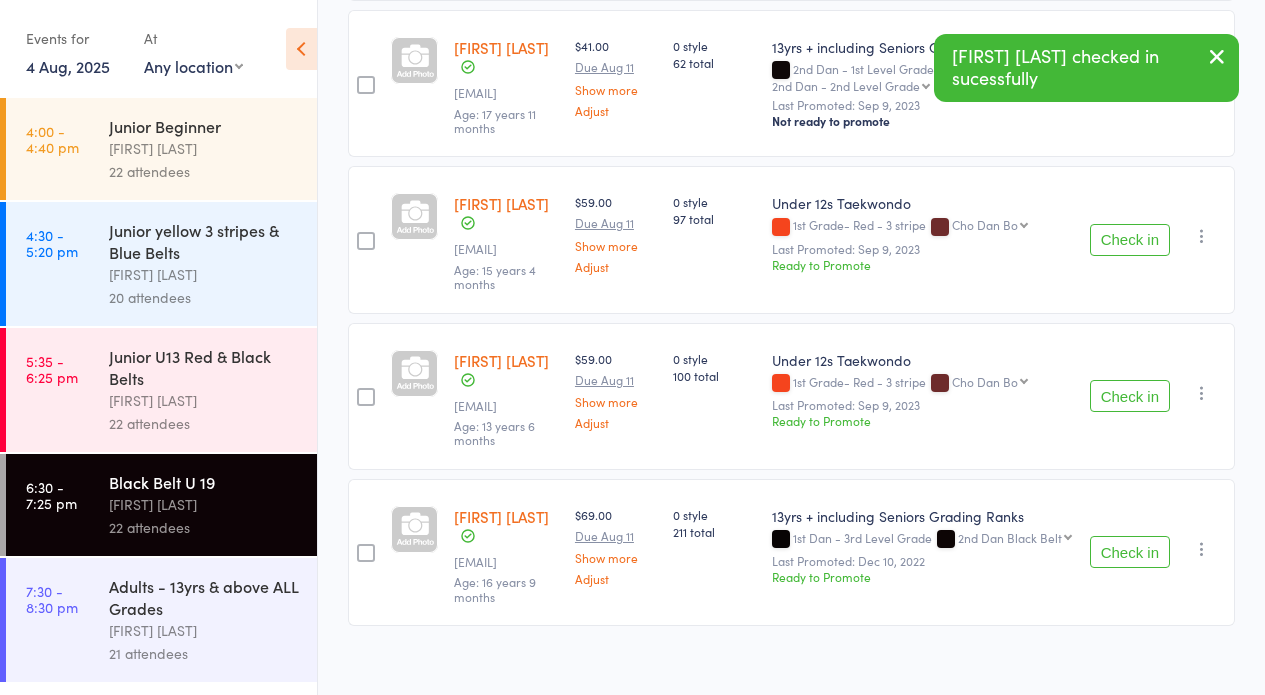 scroll, scrollTop: 1375, scrollLeft: 0, axis: vertical 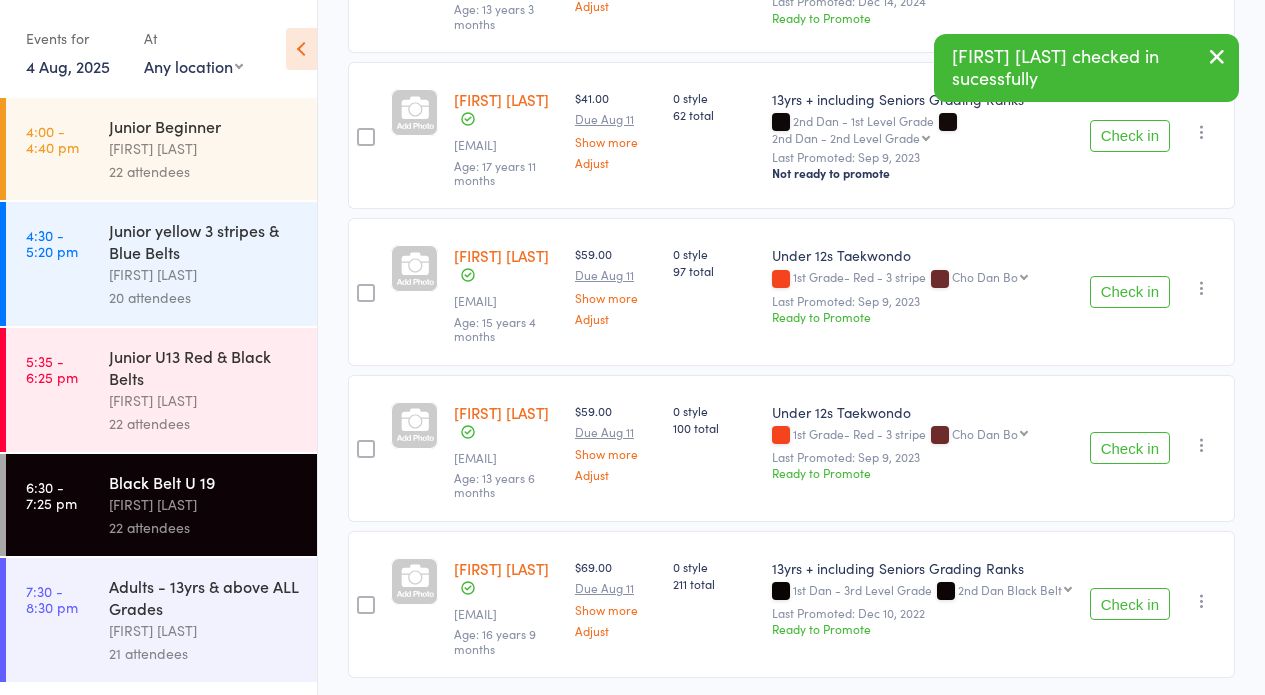 click on "Check in" at bounding box center [1130, 604] 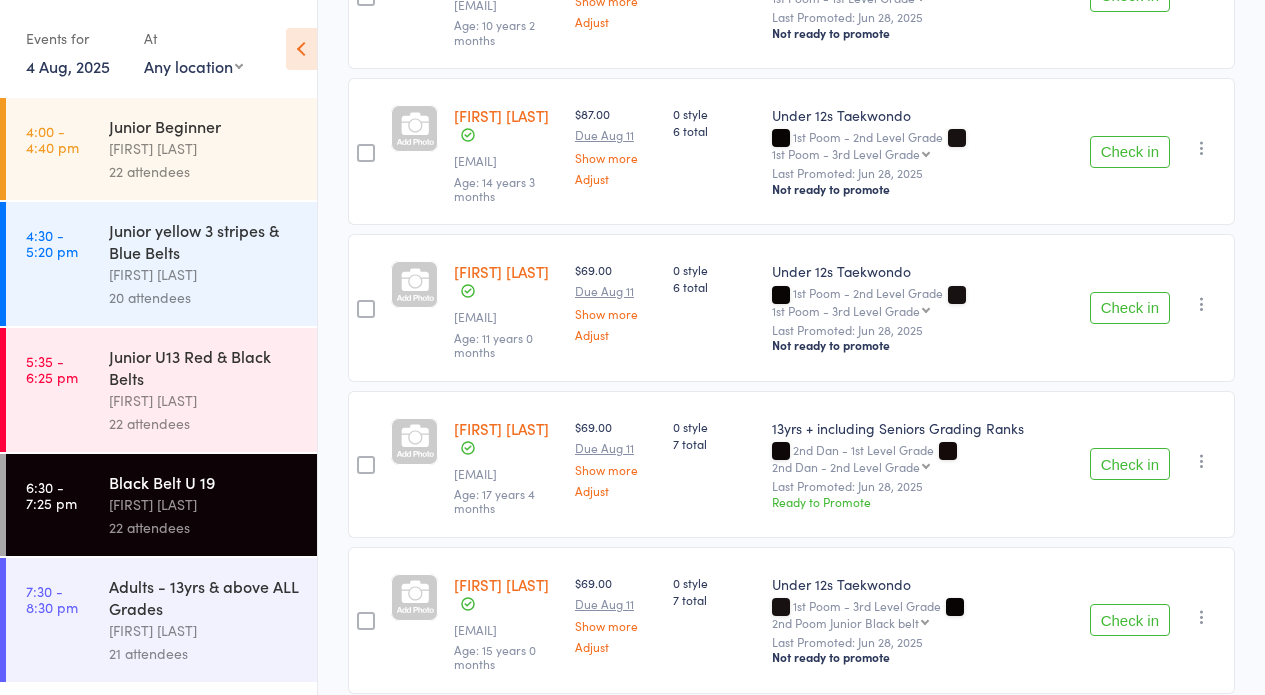scroll, scrollTop: 220, scrollLeft: 0, axis: vertical 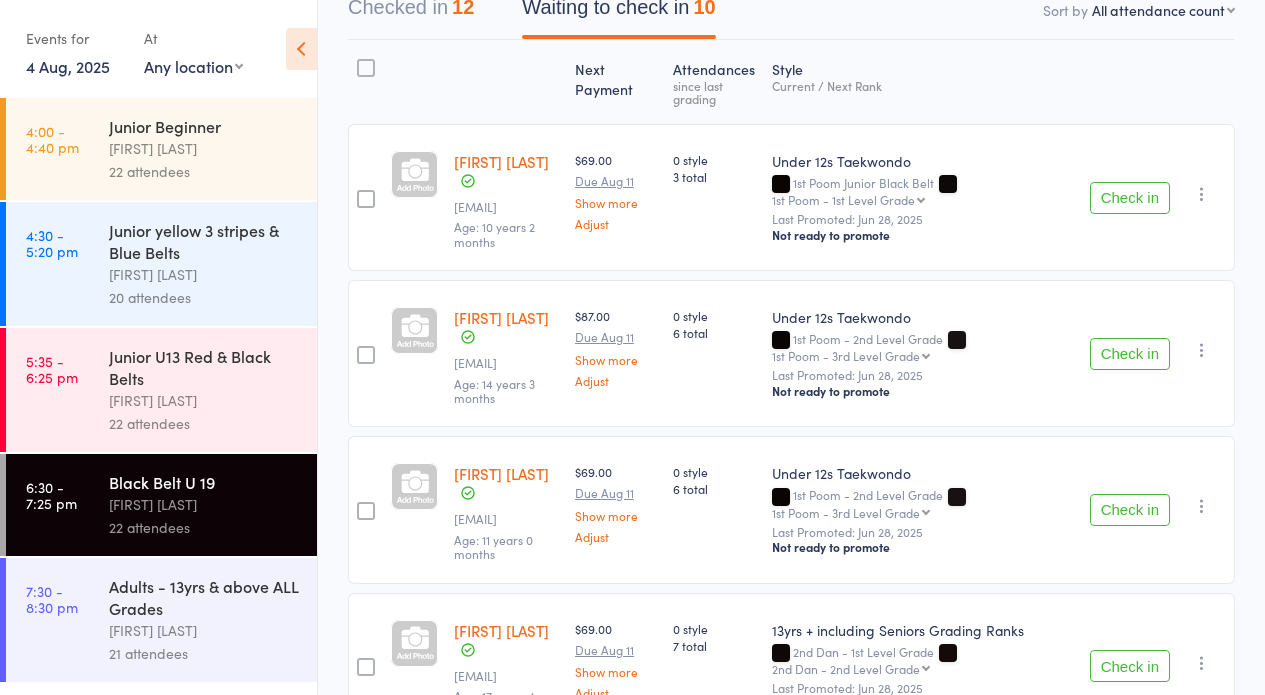 click on "Check in" at bounding box center [1130, 354] 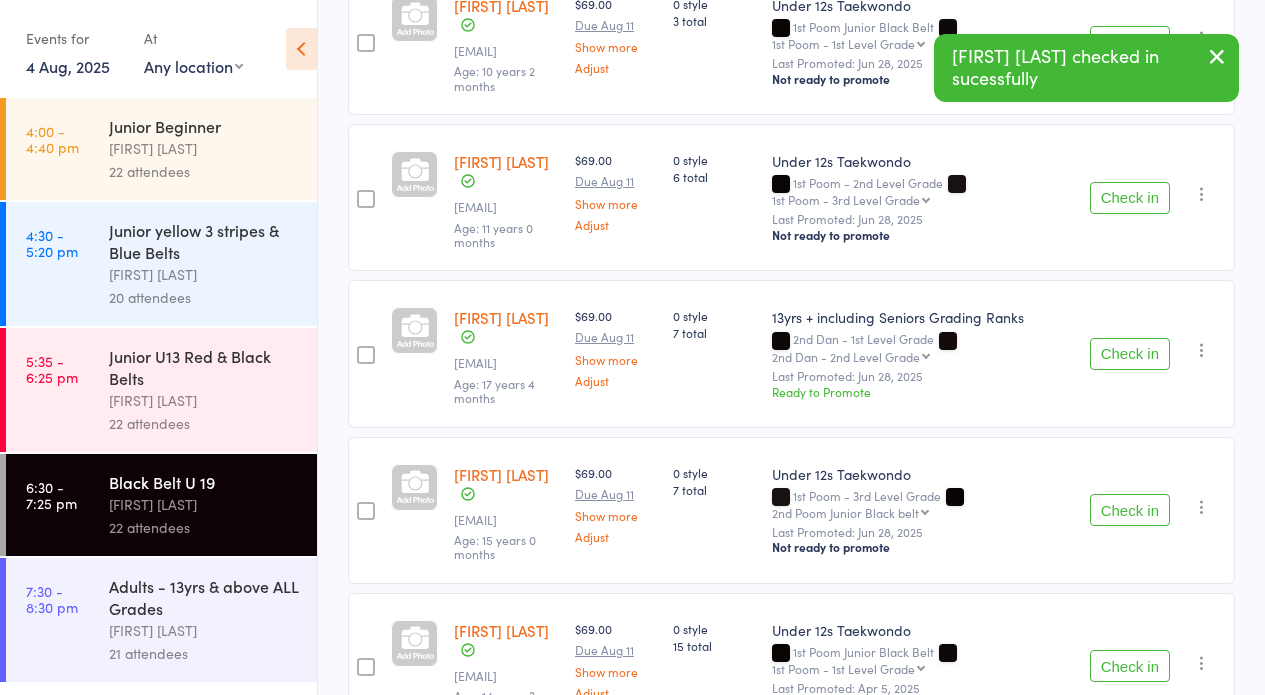 scroll, scrollTop: 556, scrollLeft: 0, axis: vertical 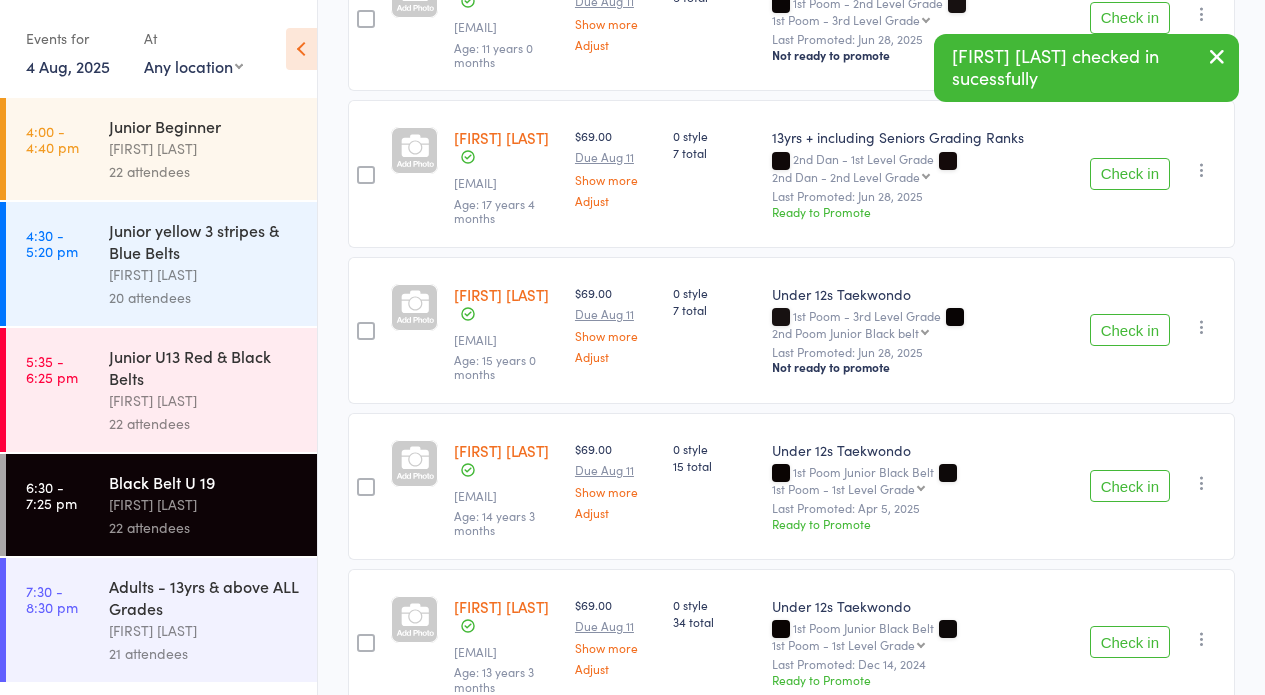 click on "Check in" at bounding box center [1130, 486] 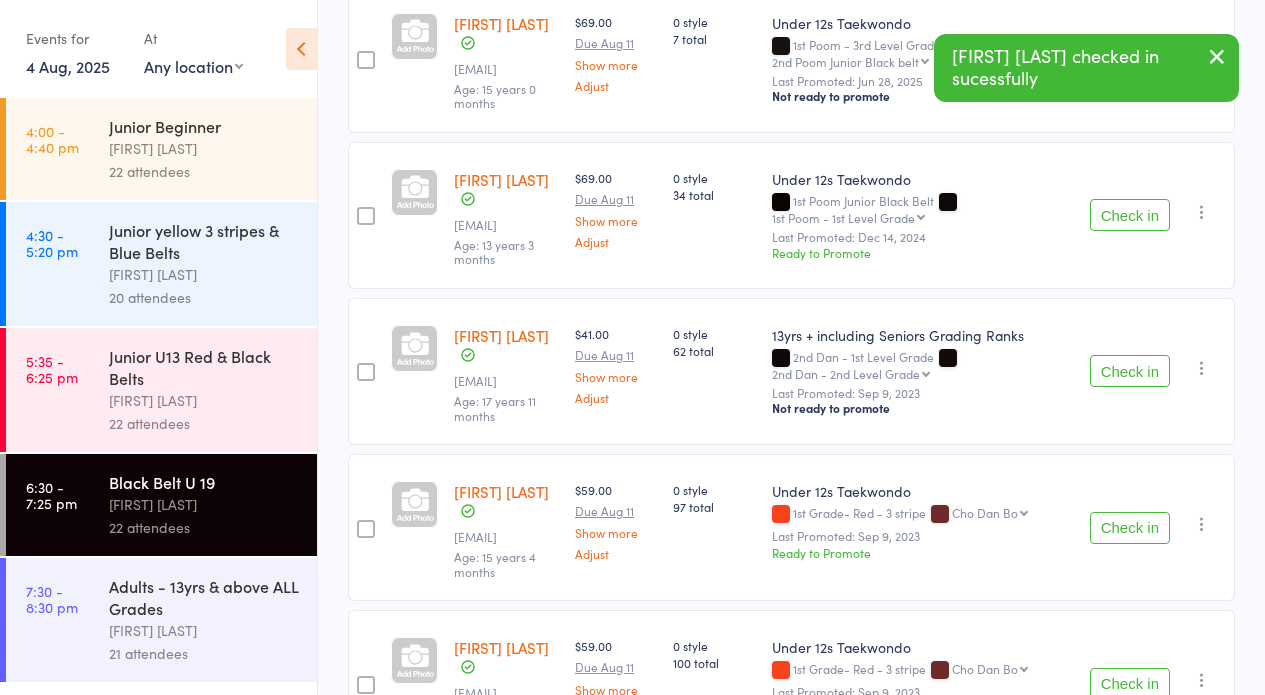 scroll, scrollTop: 919, scrollLeft: 0, axis: vertical 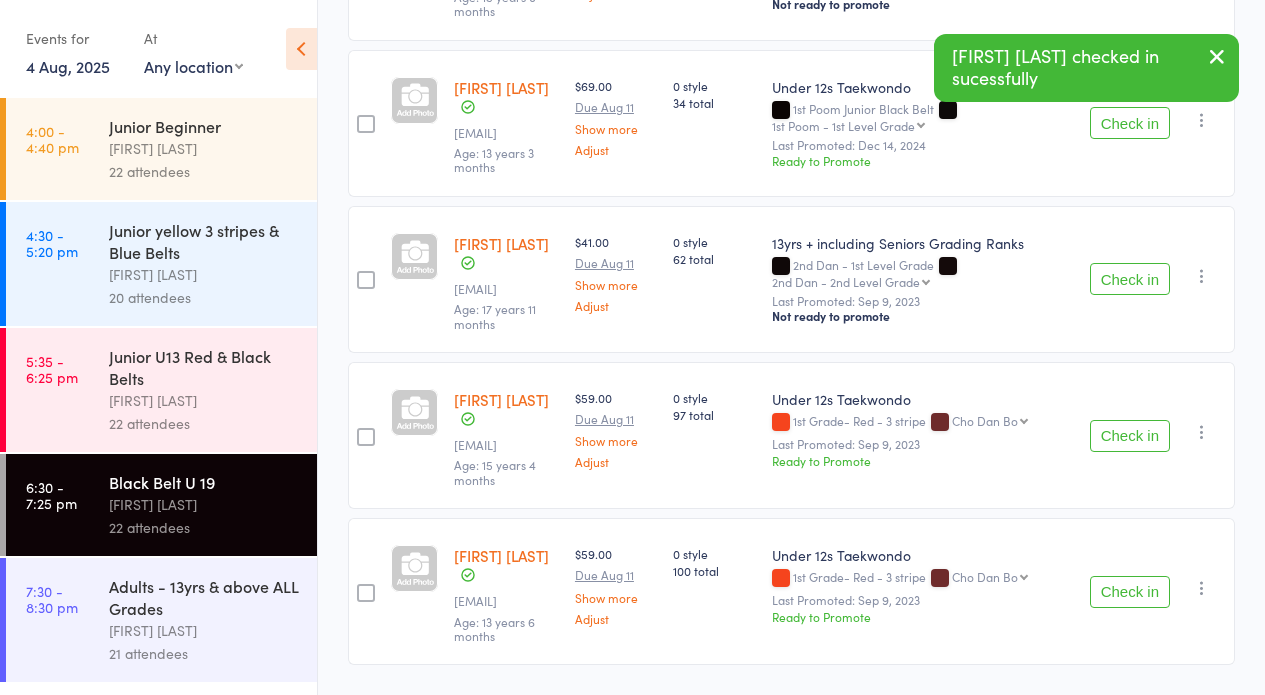 click on "Check in" at bounding box center (1130, 279) 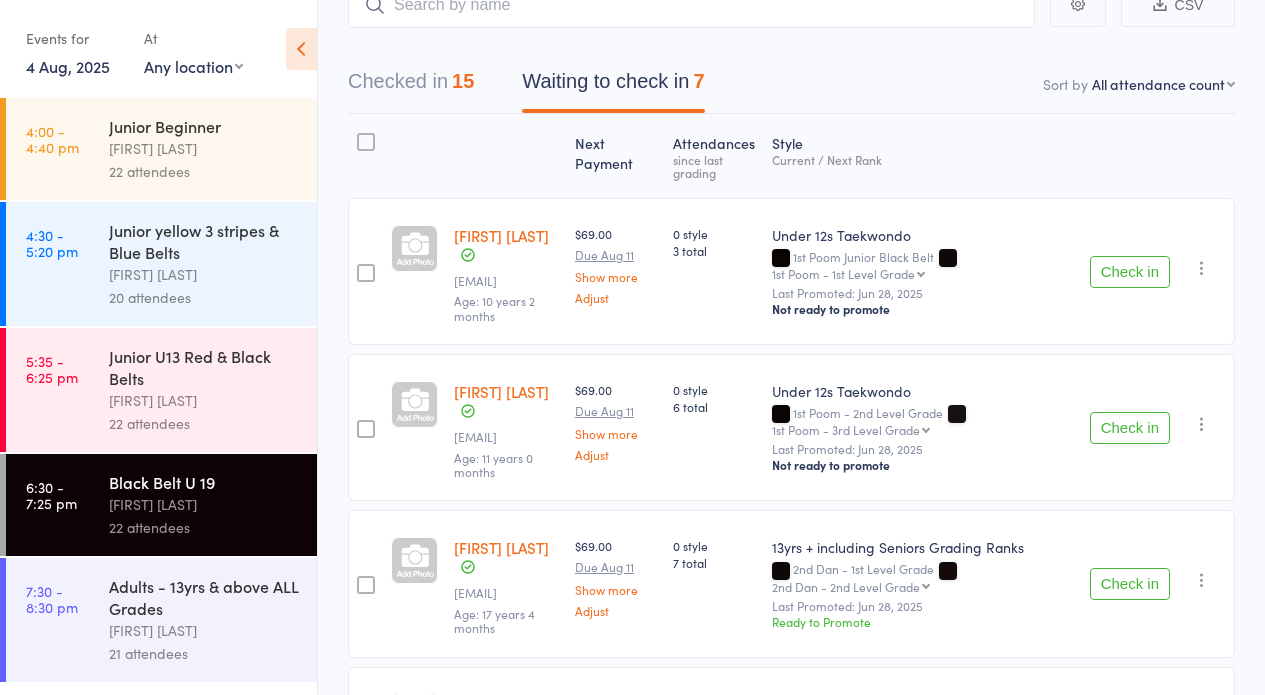 scroll, scrollTop: 187, scrollLeft: 0, axis: vertical 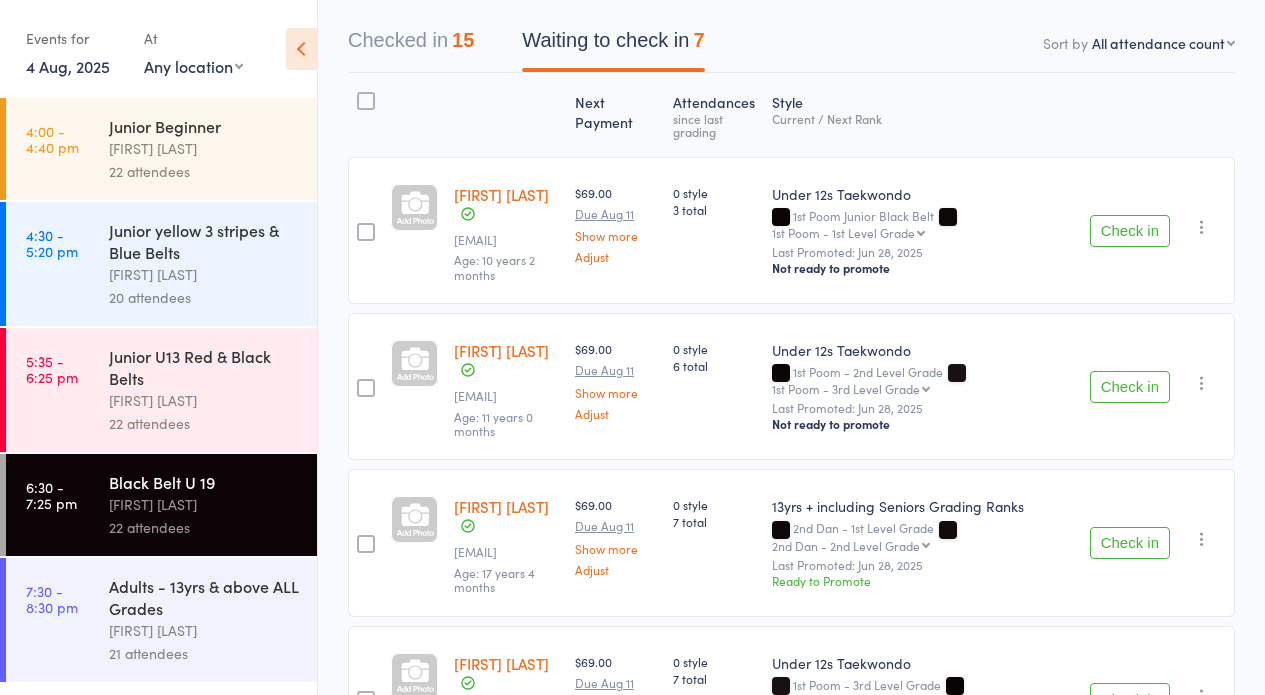 click on "Check in" at bounding box center [1130, 543] 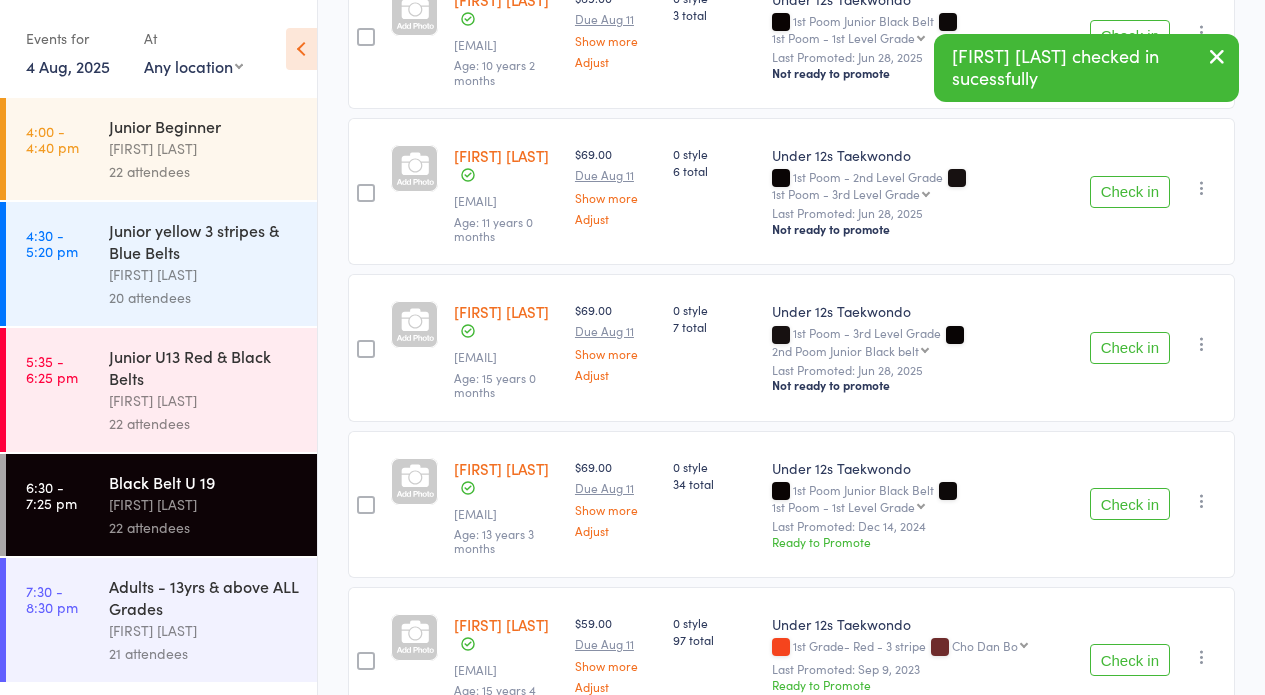 scroll, scrollTop: 405, scrollLeft: 0, axis: vertical 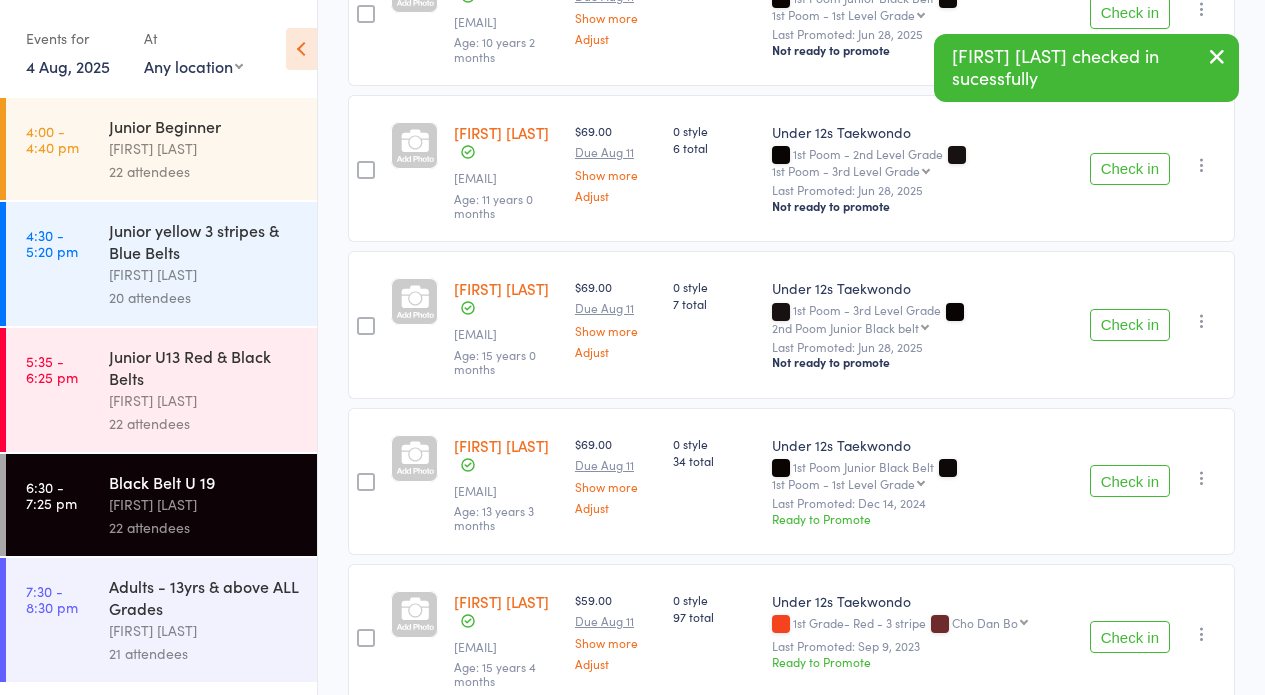 click on "Check in" at bounding box center (1130, 481) 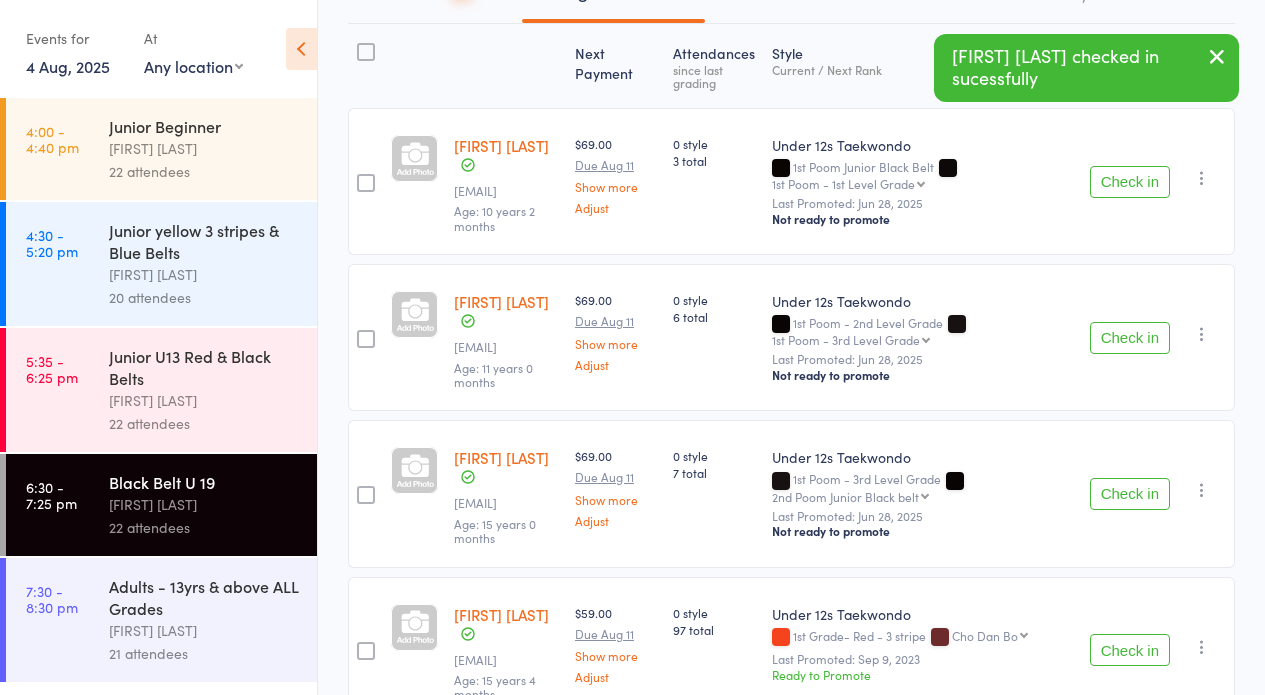 scroll, scrollTop: 0, scrollLeft: 0, axis: both 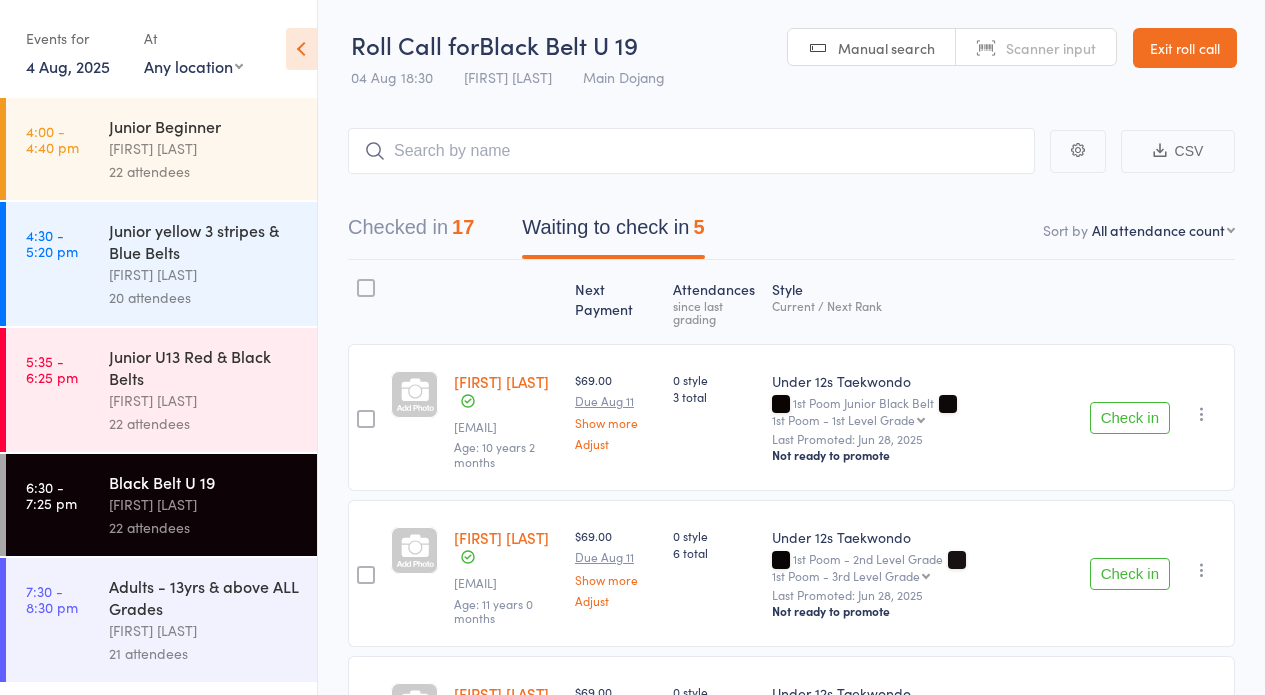 click on "Waiting to check in  5" at bounding box center (613, 232) 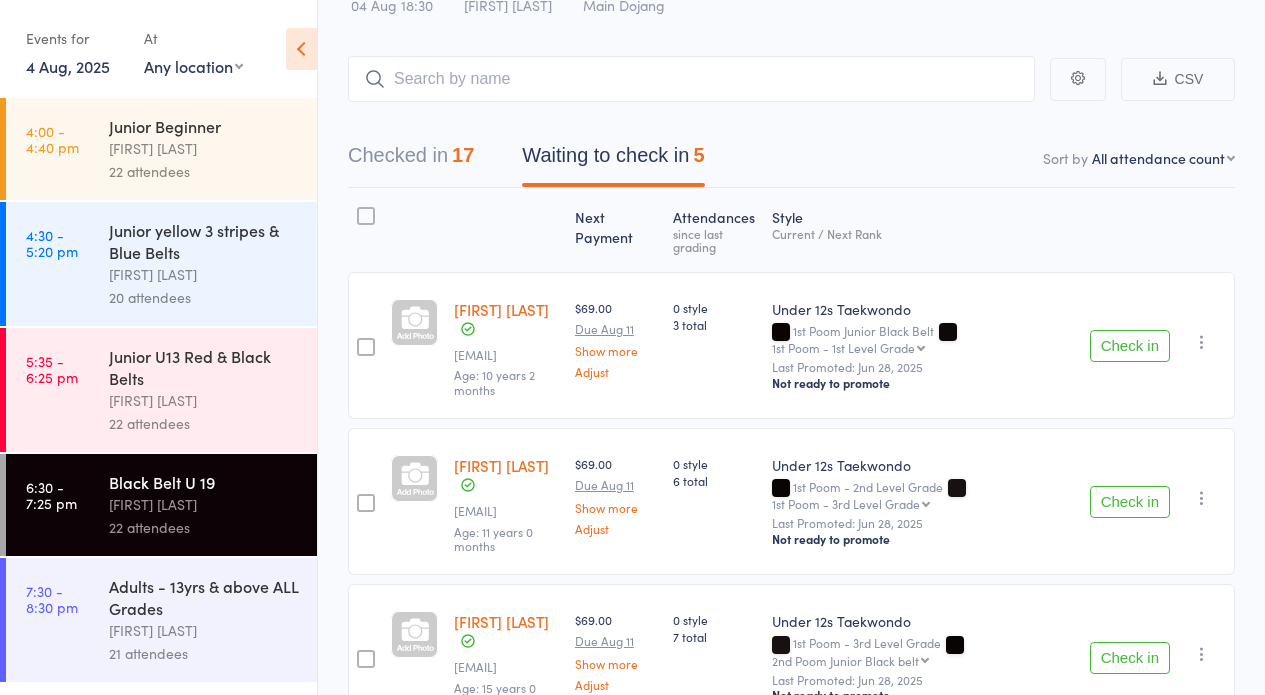 scroll, scrollTop: 184, scrollLeft: 0, axis: vertical 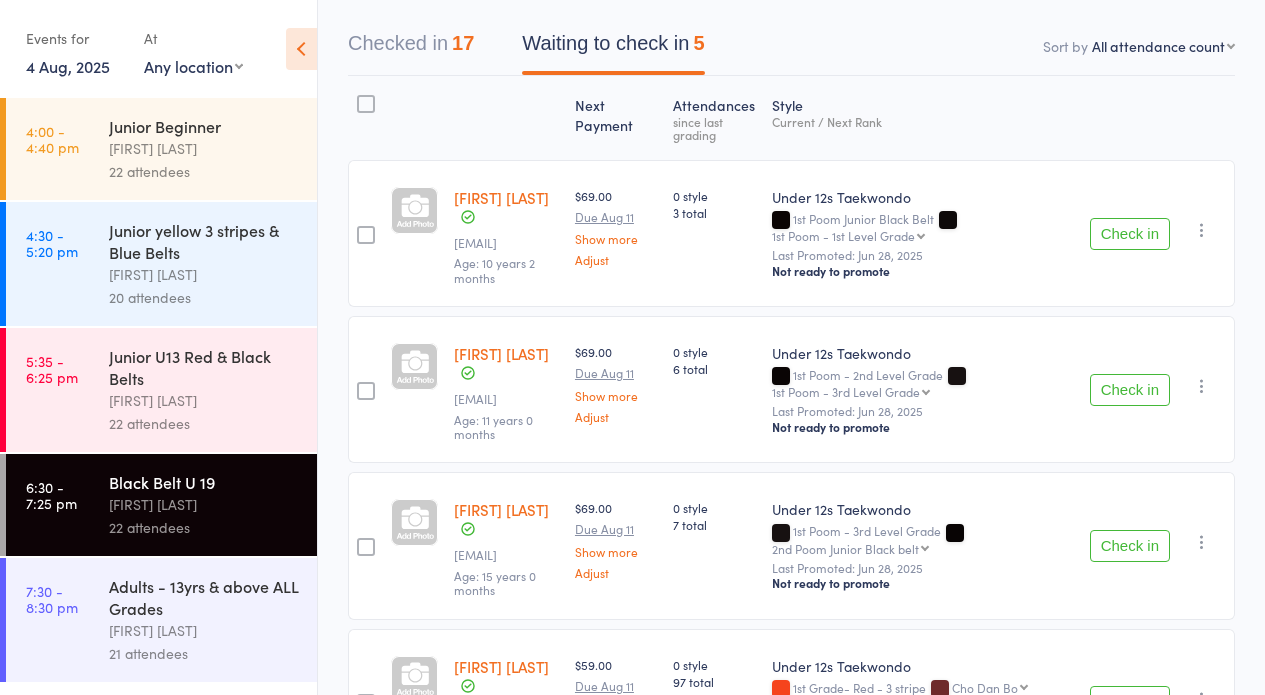 click at bounding box center [1202, 230] 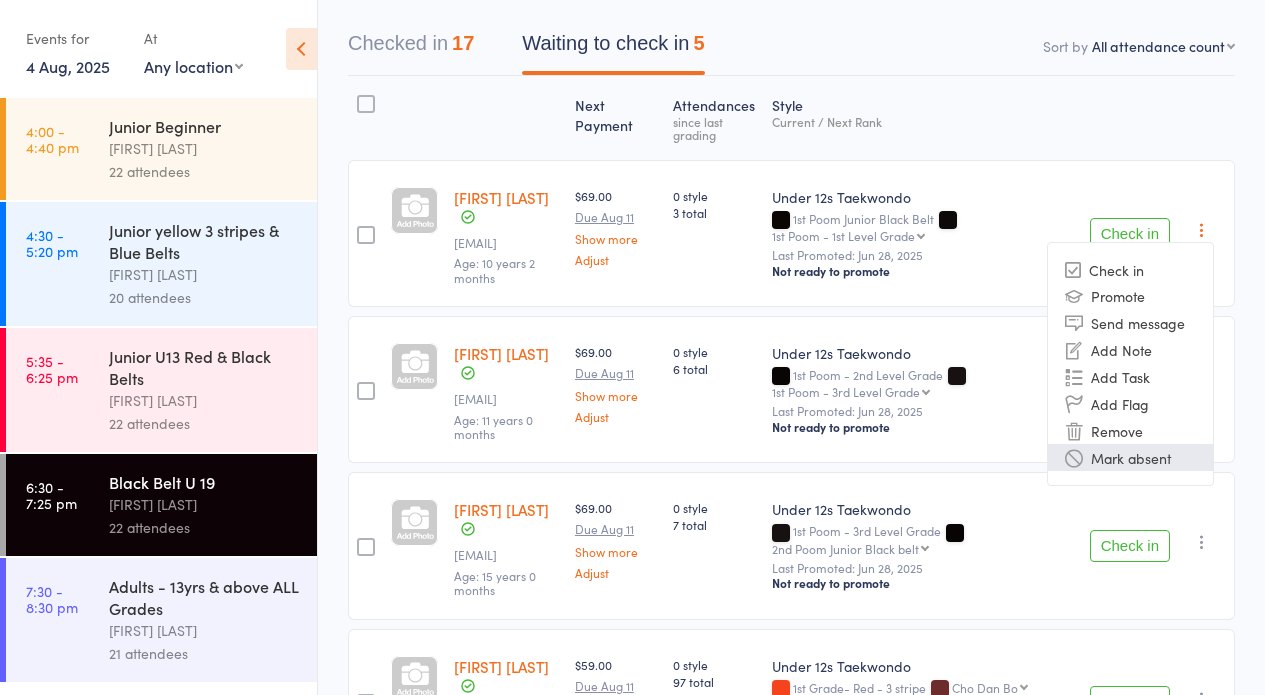 click on "Mark absent" at bounding box center [1130, 457] 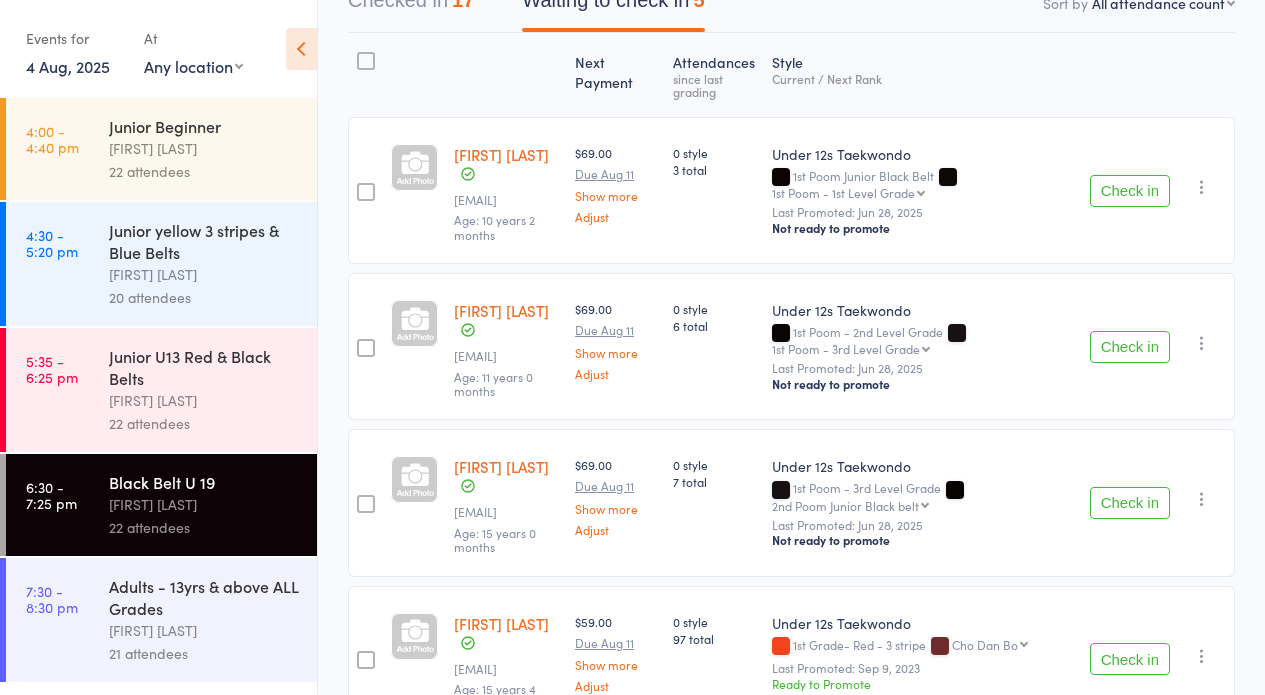 scroll, scrollTop: 381, scrollLeft: 0, axis: vertical 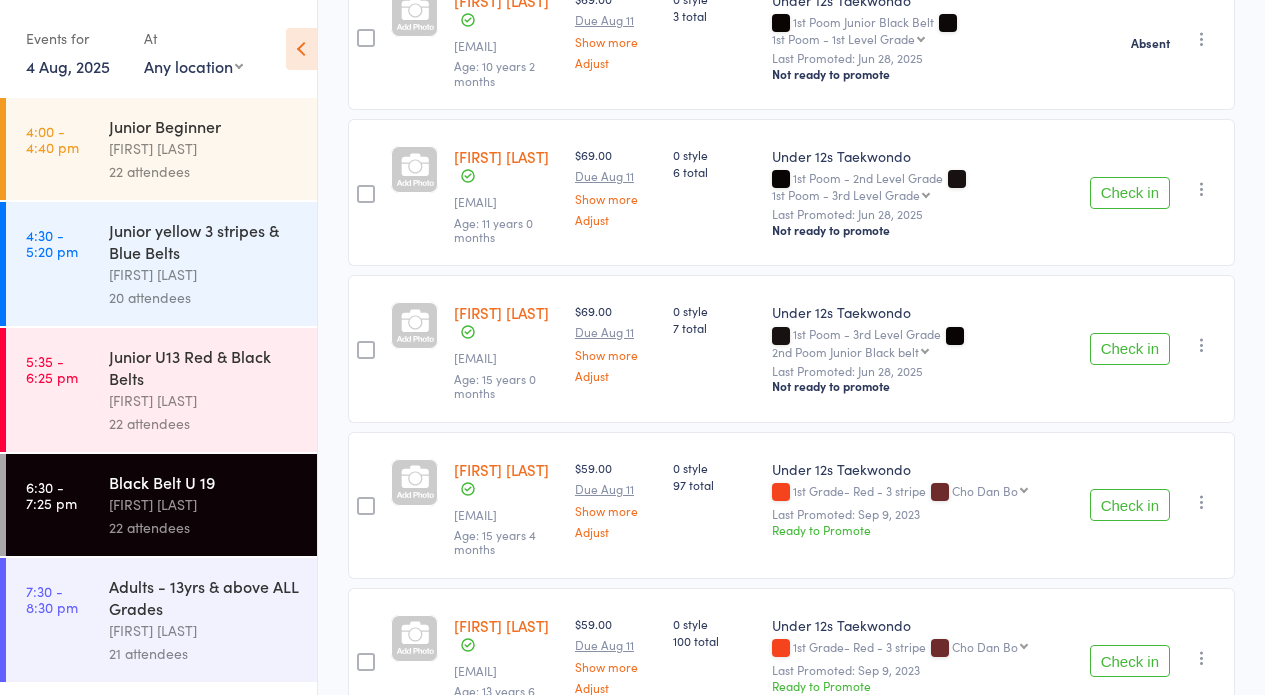 click at bounding box center [1202, 189] 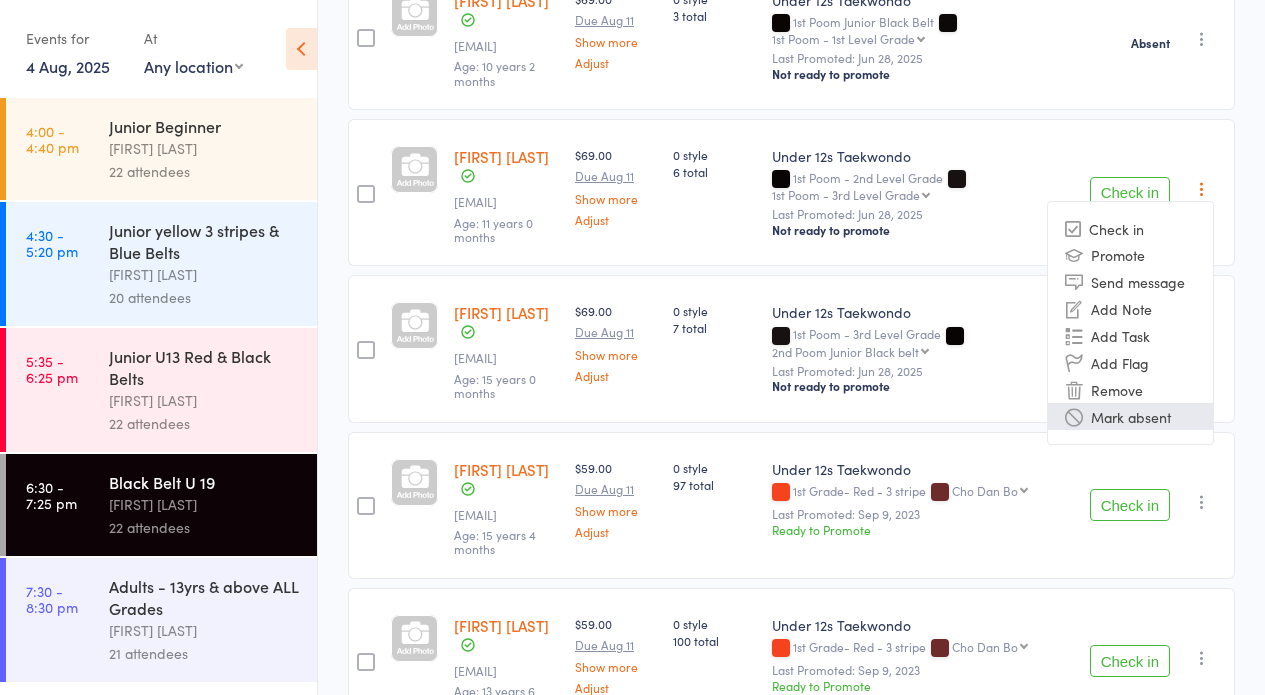 click on "Mark absent" at bounding box center [1130, 416] 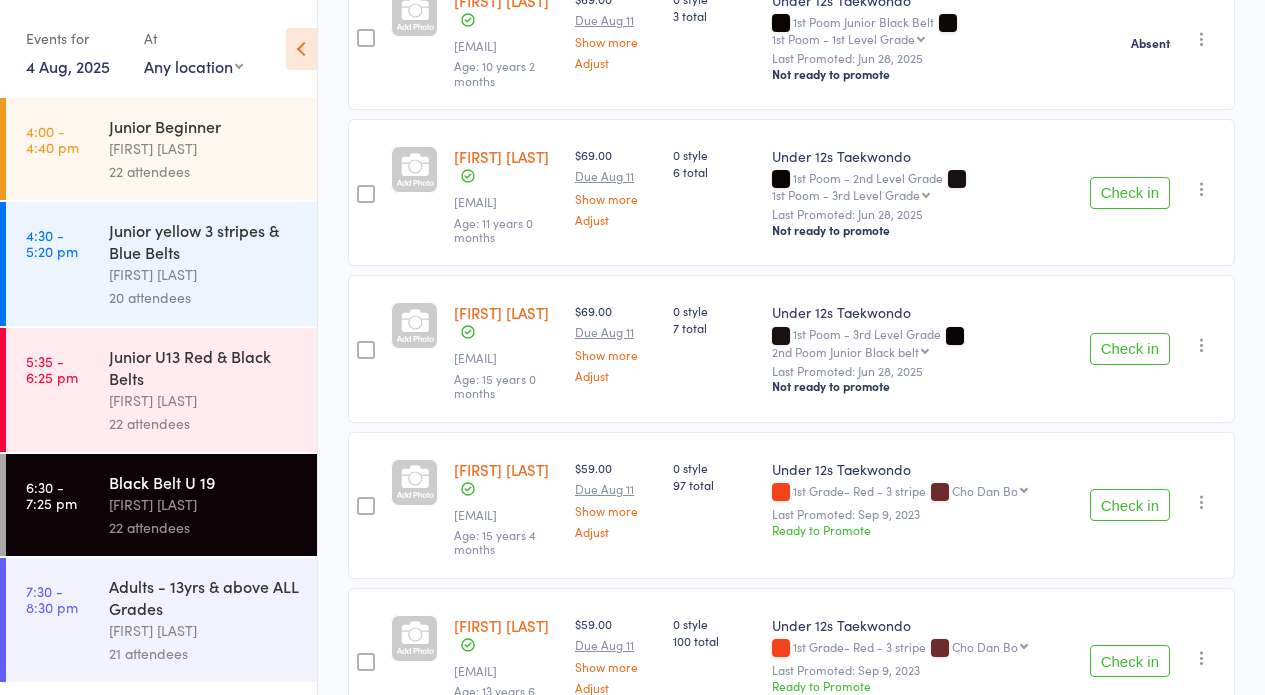 scroll, scrollTop: 474, scrollLeft: 0, axis: vertical 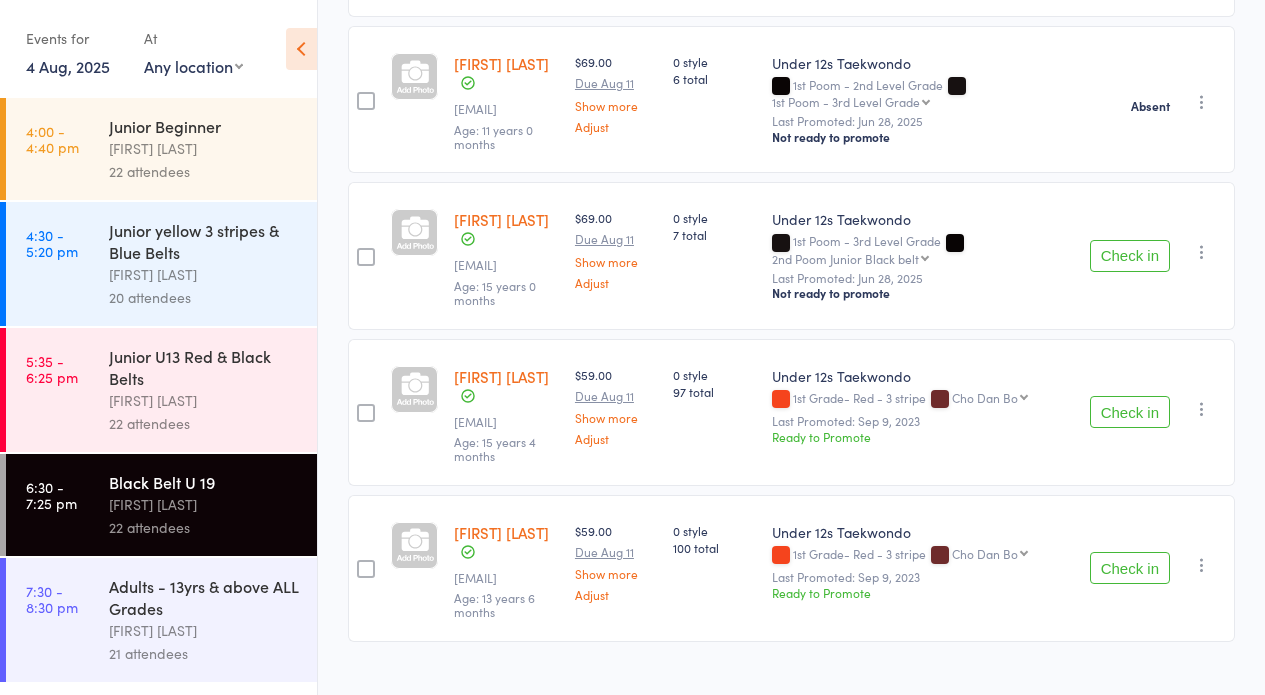 click at bounding box center [1202, 252] 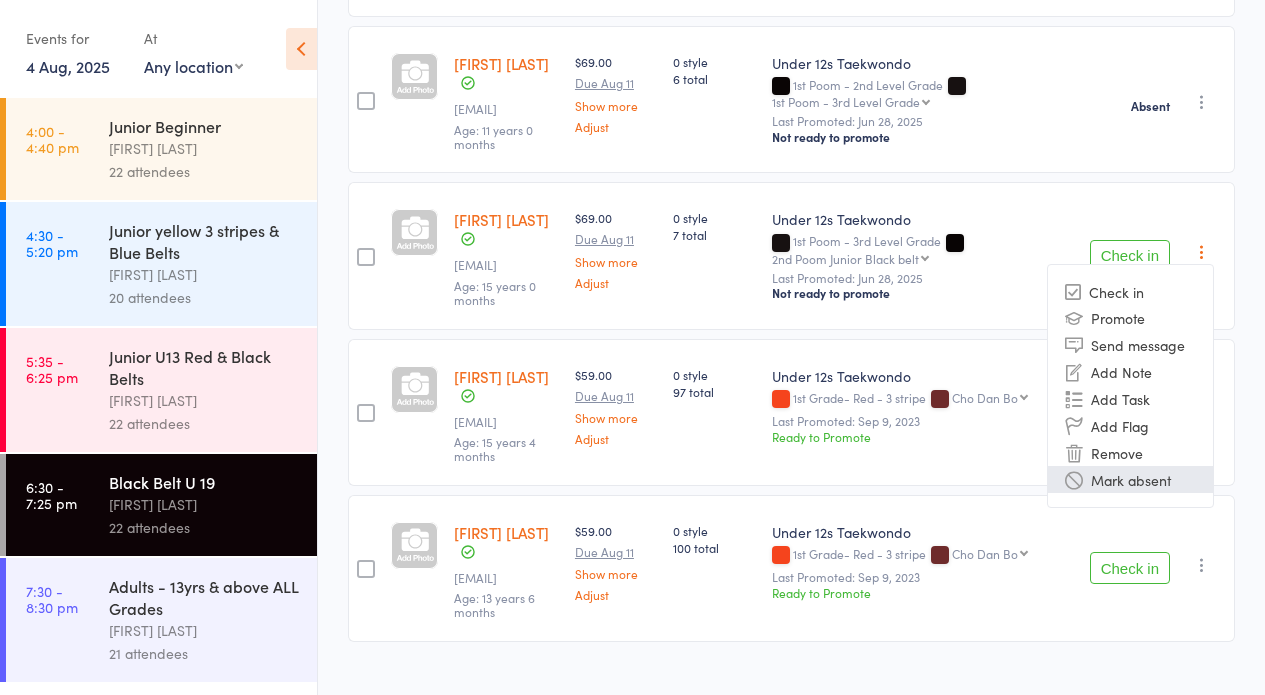 click on "Mark absent" at bounding box center (1130, 479) 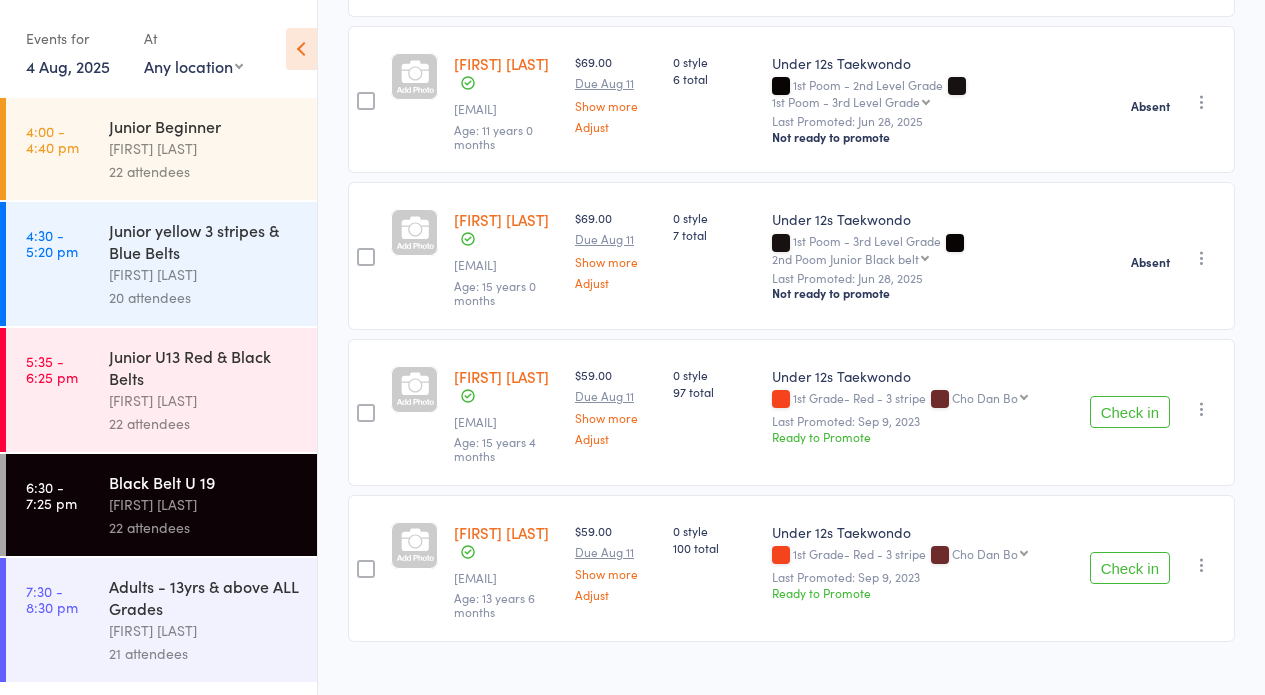 click at bounding box center [1202, 409] 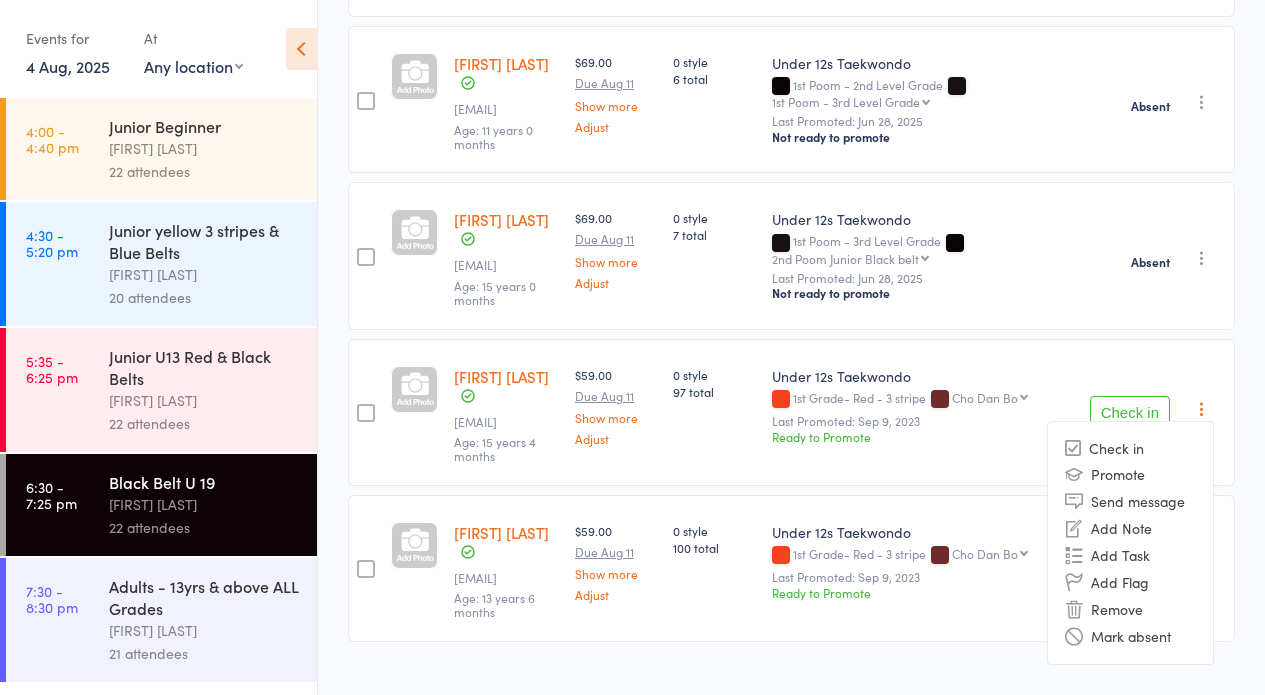 drag, startPoint x: 1172, startPoint y: 631, endPoint x: 1049, endPoint y: 483, distance: 192.4396 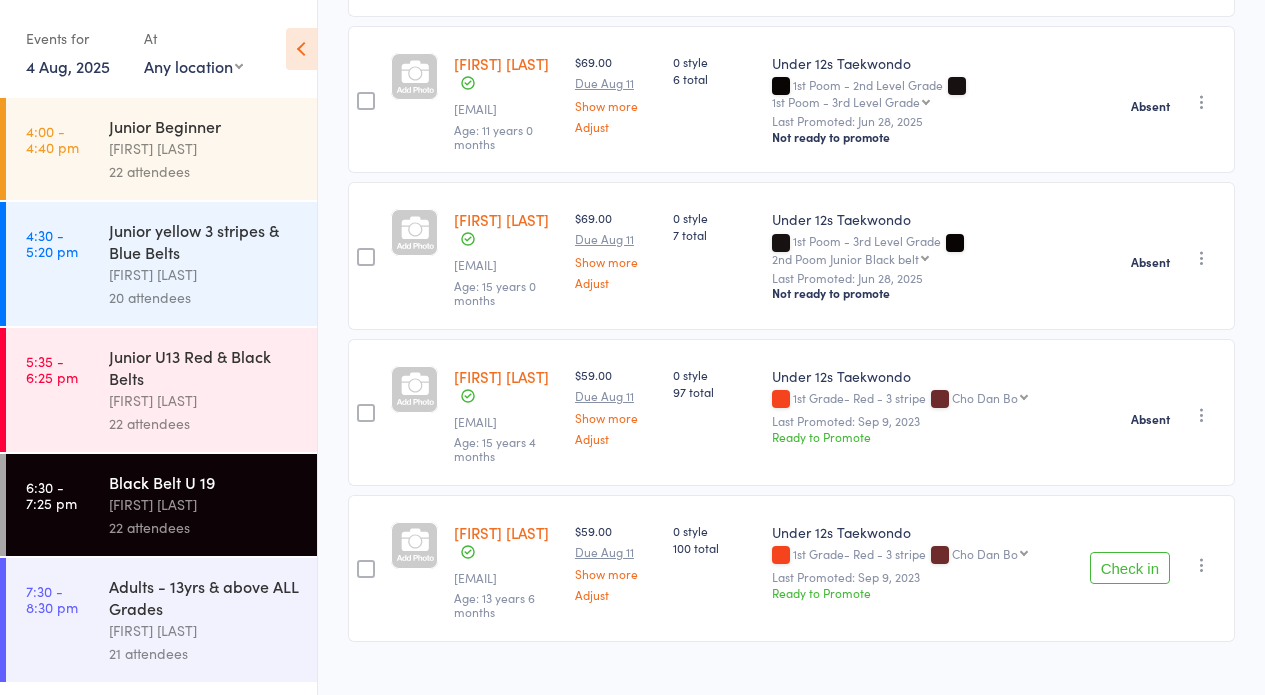 click at bounding box center [1202, 565] 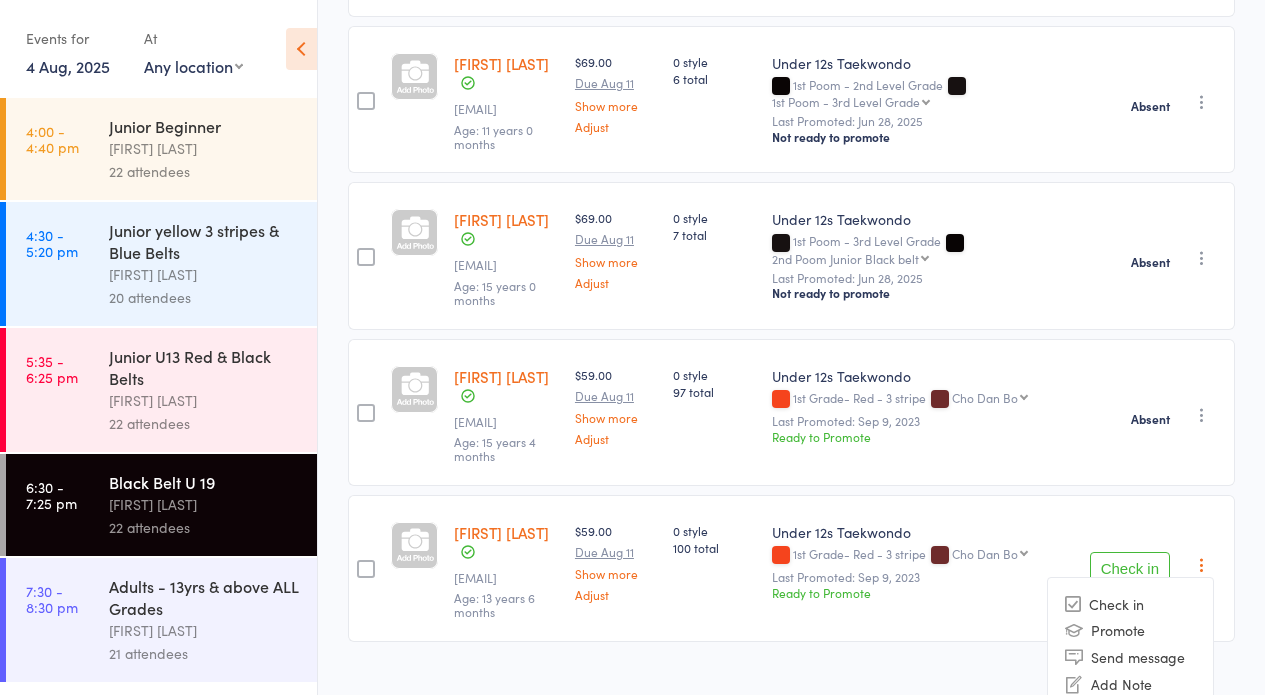 scroll, scrollTop: 574, scrollLeft: 0, axis: vertical 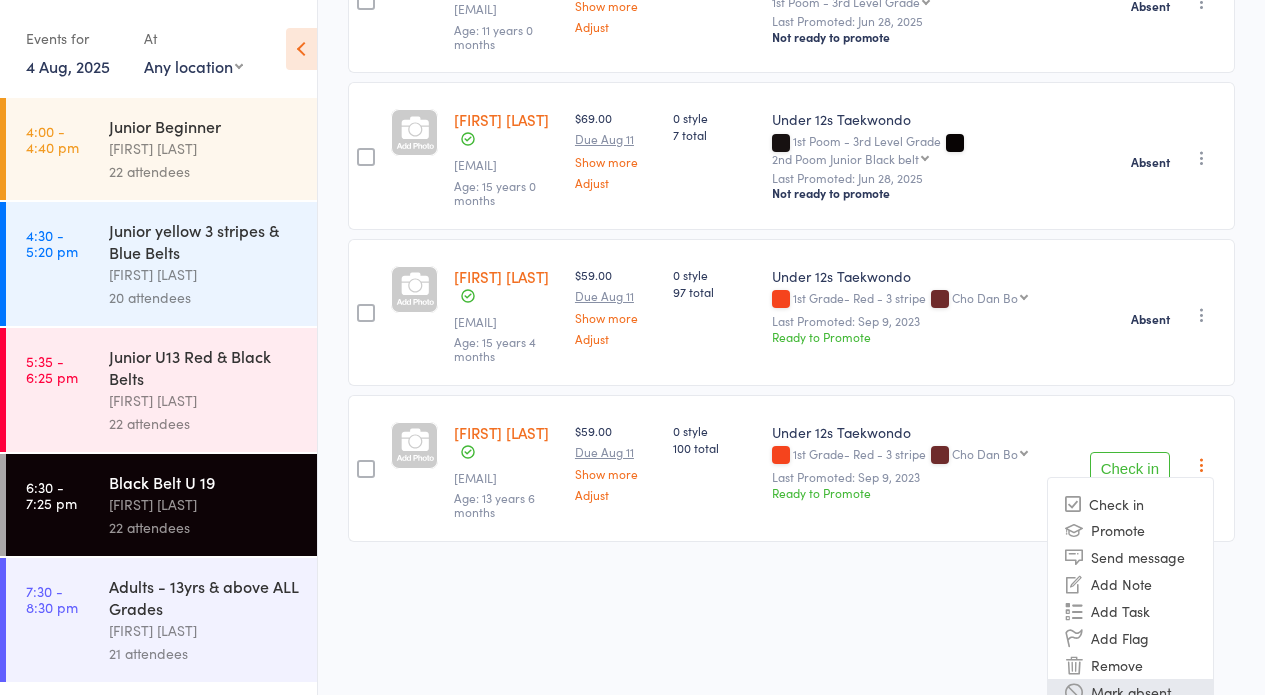 click on "Mark absent" at bounding box center (1130, 692) 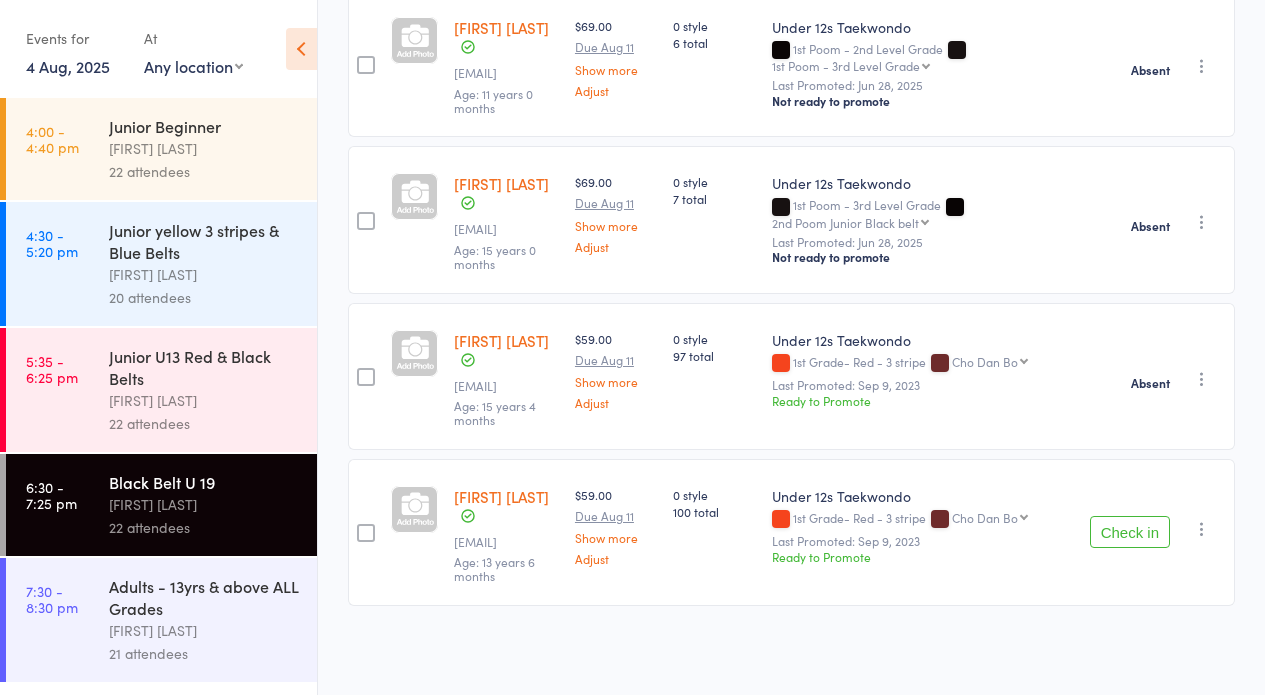 scroll, scrollTop: 474, scrollLeft: 0, axis: vertical 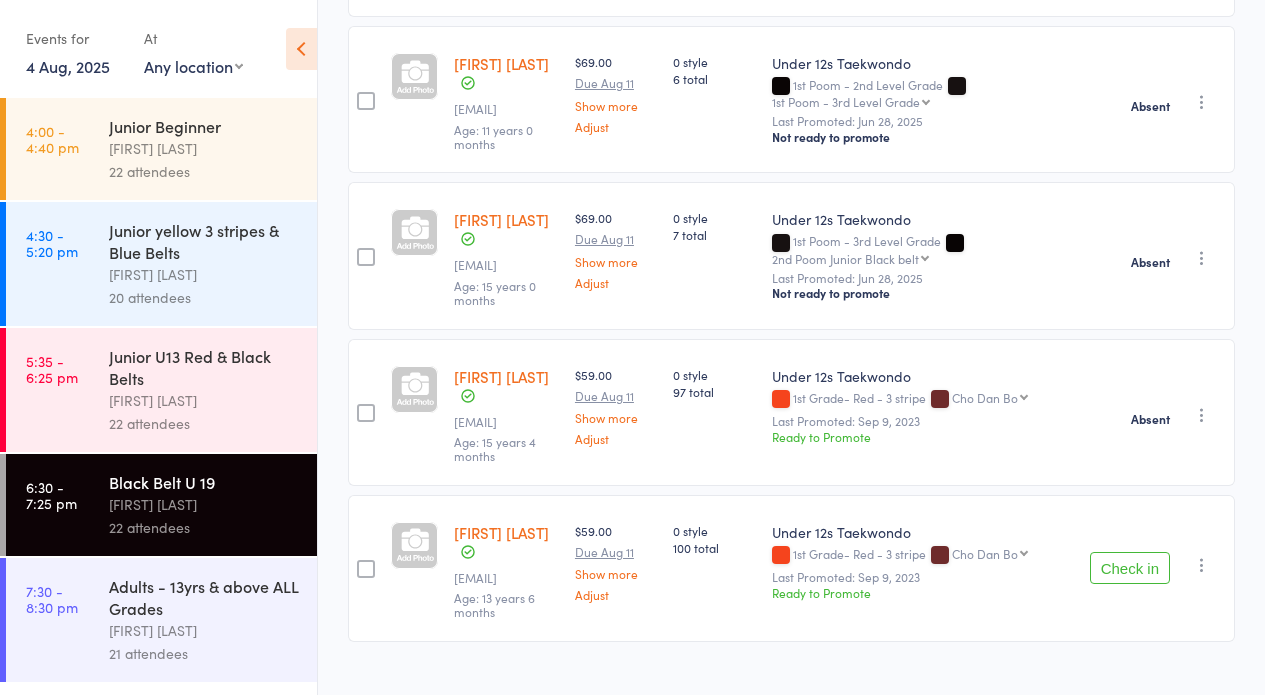 click on "Adults - 13yrs & above ALL Grades" at bounding box center [204, 597] 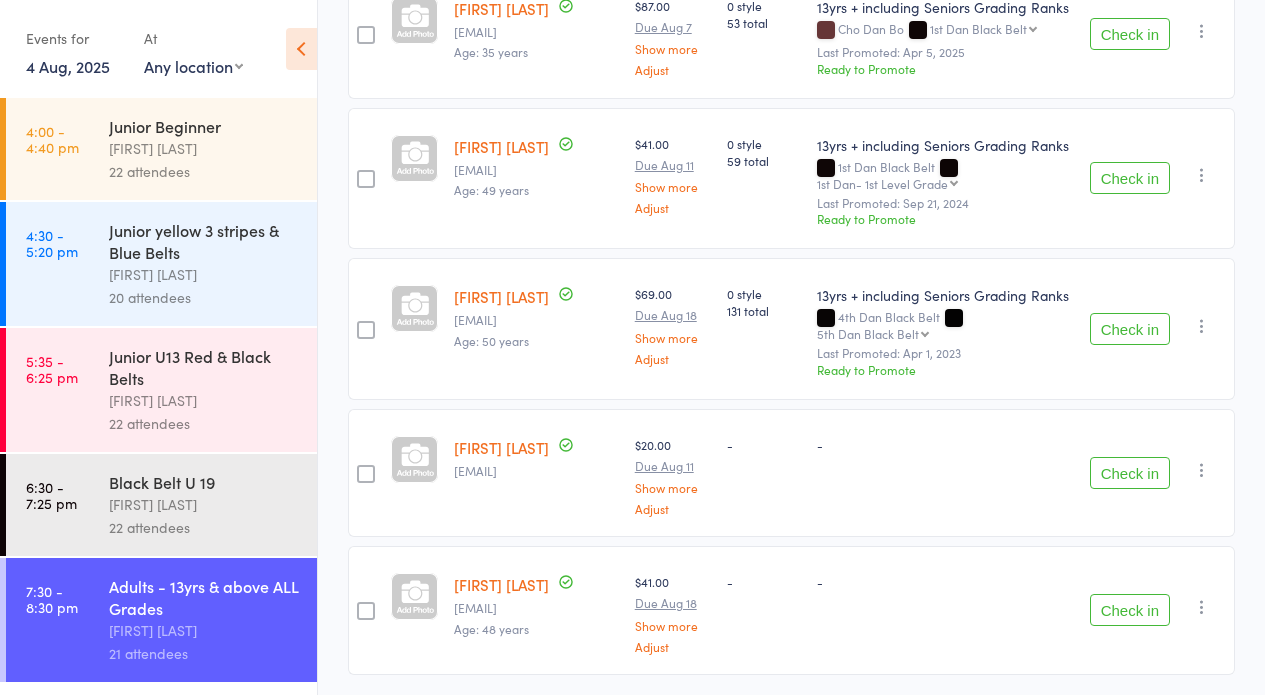 scroll, scrollTop: 2182, scrollLeft: 0, axis: vertical 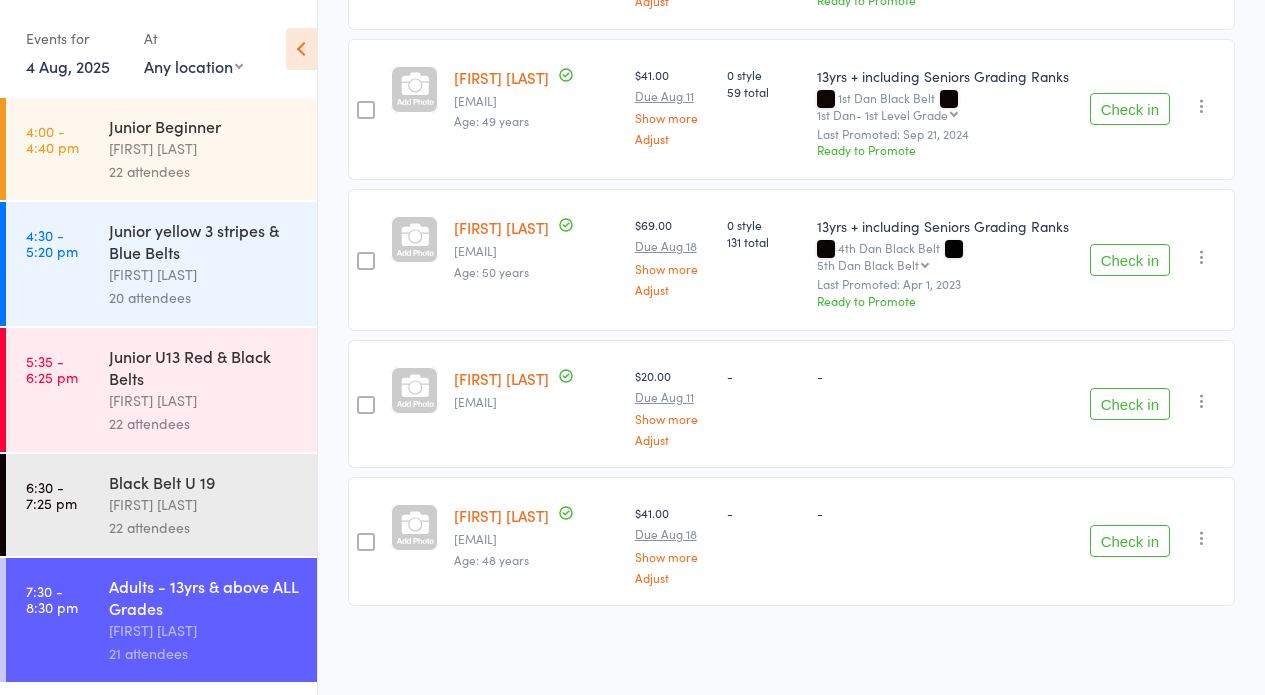 click on "Check in" at bounding box center (1130, 404) 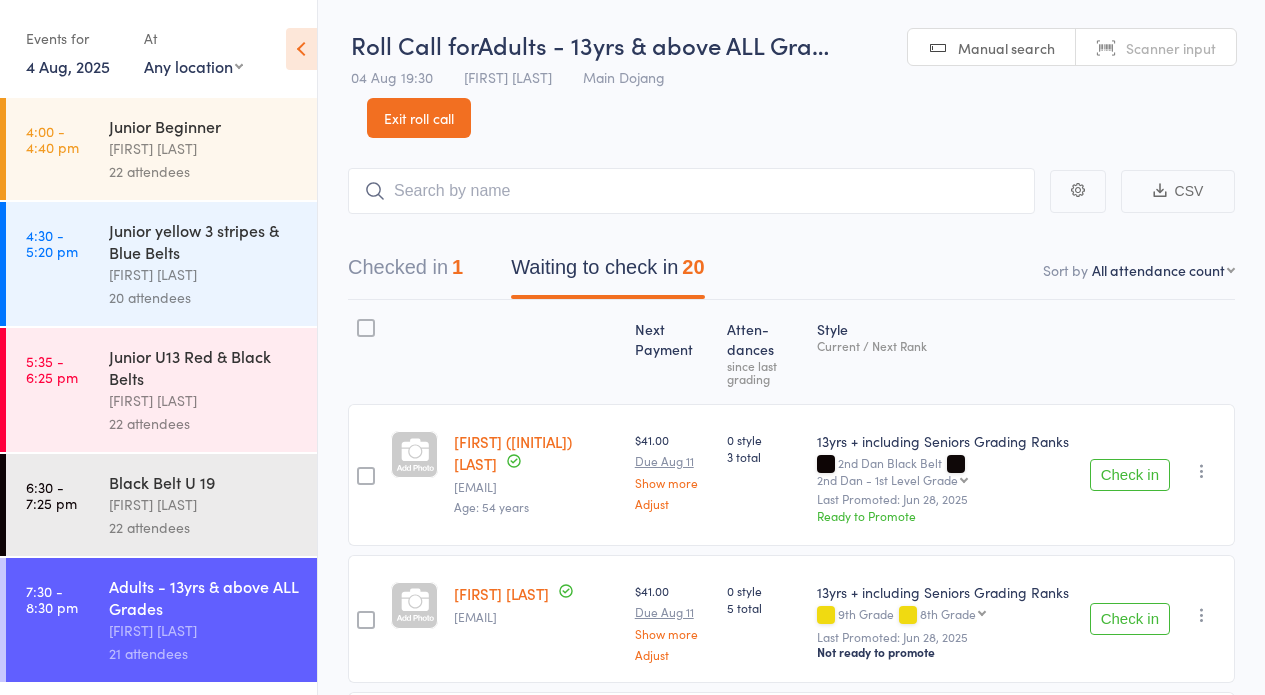scroll, scrollTop: 0, scrollLeft: 0, axis: both 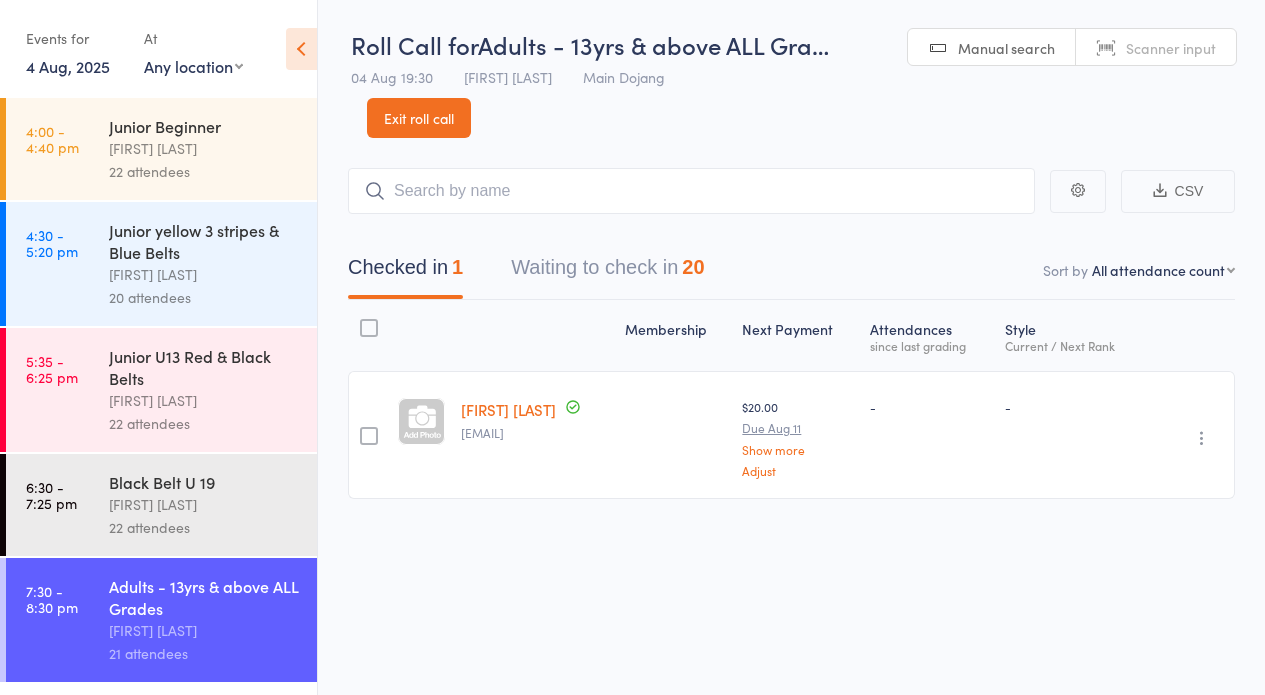 click on "Waiting to check in  20" at bounding box center [607, 272] 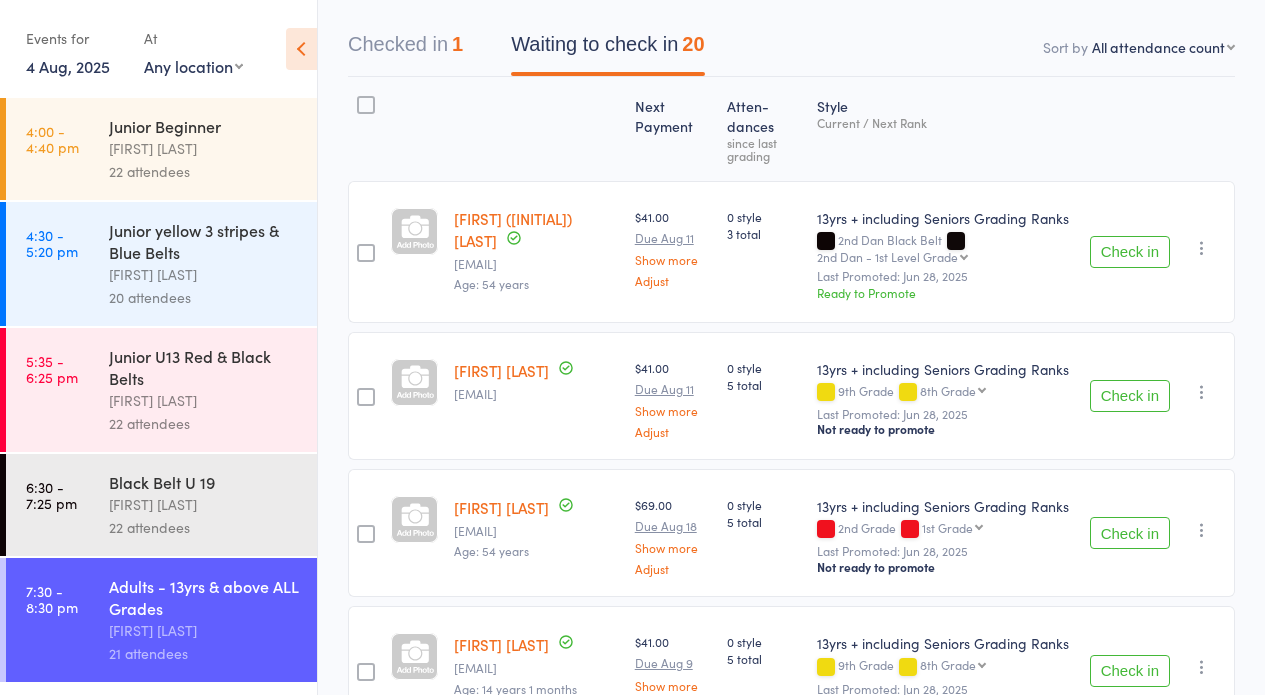 scroll, scrollTop: 228, scrollLeft: 0, axis: vertical 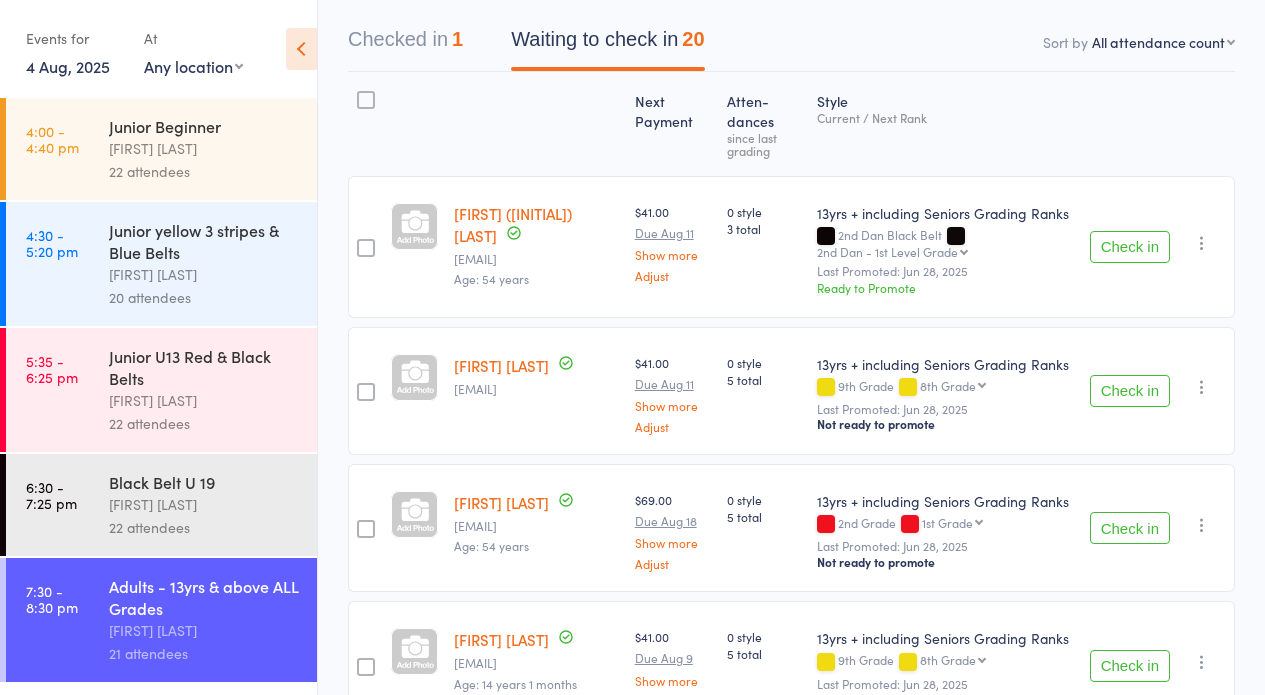 click on "Check in" at bounding box center [1130, 391] 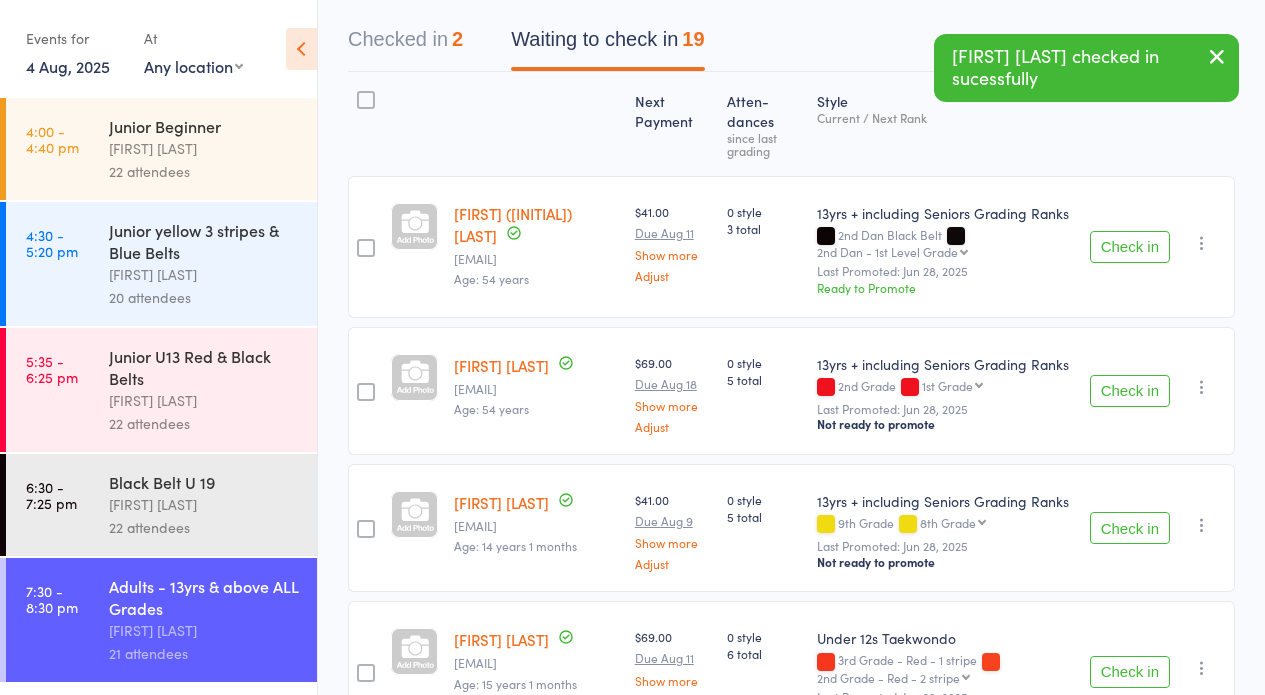 click on "Check in" at bounding box center [1130, 391] 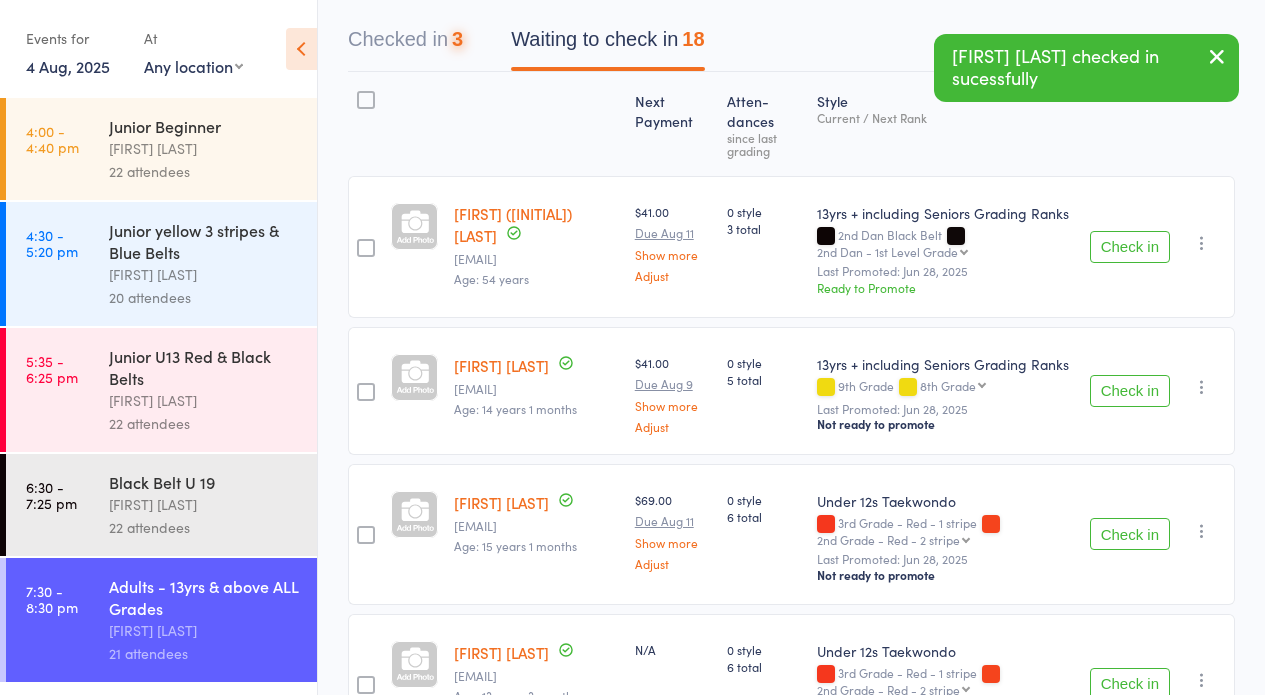 click on "Check in" at bounding box center [1130, 391] 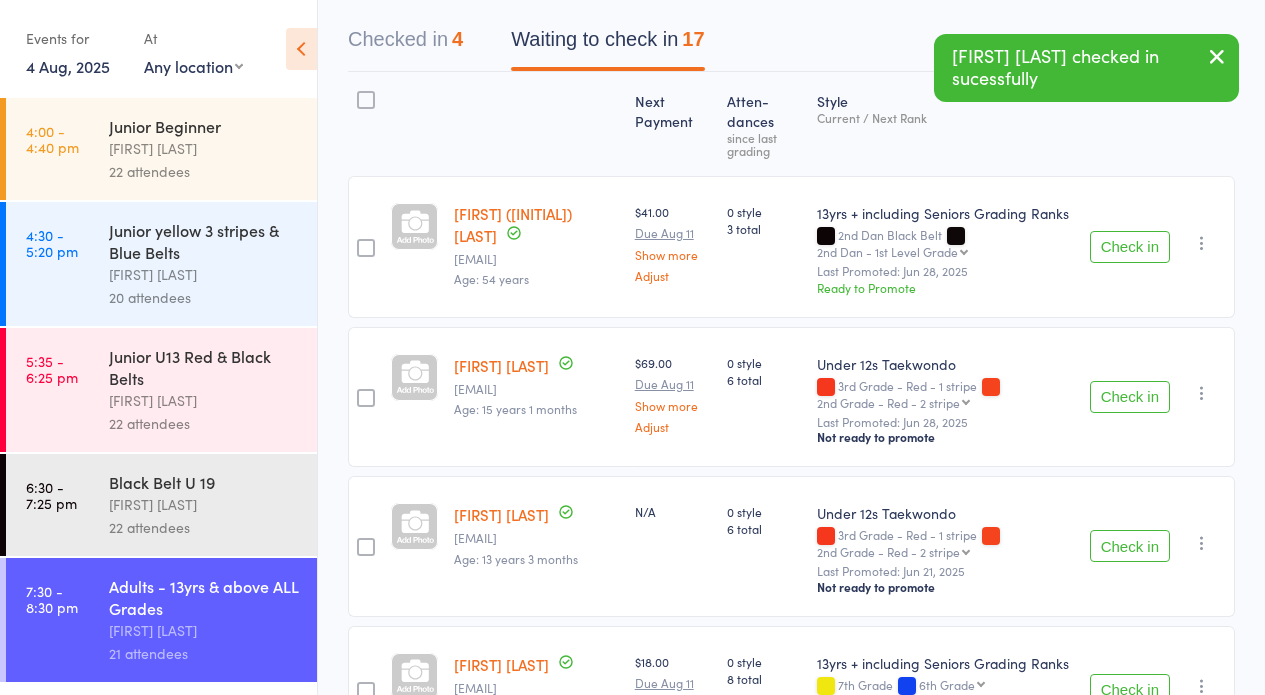 click on "Check in" at bounding box center (1130, 546) 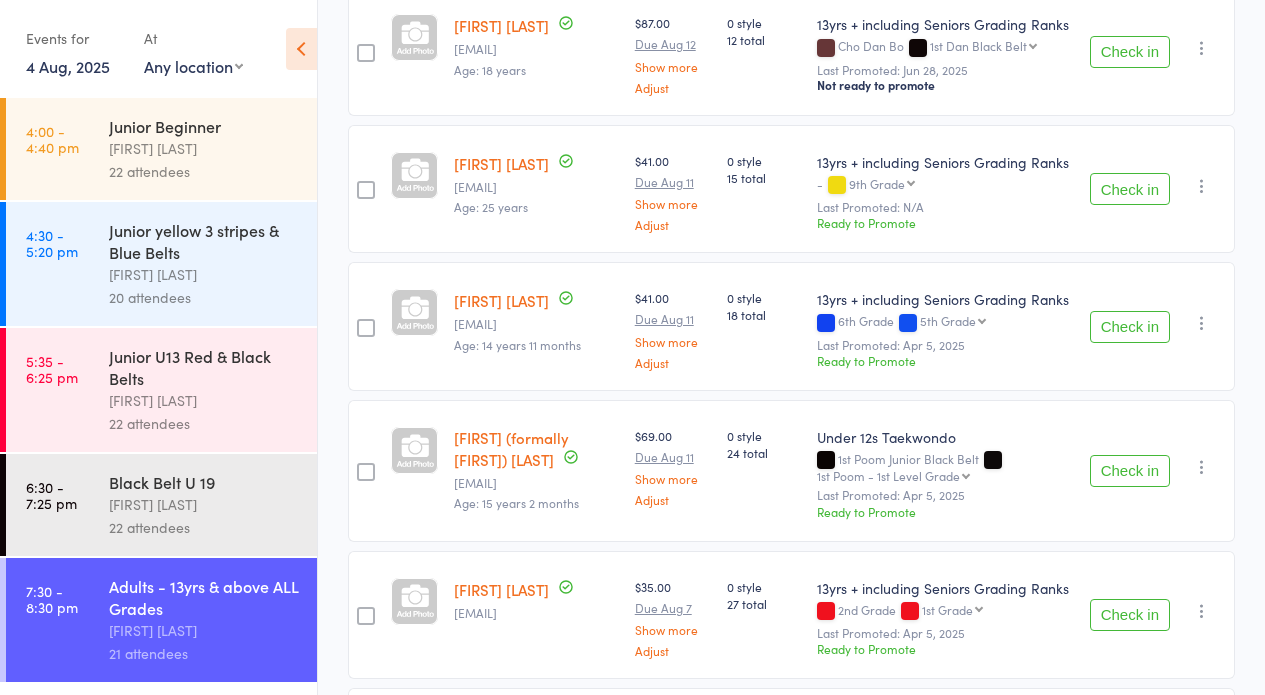 scroll, scrollTop: 1128, scrollLeft: 0, axis: vertical 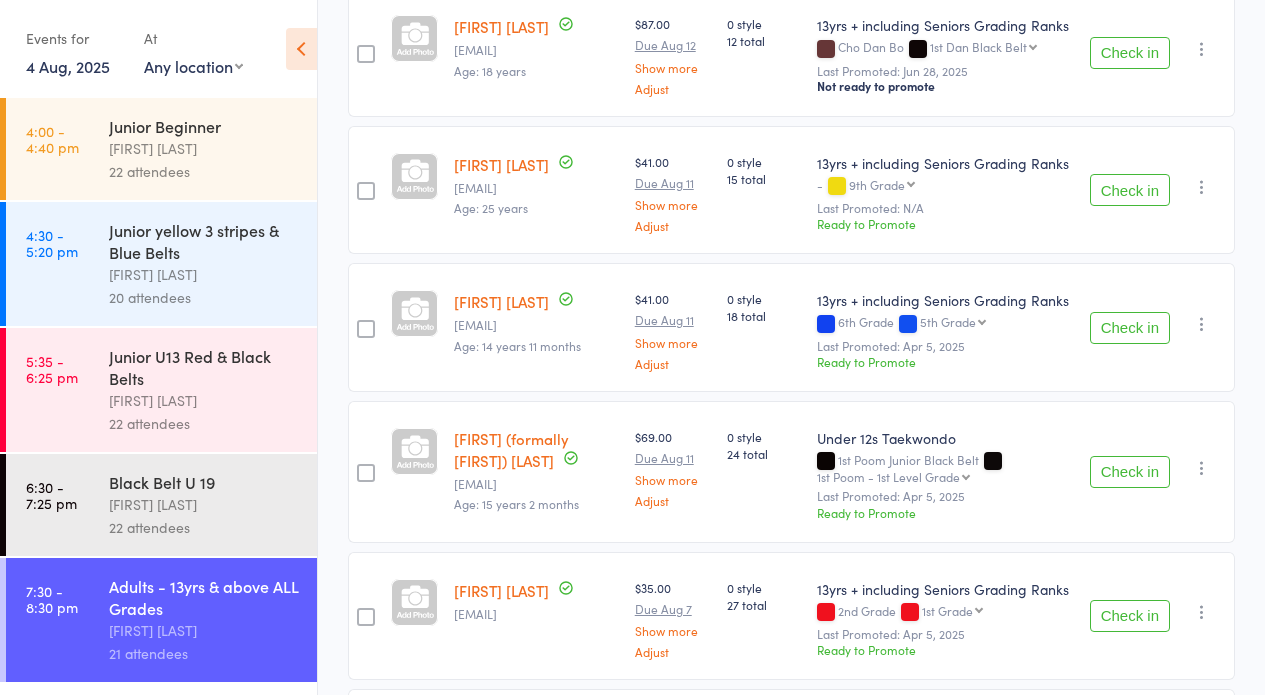 click on "Check in" at bounding box center (1130, 190) 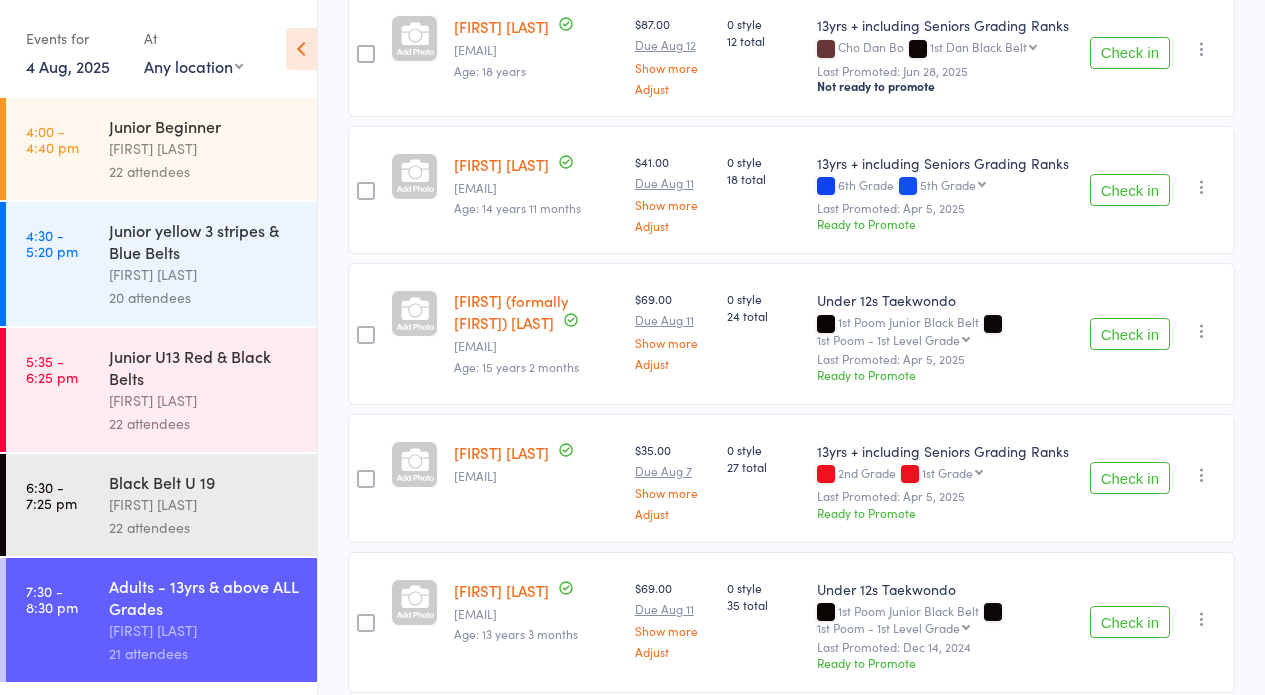 click on "Check in" at bounding box center (1130, 334) 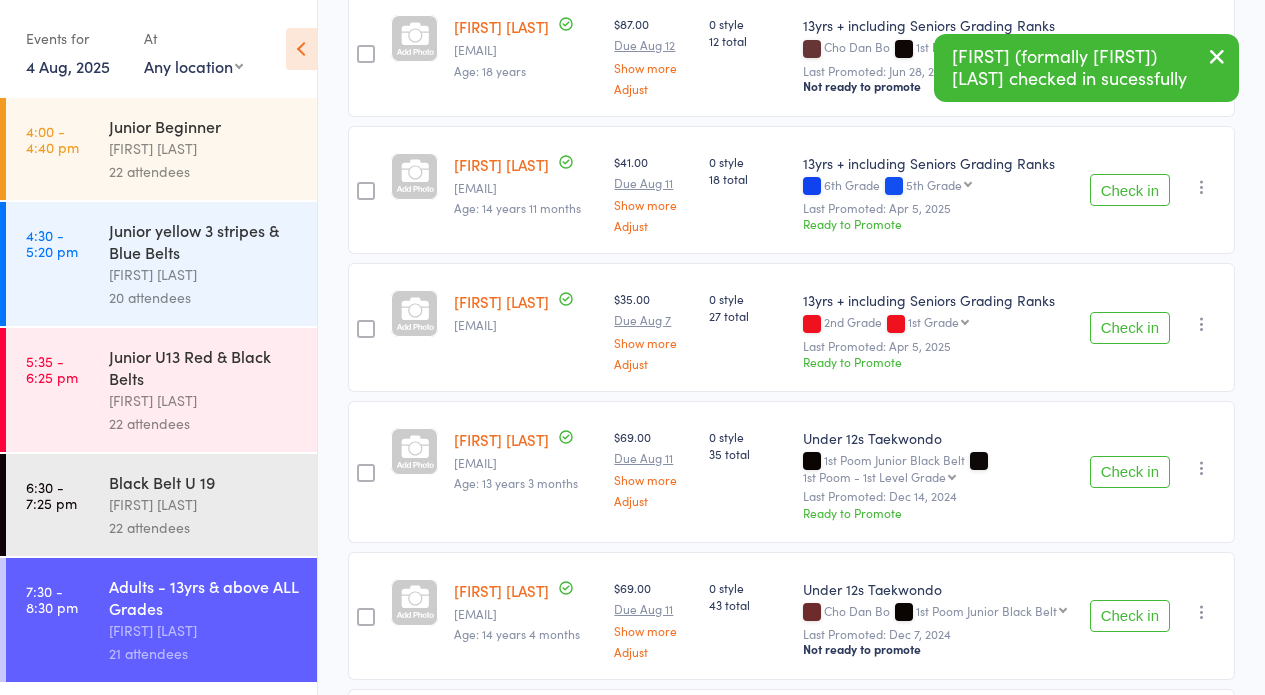 click on "Check in" at bounding box center (1130, 472) 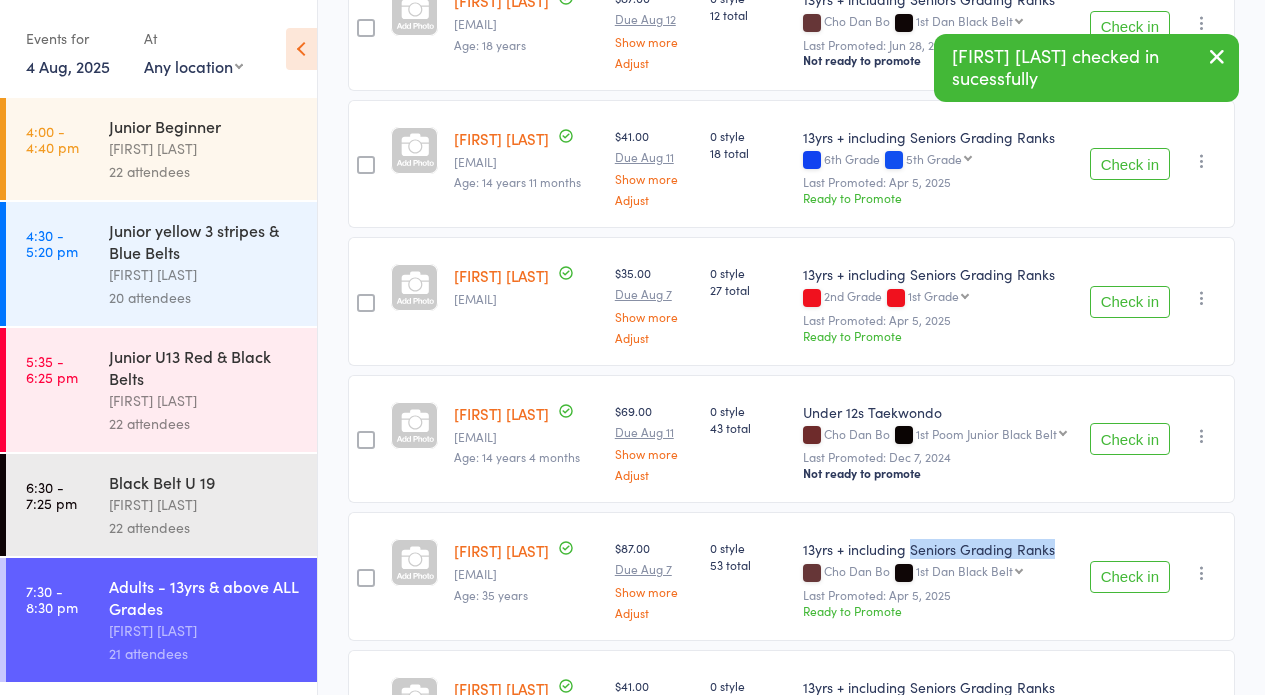 scroll, scrollTop: 1162, scrollLeft: 0, axis: vertical 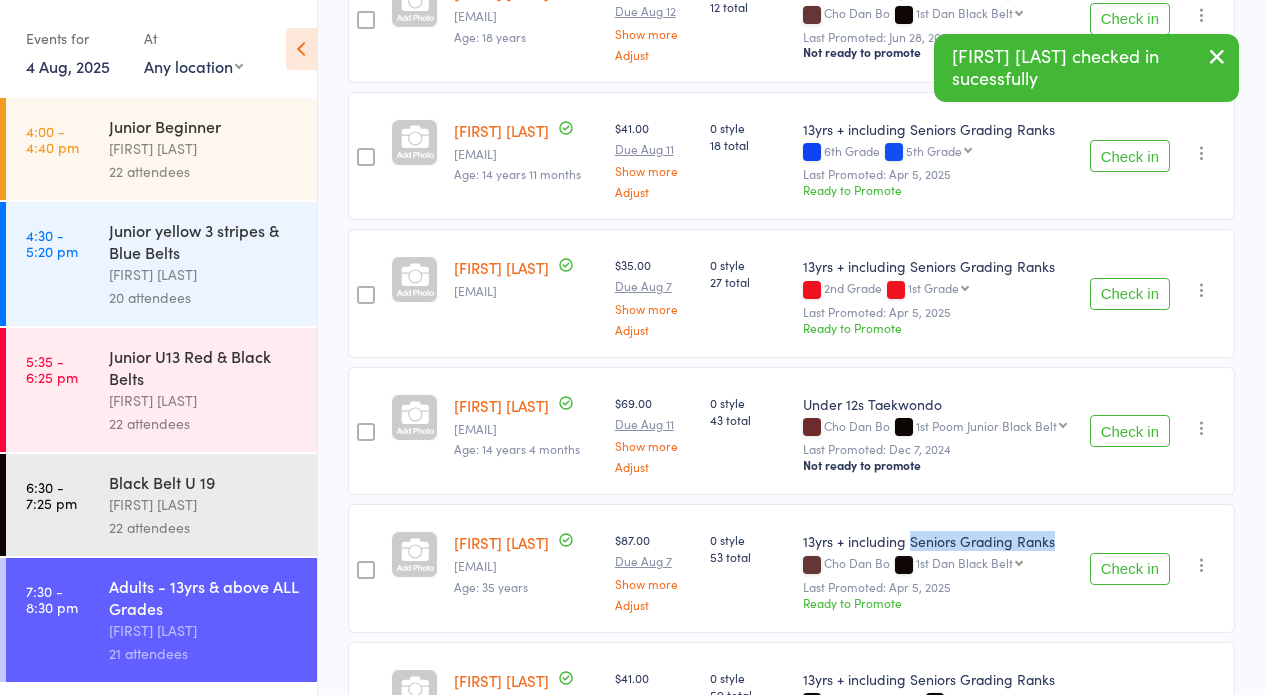 click on "Check in" at bounding box center [1130, 569] 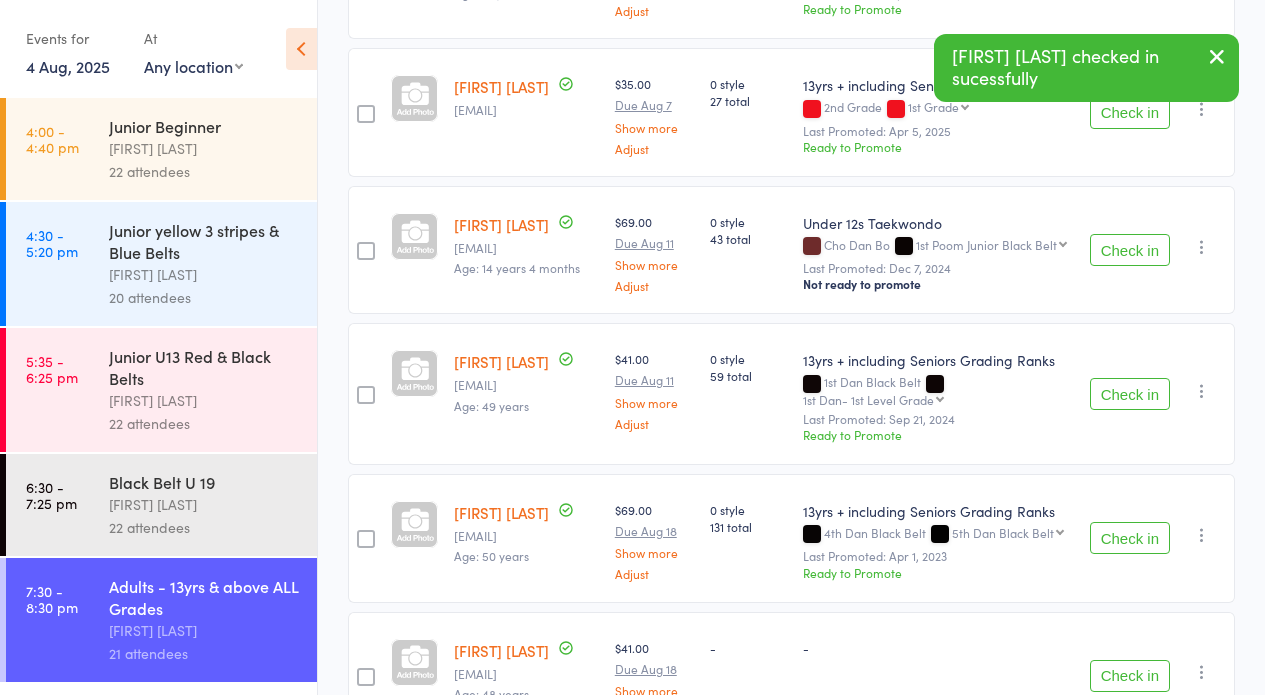 scroll, scrollTop: 1344, scrollLeft: 0, axis: vertical 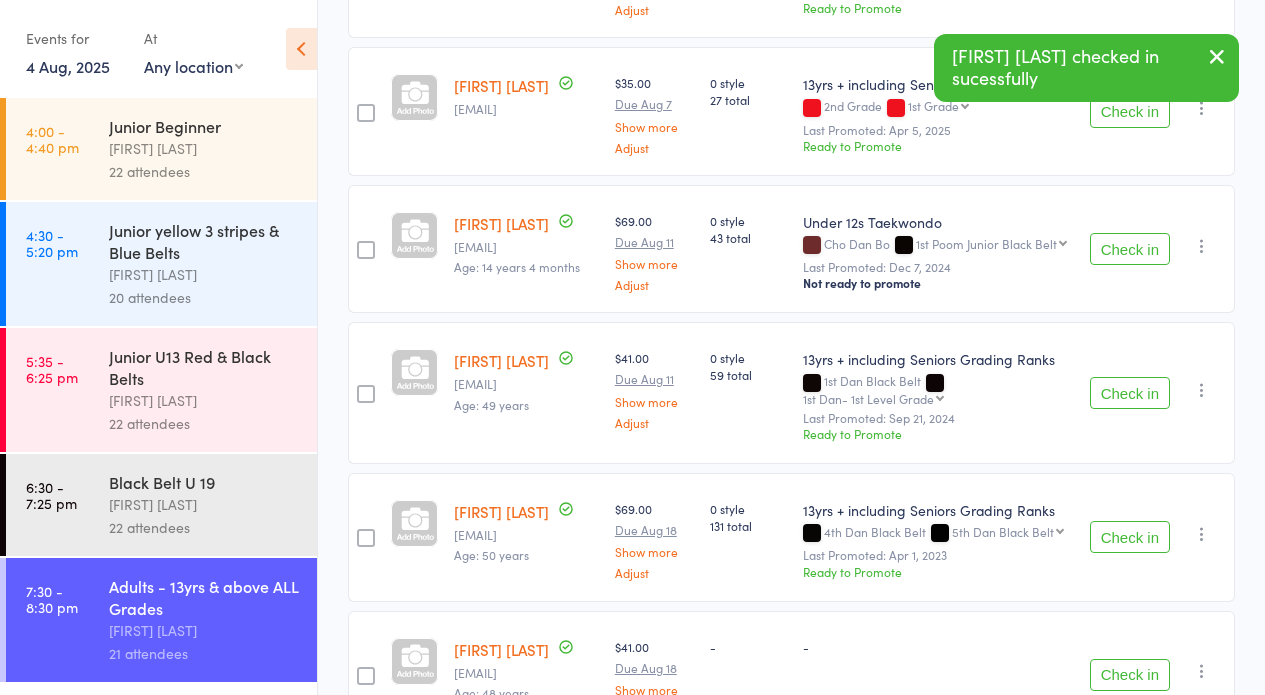 click on "Check in" at bounding box center [1130, 393] 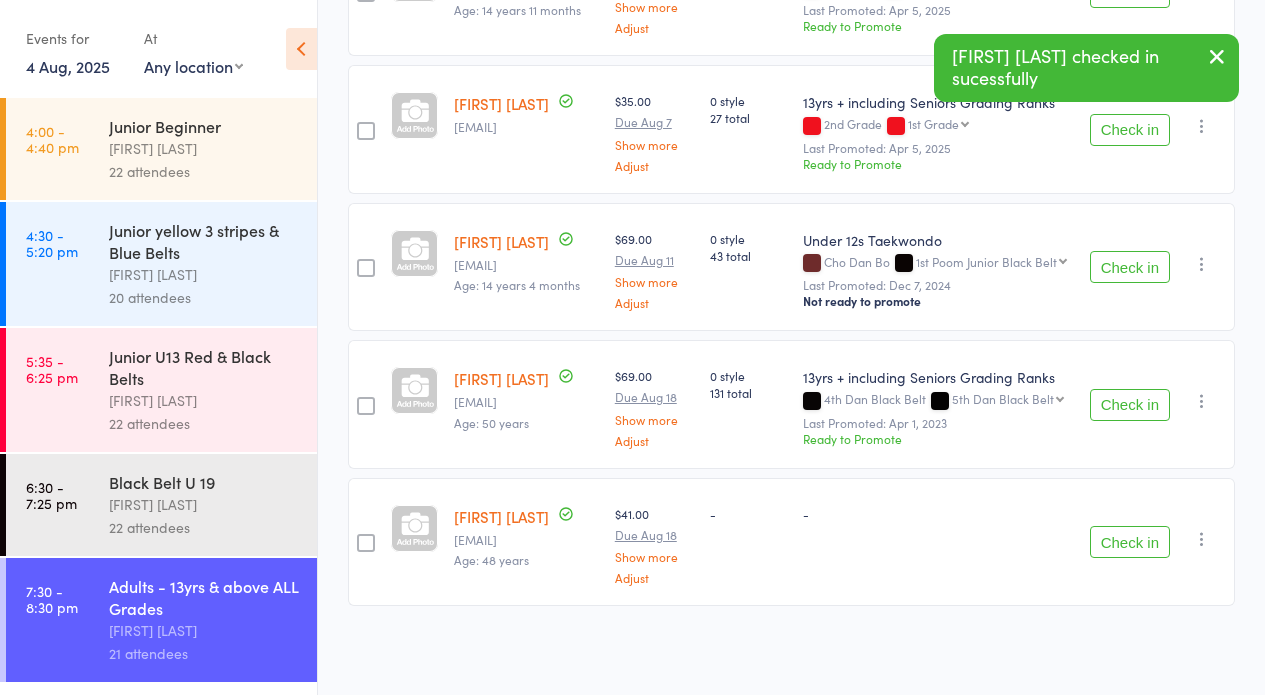 scroll, scrollTop: 1324, scrollLeft: 0, axis: vertical 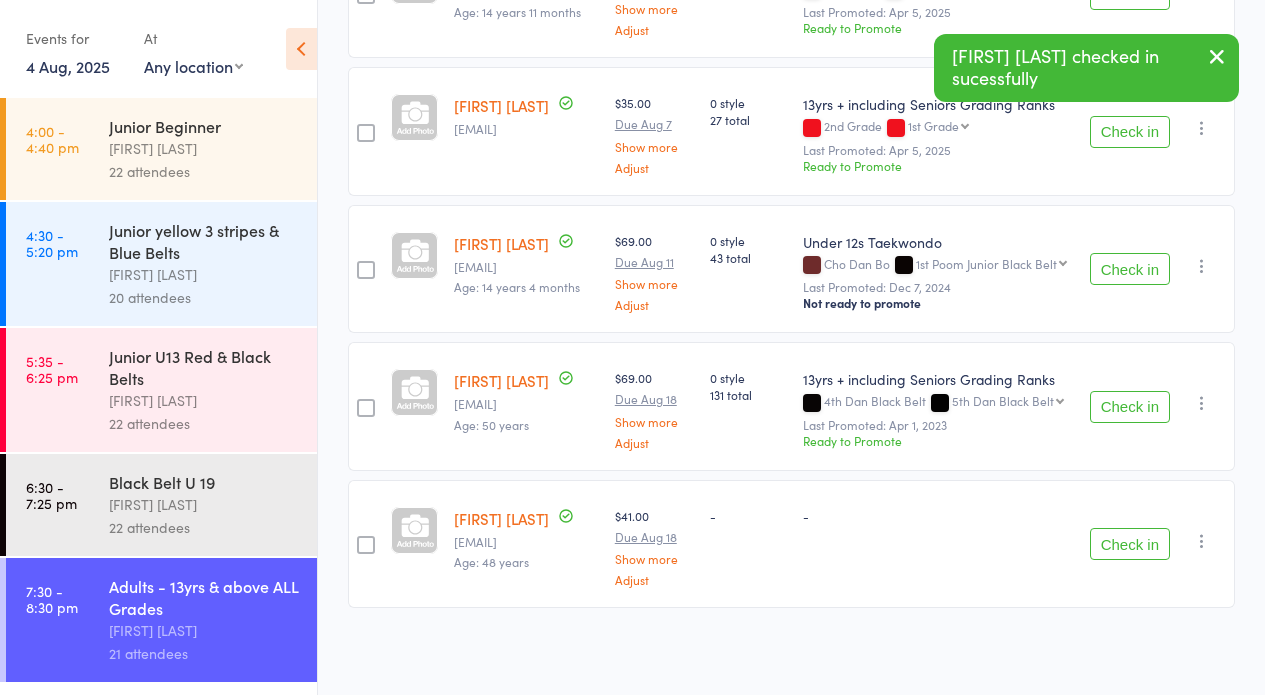 click on "Check in" at bounding box center [1130, 407] 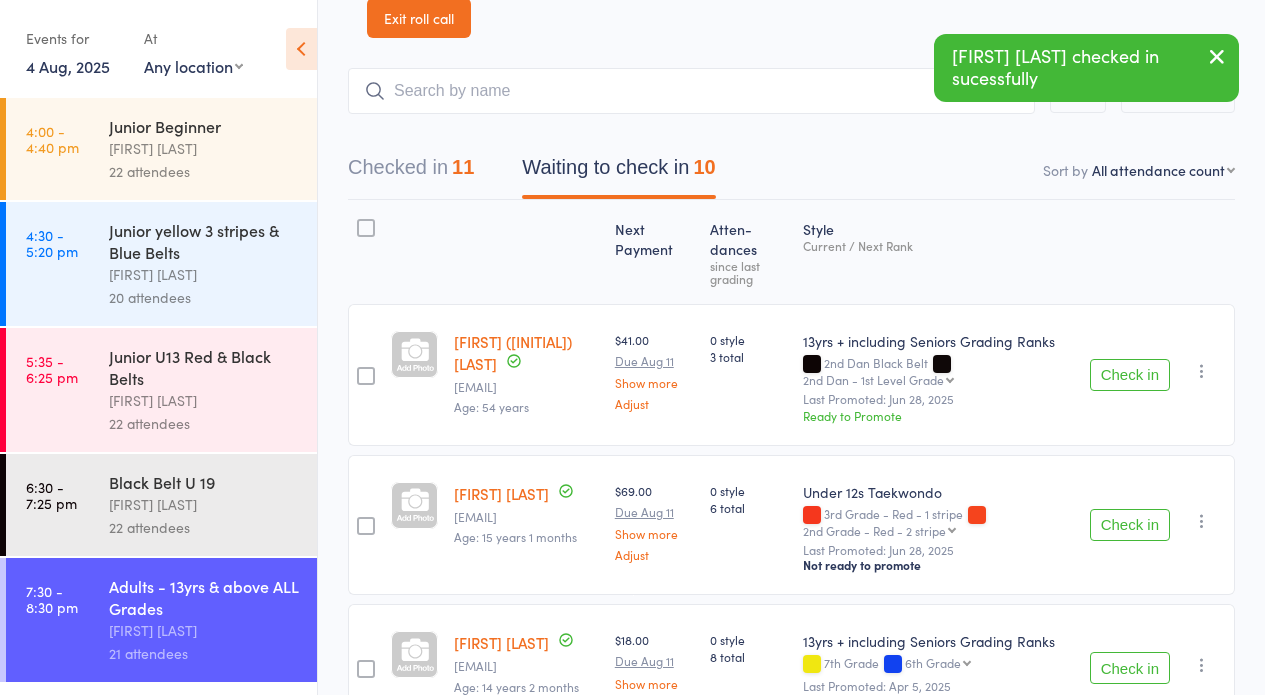 scroll, scrollTop: 94, scrollLeft: 0, axis: vertical 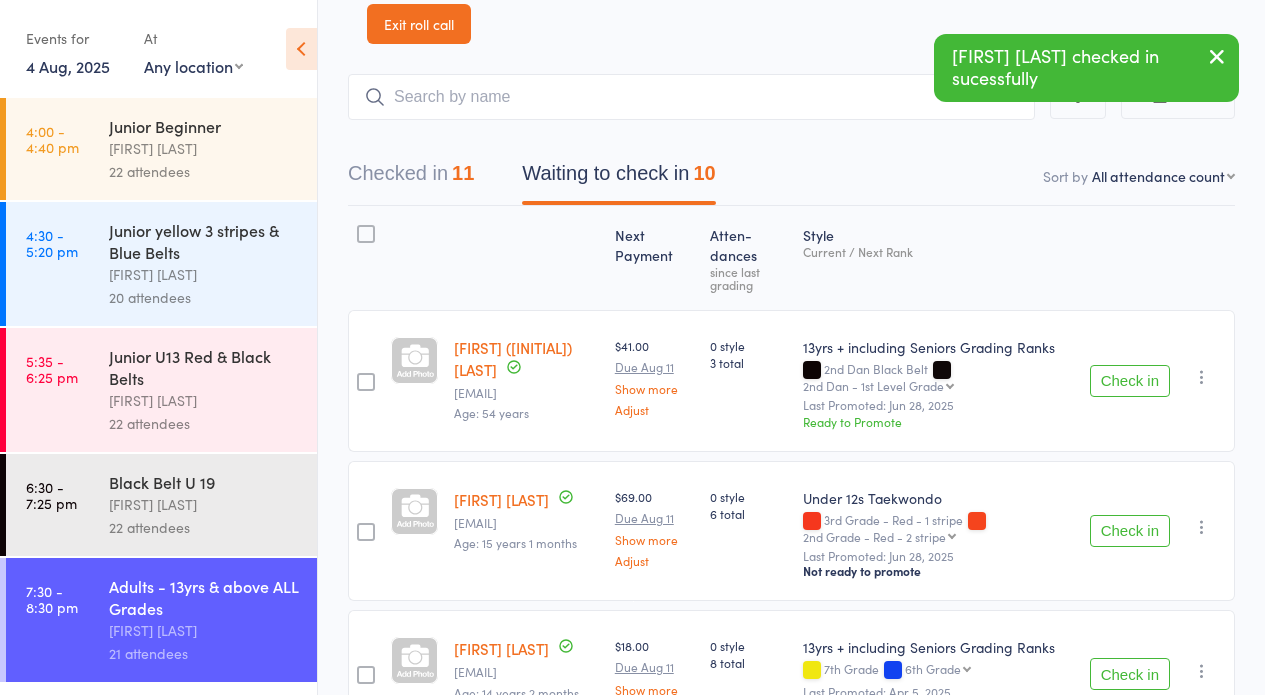 click on "11" at bounding box center [463, 173] 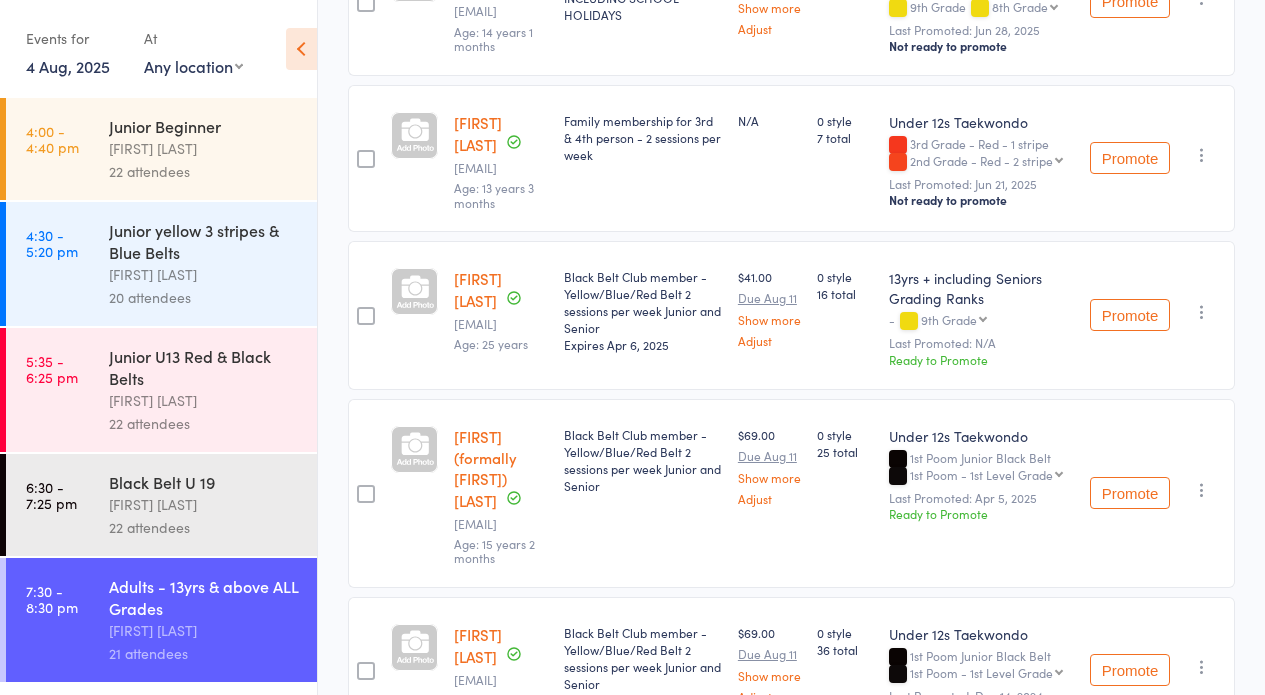 scroll, scrollTop: 794, scrollLeft: 0, axis: vertical 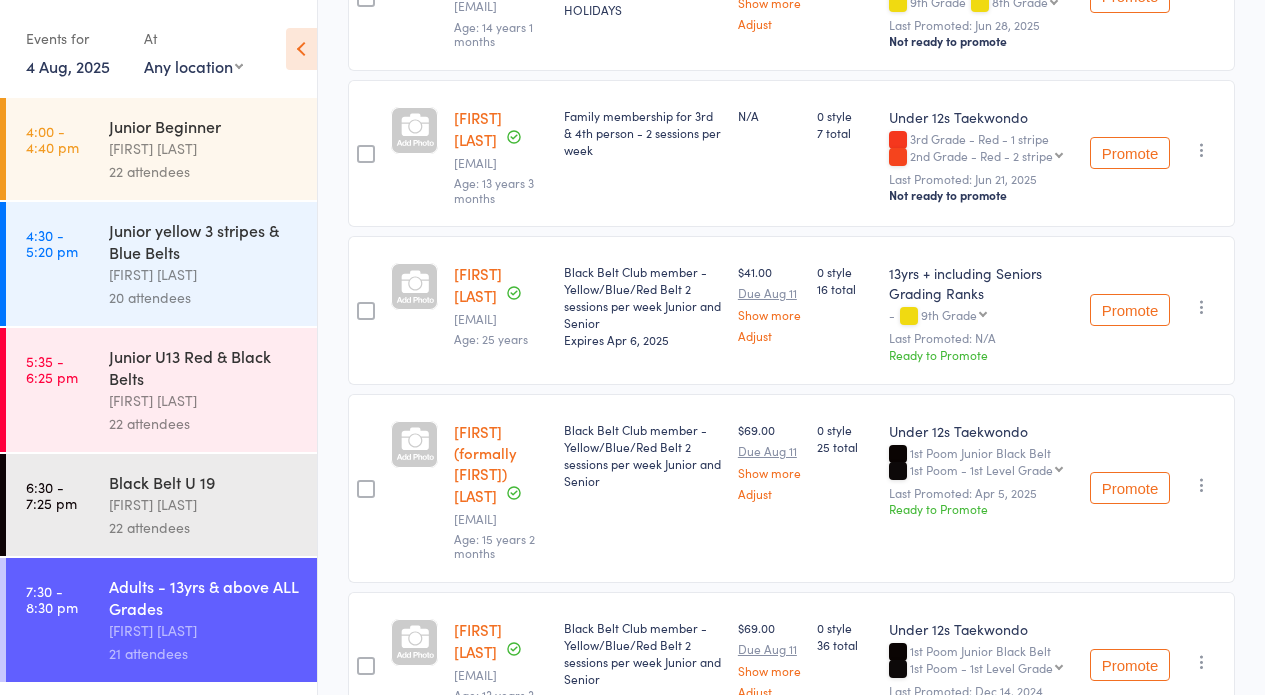 click at bounding box center [1202, 150] 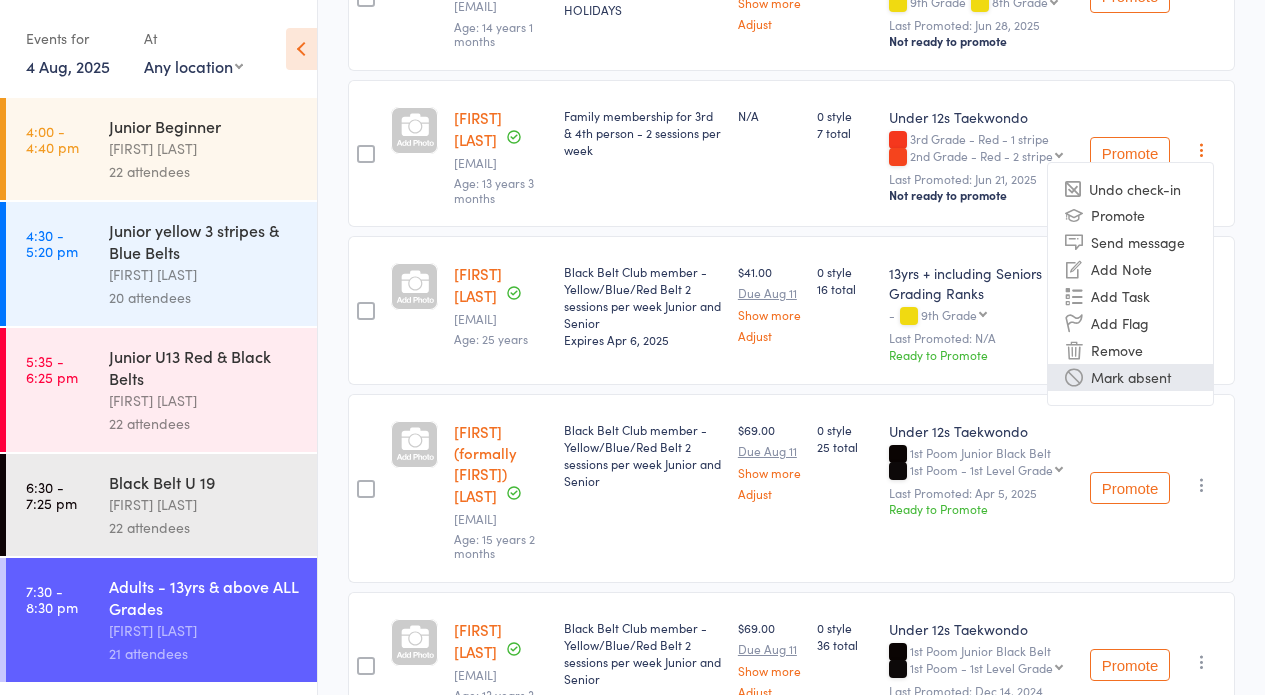click on "Mark absent" at bounding box center [1130, 377] 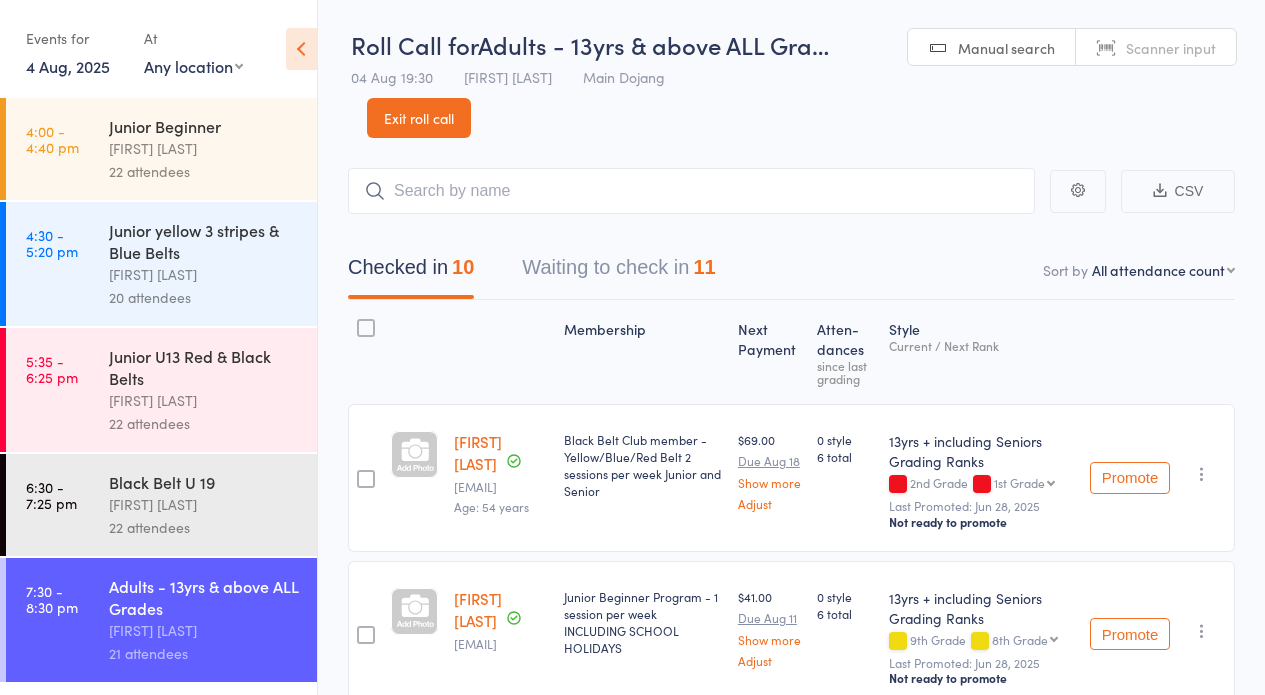scroll, scrollTop: -1, scrollLeft: 0, axis: vertical 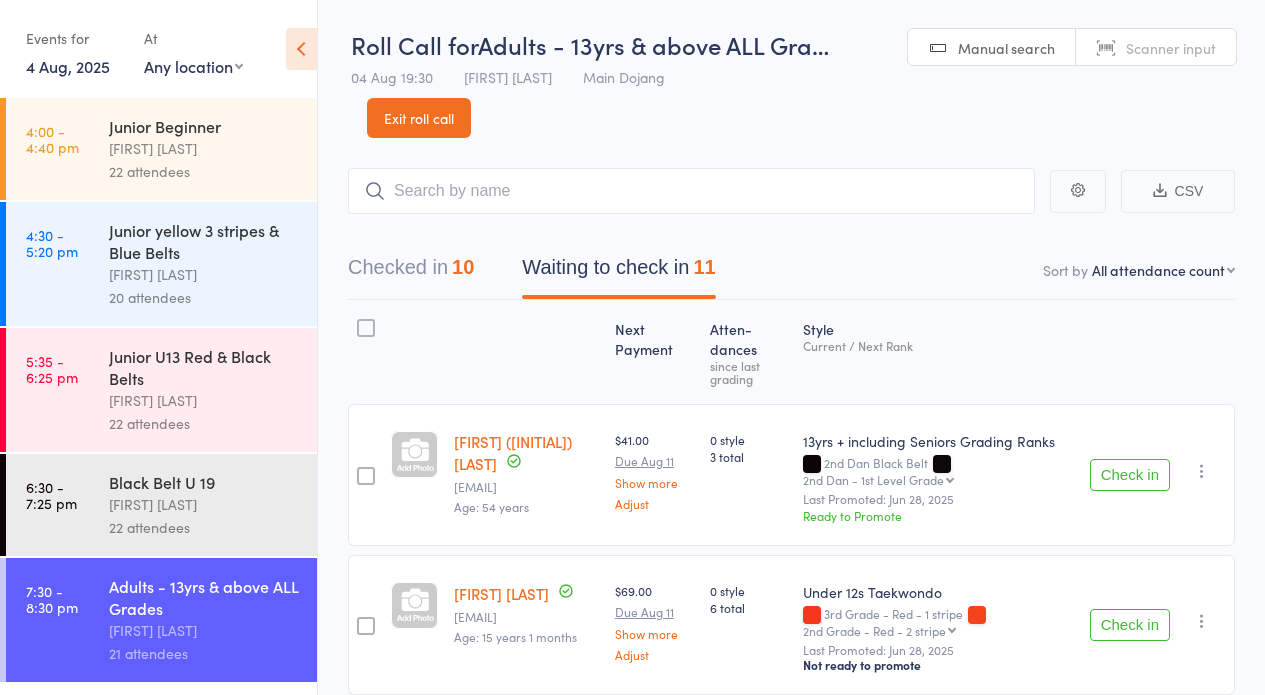 click on "Check in" at bounding box center [1130, 475] 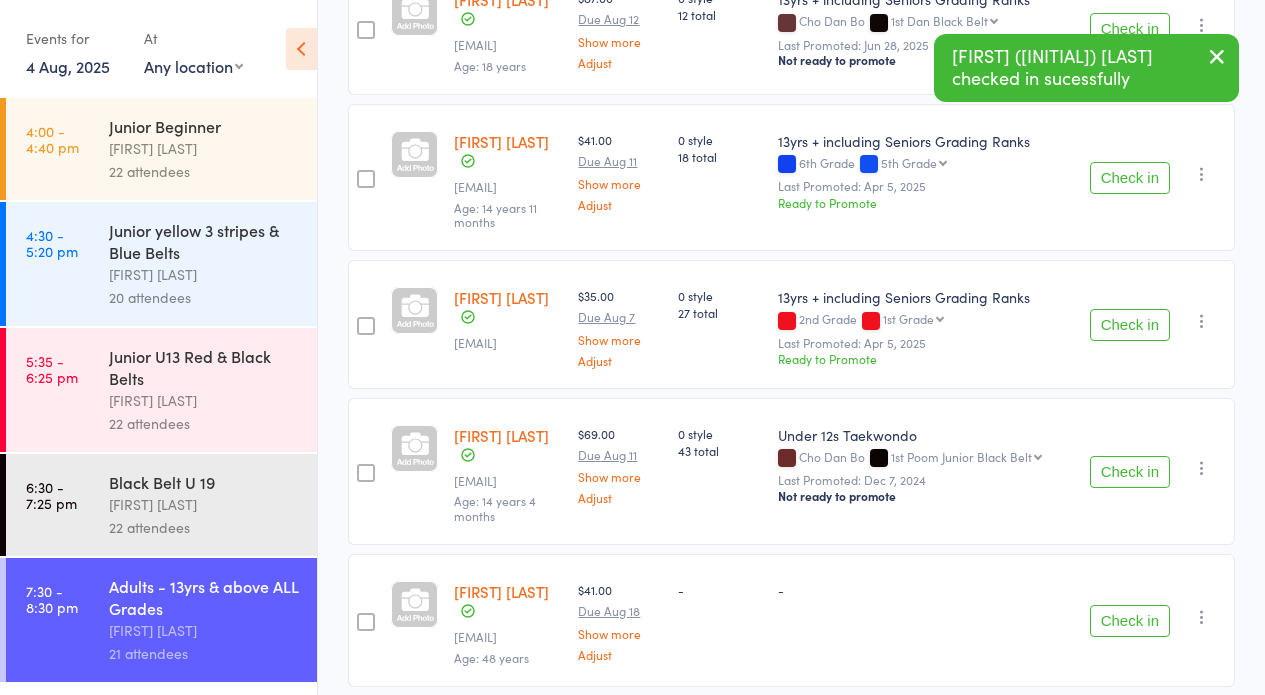 scroll, scrollTop: 1187, scrollLeft: 0, axis: vertical 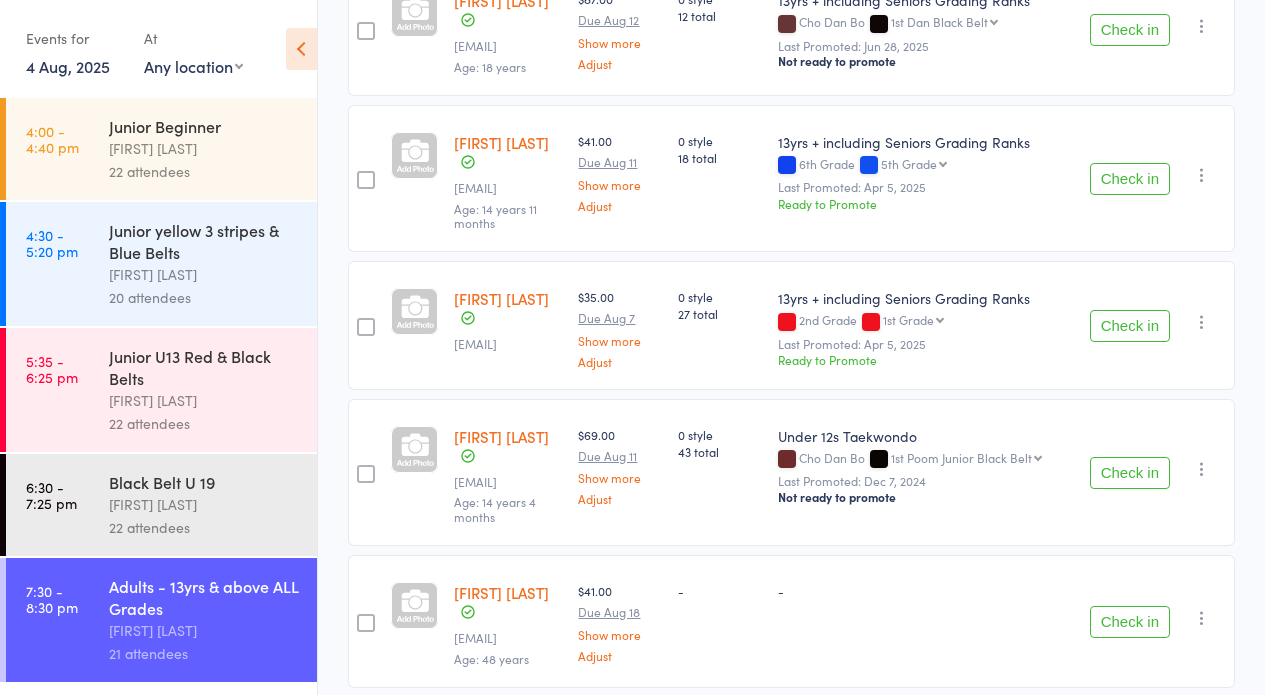 click on "Check in" at bounding box center [1130, 622] 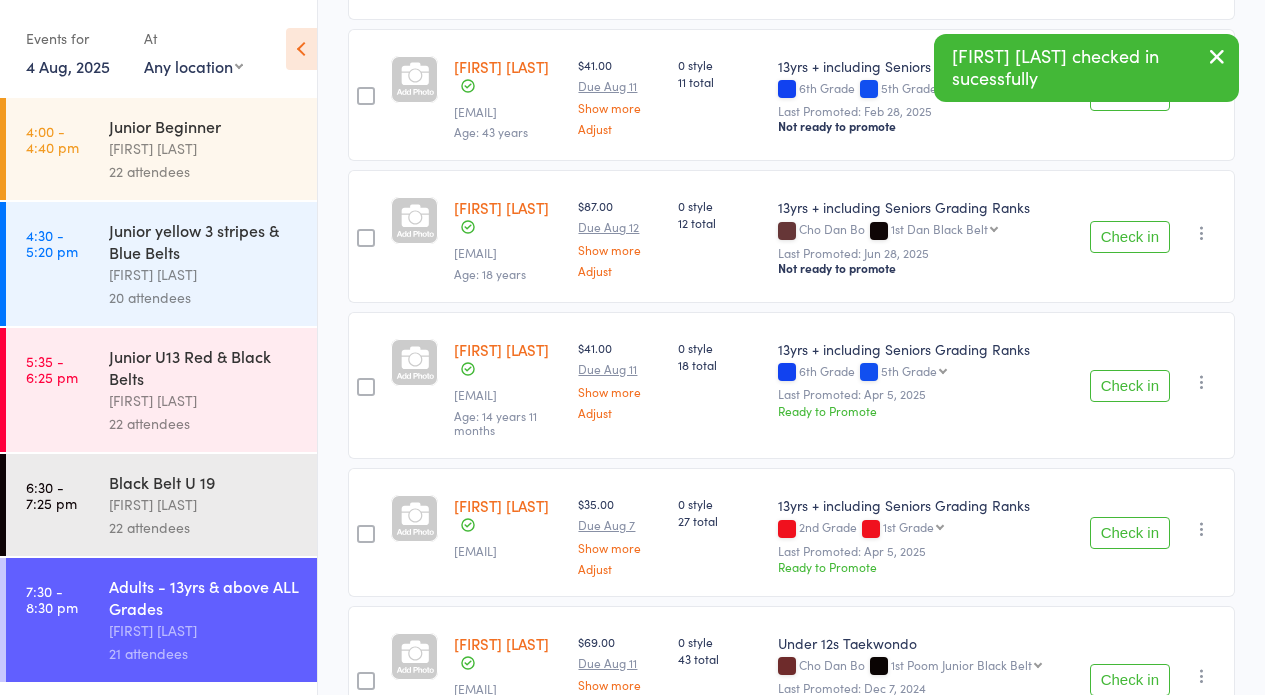 scroll, scrollTop: 973, scrollLeft: 0, axis: vertical 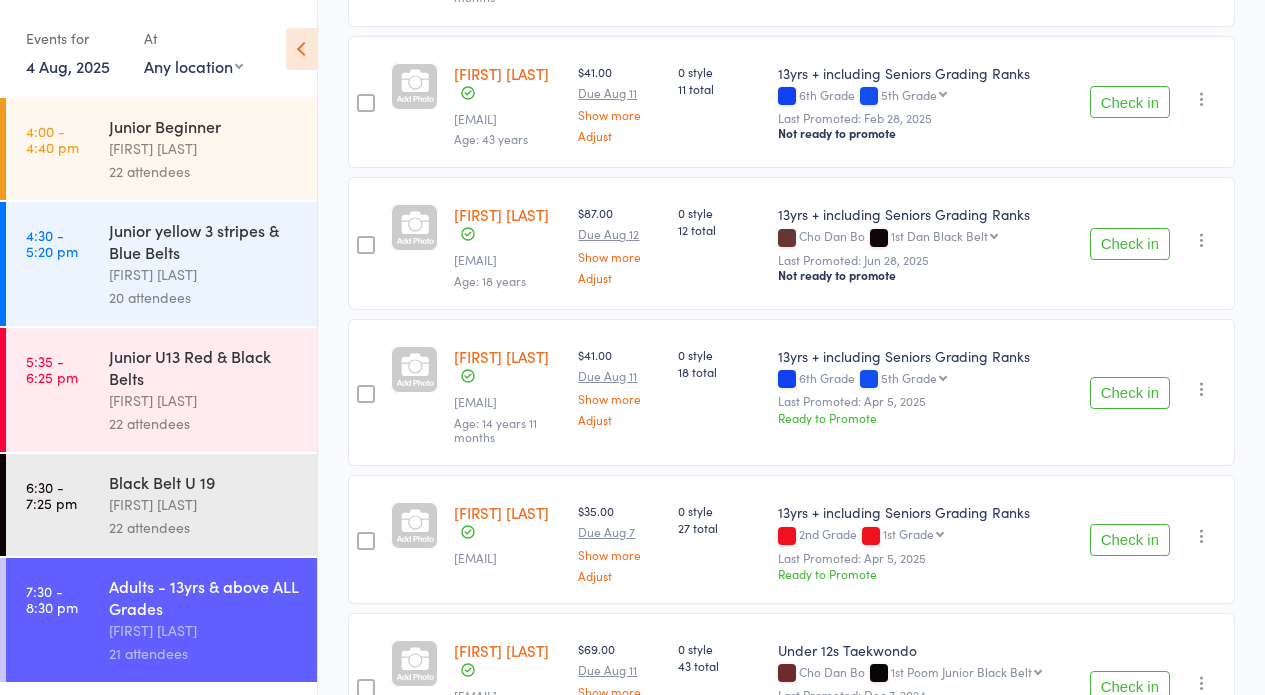 click on "Check in" at bounding box center (1130, 687) 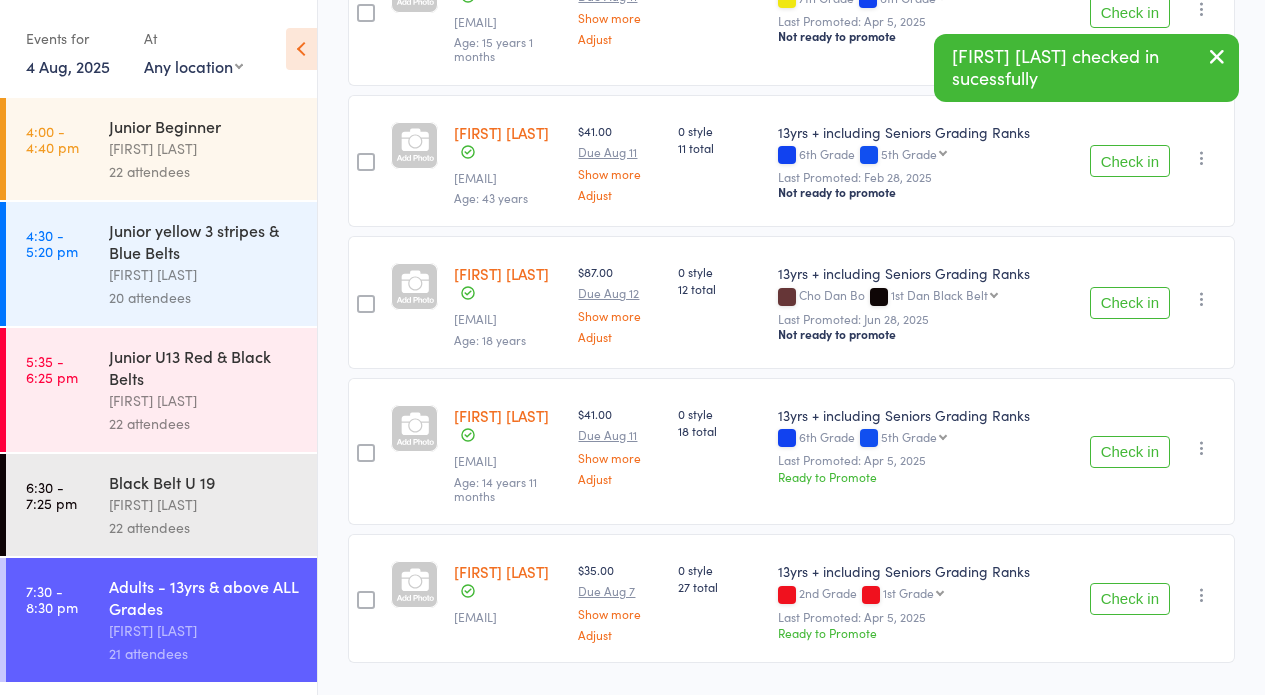 scroll, scrollTop: 913, scrollLeft: 0, axis: vertical 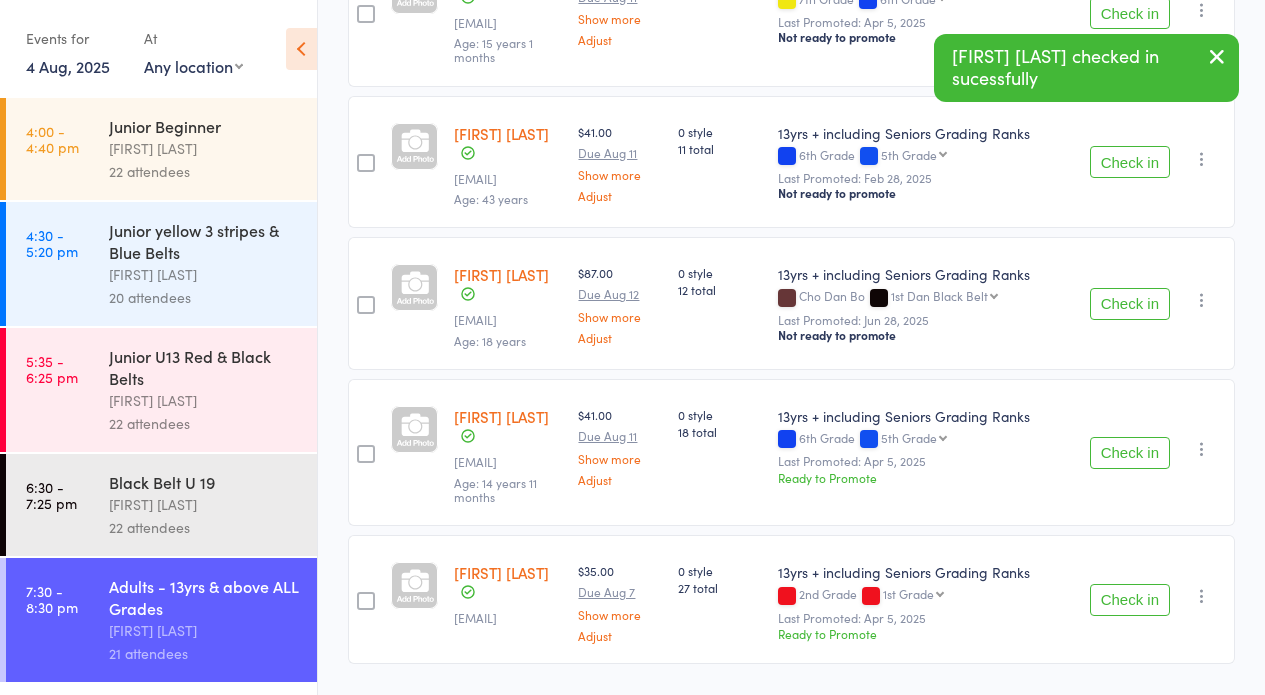 click on "Check in" at bounding box center [1130, 600] 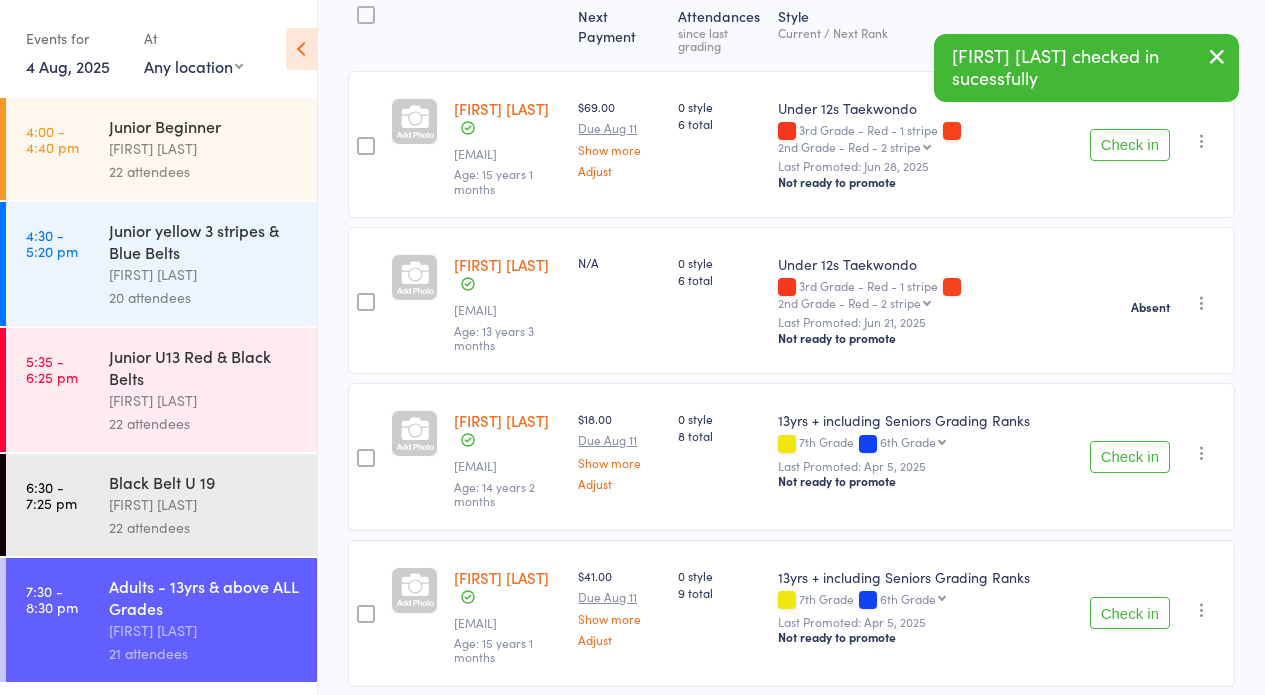 scroll, scrollTop: 0, scrollLeft: 0, axis: both 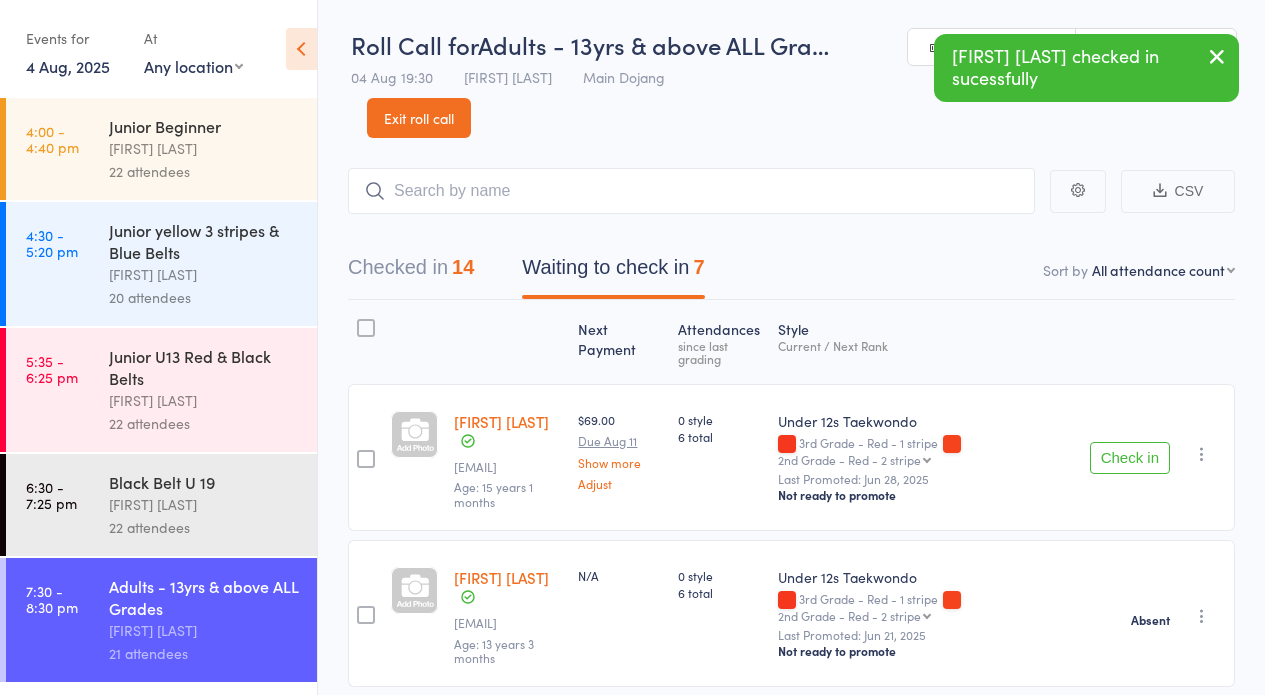 click on "Checked in  14" at bounding box center [411, 272] 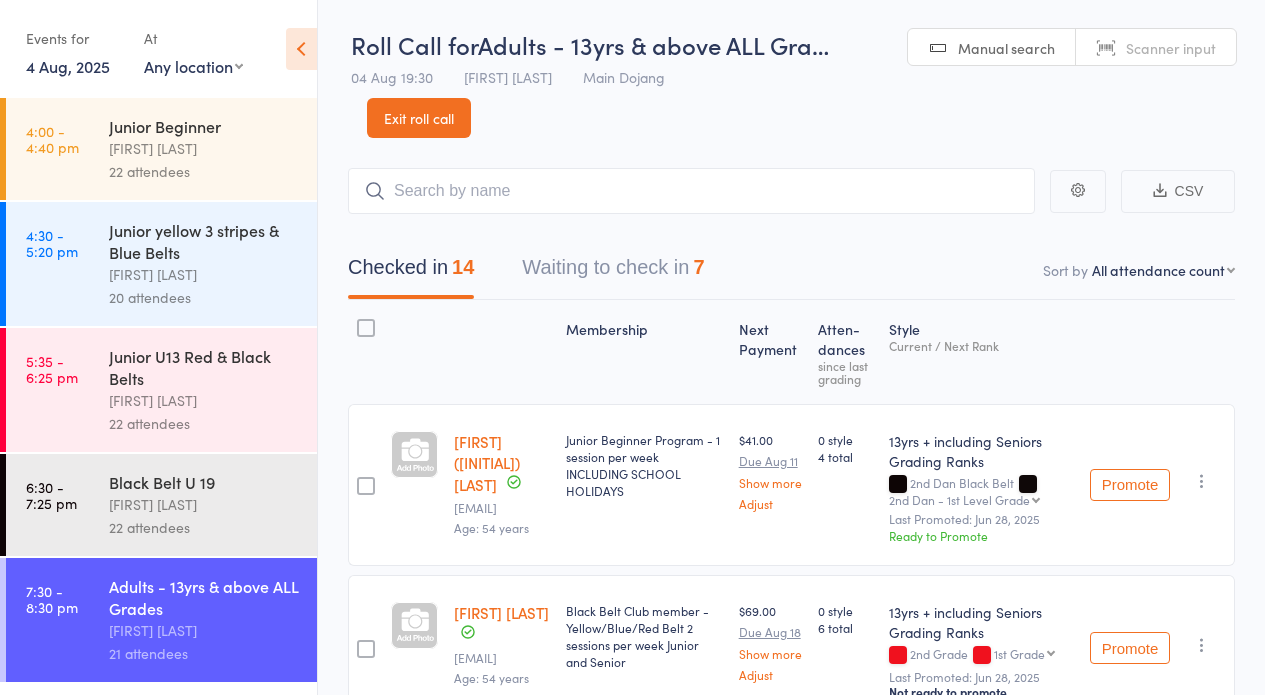 scroll, scrollTop: 0, scrollLeft: 0, axis: both 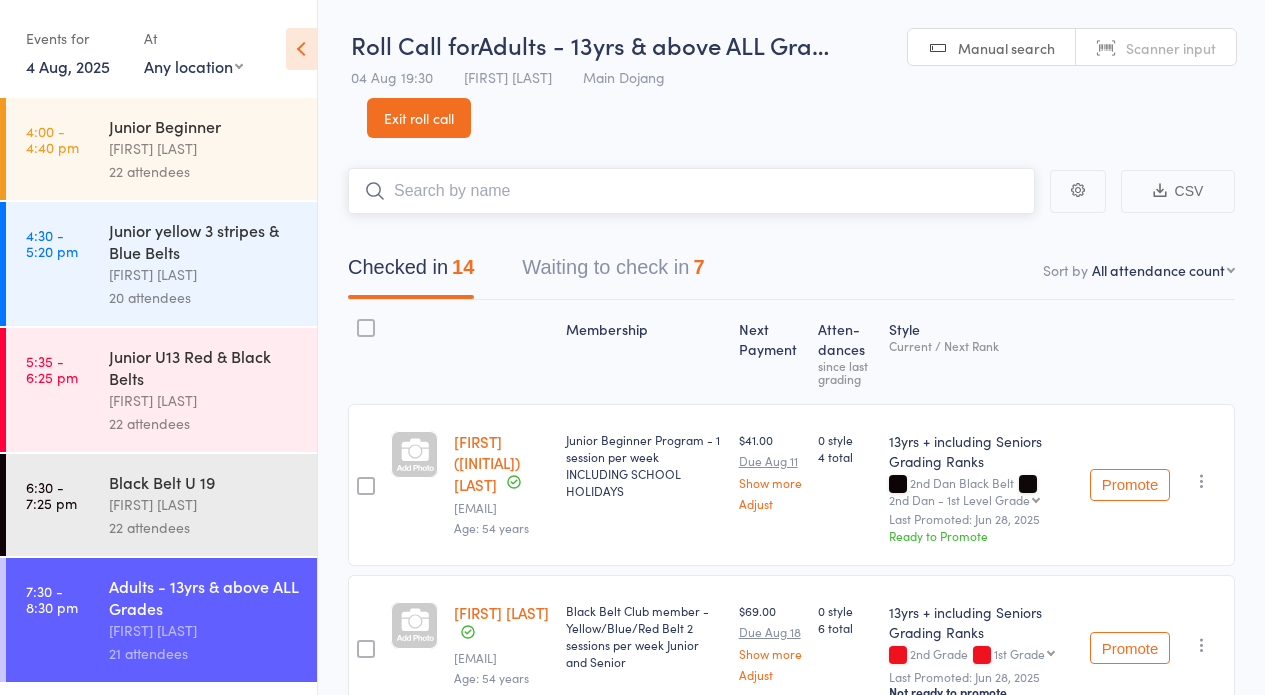 click at bounding box center (691, 191) 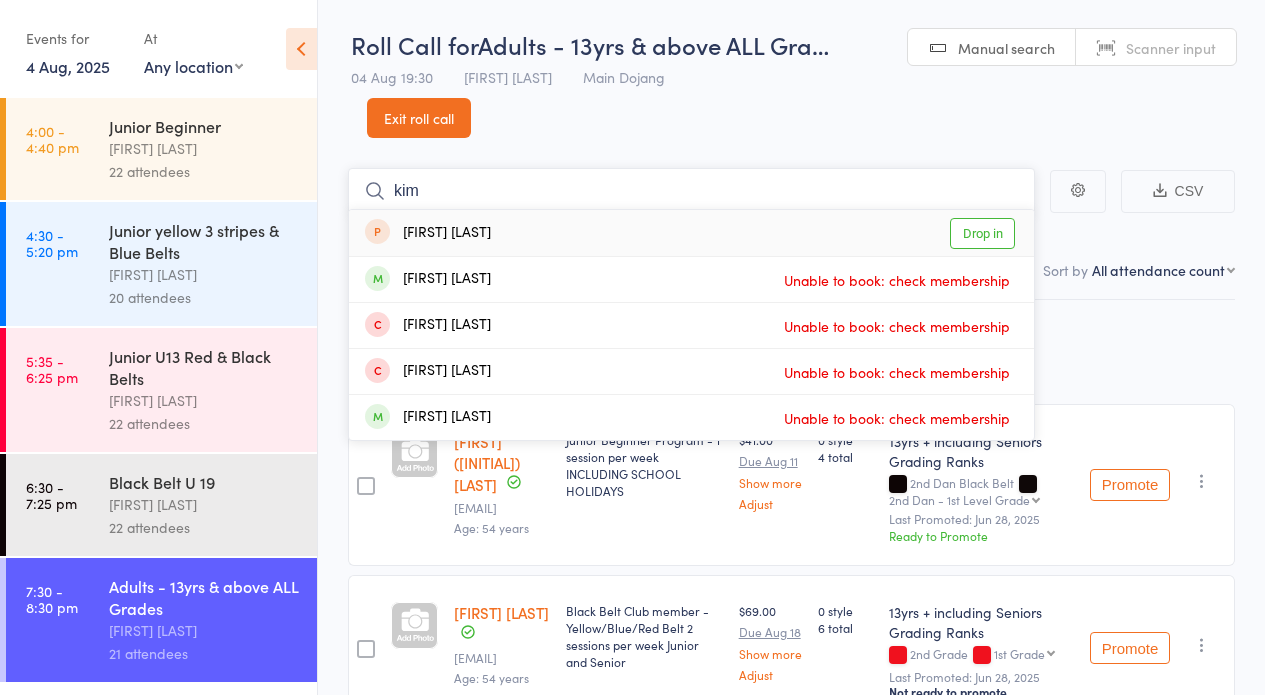 type on "kim" 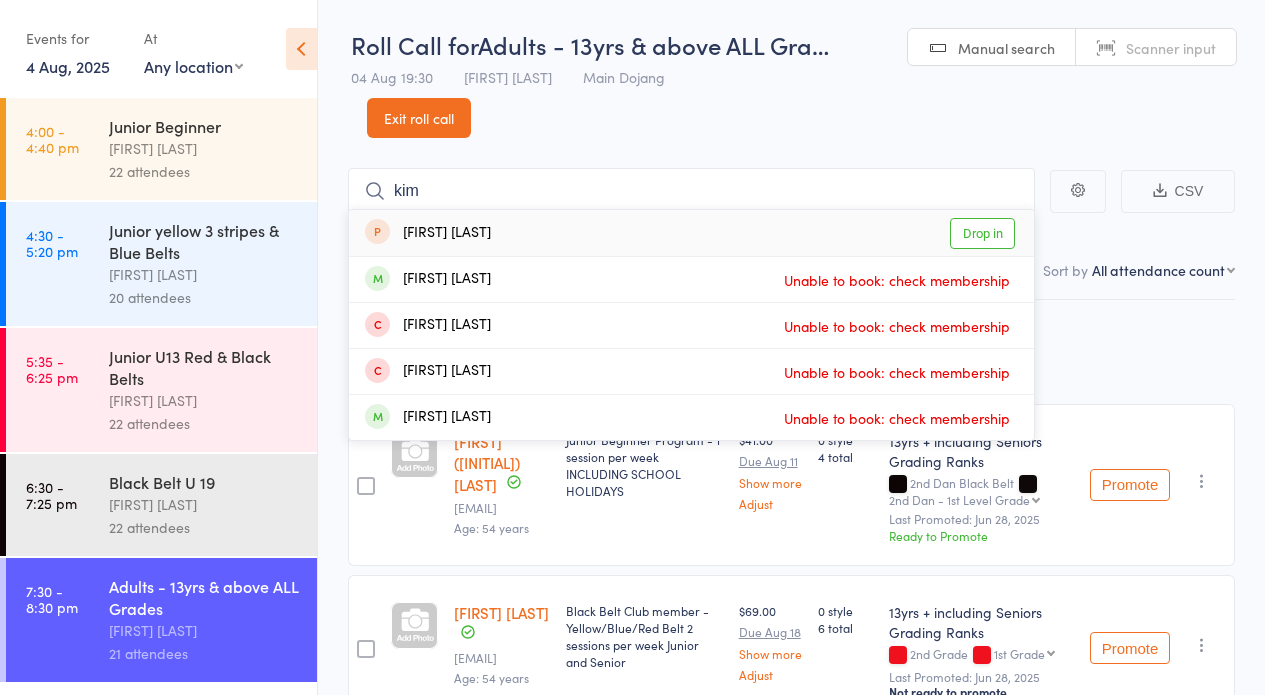click on "Roll Call for  Adults - 13yrs & above ALL Gra… 04 Aug 19:30  Janine Trainor  Main Dojang  Manual search Scanner input Exit roll call" at bounding box center [791, 69] 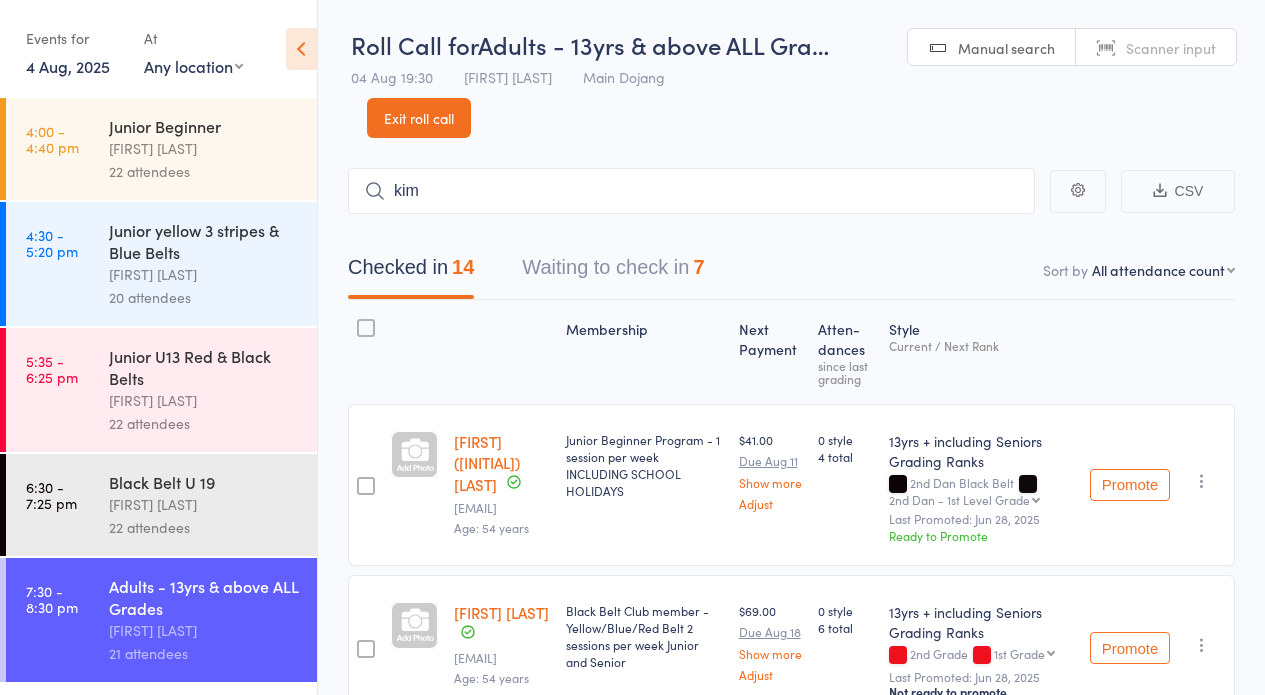 click on "Exit roll call" at bounding box center (419, 118) 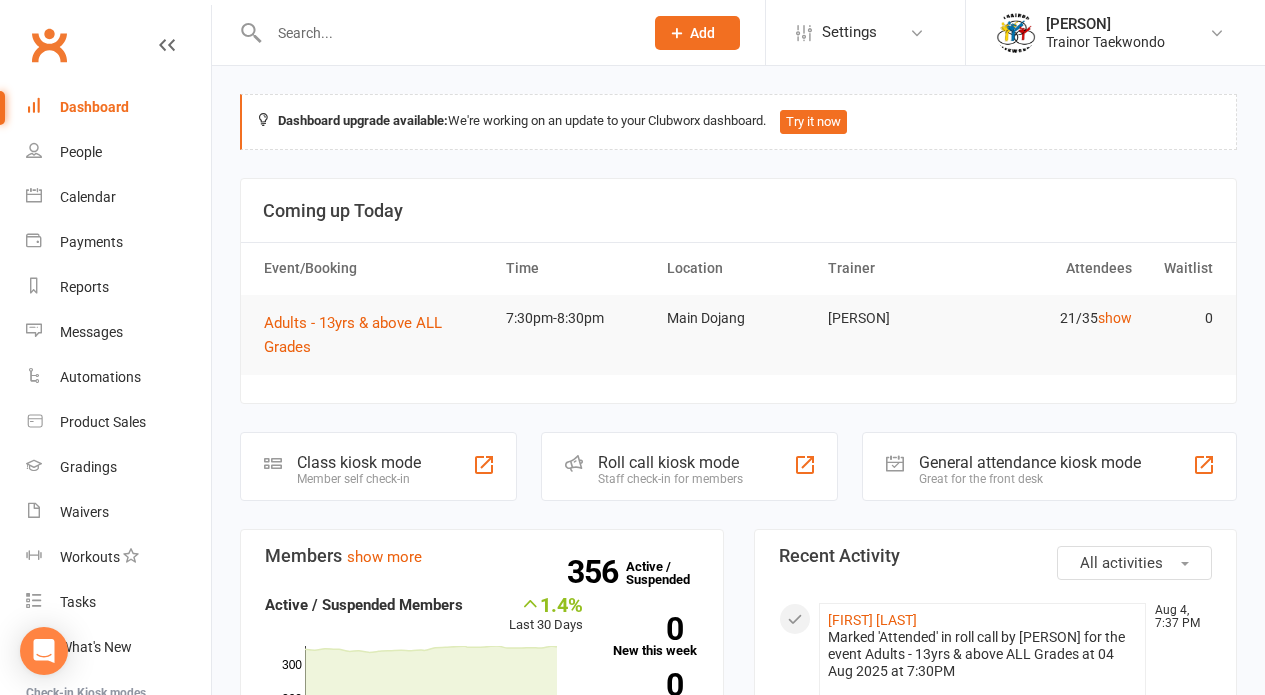 scroll, scrollTop: 0, scrollLeft: 0, axis: both 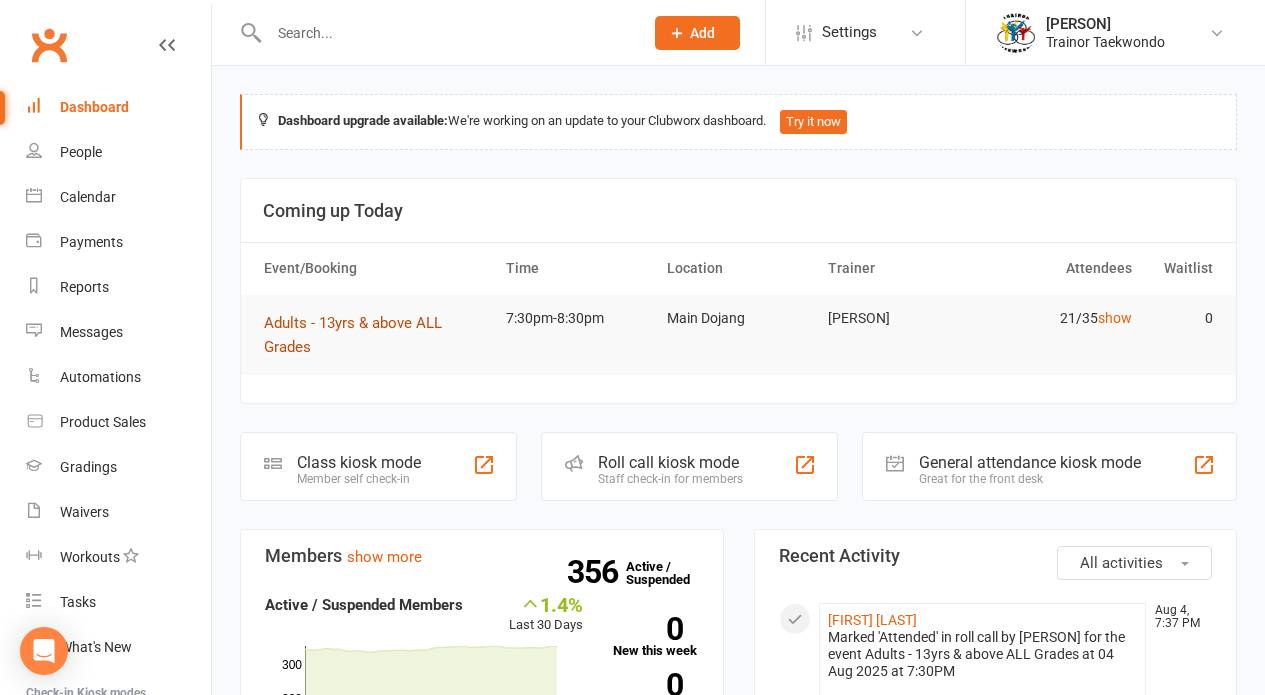 click on "Adults - 13yrs & above ALL Grades" at bounding box center (353, 335) 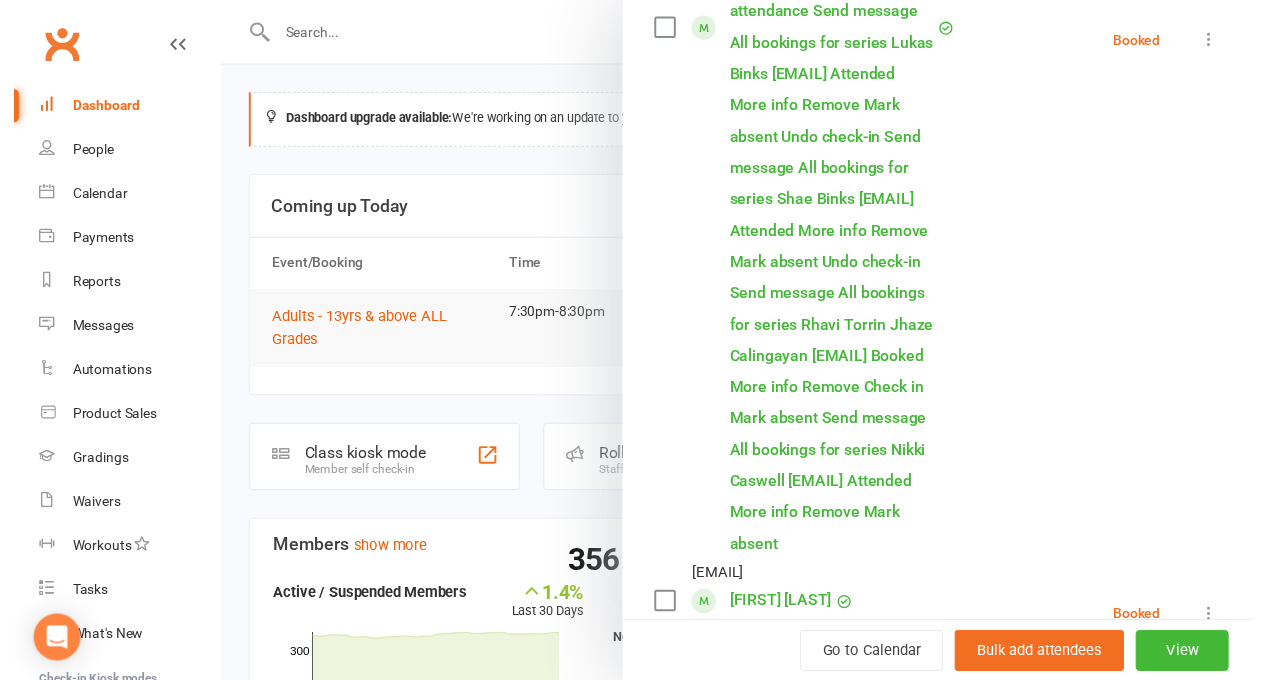 scroll, scrollTop: 1350, scrollLeft: 0, axis: vertical 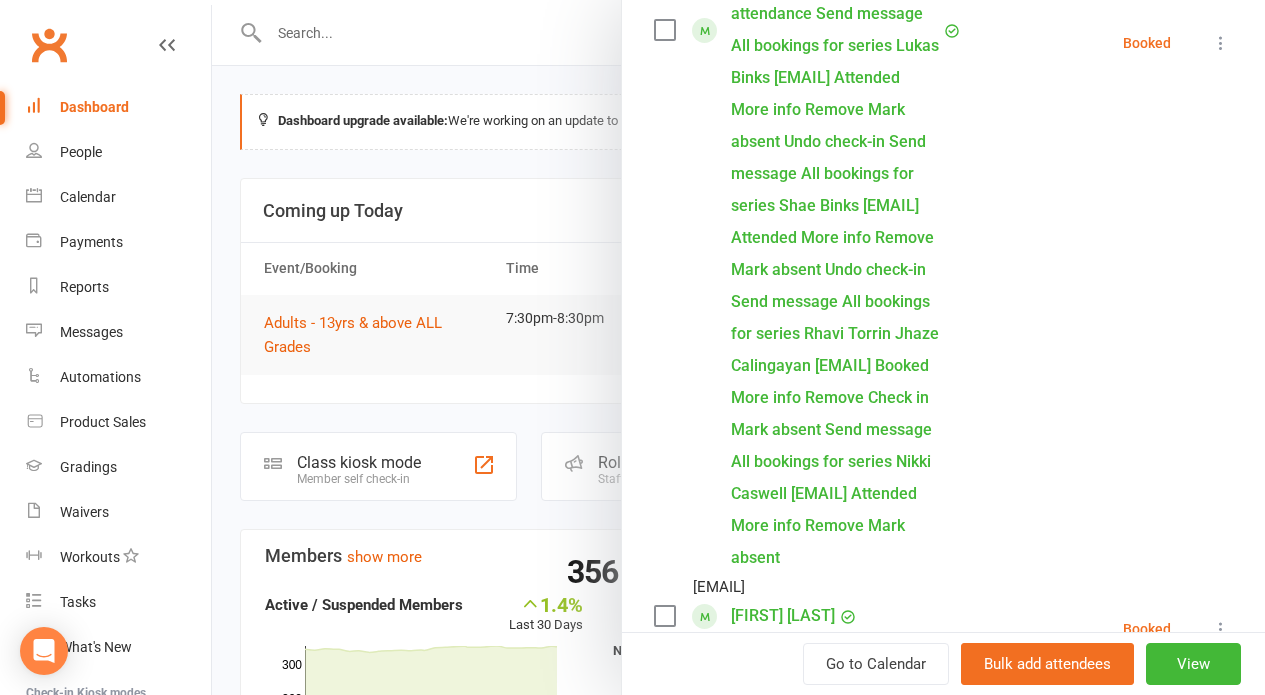 click at bounding box center [943, 1352] 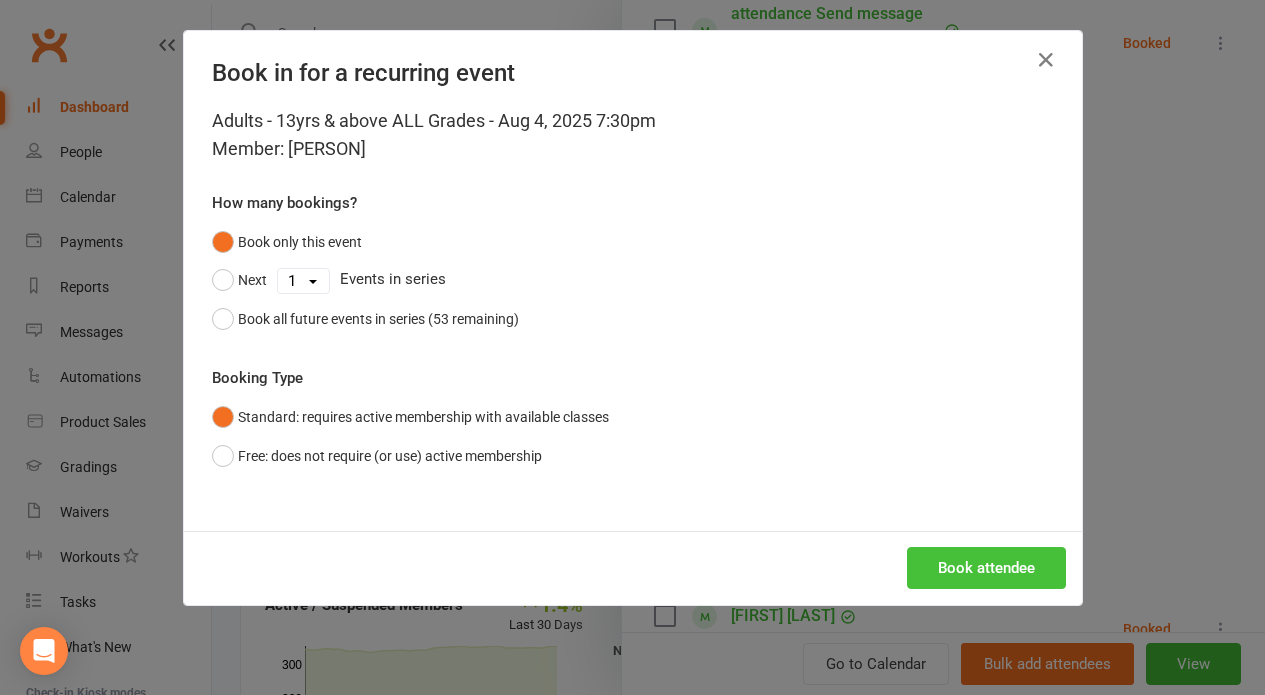 click on "Book attendee" at bounding box center [986, 568] 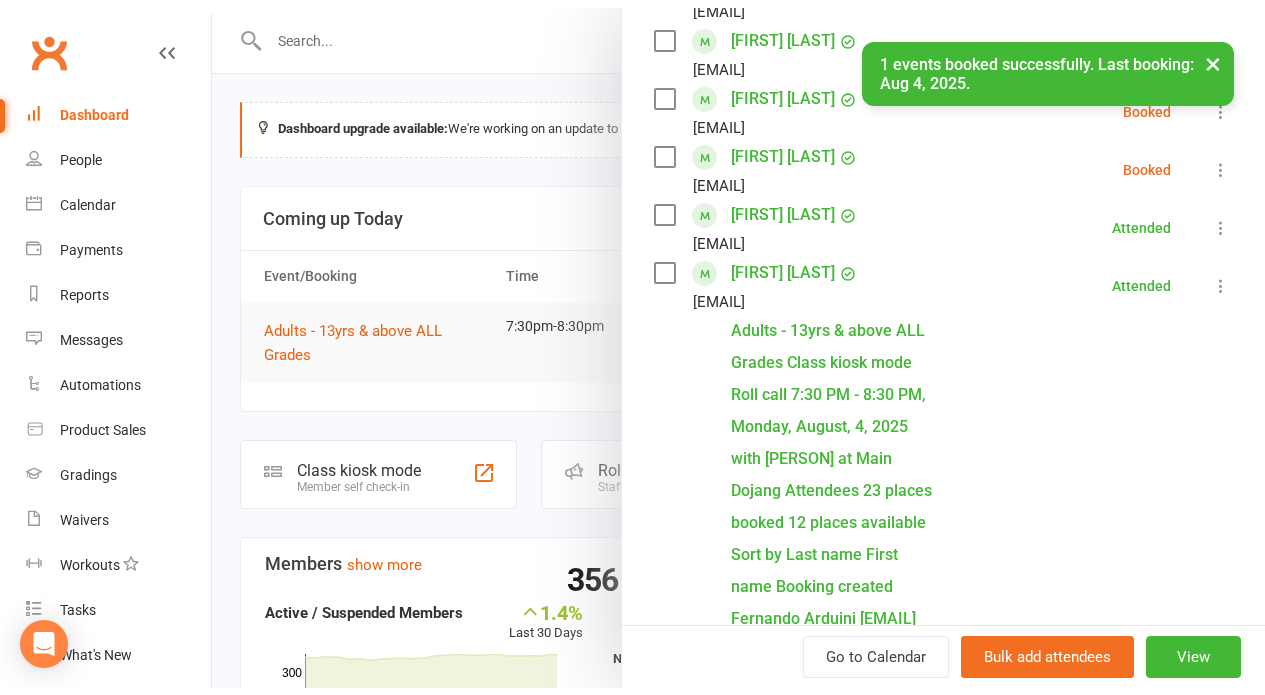 scroll, scrollTop: 564, scrollLeft: 0, axis: vertical 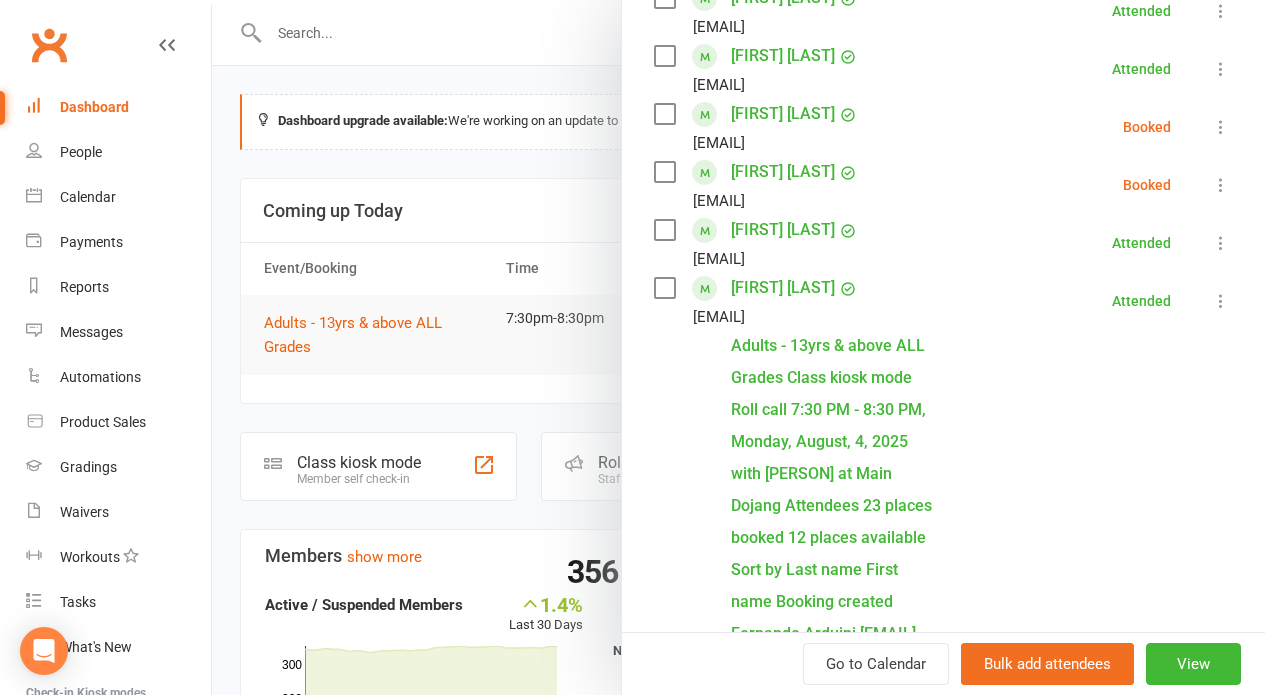 click at bounding box center (1221, 127) 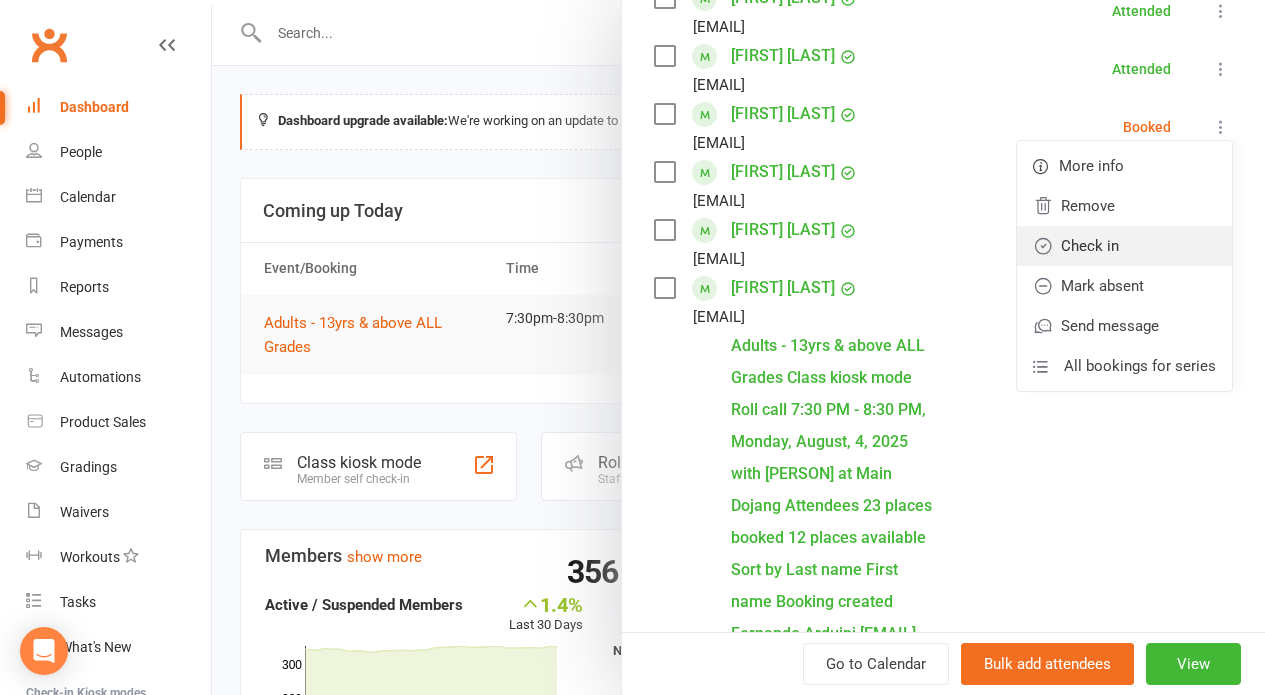 click on "Check in" at bounding box center [1124, 246] 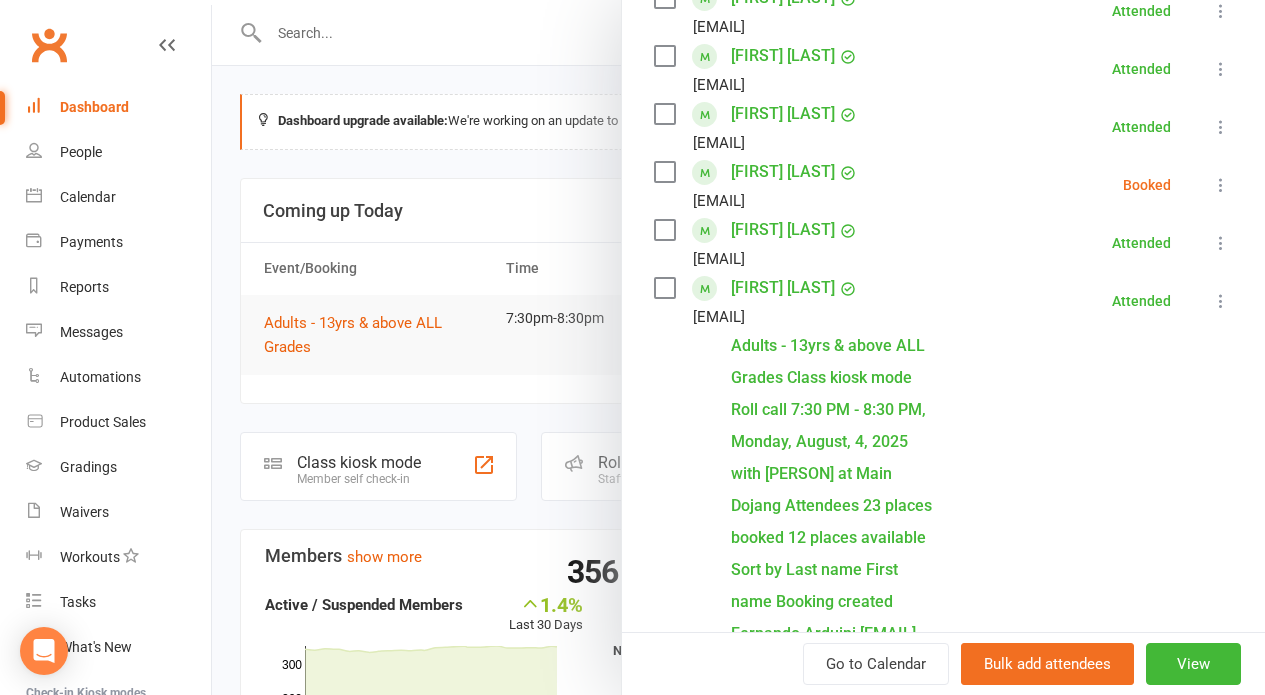 click at bounding box center [1221, 887] 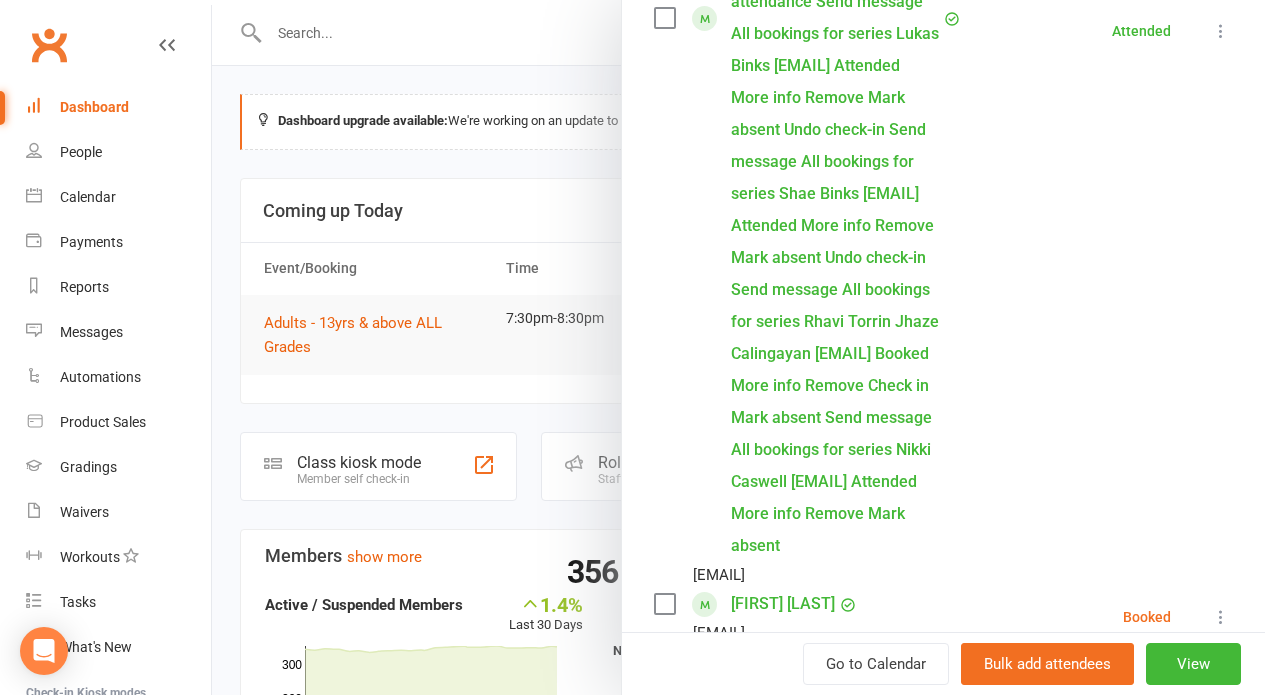 scroll, scrollTop: 1408, scrollLeft: 0, axis: vertical 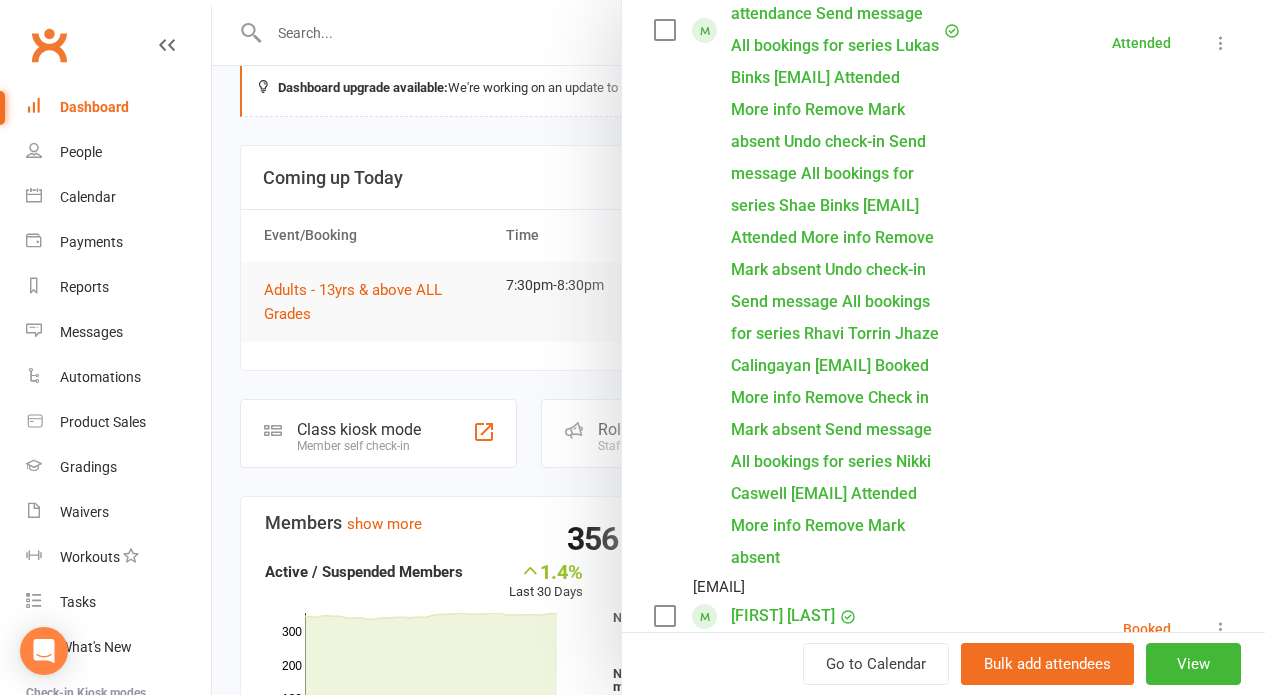 click on "Class kiosk mode  Roll call  7:30 PM - 8:30 PM, Monday, August, 4, 2025 with Janine Trainor  at  Main Dojang  Attendees  22  places booked 13  places available Sort by  Last name  First name  Booking created    Fernando Arduini  farduba@gmail.com Attended More info  Remove  Mark absent  Undo check-in  Send message  All bookings for series    Lirael Binks  shae_maree27@hotmail.com Absent More info  Remove  Check in  Reset attendance  Send message  All bookings for series    Lukas Binks  shae_maree27@hotmail.com Attended More info  Remove  Mark absent  Undo check-in  Send message  All bookings for series    Shae Binks  shae_maree27@hotmail.com Attended More info  Remove  Mark absent  Undo check-in  Send message  All bookings for series    Nikki Caswell  nikki_caswell@hotmail.com Attended More info  Remove  Mark absent  Undo check-in  Send message  All bookings for series    Kimberley Collicoat  kimberley.collicoat@gmail.com Attended More info  Remove  Mark absent  Undo check-in  Send message    Riley Craig" at bounding box center (943, 166) 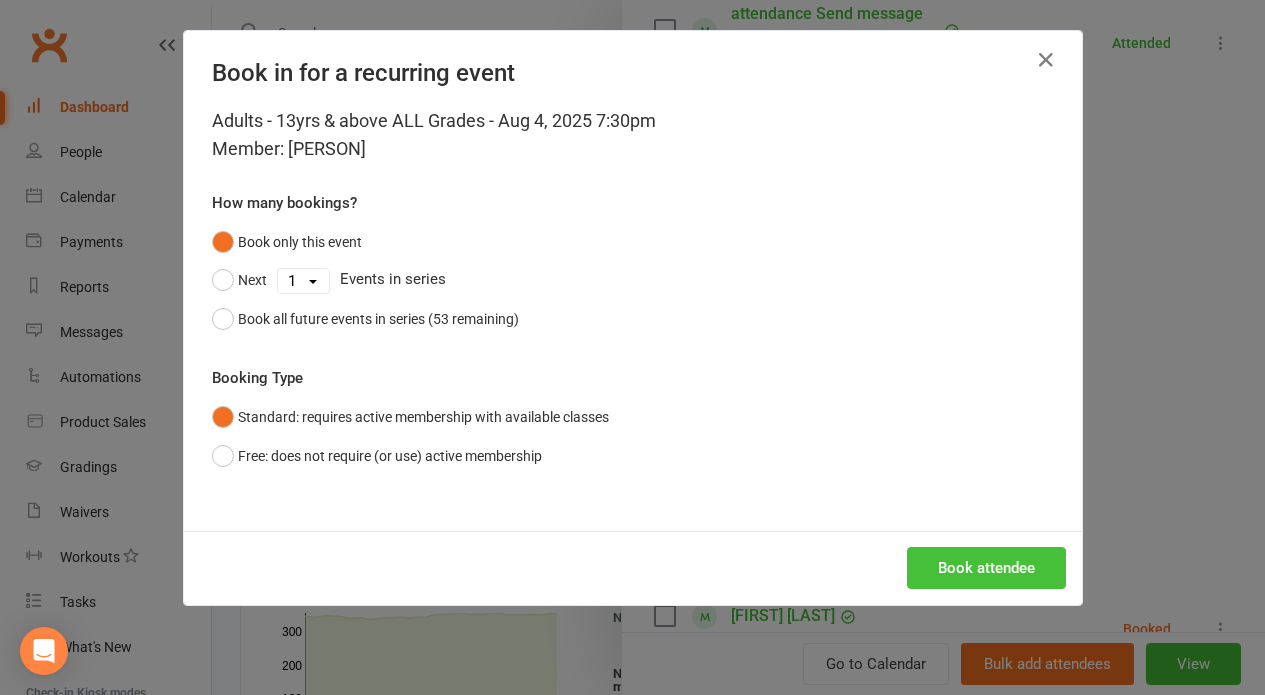 click on "Book attendee" at bounding box center (986, 568) 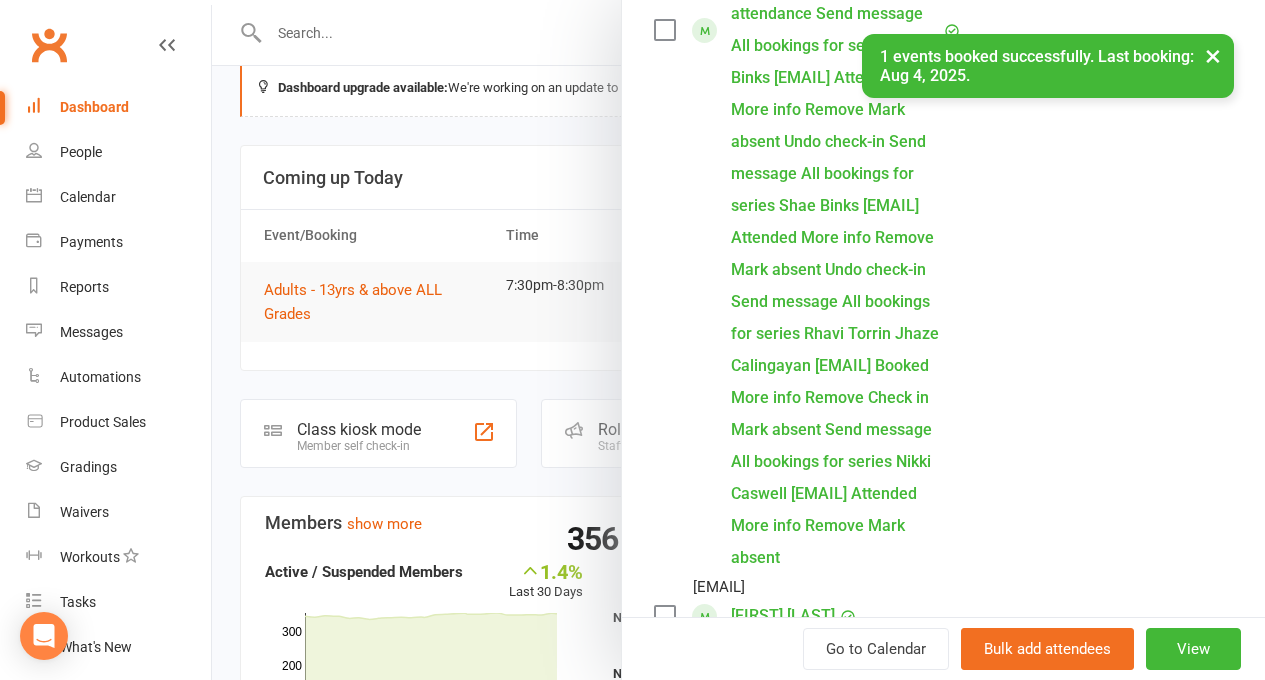 click at bounding box center (943, 1352) 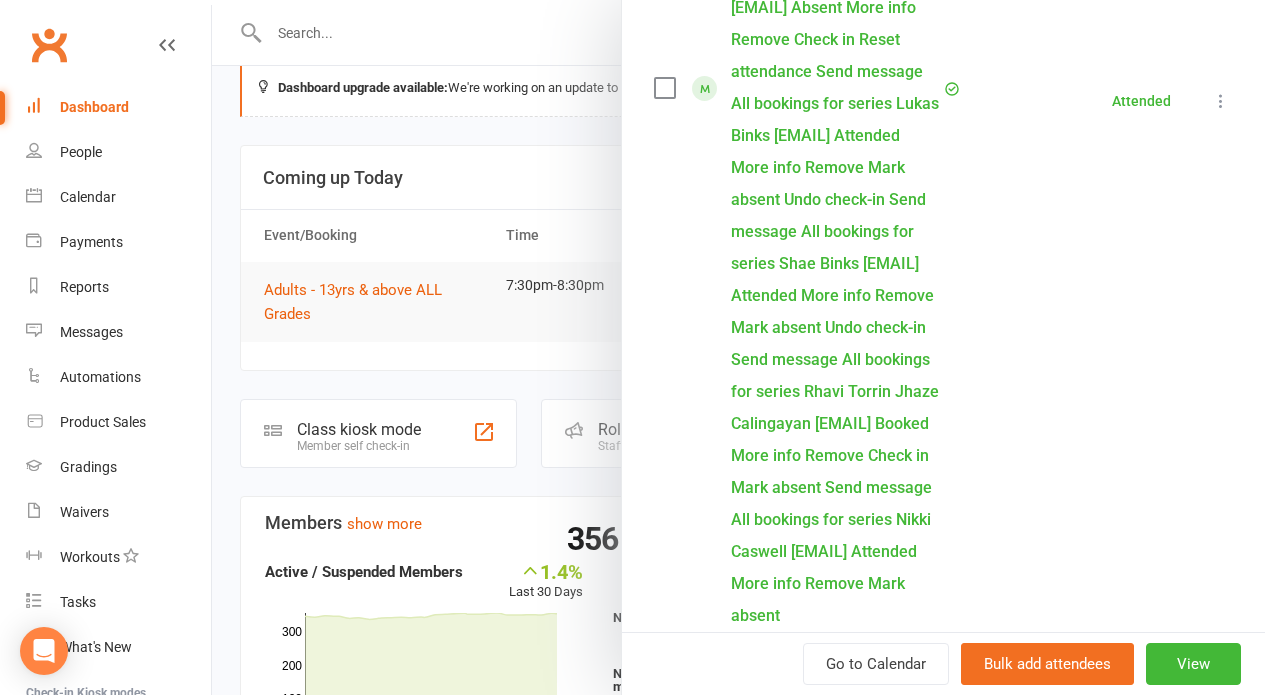 type on "isabella lee" 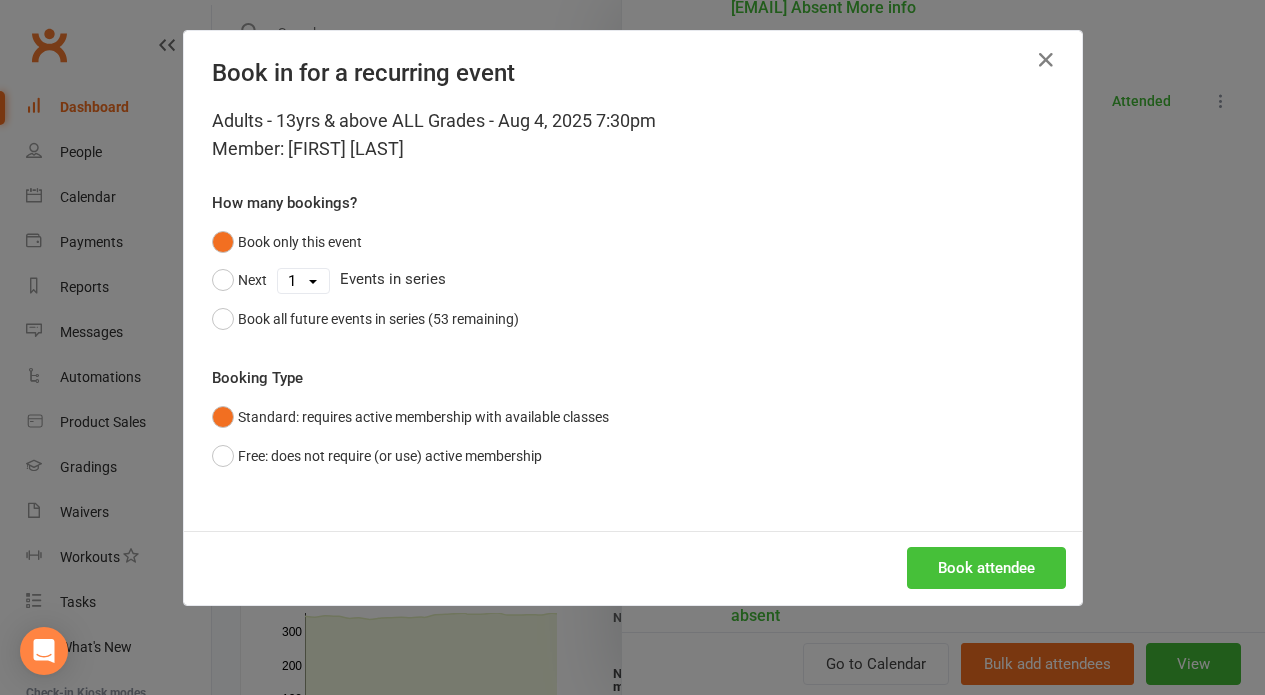 click on "Book attendee" at bounding box center (986, 568) 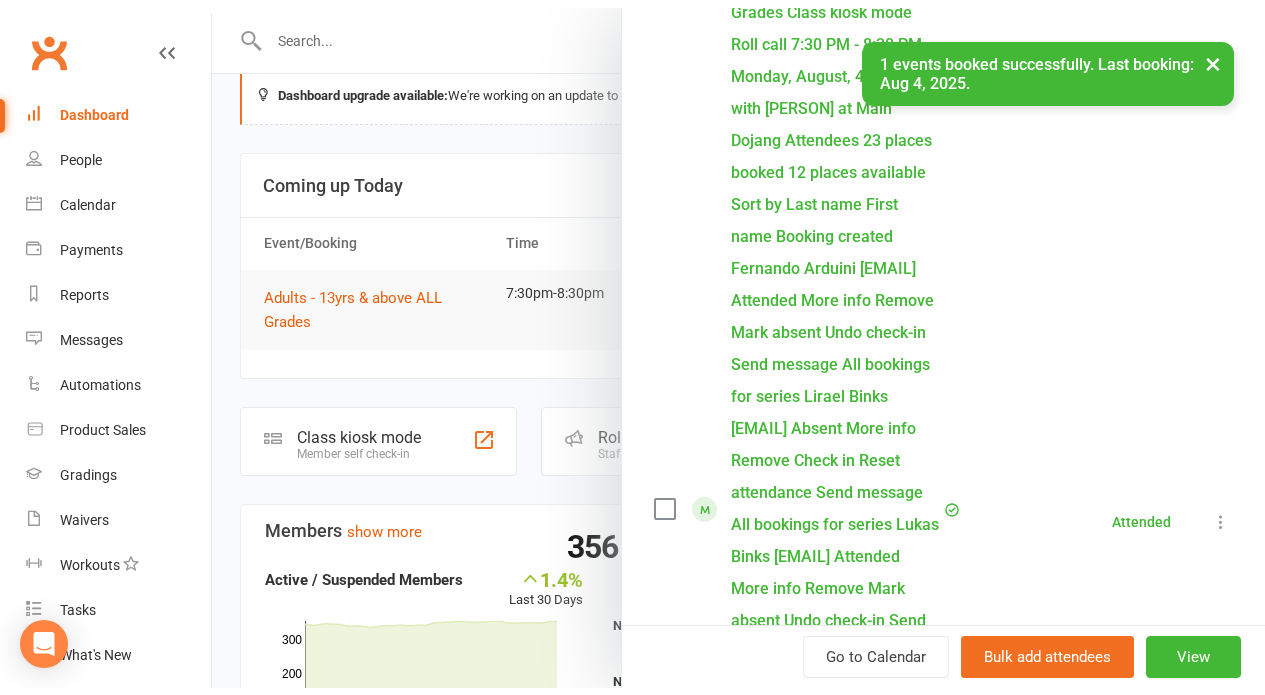 scroll, scrollTop: 984, scrollLeft: 0, axis: vertical 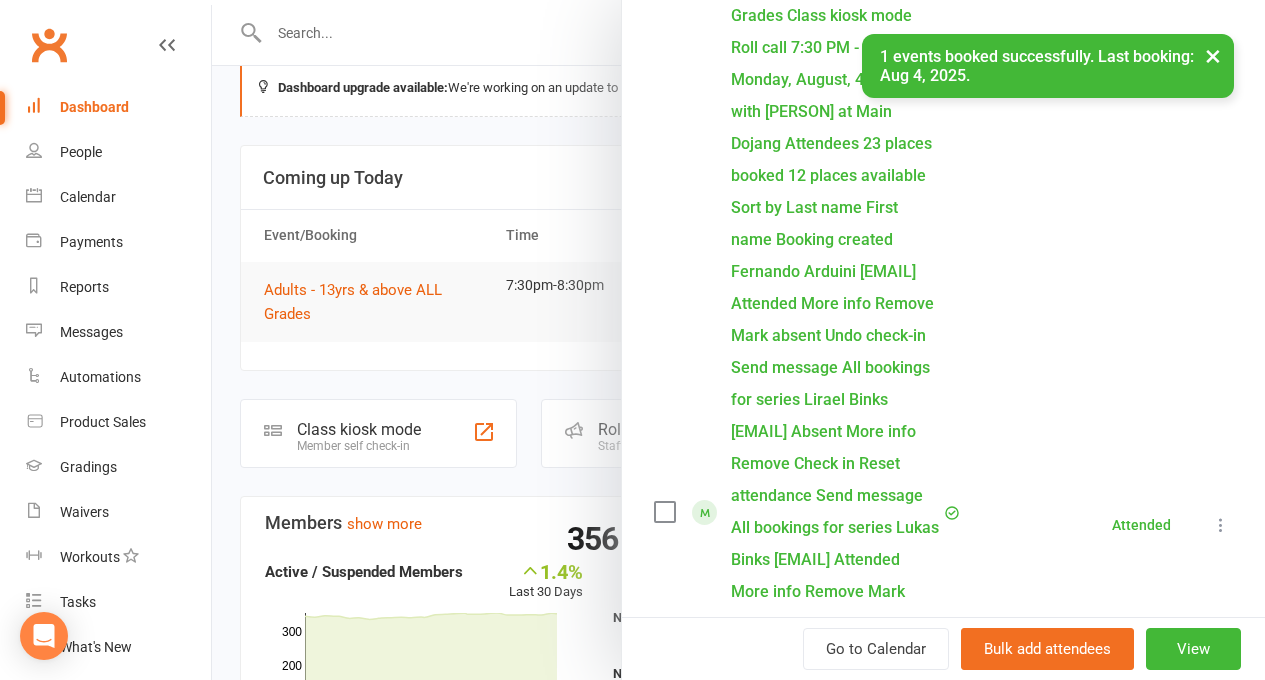 click at bounding box center (1221, 1343) 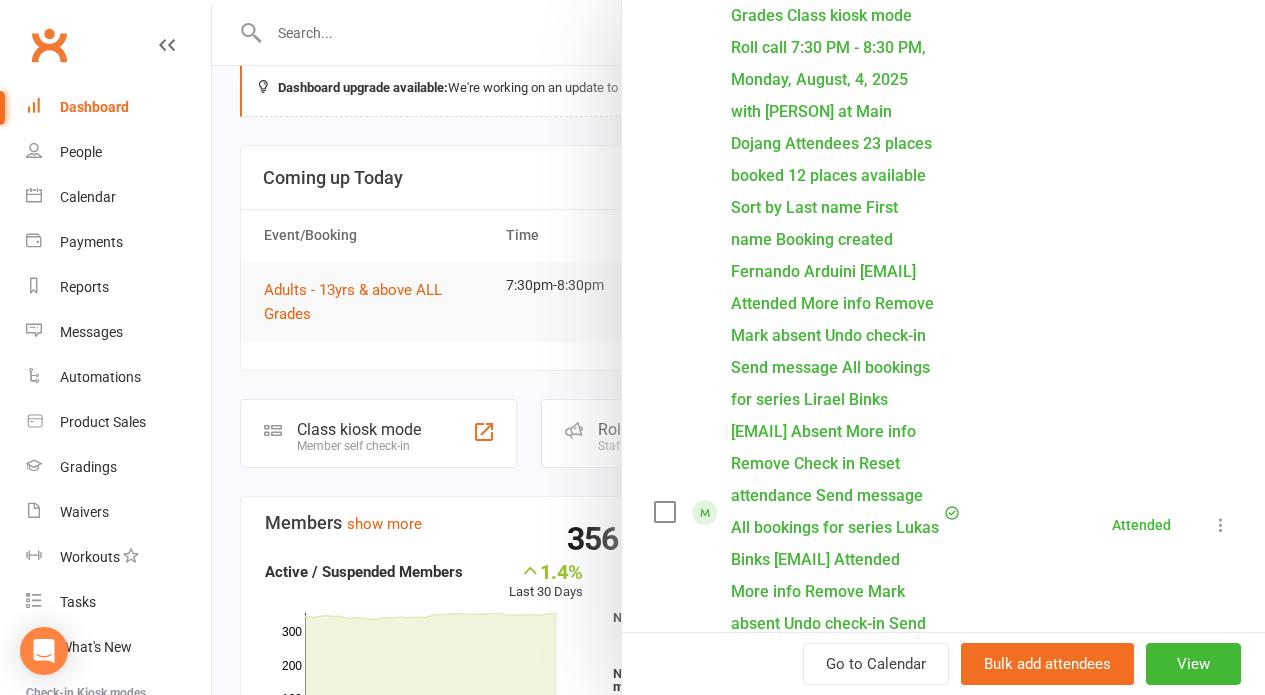 click on "Mark absent" at bounding box center [1124, 1502] 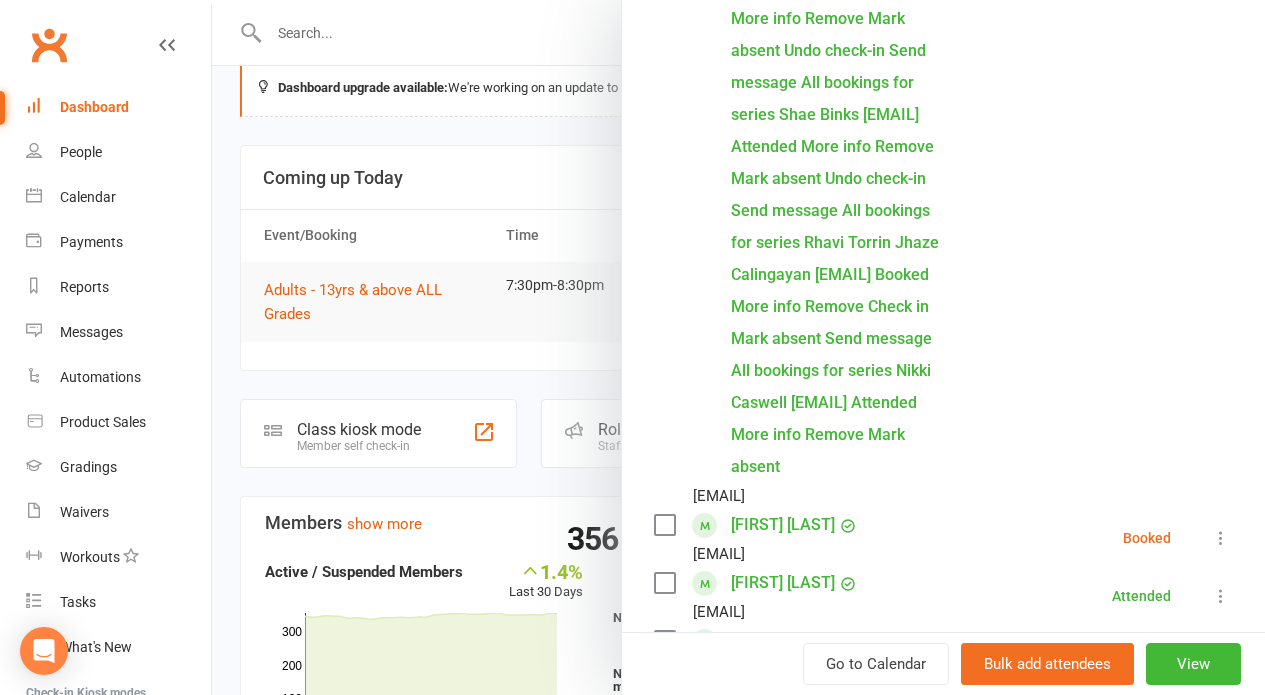 scroll, scrollTop: 1556, scrollLeft: 0, axis: vertical 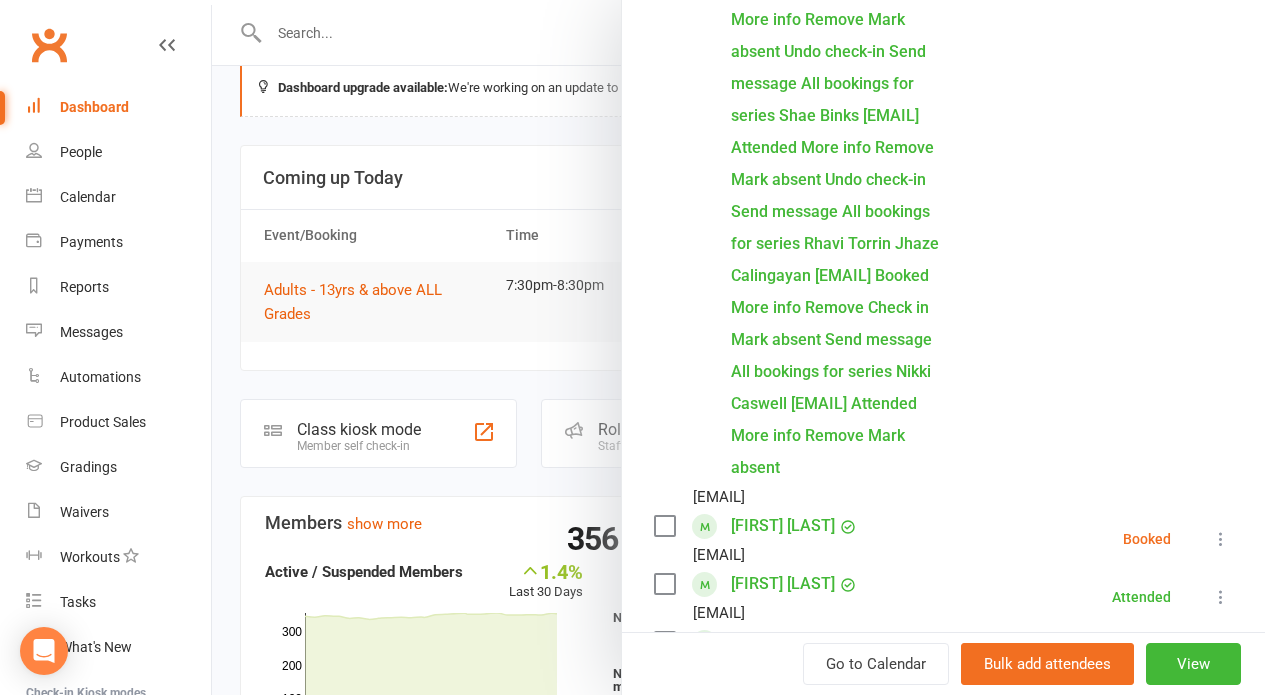 click at bounding box center (943, 1320) 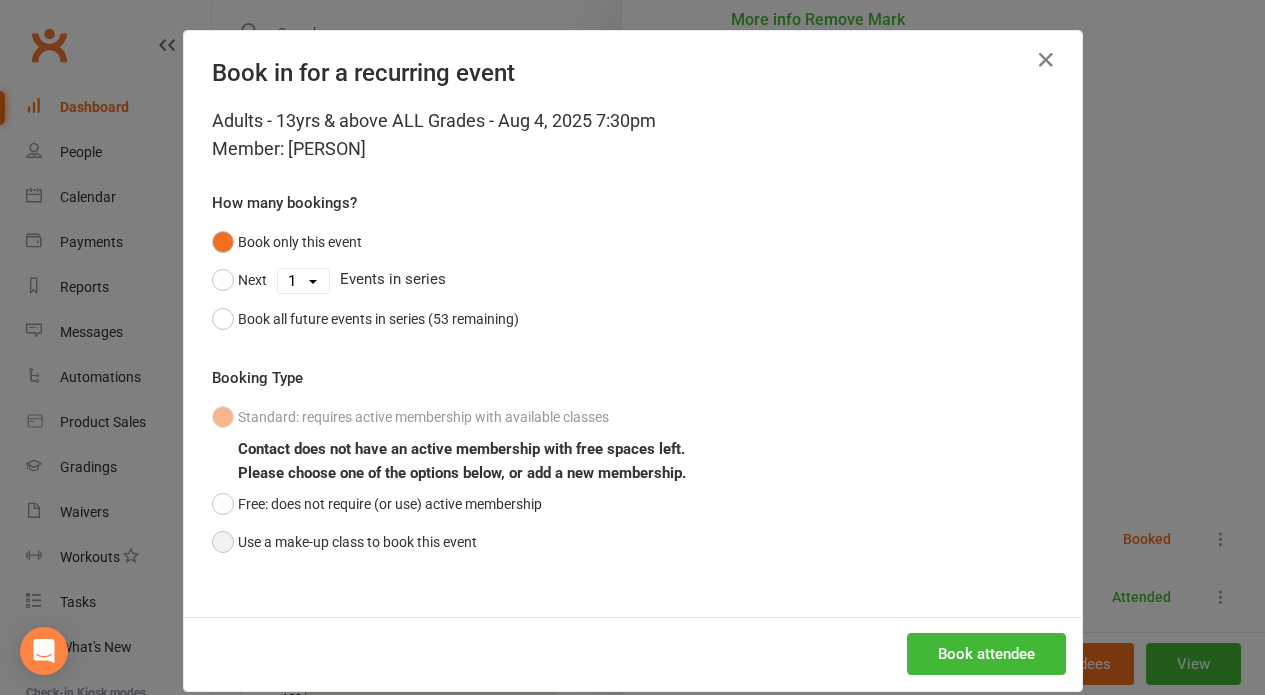 click on "Use a make-up class to book this event" at bounding box center (344, 542) 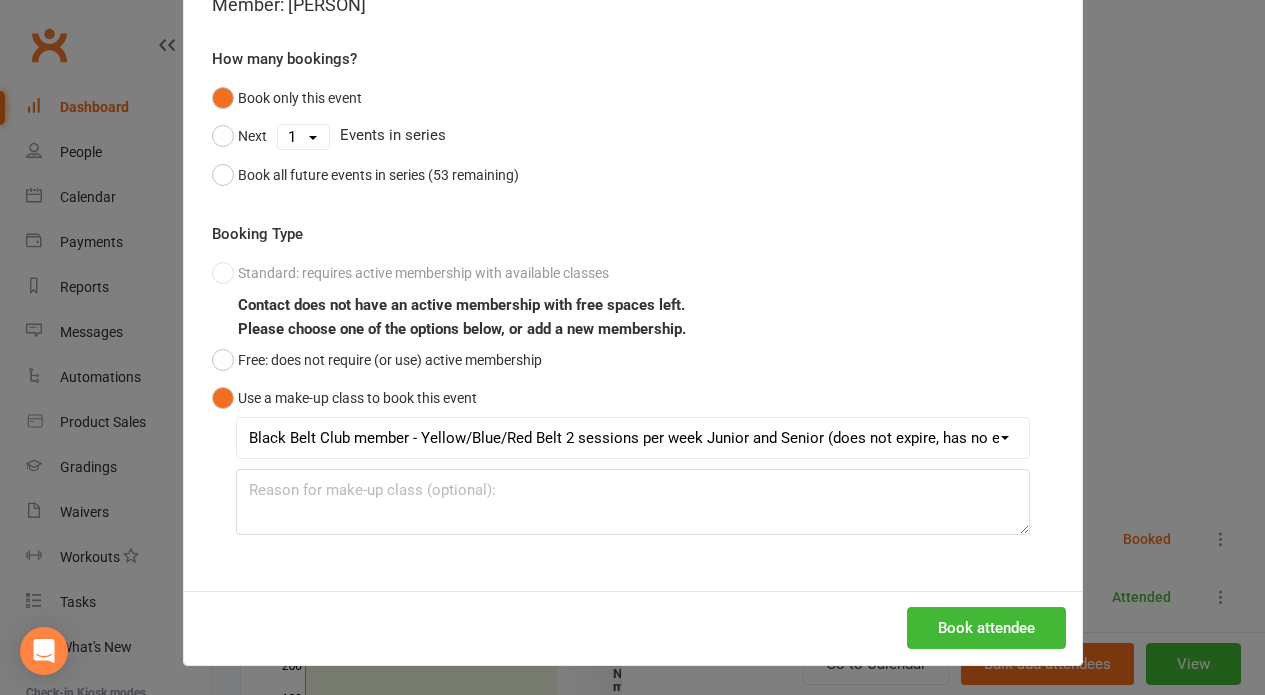 scroll, scrollTop: 143, scrollLeft: 0, axis: vertical 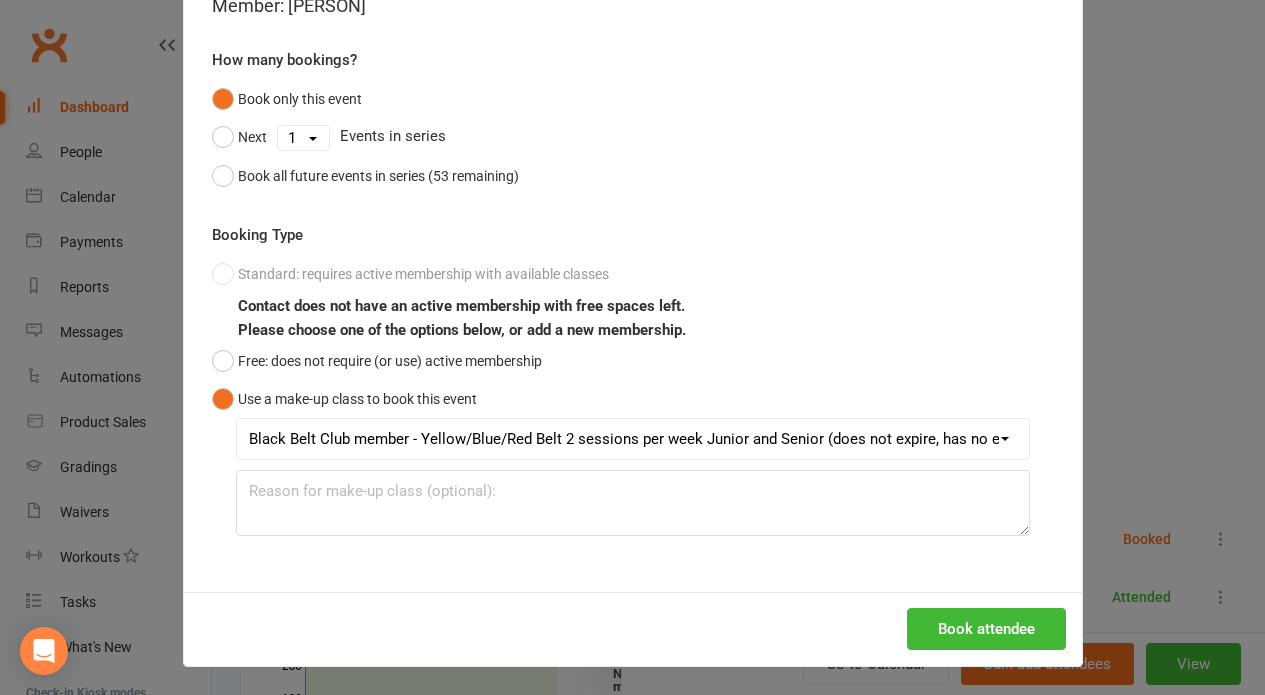 click on "Book in for a recurring event Adults - 13yrs & above ALL Grades - Aug 4, 2025 7:30pm Member: Isebella dont know How many bookings? Book only this event Next 1 2 3 4 5 6 7 8 9 10 11 12 13 14 15 16 17 18 19 20 21 22 23 24 25 26 27 28 29 30 31 32 33 34 35 36 37 38 39 40 41 42 43 44 45 46 47 48 49 50 51 52 53 Events in series Book all future events in series (53 remaining) Booking Type Standard: requires active membership with available classes Contact does not have an active membership with free spaces left. Please choose one of the options below, or add a new membership. Free: does not require (or use) active membership Use a make-up class to book this event Black Belt Club member -  Yellow/Blue/Red Belt 2 sessions per week Junior  and Senior (does not expire, has no existing make-up classes) Book attendee" at bounding box center [632, 347] 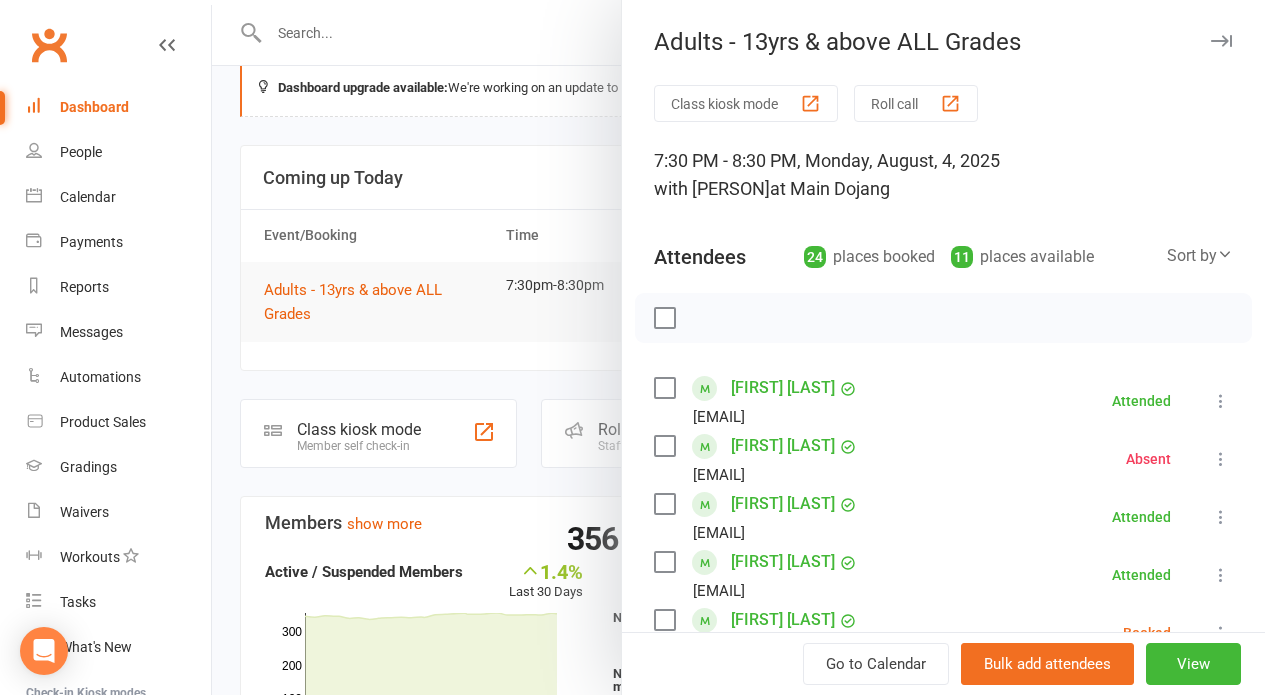 scroll, scrollTop: 0, scrollLeft: 0, axis: both 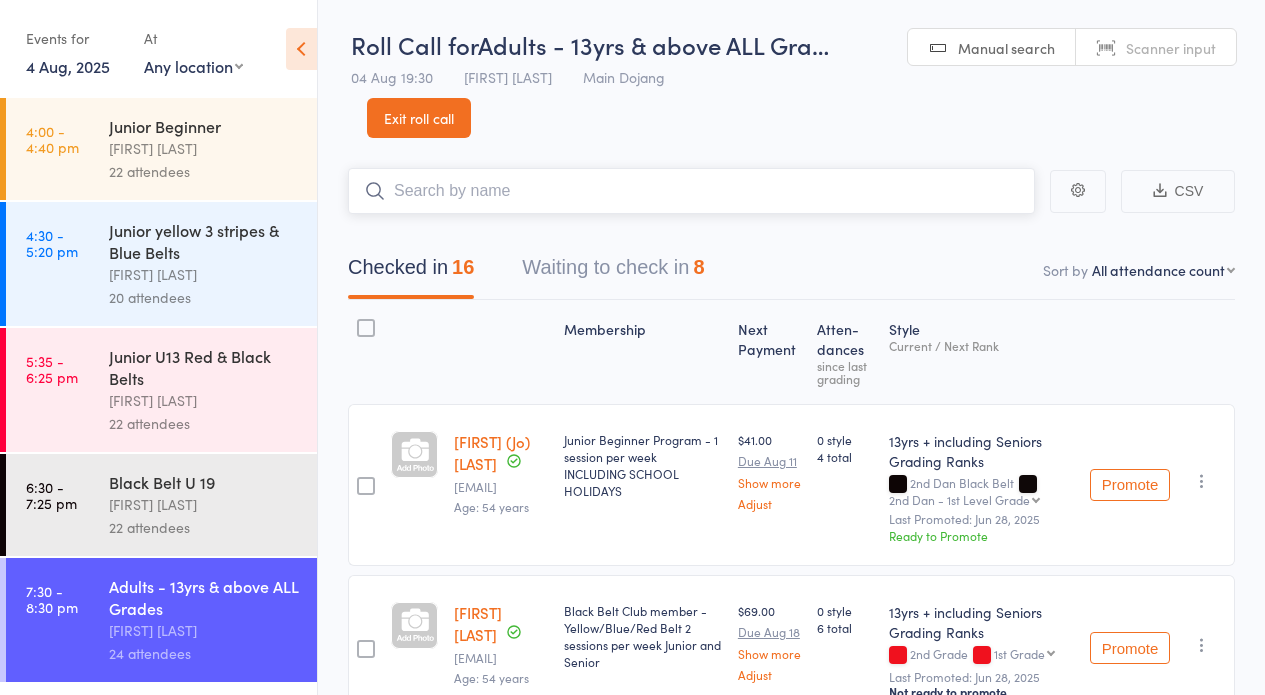 click on "Waiting to check in  8" at bounding box center (613, 272) 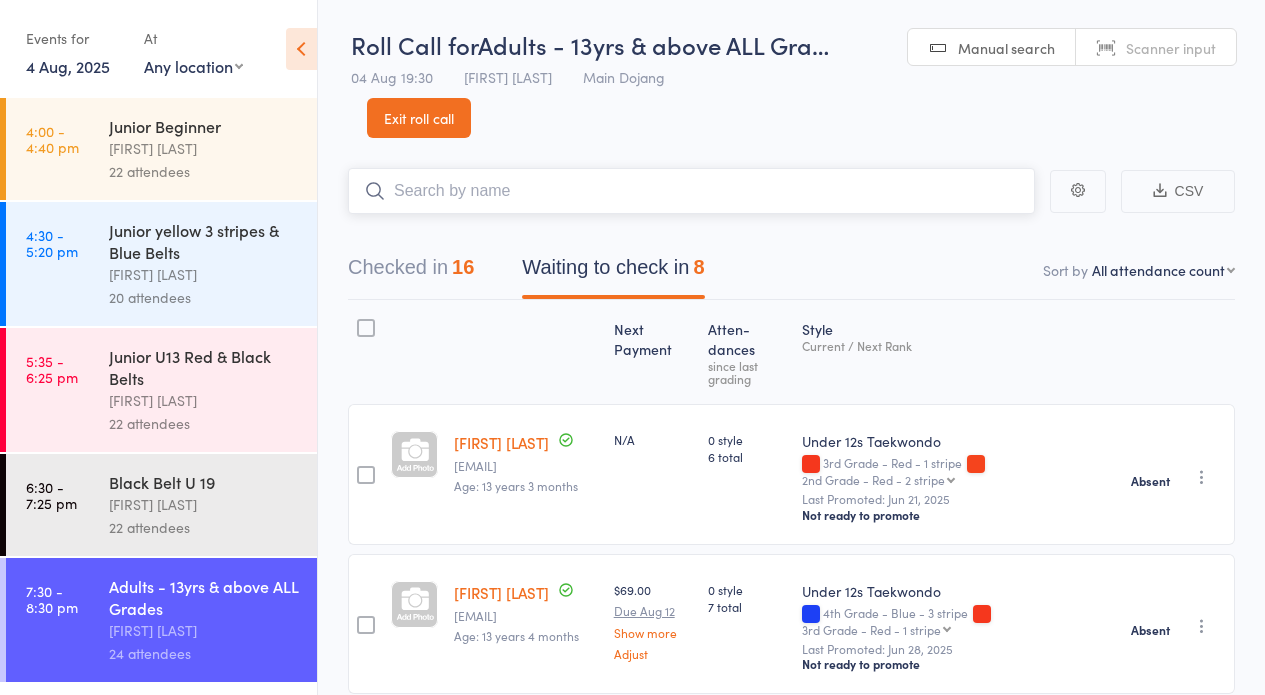 scroll, scrollTop: 0, scrollLeft: 0, axis: both 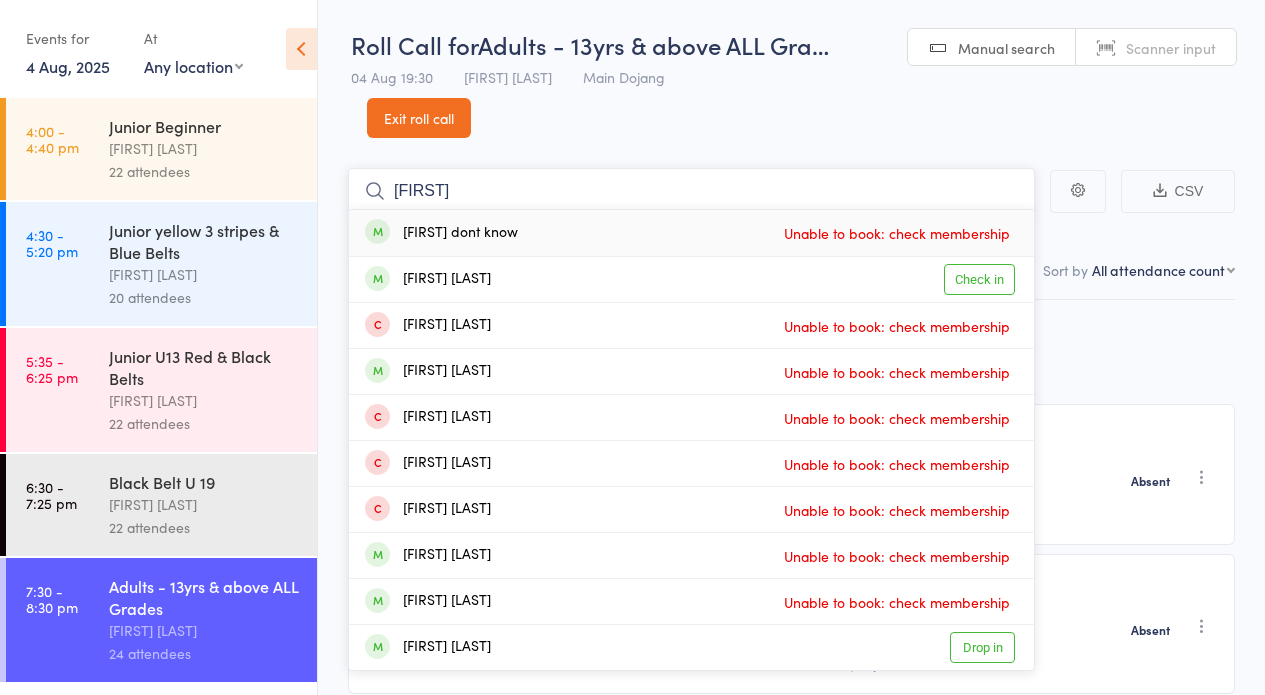 type on "[FIRST]" 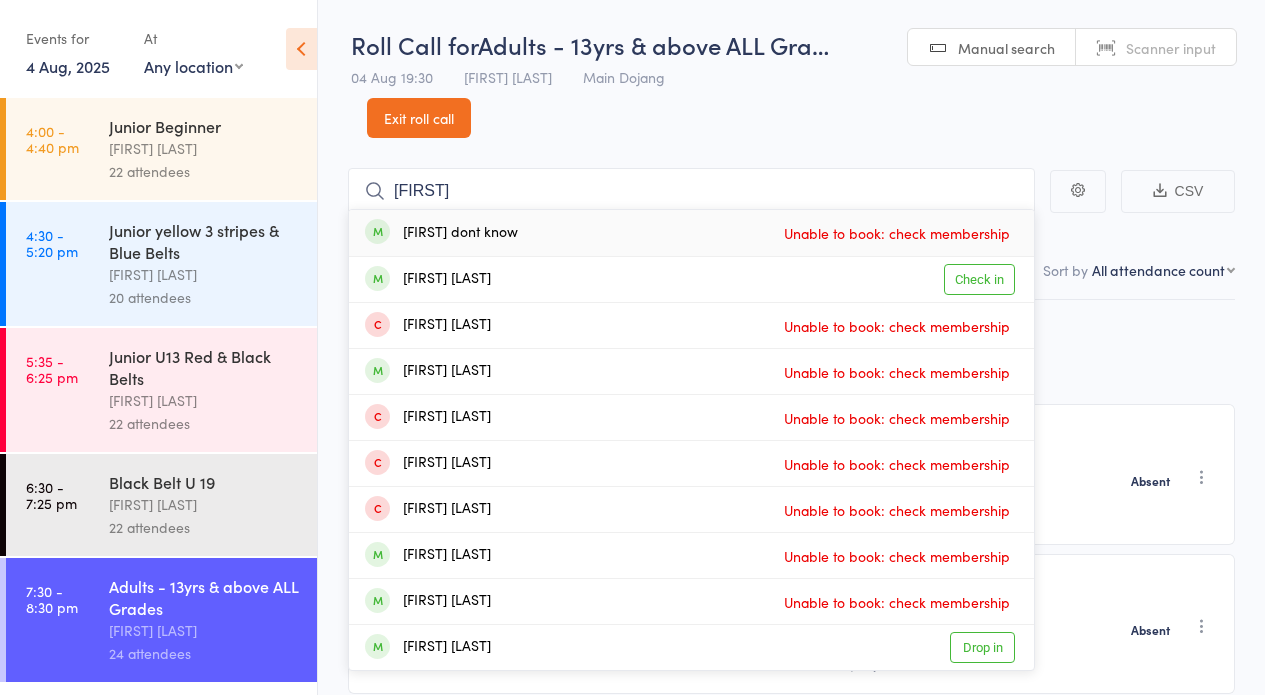 drag, startPoint x: 833, startPoint y: 236, endPoint x: 760, endPoint y: 232, distance: 73.109505 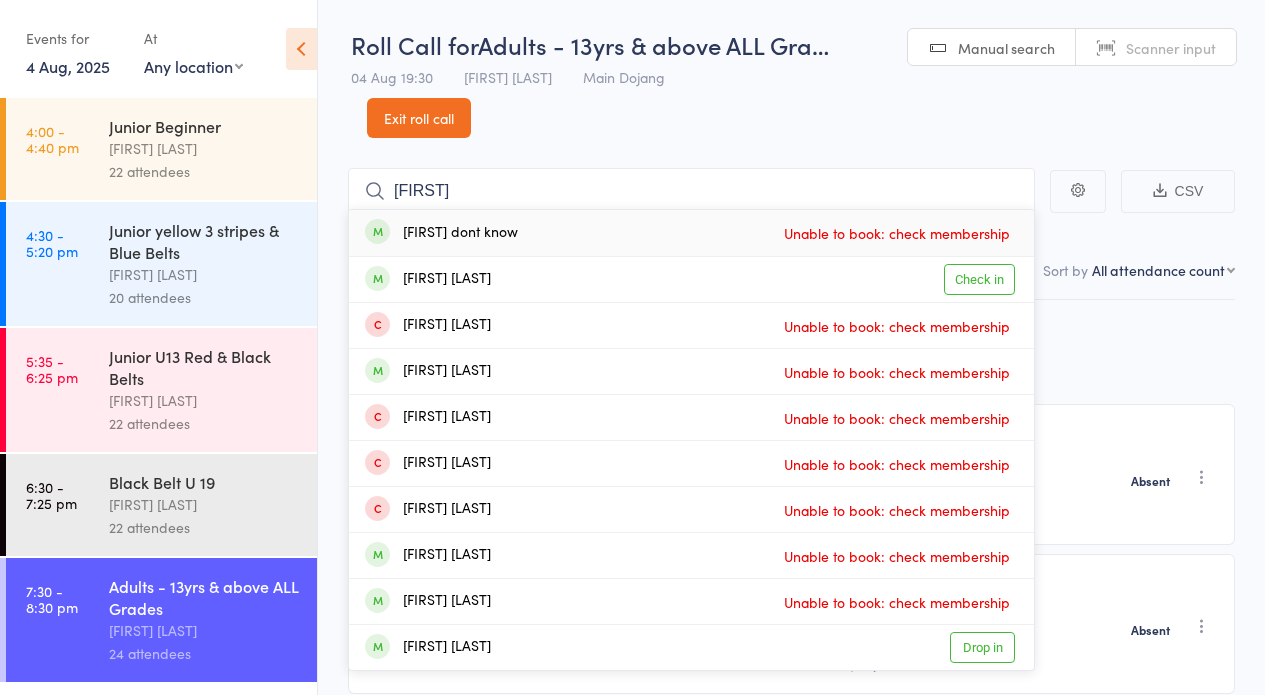 click on "[FIRST] dont know Unable to book: check membership" at bounding box center [691, 233] 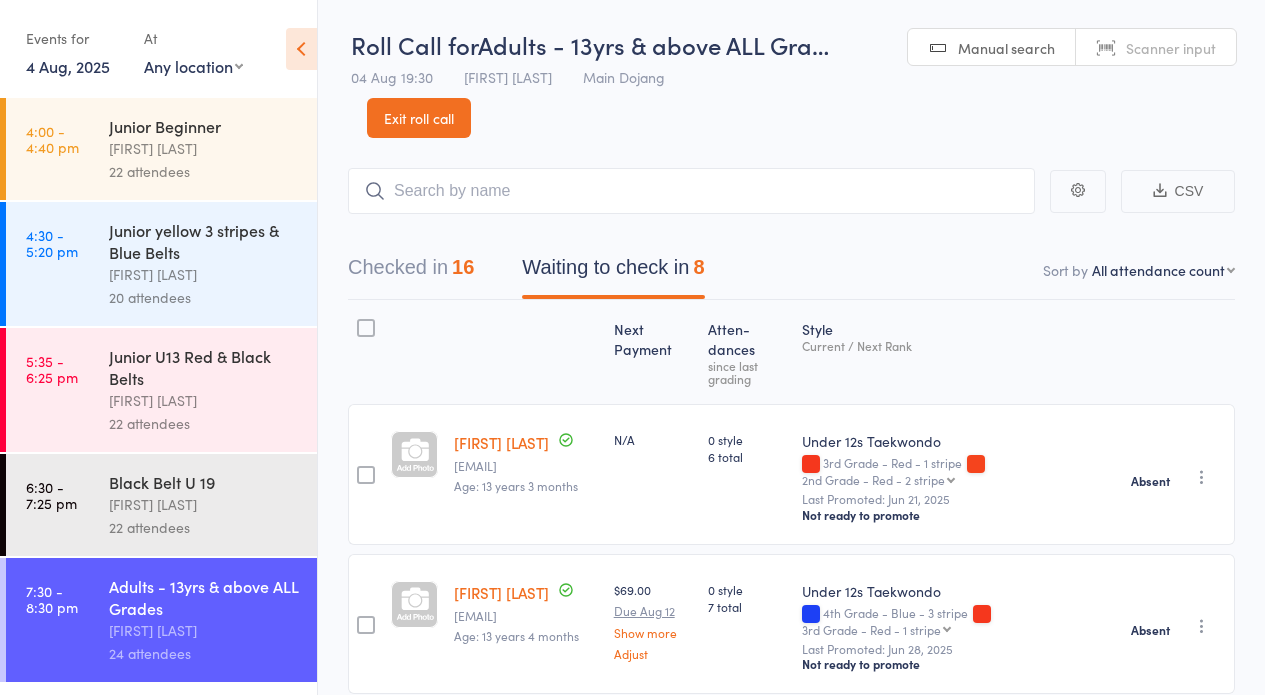 click on "Exit roll call" at bounding box center (419, 118) 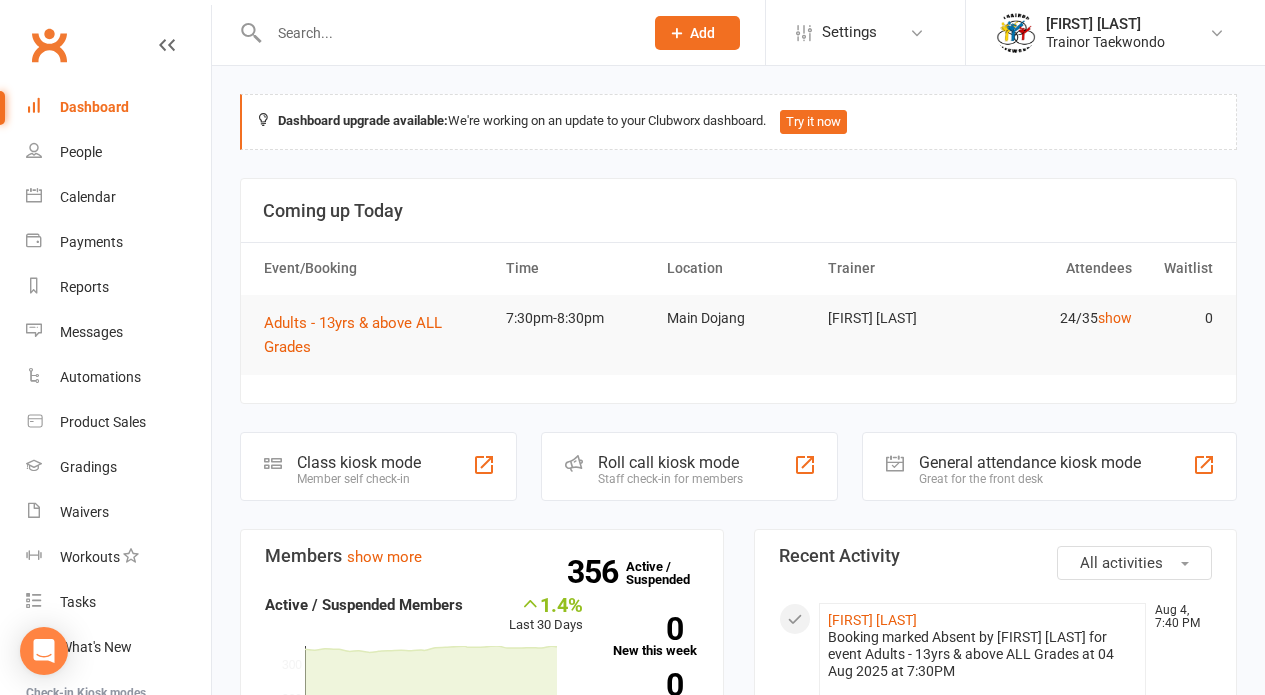 scroll, scrollTop: 0, scrollLeft: 0, axis: both 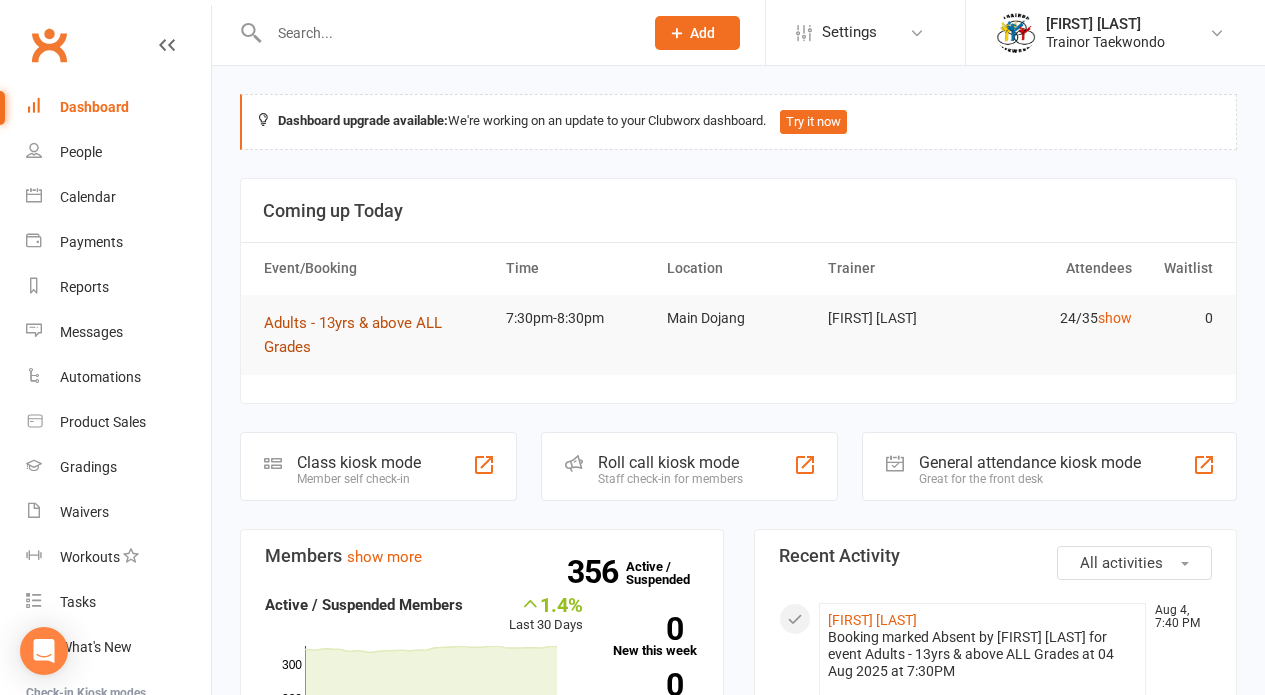 click on "Adults - 13yrs & above ALL Grades" at bounding box center [353, 335] 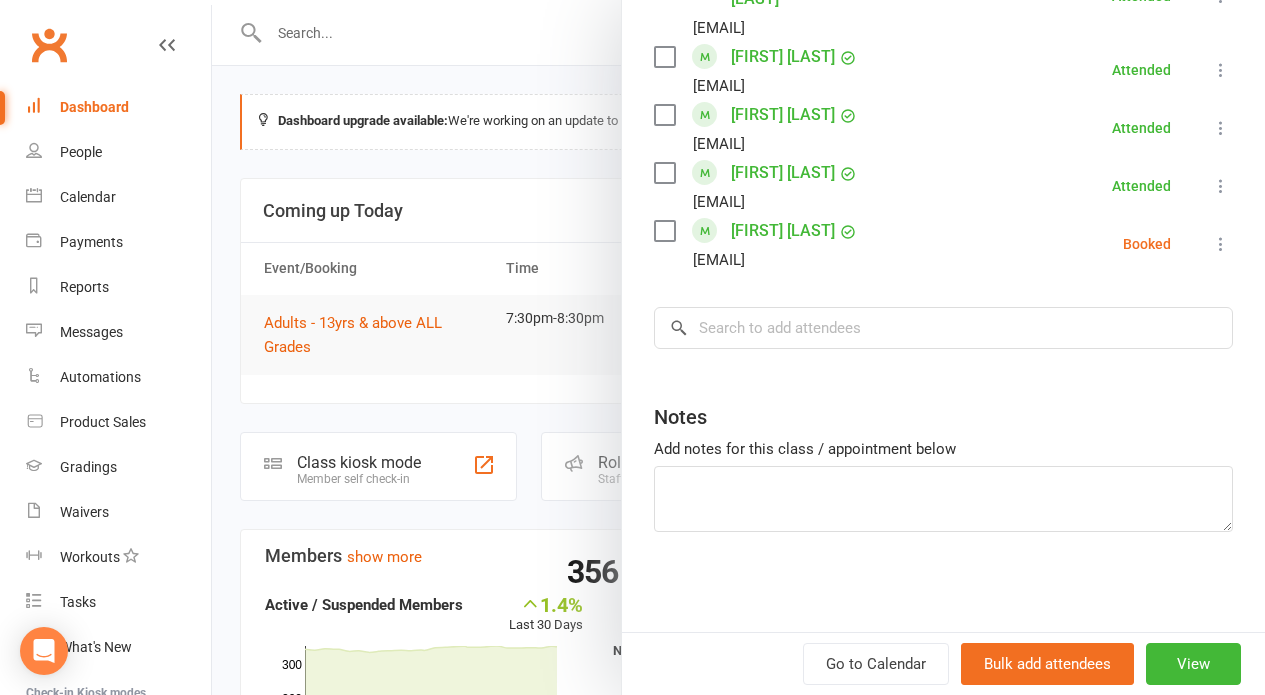 scroll, scrollTop: 1556, scrollLeft: 0, axis: vertical 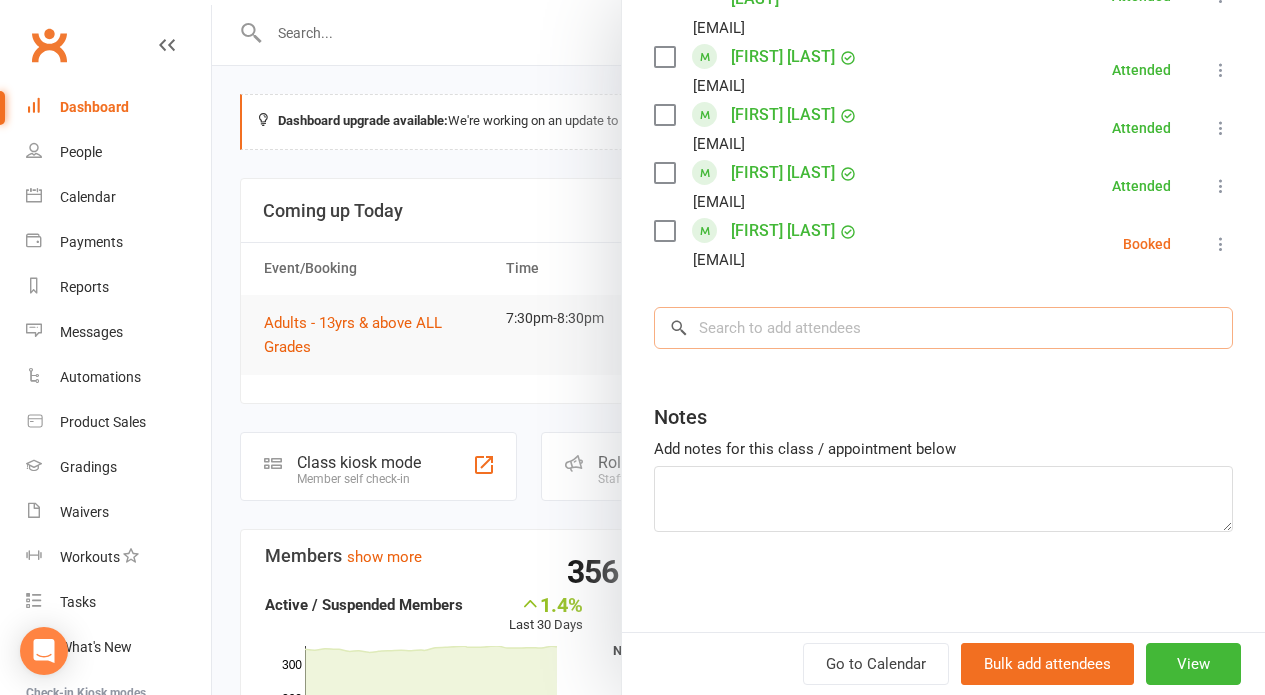 click at bounding box center (943, 328) 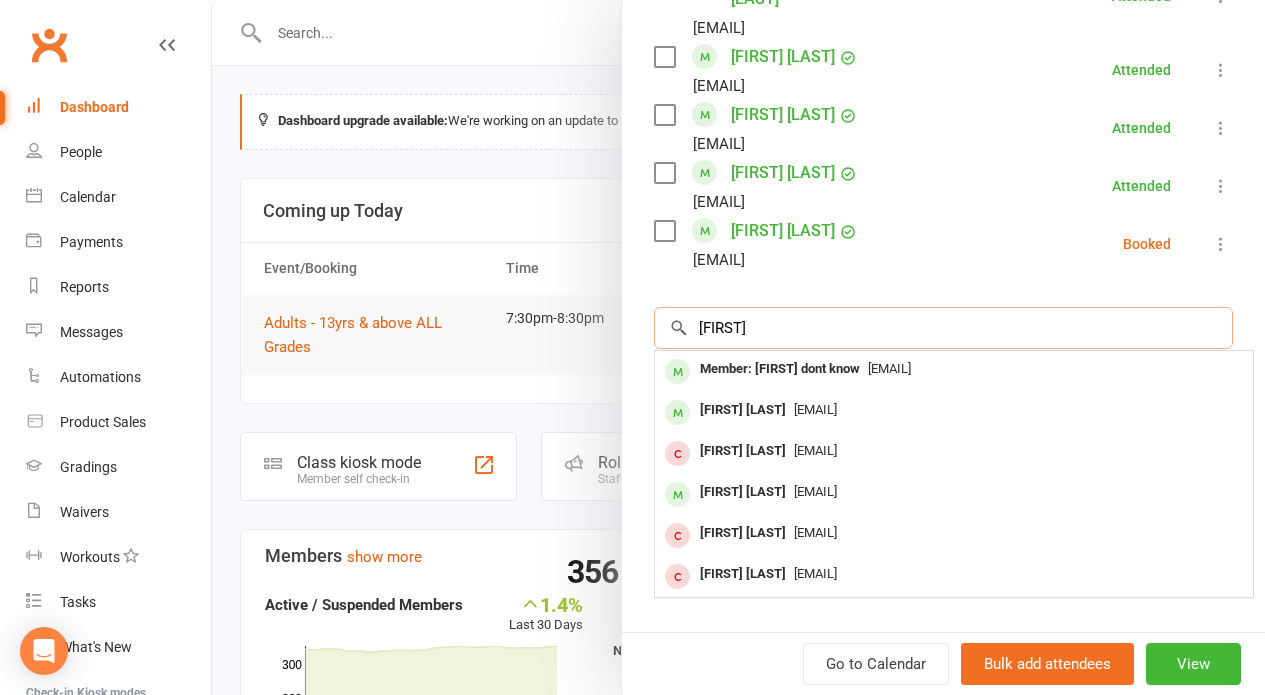 type on "Isabella" 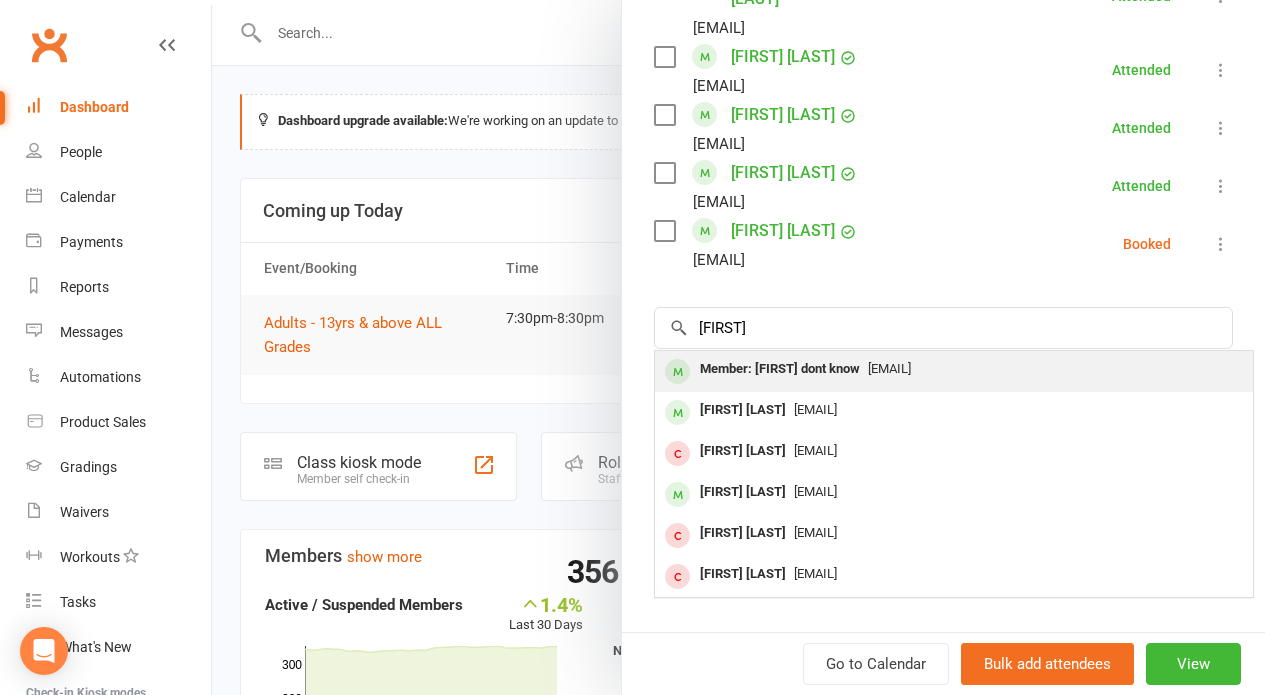 drag, startPoint x: 880, startPoint y: 315, endPoint x: 787, endPoint y: 369, distance: 107.54069 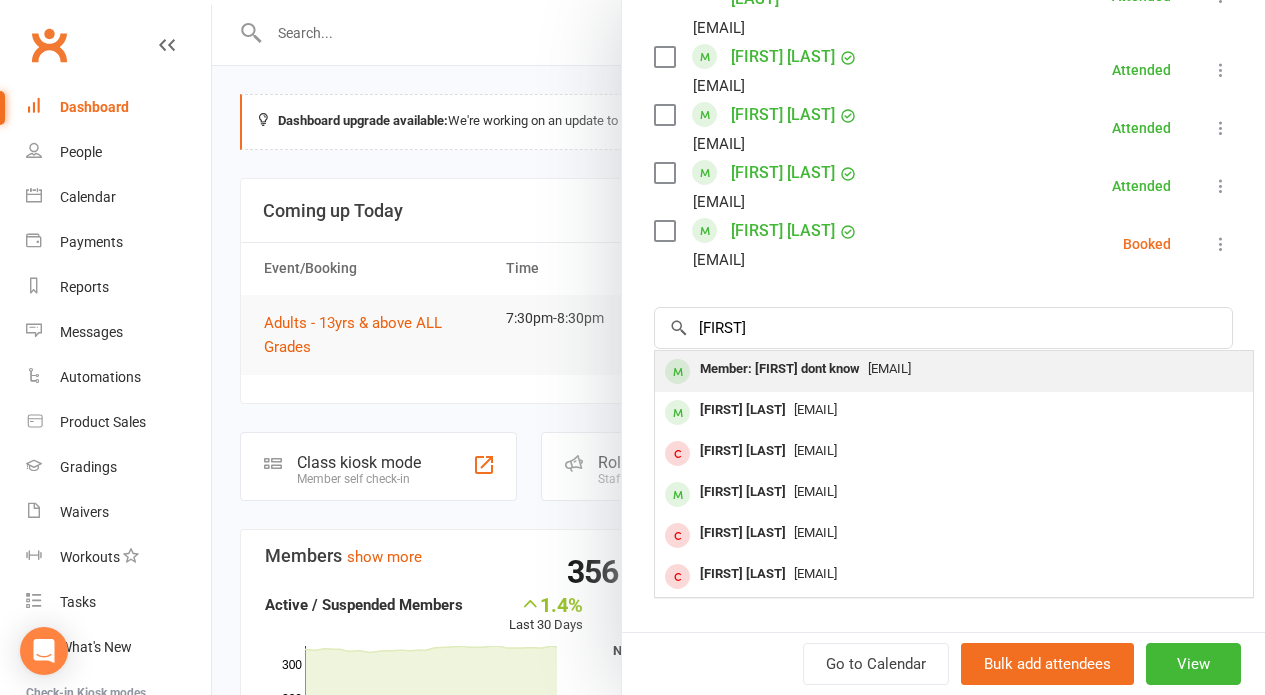 click on "[FIRST] dont know" at bounding box center [780, 369] 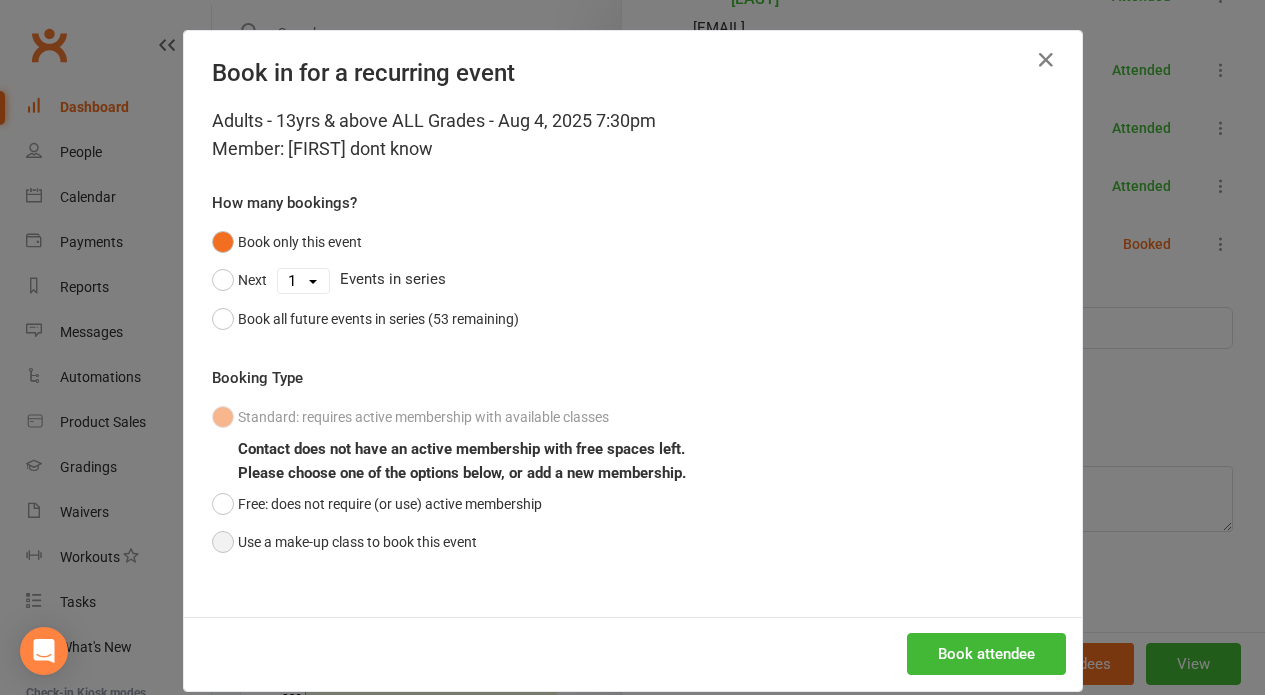 click on "Use a make-up class to book this event" at bounding box center (344, 542) 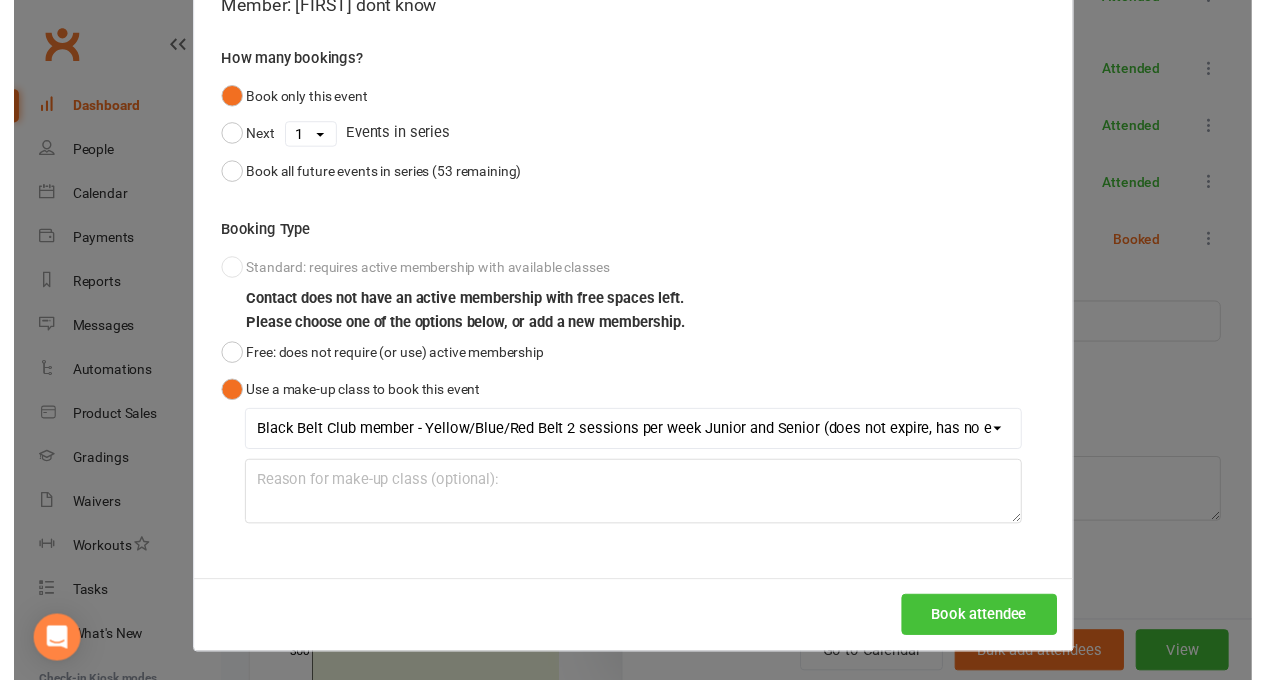 scroll, scrollTop: 143, scrollLeft: 0, axis: vertical 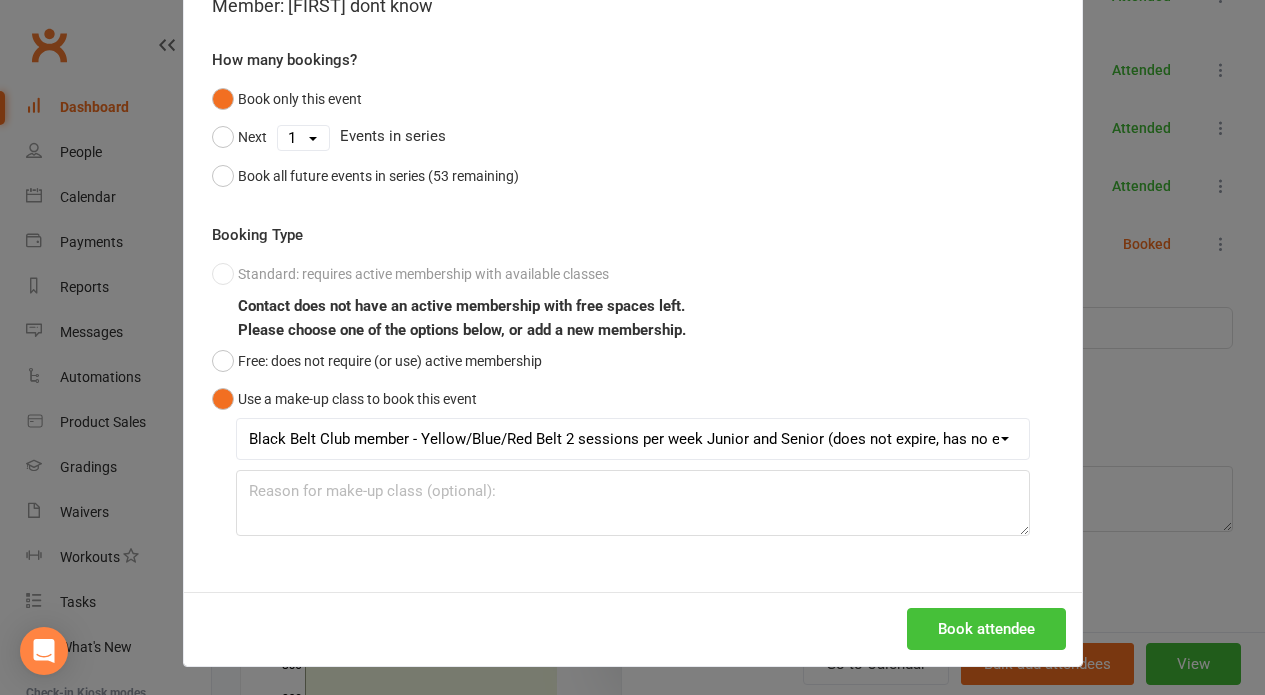 click on "Book attendee" at bounding box center [986, 629] 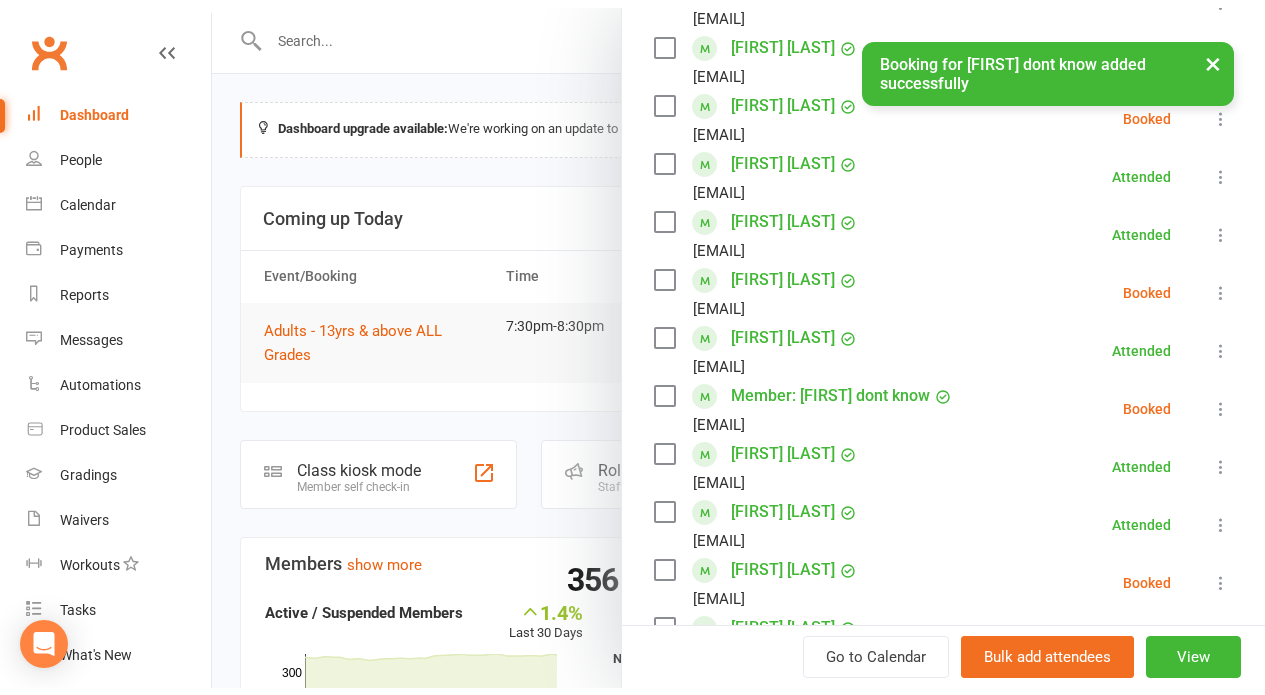 scroll, scrollTop: 527, scrollLeft: 0, axis: vertical 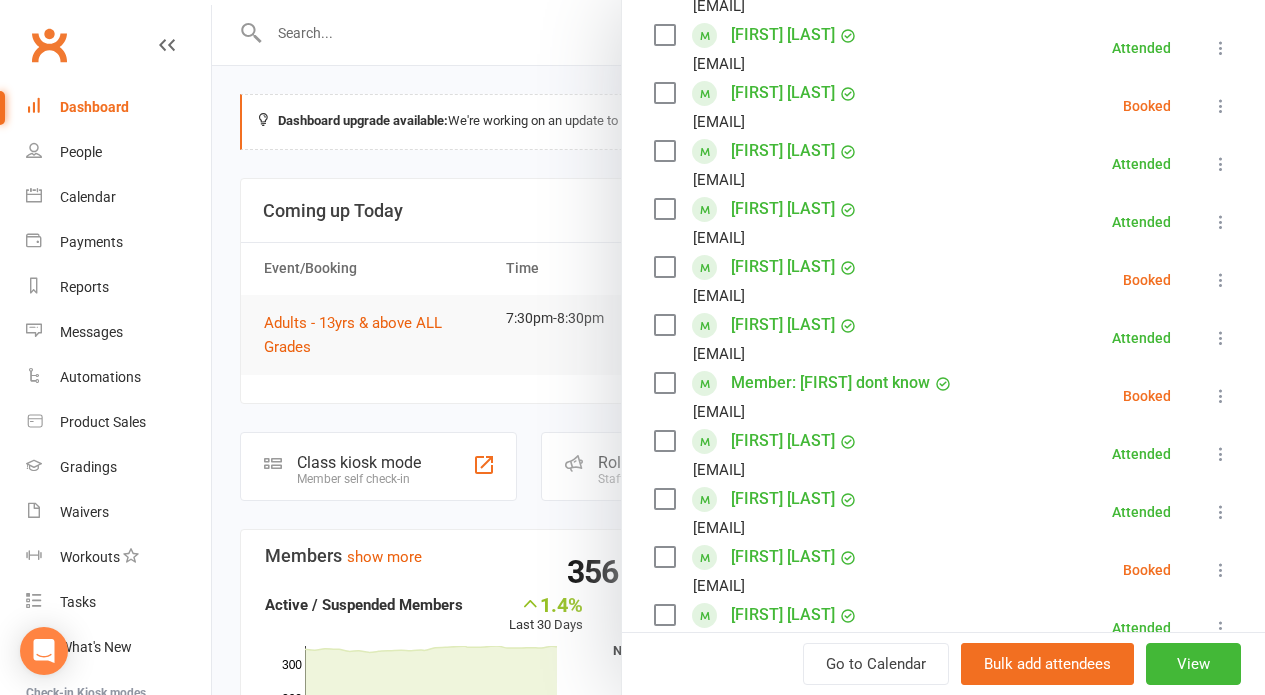 click at bounding box center [1221, 396] 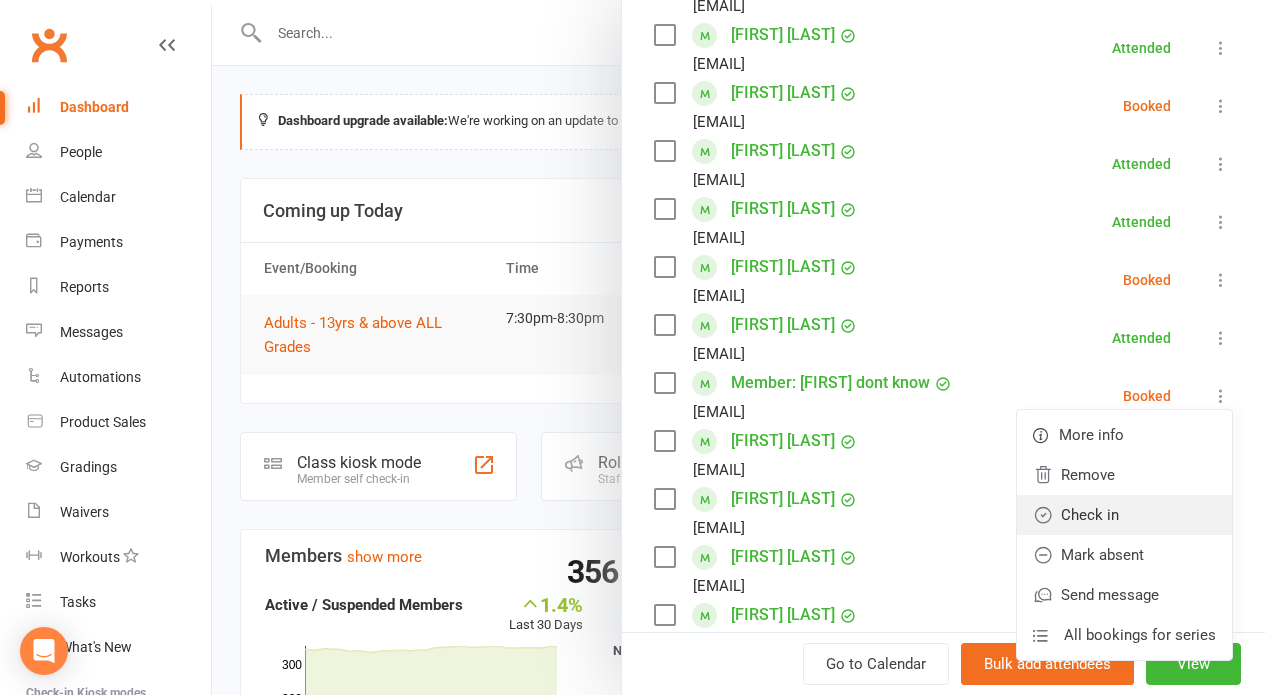 click on "Check in" at bounding box center (1124, 515) 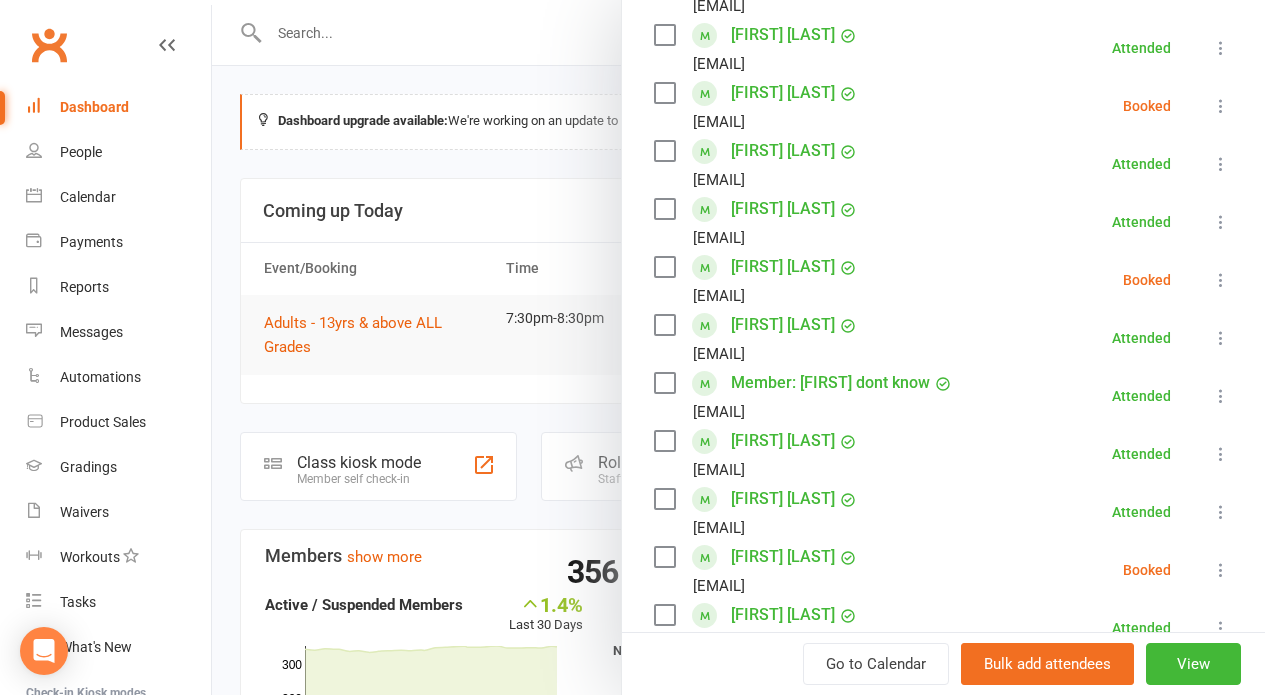 click at bounding box center (1221, 106) 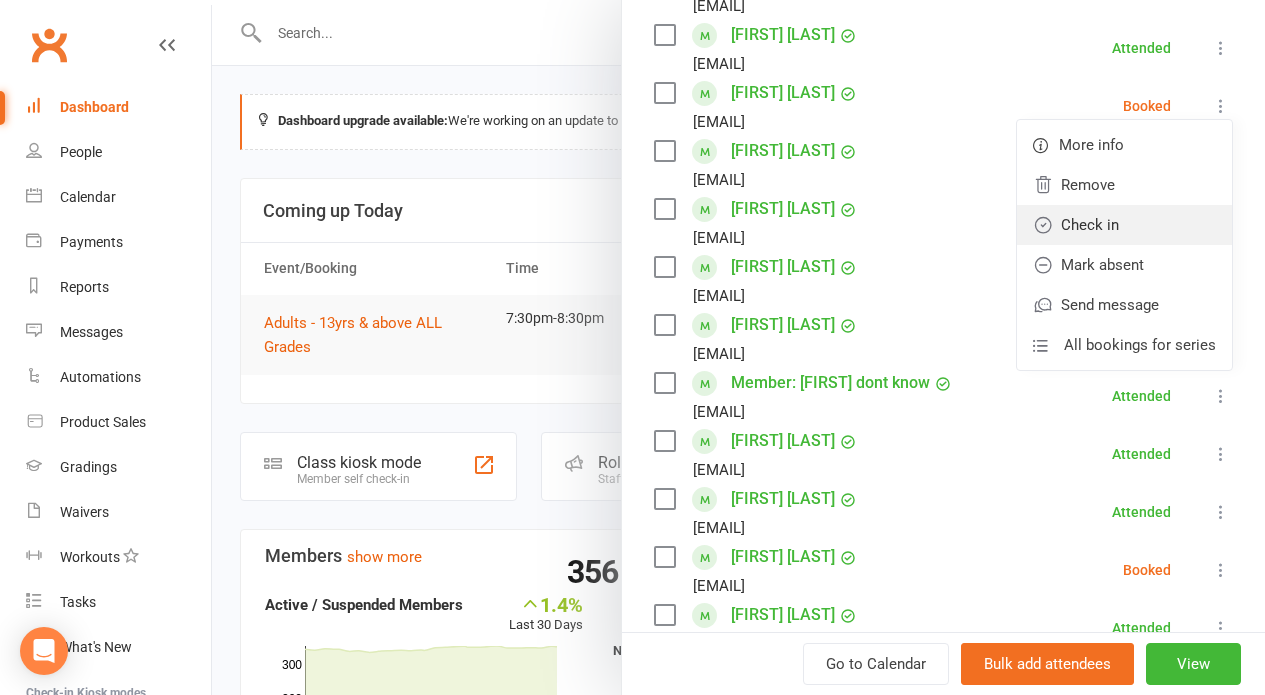 click on "Check in" at bounding box center (1124, 225) 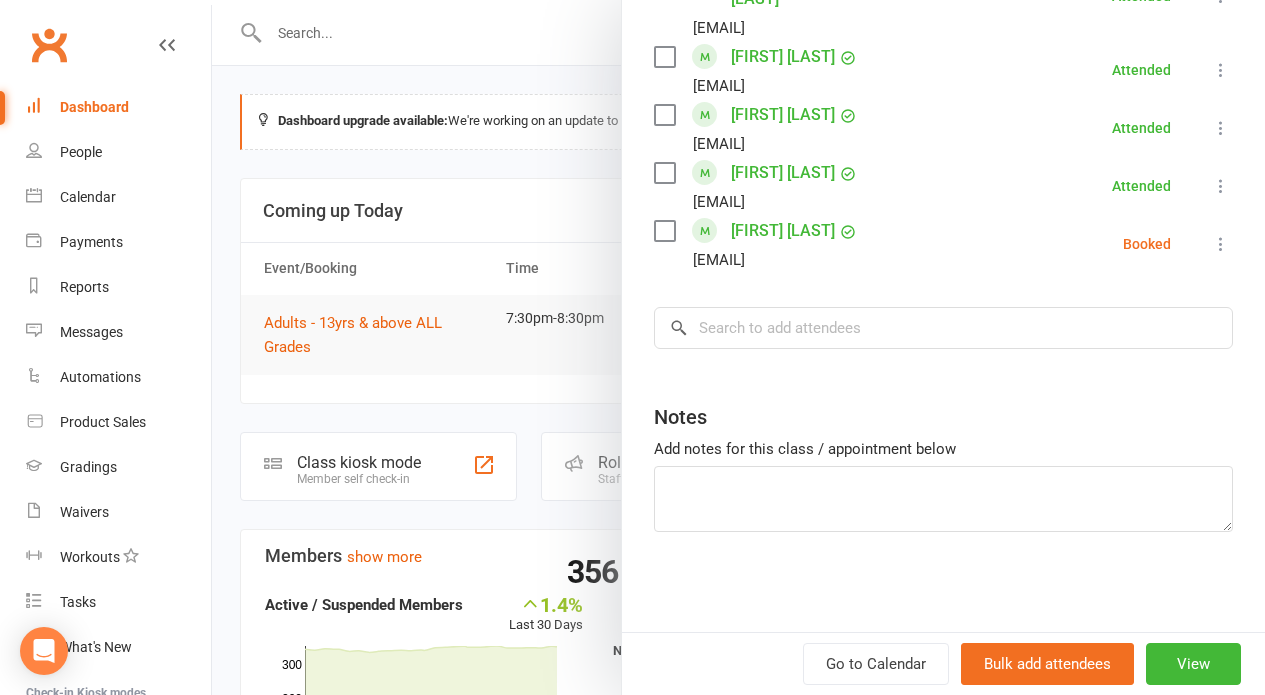 scroll, scrollTop: 1614, scrollLeft: 0, axis: vertical 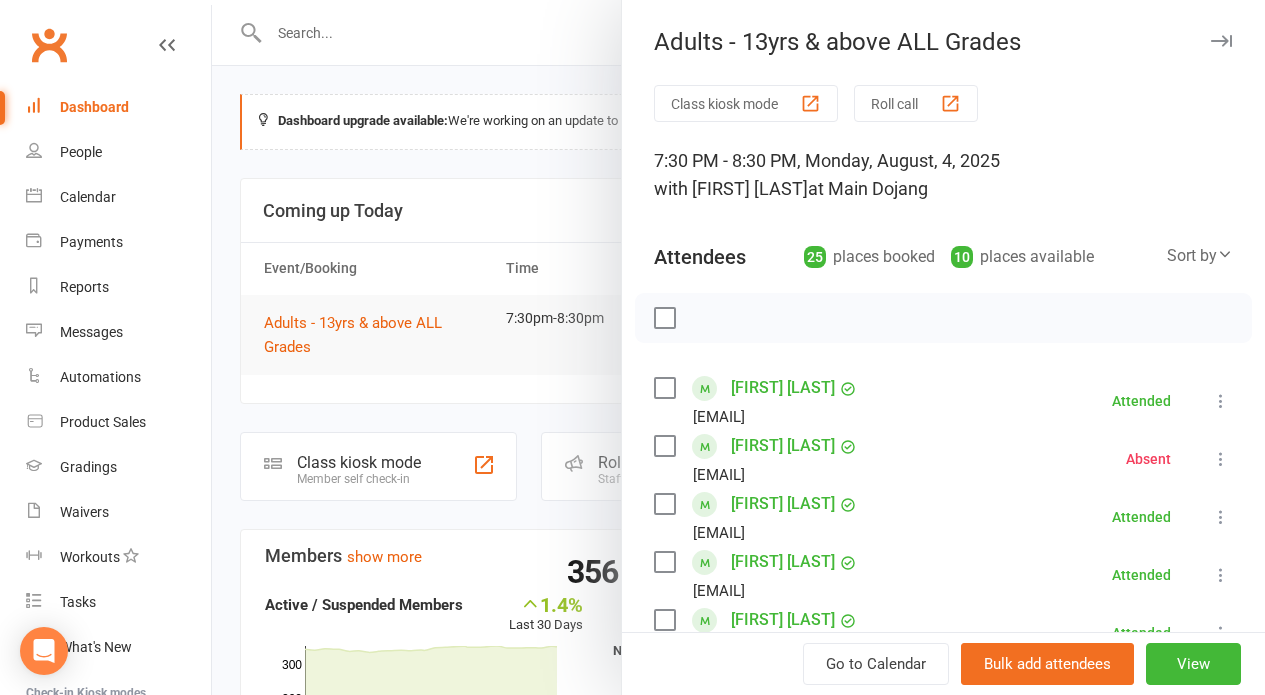click on "Roll call" at bounding box center [916, 103] 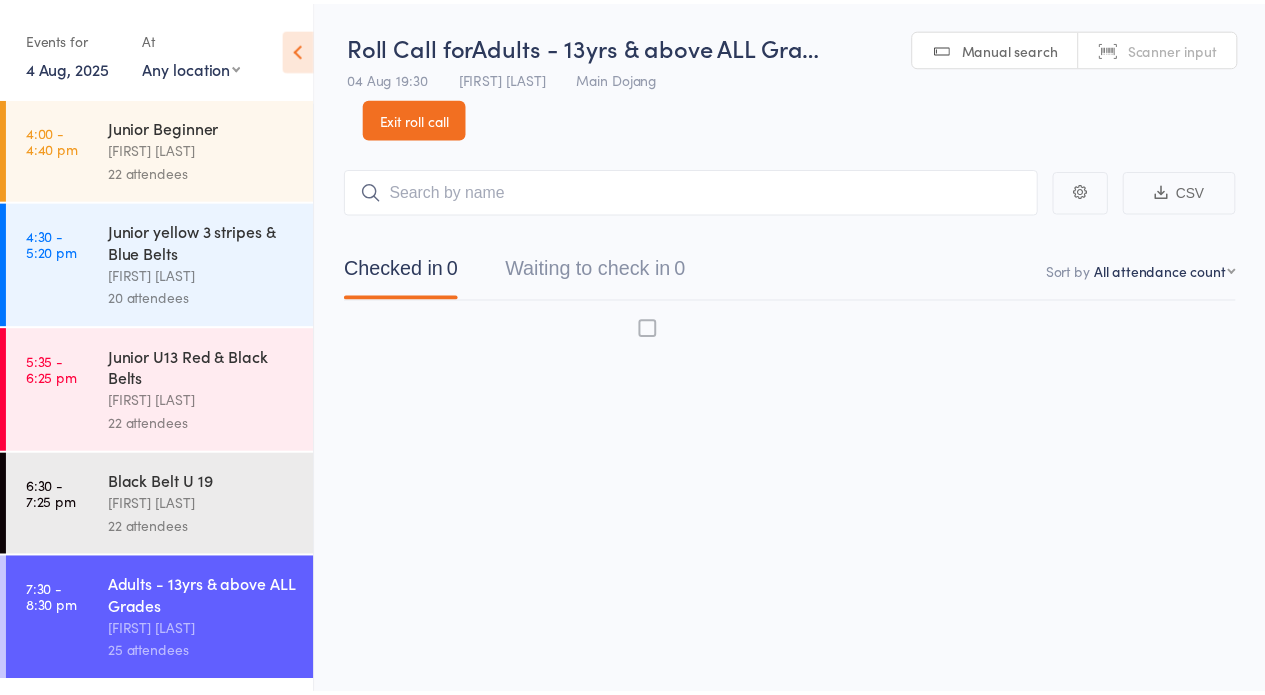 scroll, scrollTop: 0, scrollLeft: 0, axis: both 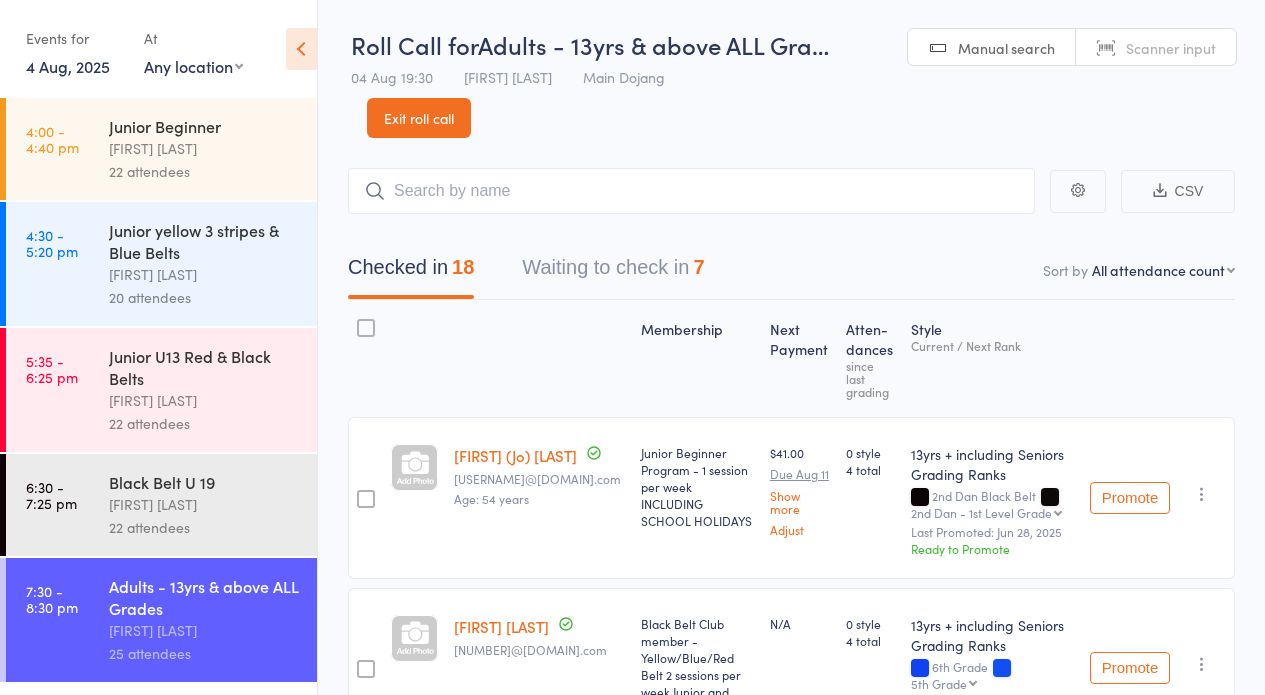click on "Waiting to check in  7" at bounding box center [613, 272] 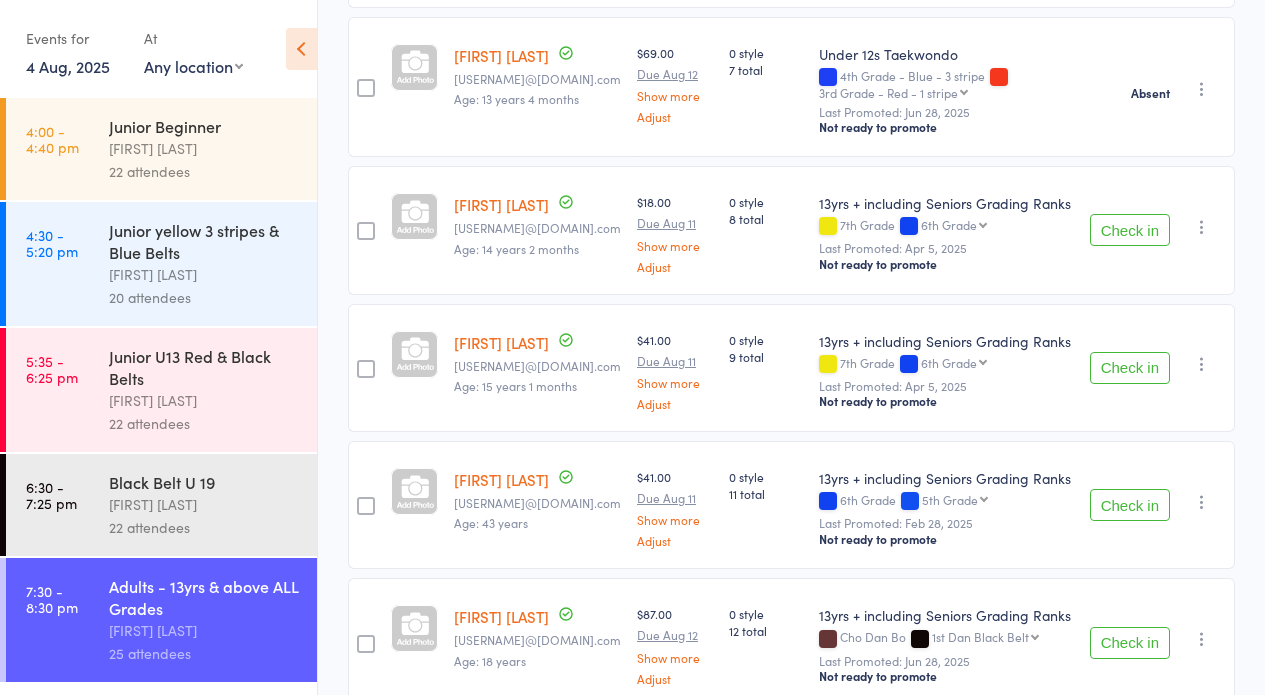 scroll, scrollTop: 549, scrollLeft: 0, axis: vertical 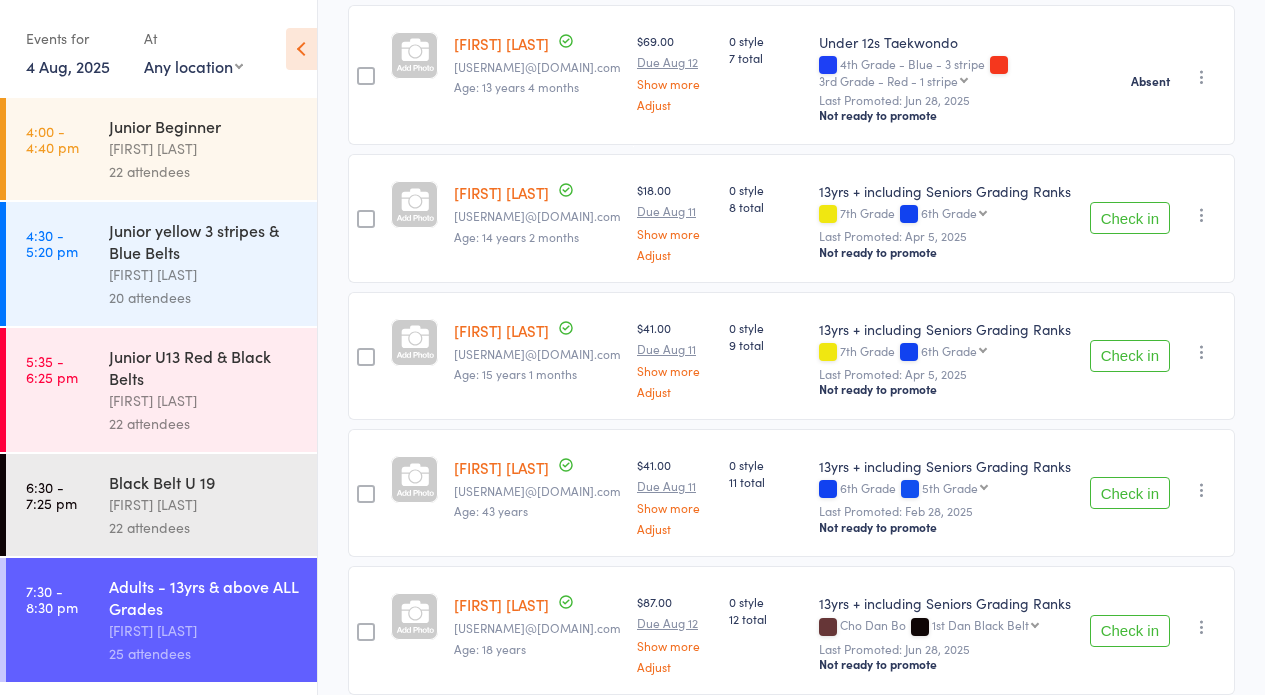 click on "Check in" at bounding box center [1130, 356] 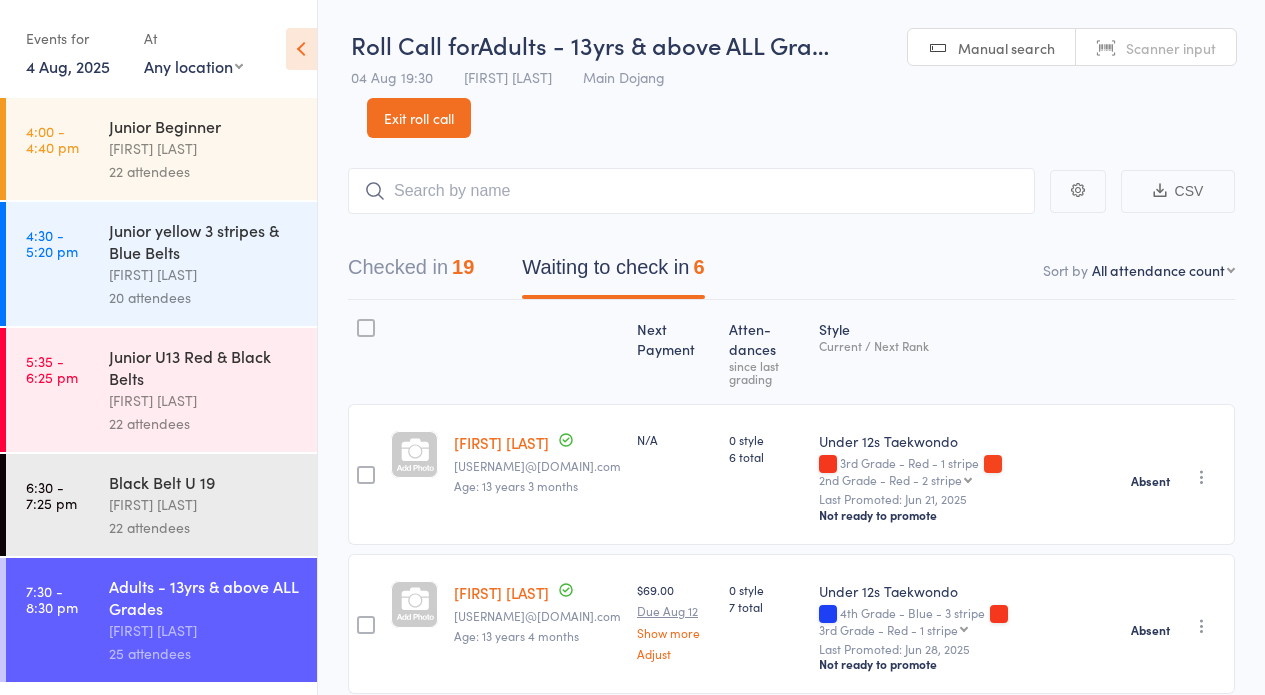 scroll, scrollTop: 0, scrollLeft: 0, axis: both 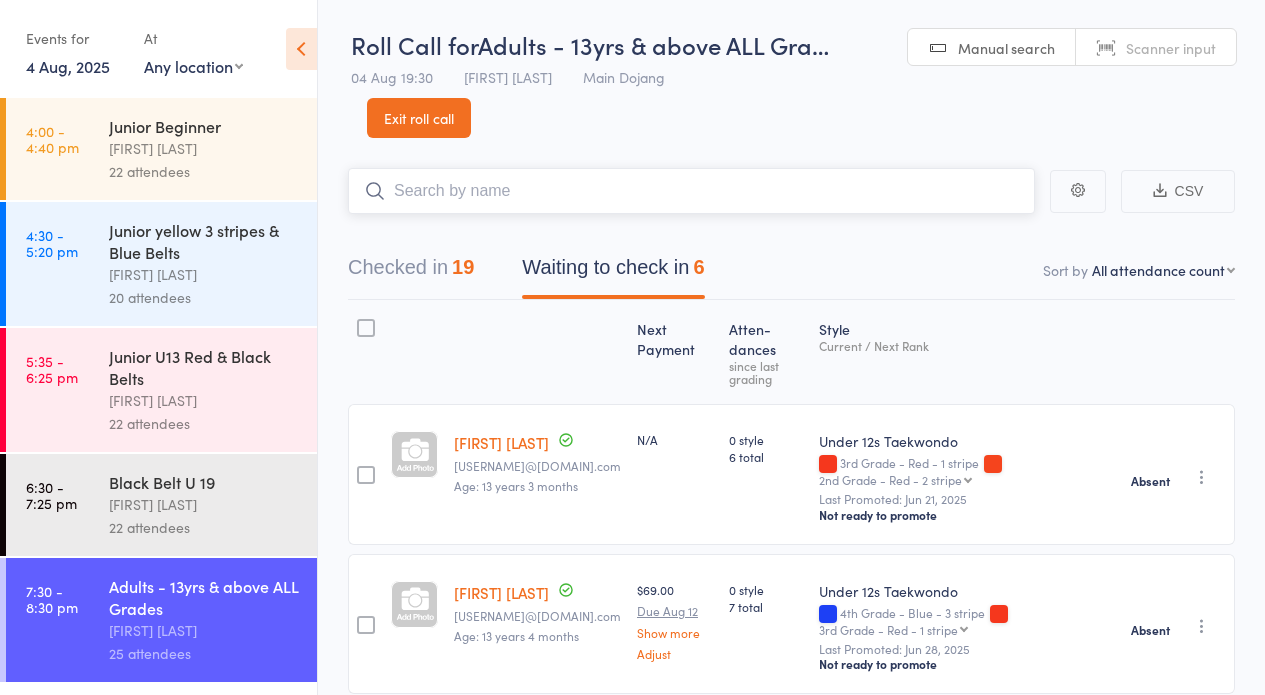 click at bounding box center (691, 191) 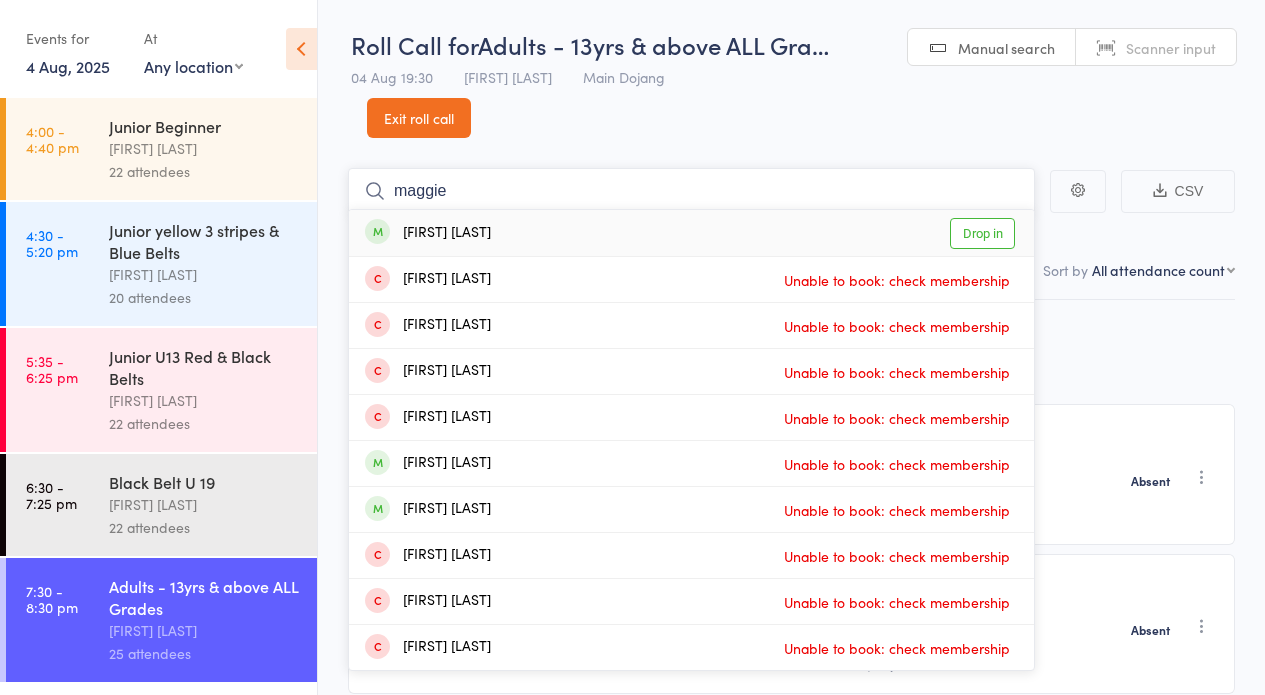 type on "maggie" 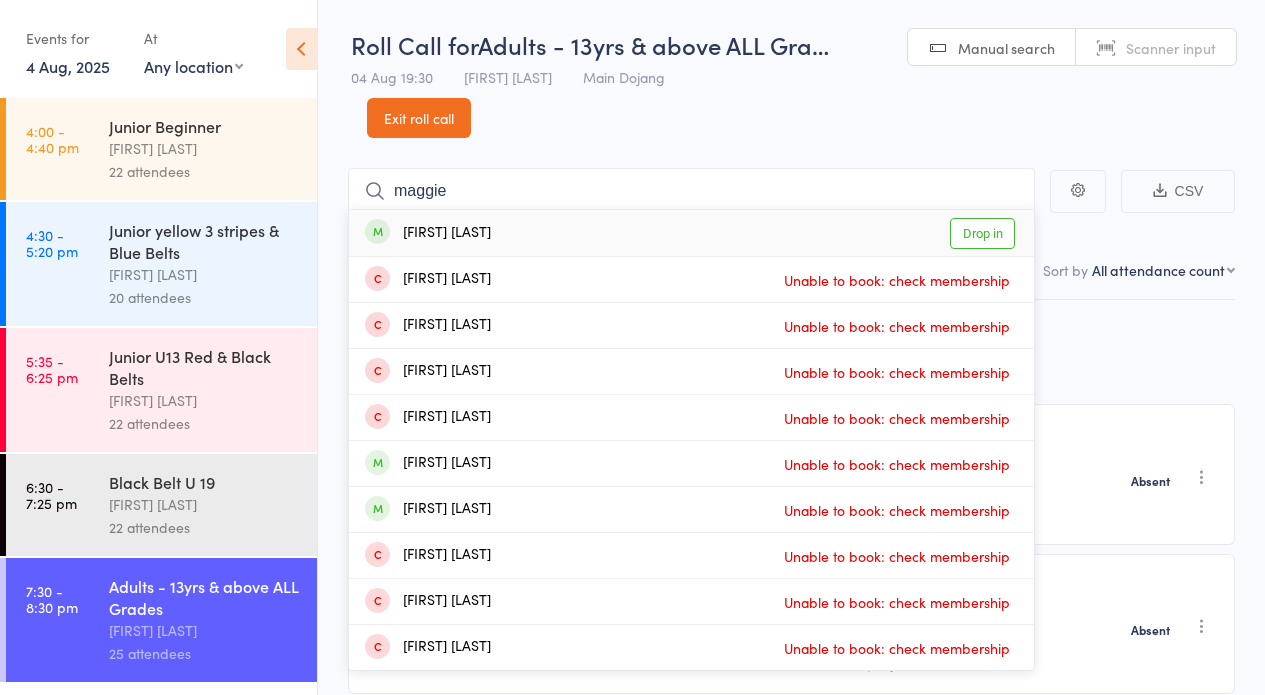 click on "Drop in" at bounding box center (982, 233) 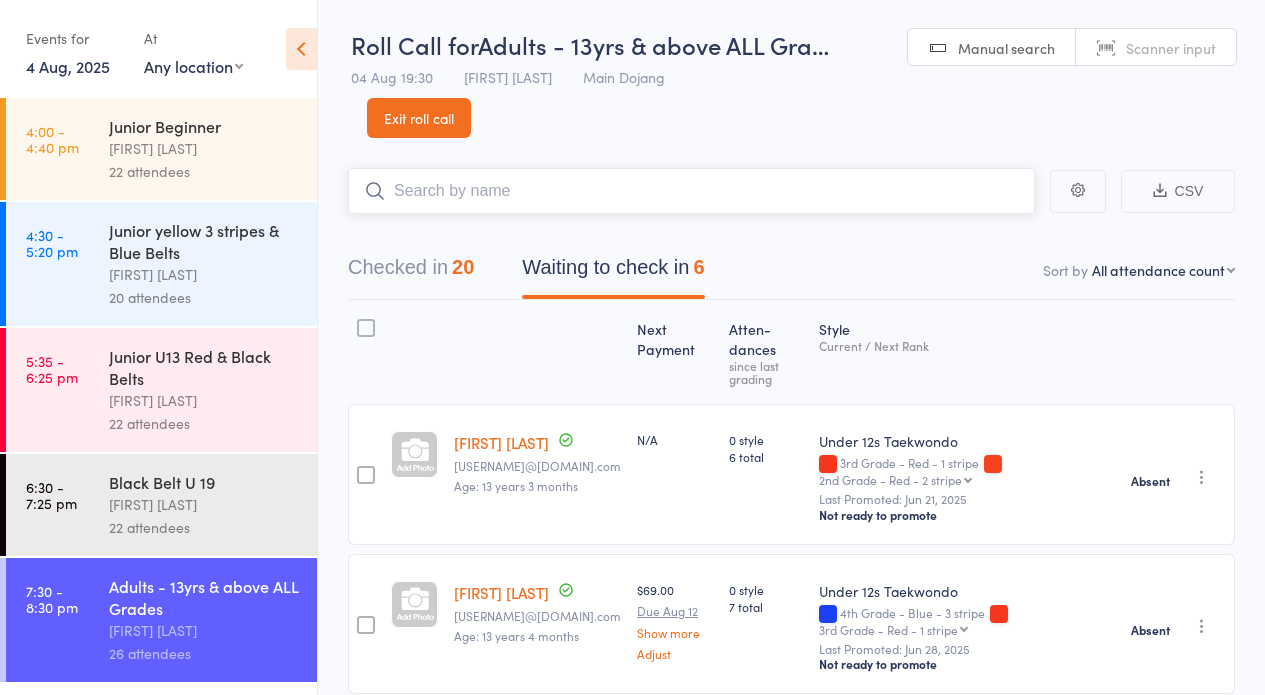 click on "Checked in  20" at bounding box center [411, 272] 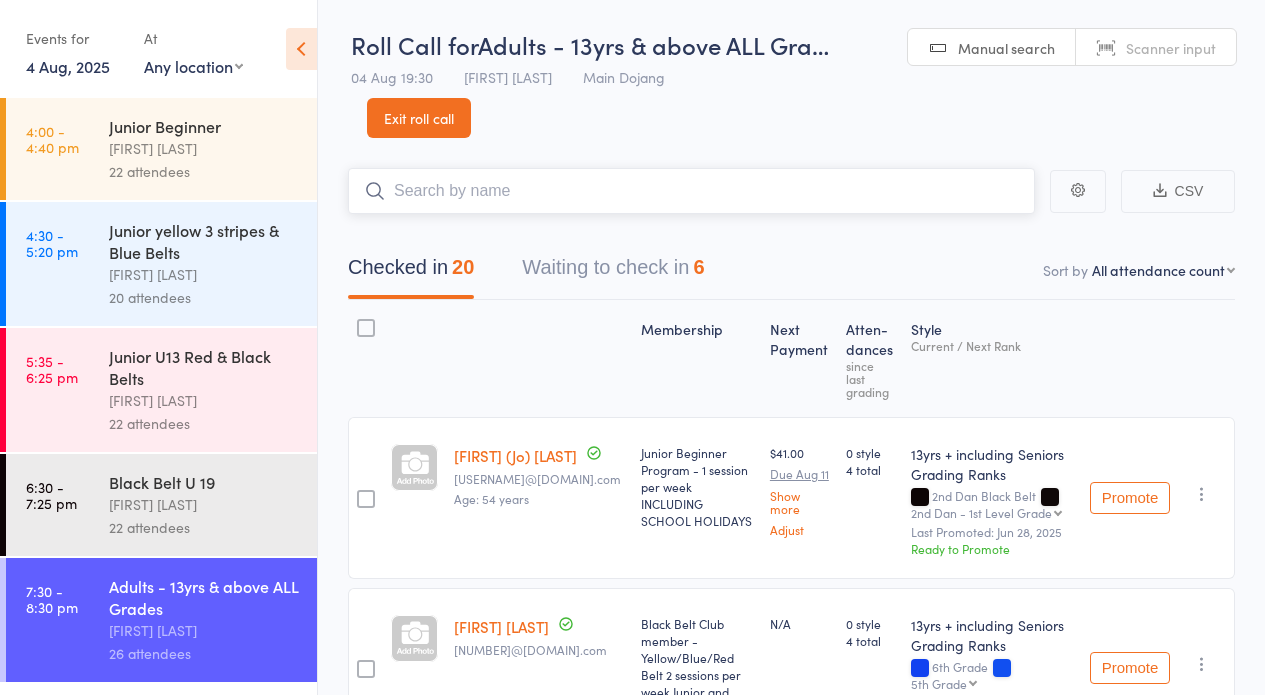 scroll, scrollTop: 0, scrollLeft: 0, axis: both 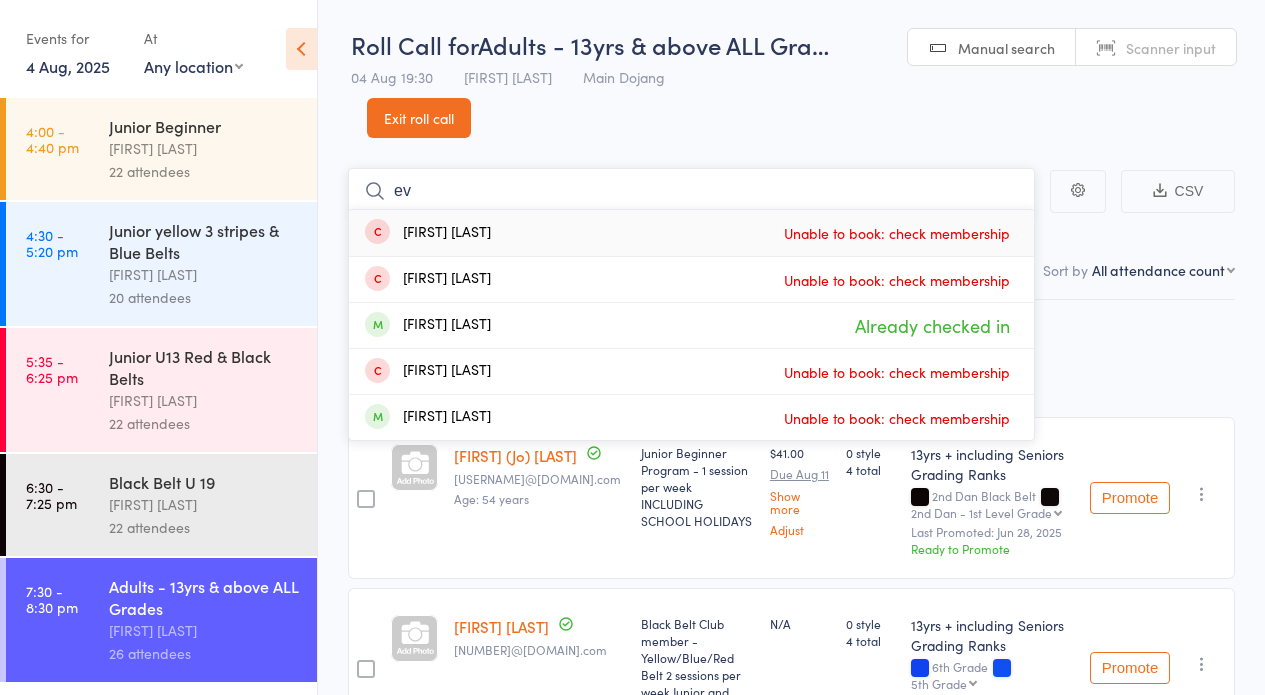 type on "e" 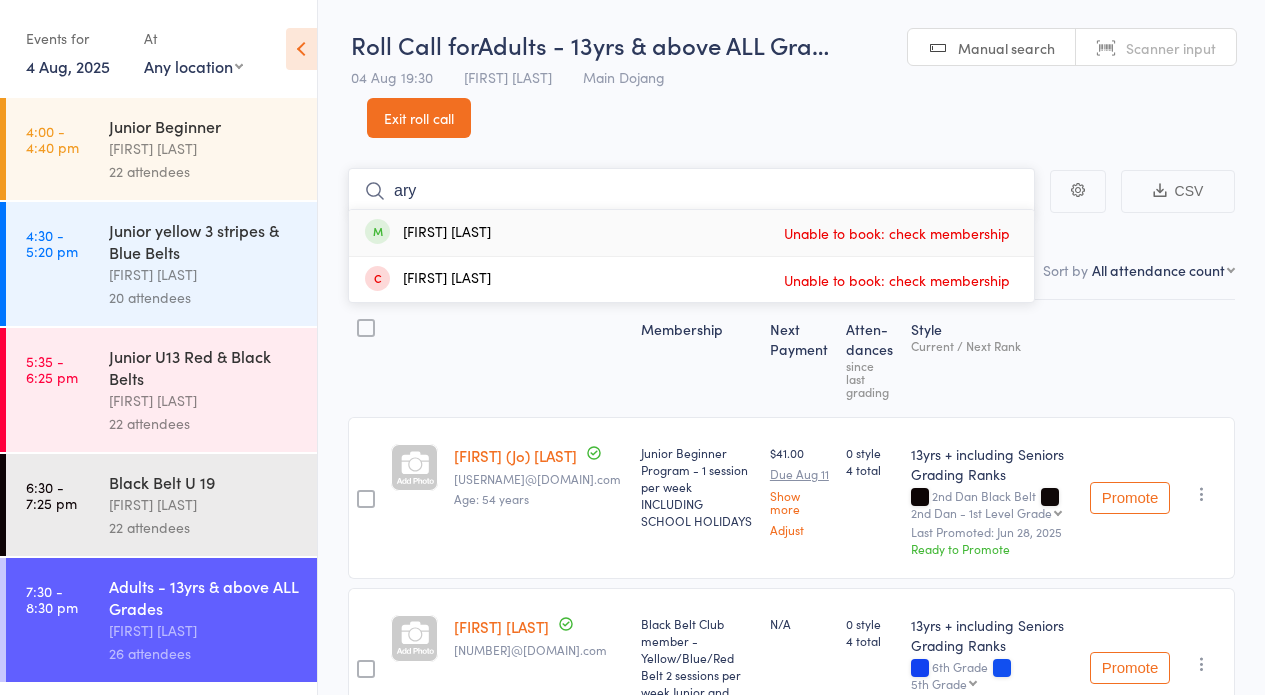 type on "ary" 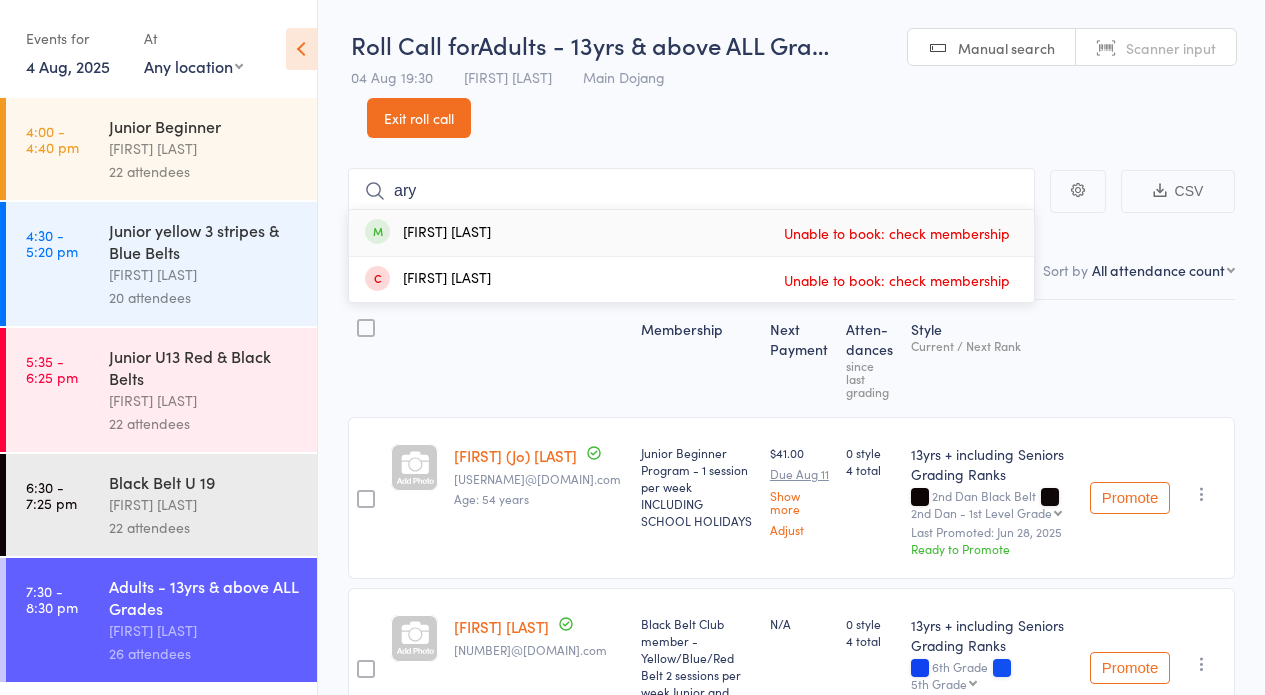 click on "Exit roll call" at bounding box center [419, 118] 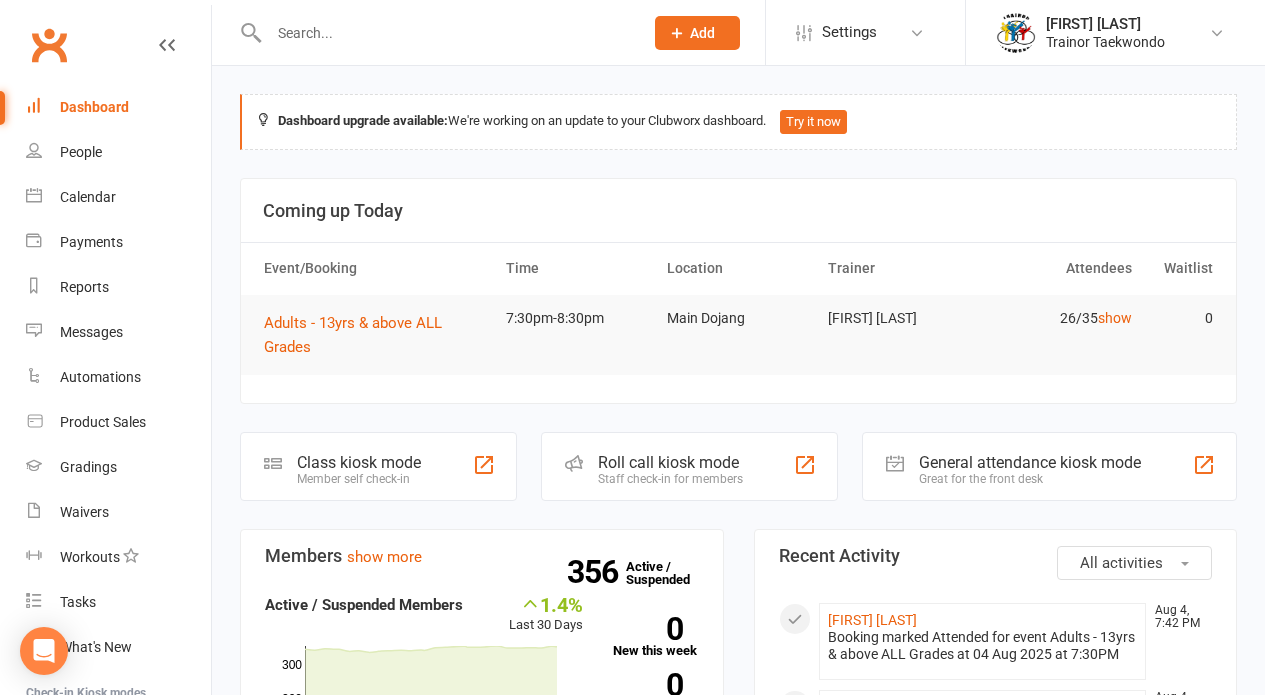 scroll, scrollTop: 0, scrollLeft: 0, axis: both 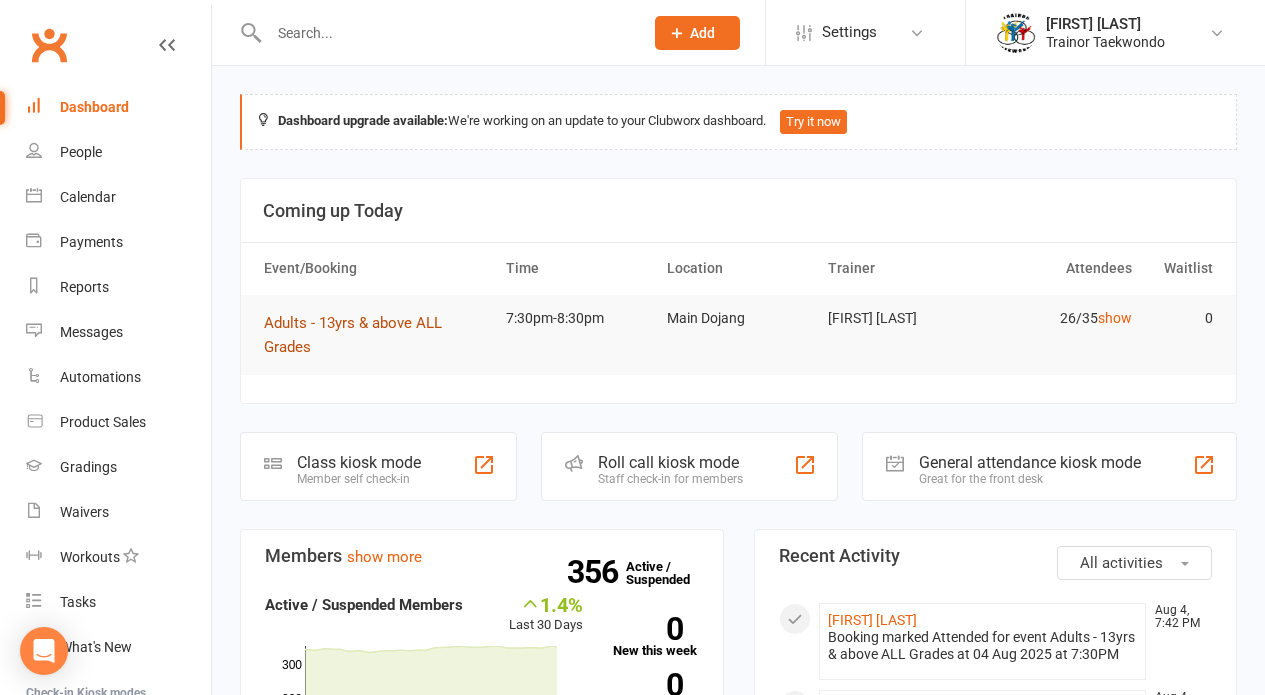 click on "Adults - 13yrs & above ALL Grades" at bounding box center [376, 335] 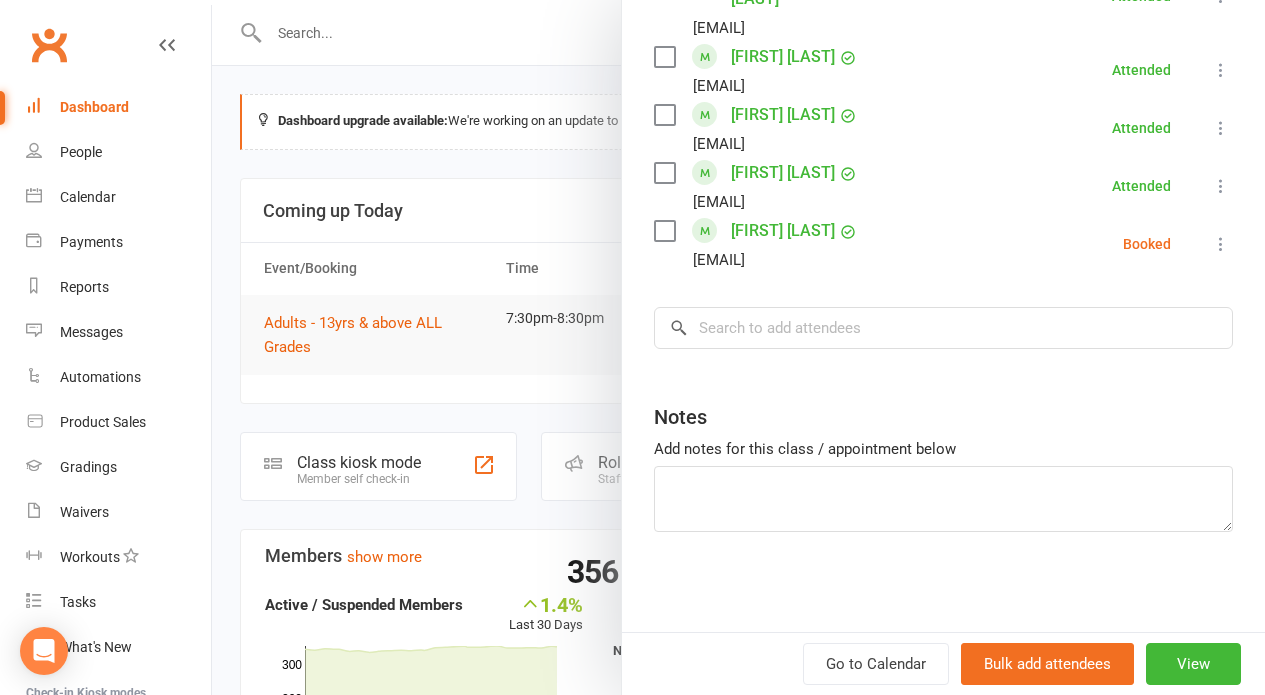 scroll, scrollTop: 1672, scrollLeft: 0, axis: vertical 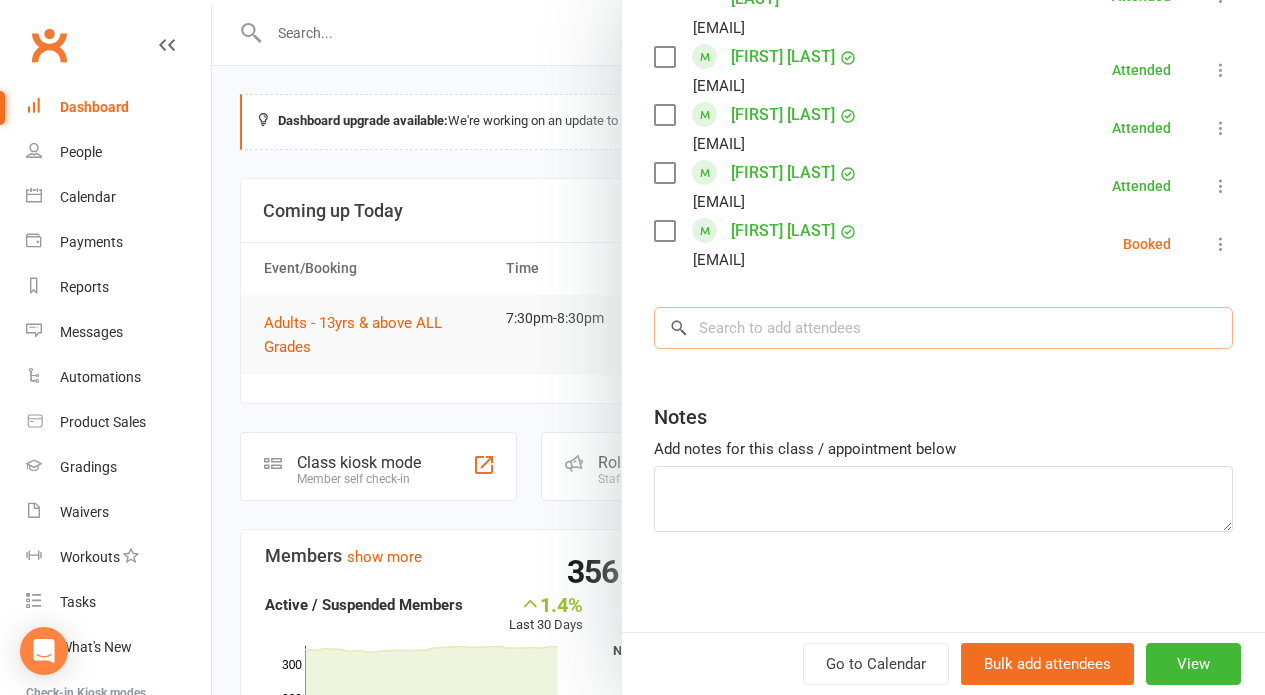 click at bounding box center [943, 328] 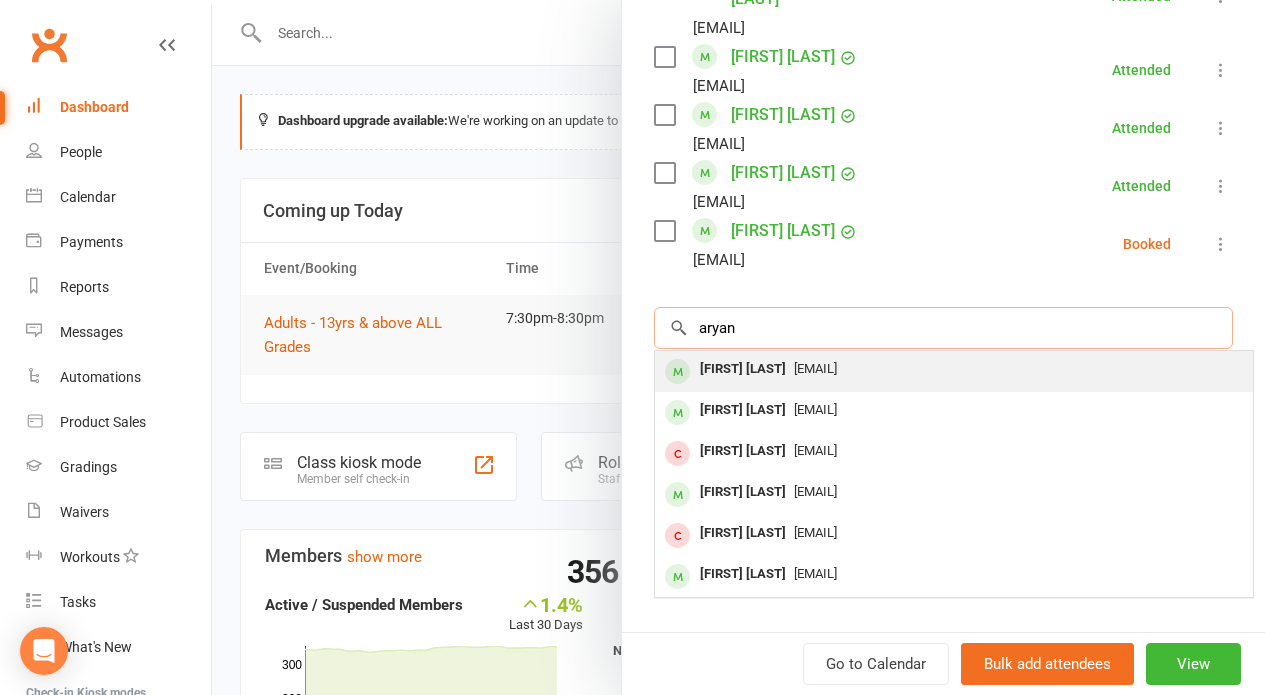 type on "aryan" 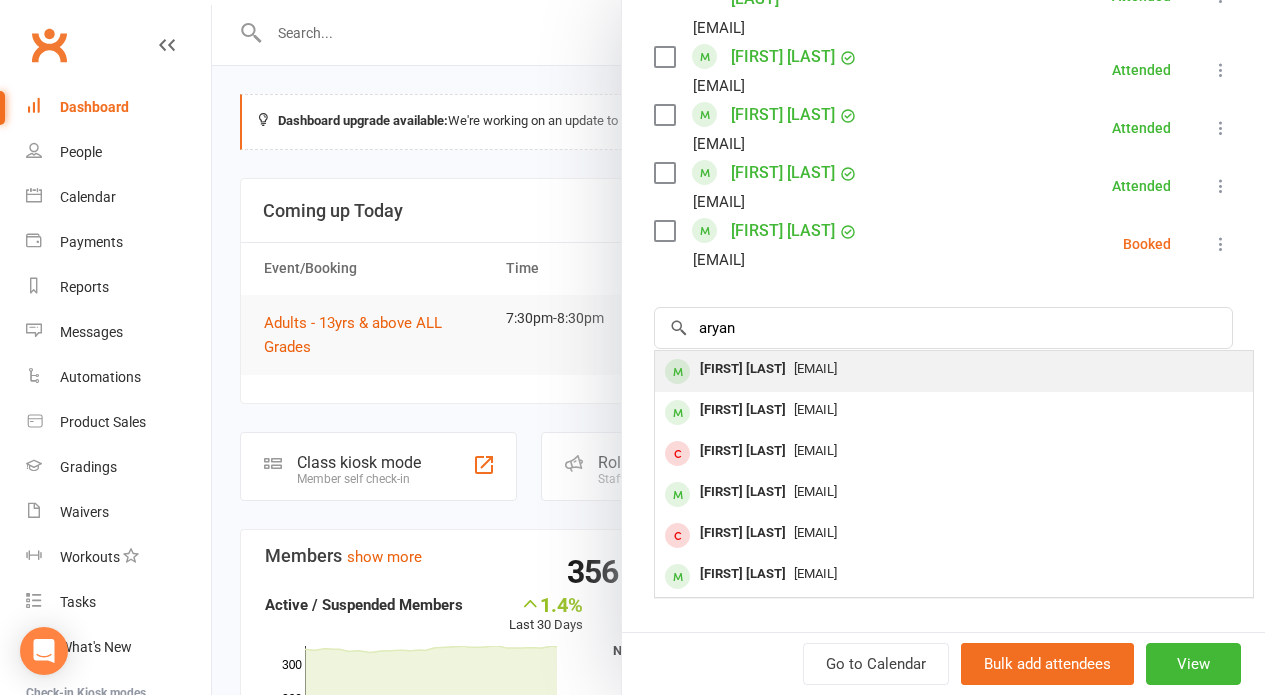 click on "[USERNAME]@[DOMAIN]" at bounding box center [815, 368] 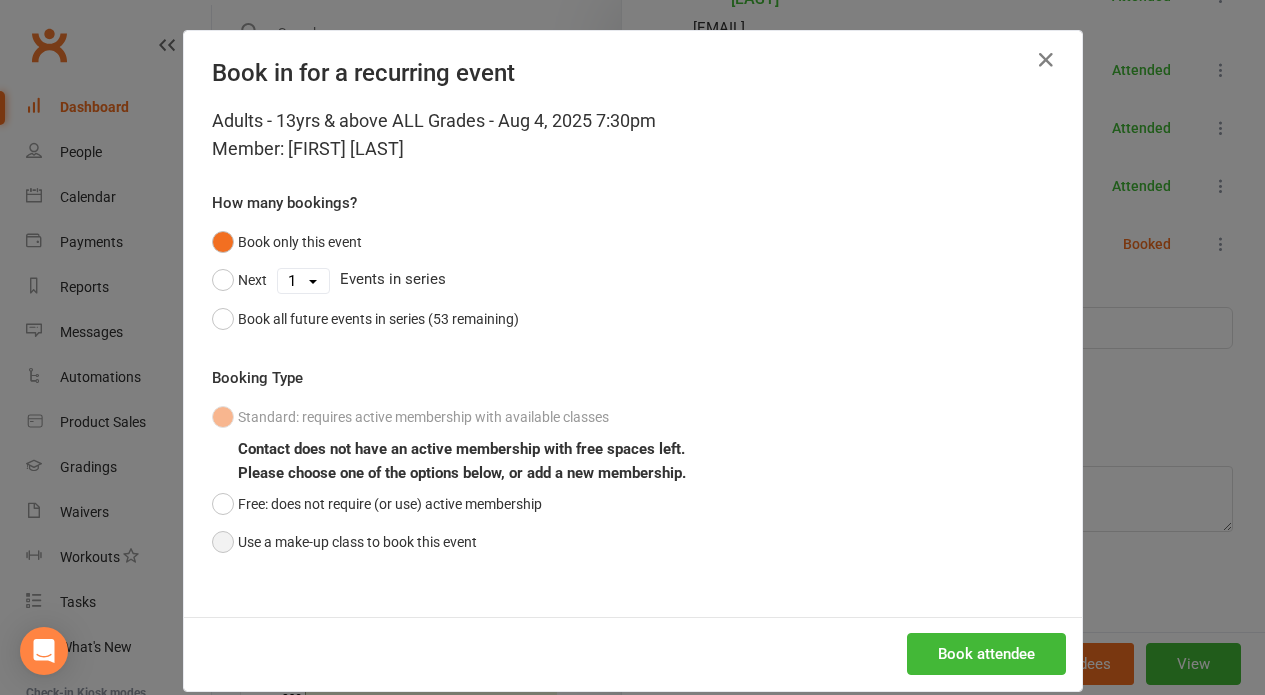 click on "Use a make-up class to book this event" at bounding box center (344, 542) 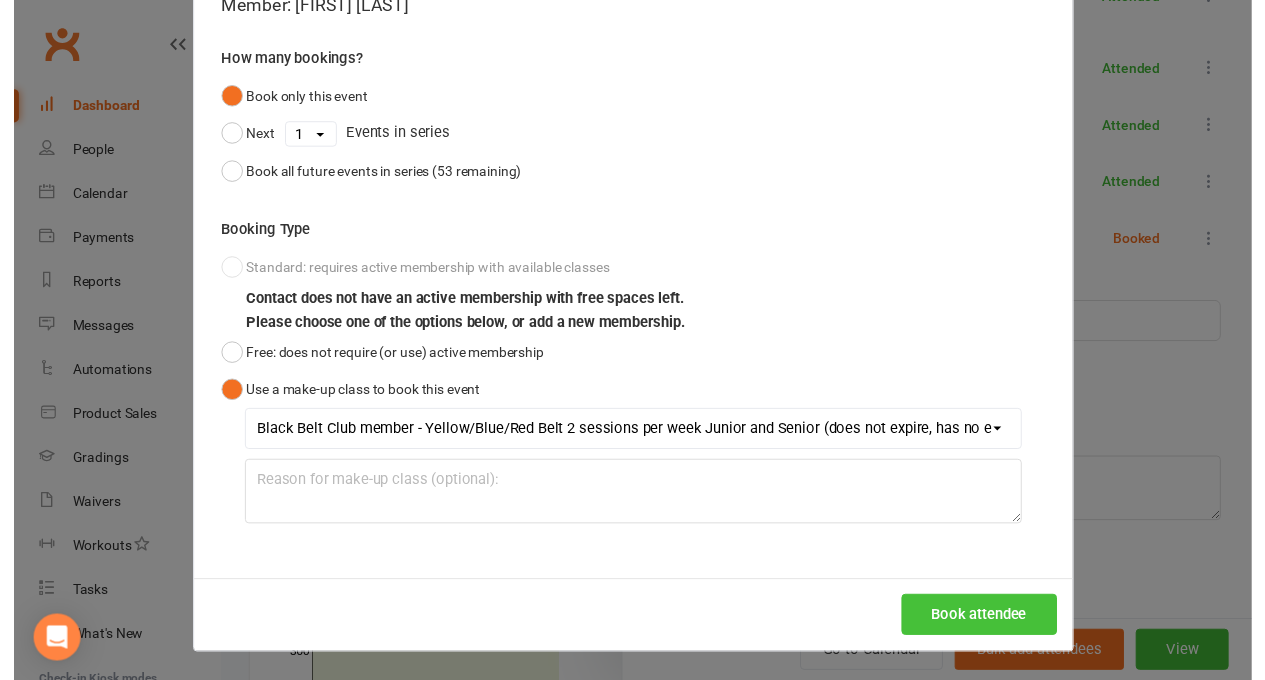 scroll, scrollTop: 143, scrollLeft: 0, axis: vertical 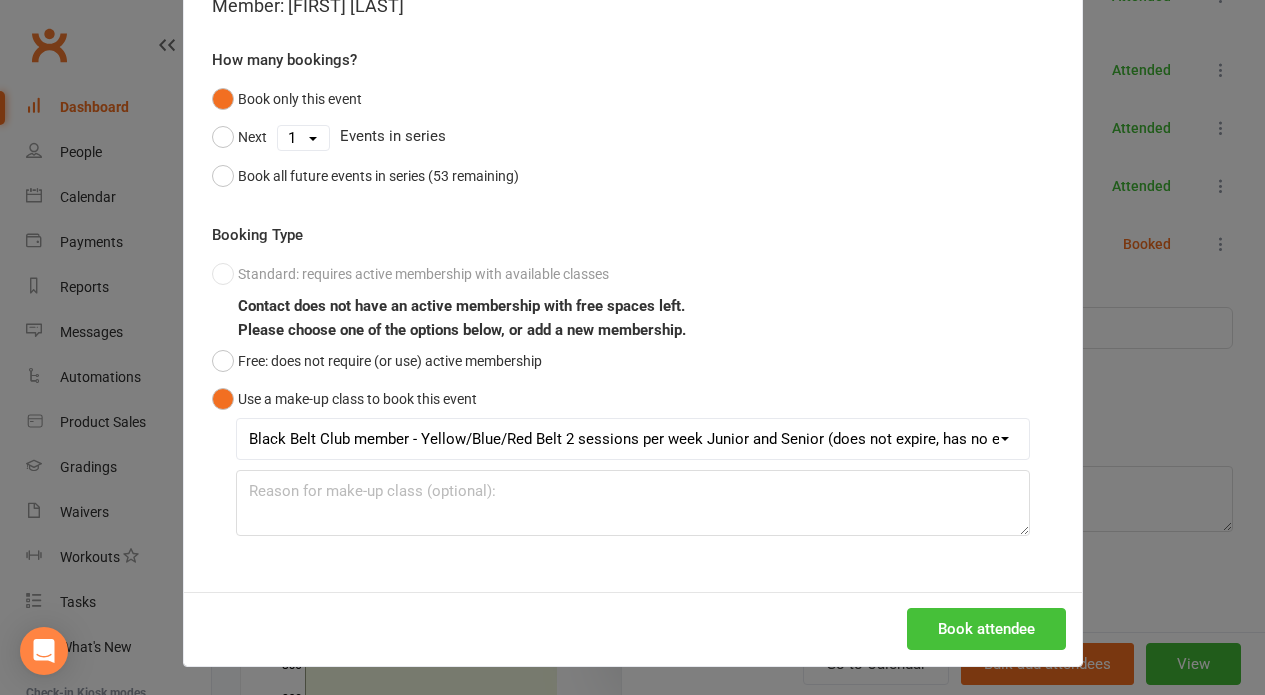 click on "Book attendee" at bounding box center (986, 629) 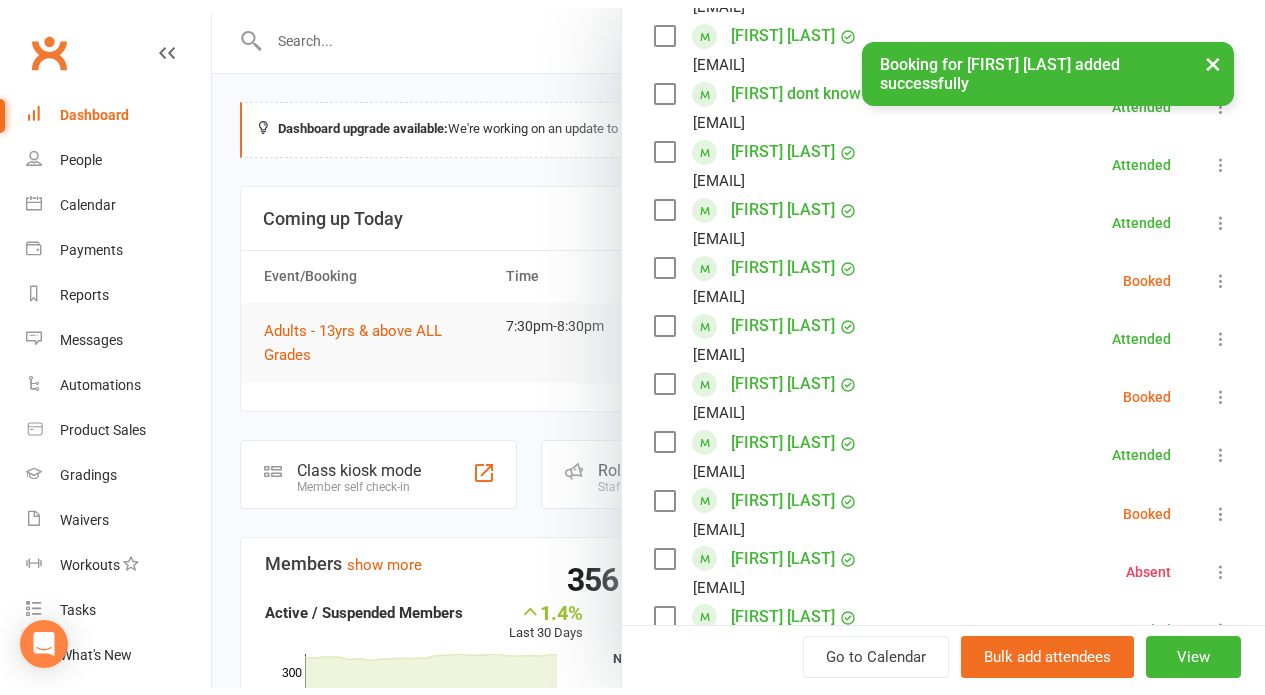 scroll, scrollTop: 860, scrollLeft: 0, axis: vertical 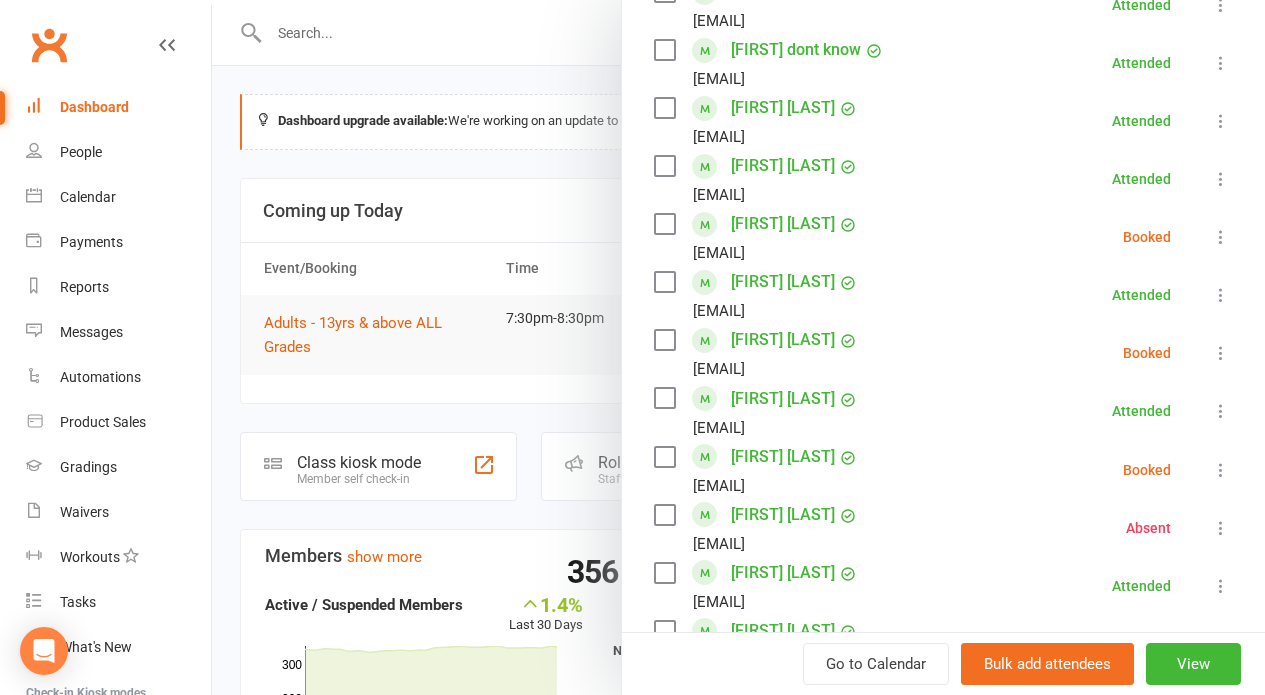 click at bounding box center [1221, 353] 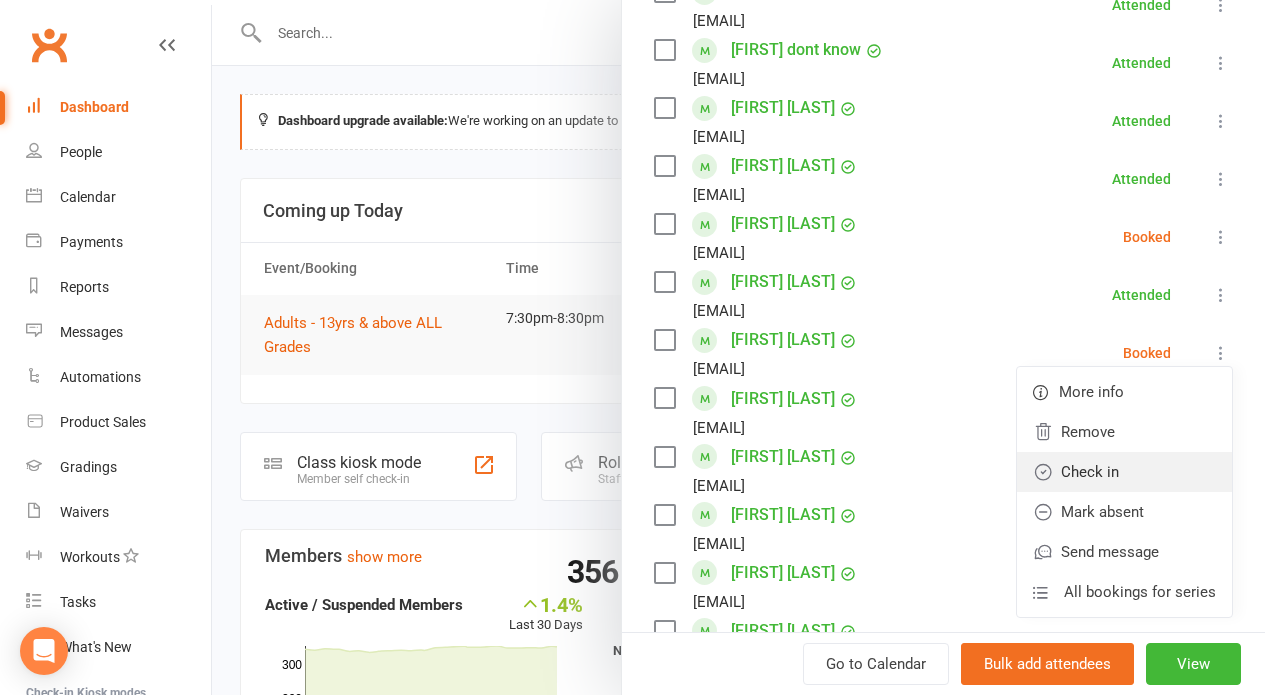 click on "Check in" at bounding box center [1124, 472] 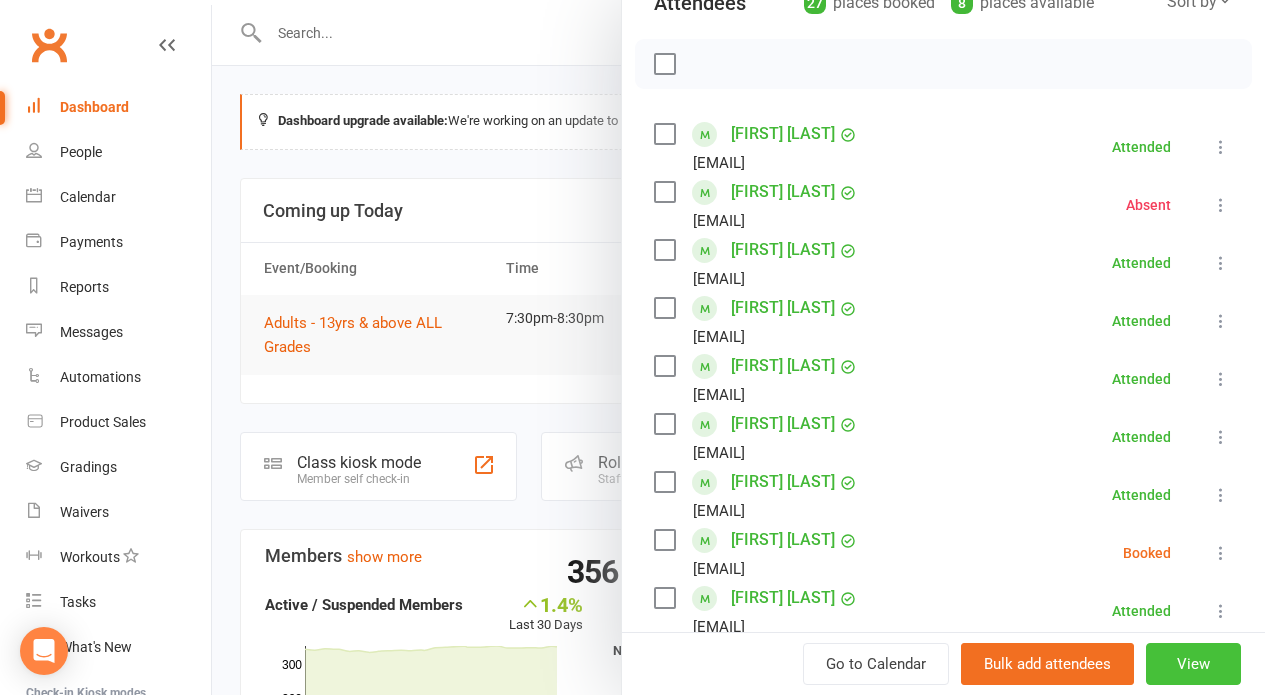 scroll, scrollTop: 141, scrollLeft: 0, axis: vertical 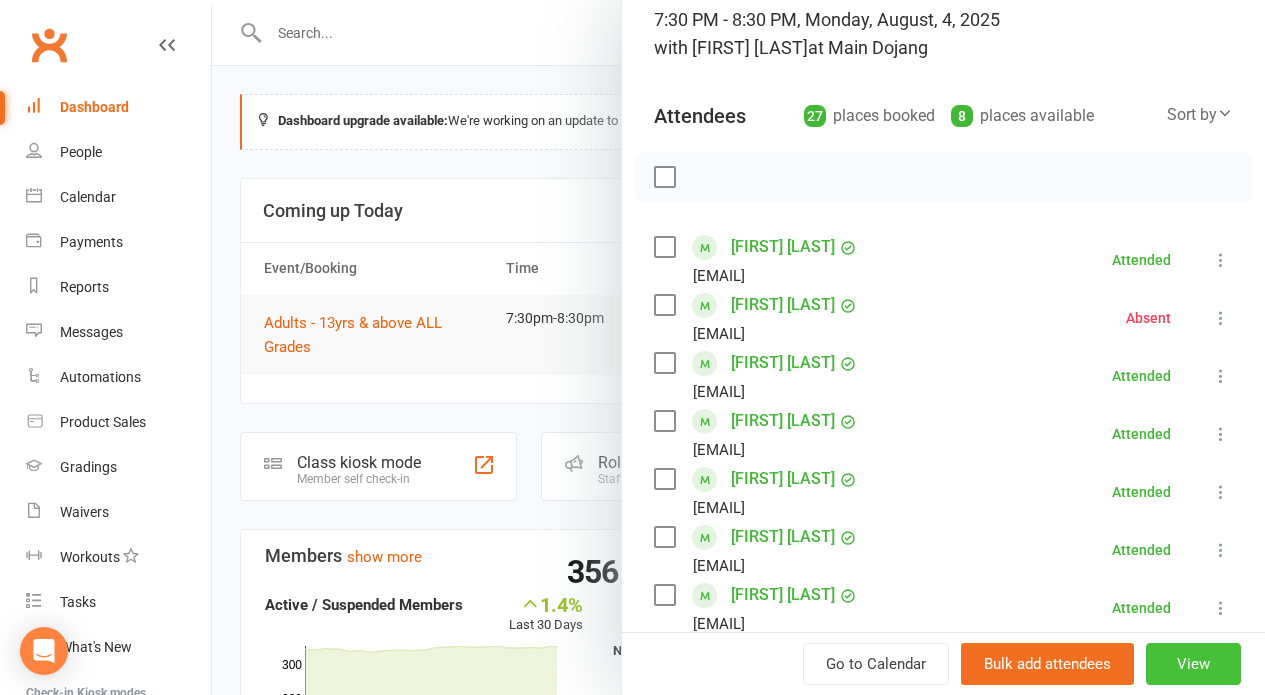 click on "View" at bounding box center (1193, 664) 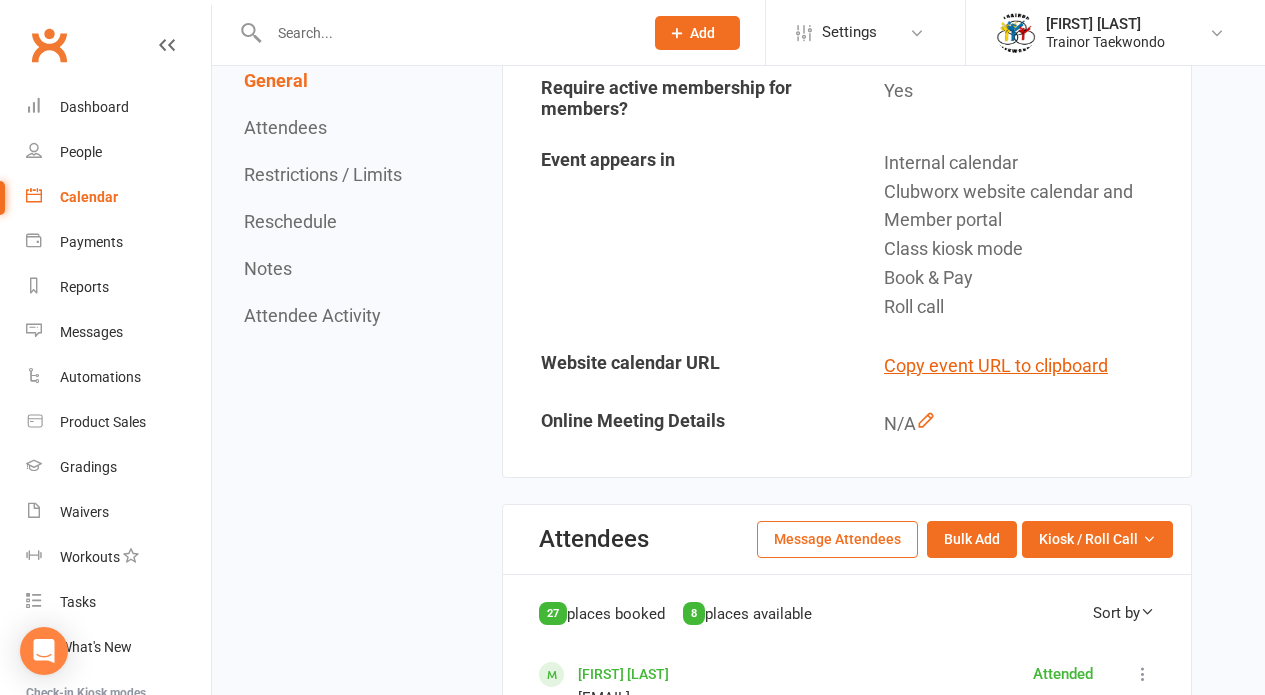 scroll, scrollTop: 556, scrollLeft: 0, axis: vertical 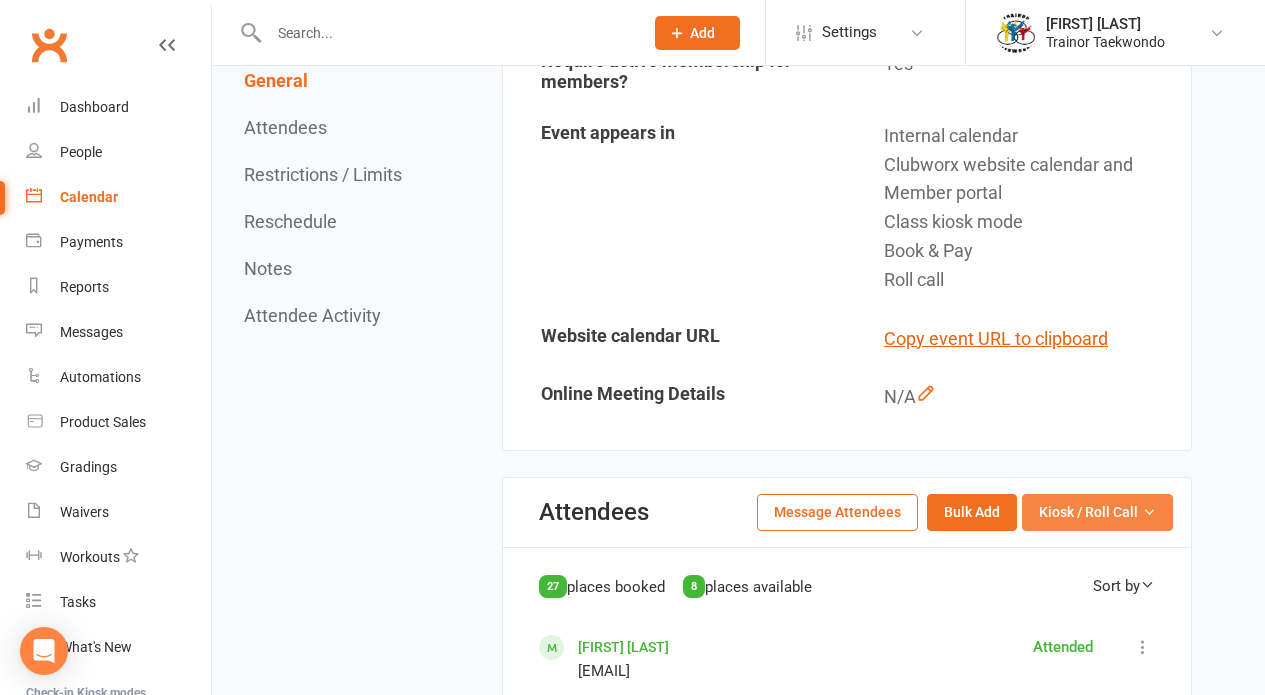 click on "Kiosk / Roll Call" at bounding box center [1088, 512] 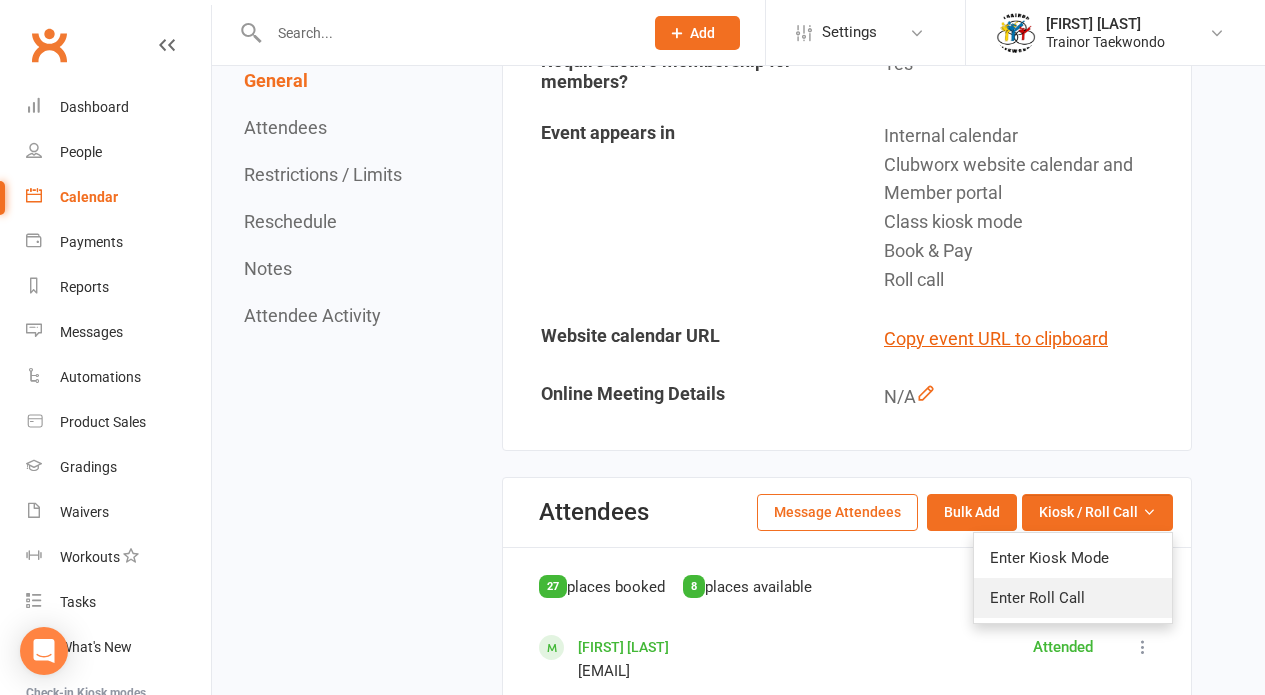 click on "Enter Roll Call" at bounding box center (1073, 598) 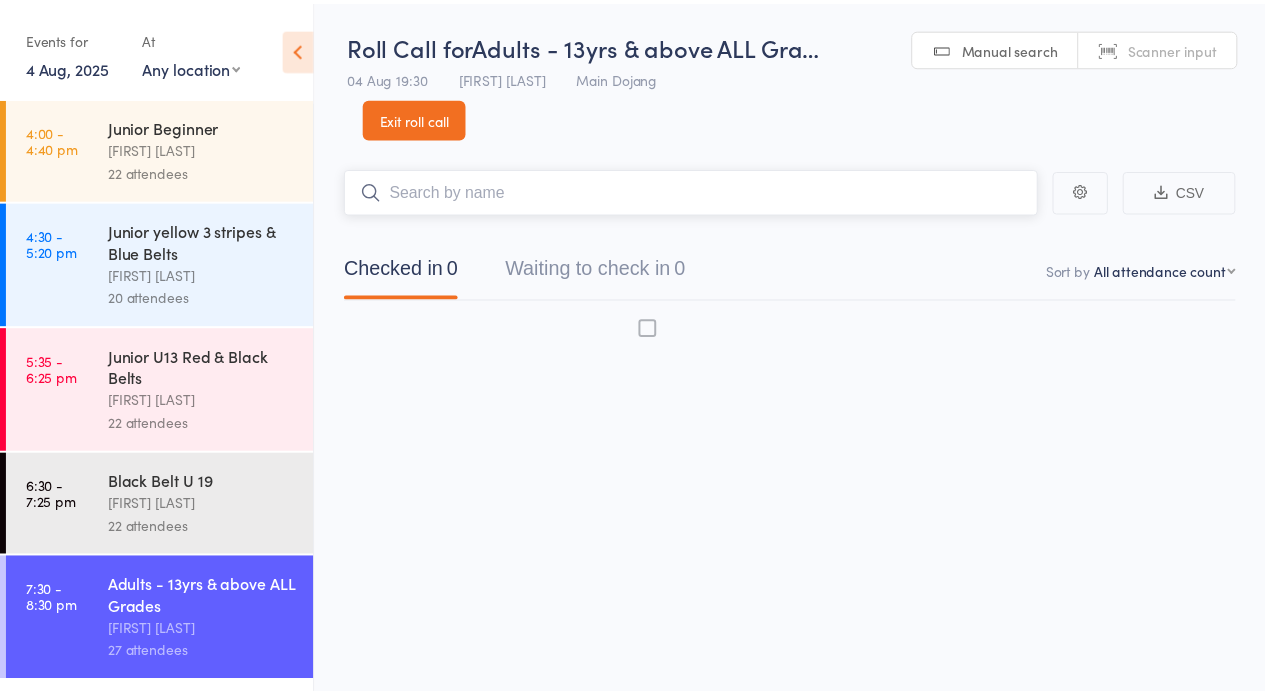 scroll, scrollTop: 0, scrollLeft: 0, axis: both 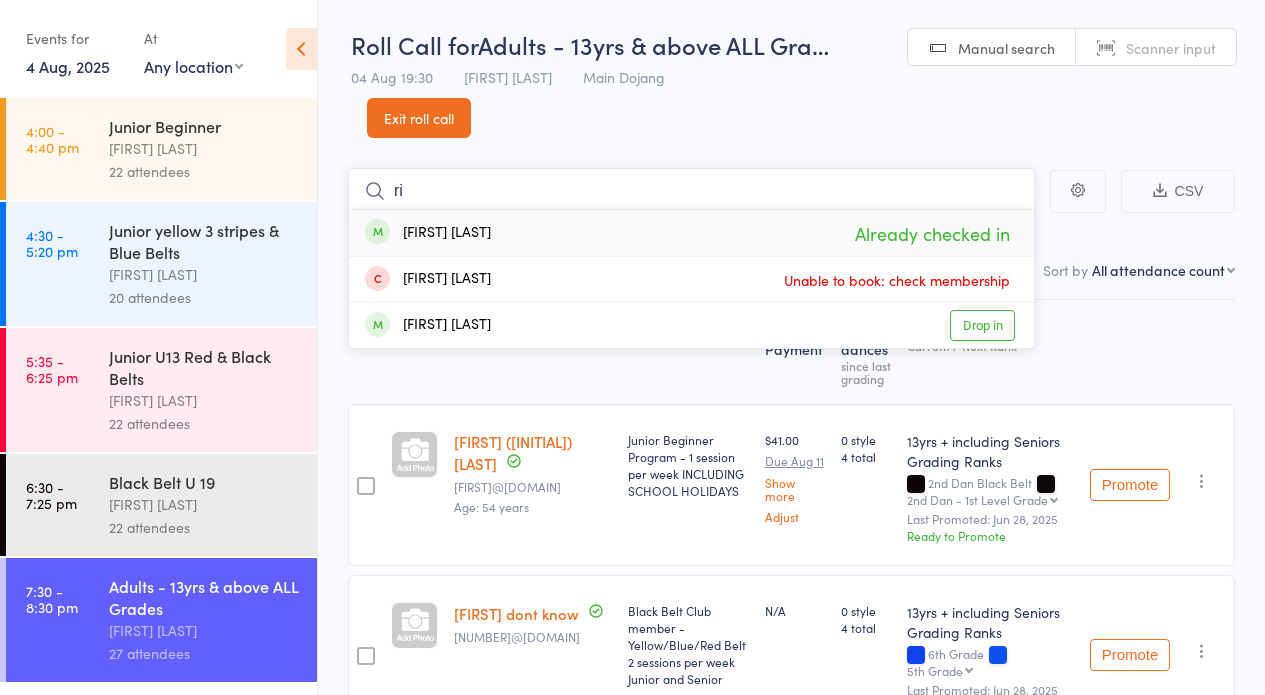 type on "r" 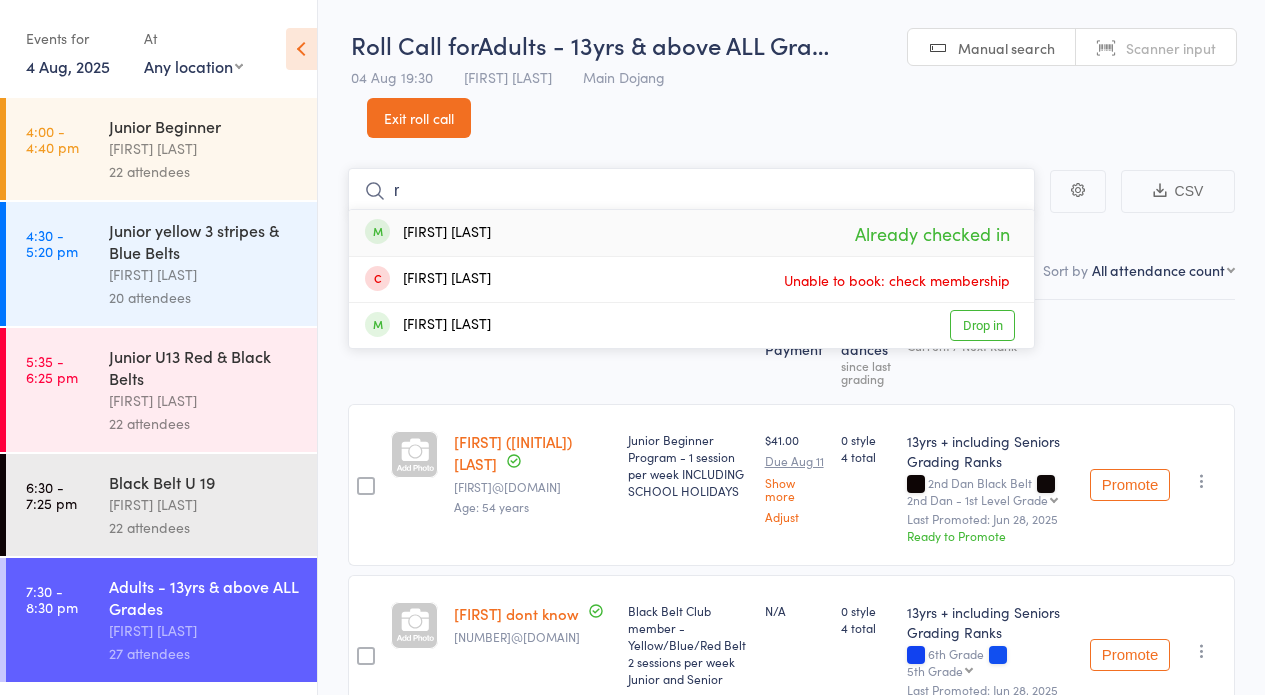 type 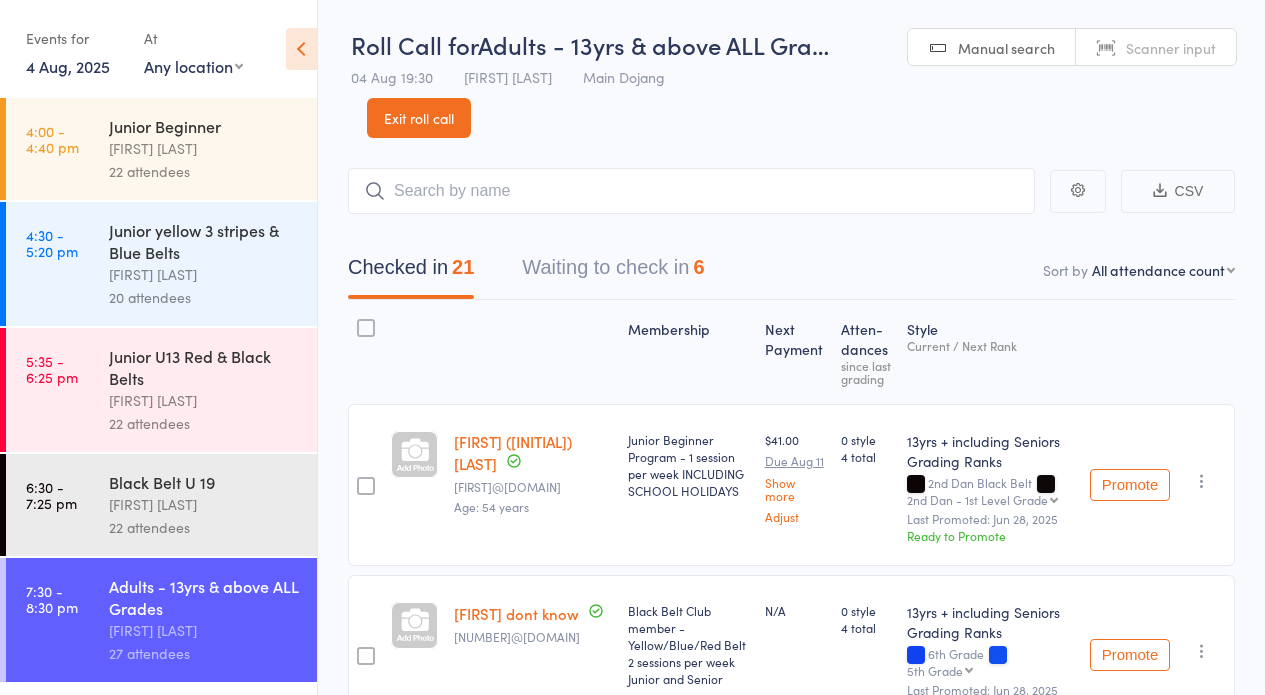 click on "Exit roll call" at bounding box center [419, 118] 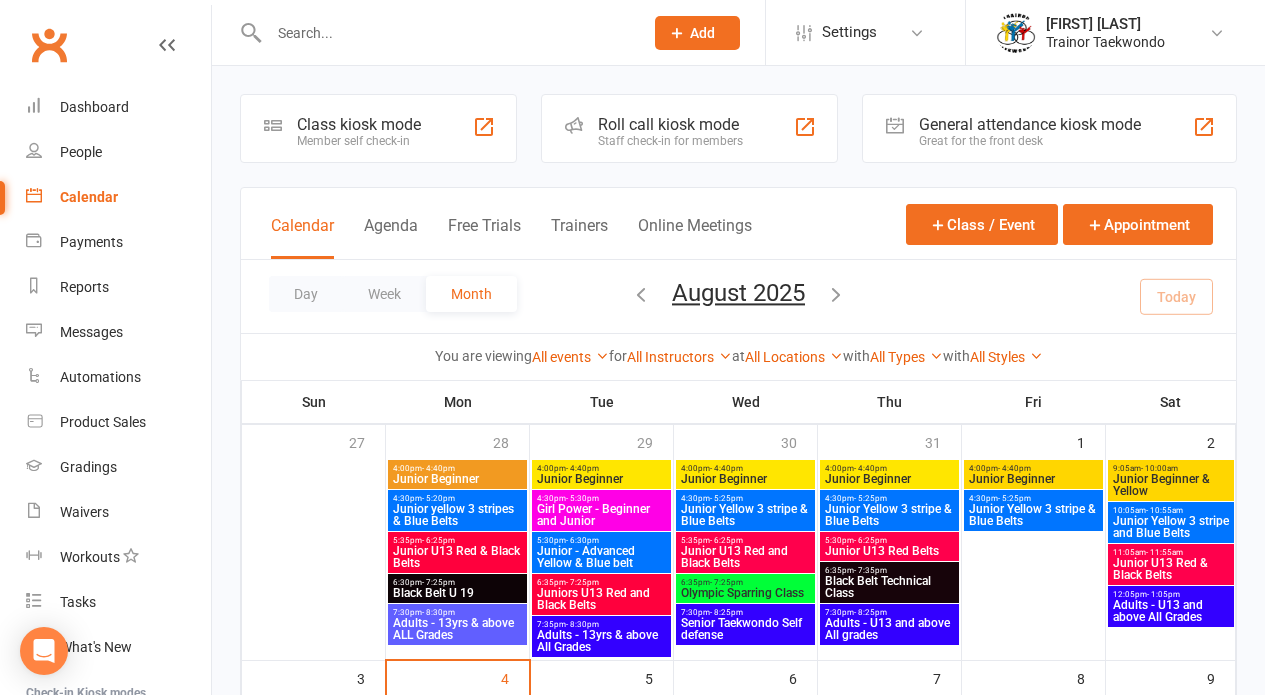 click at bounding box center [446, 33] 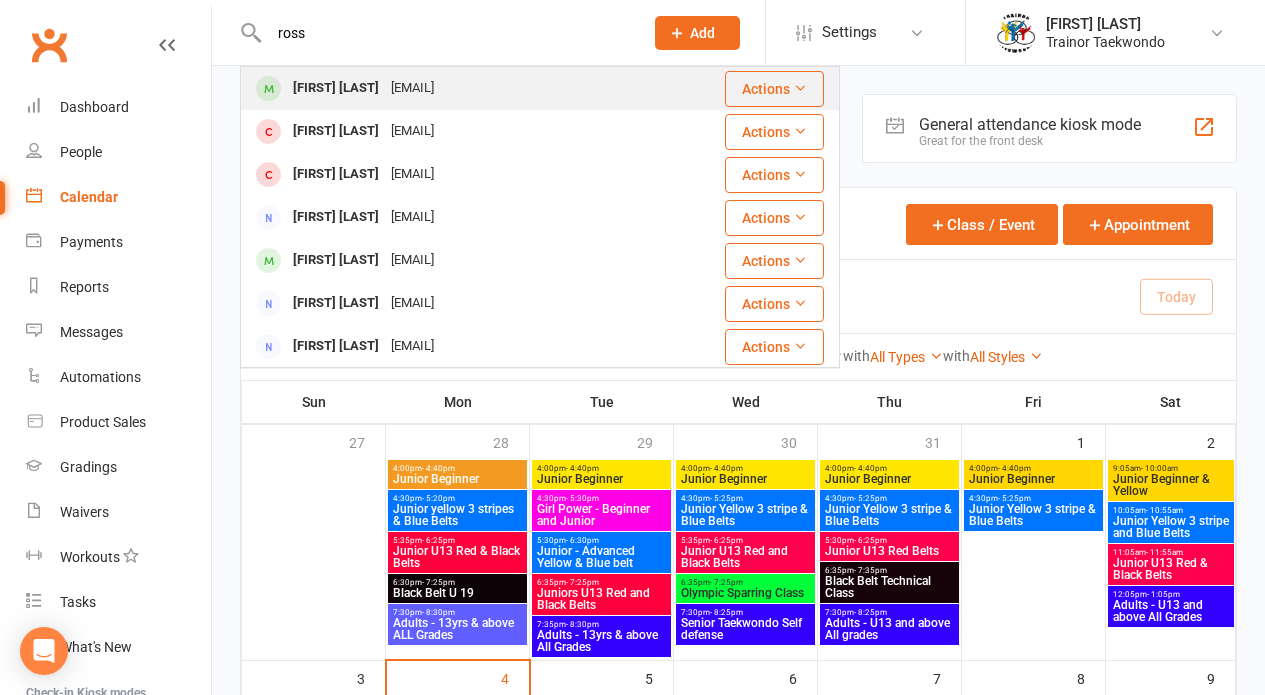 type on "ross" 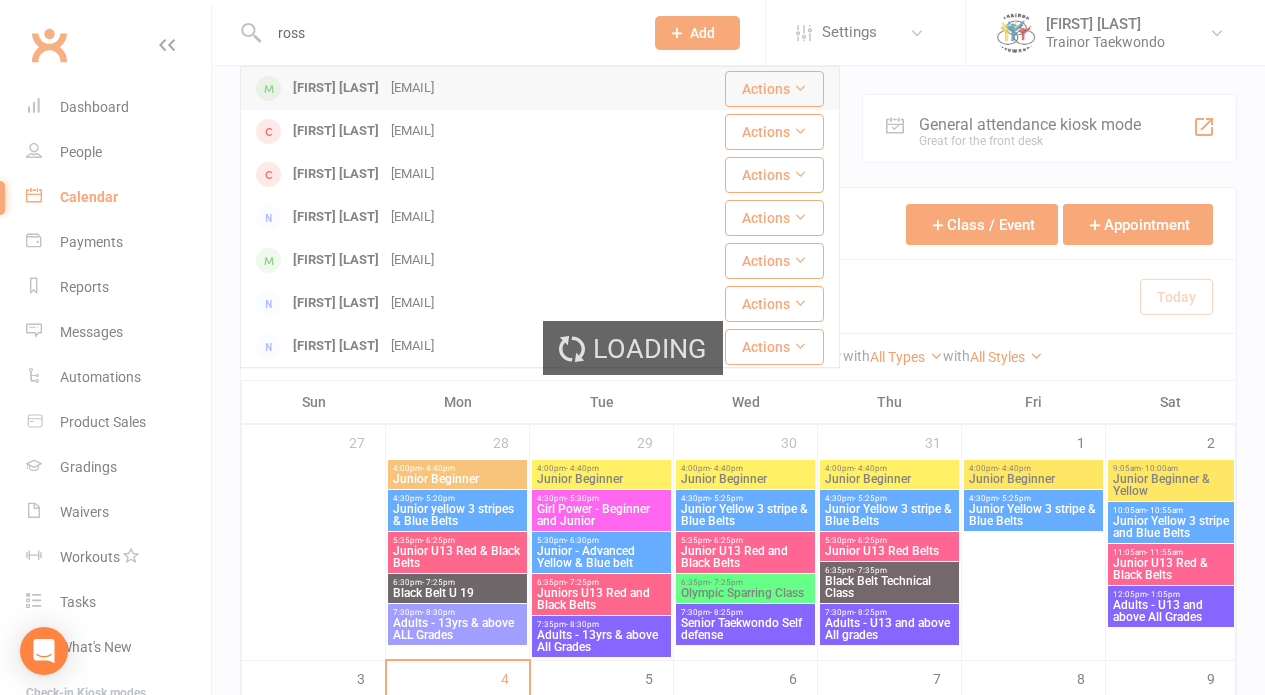 type 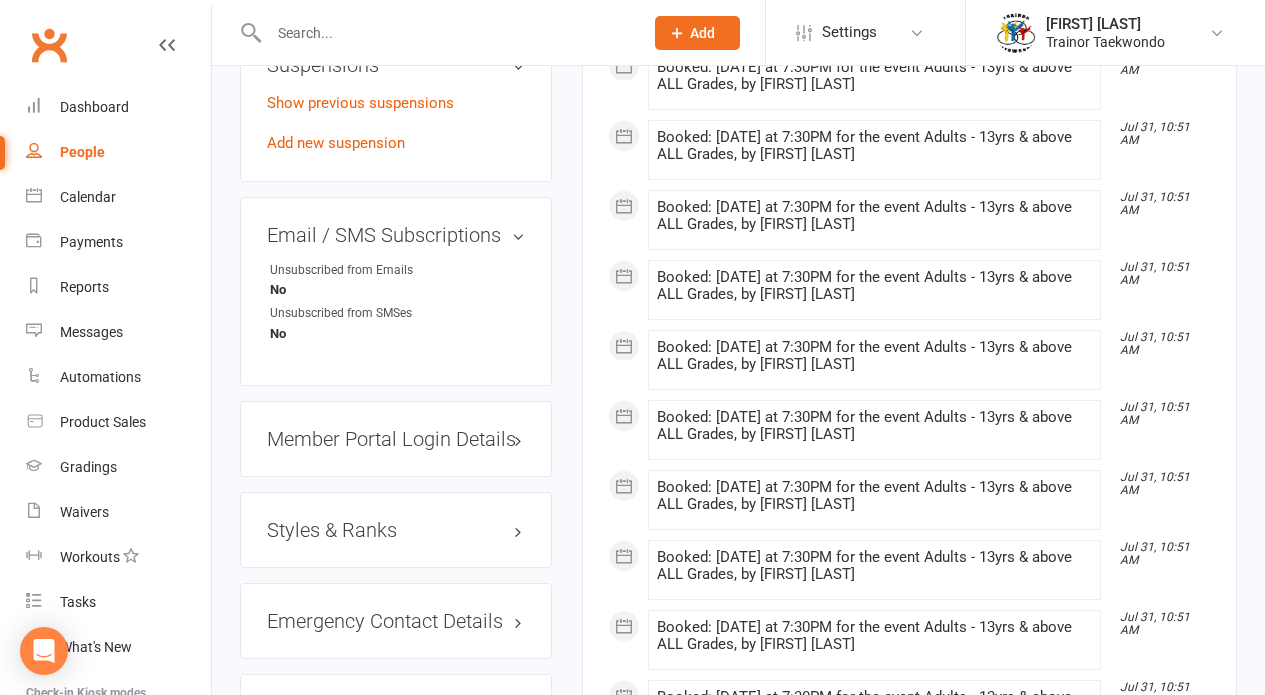 scroll, scrollTop: 0, scrollLeft: 0, axis: both 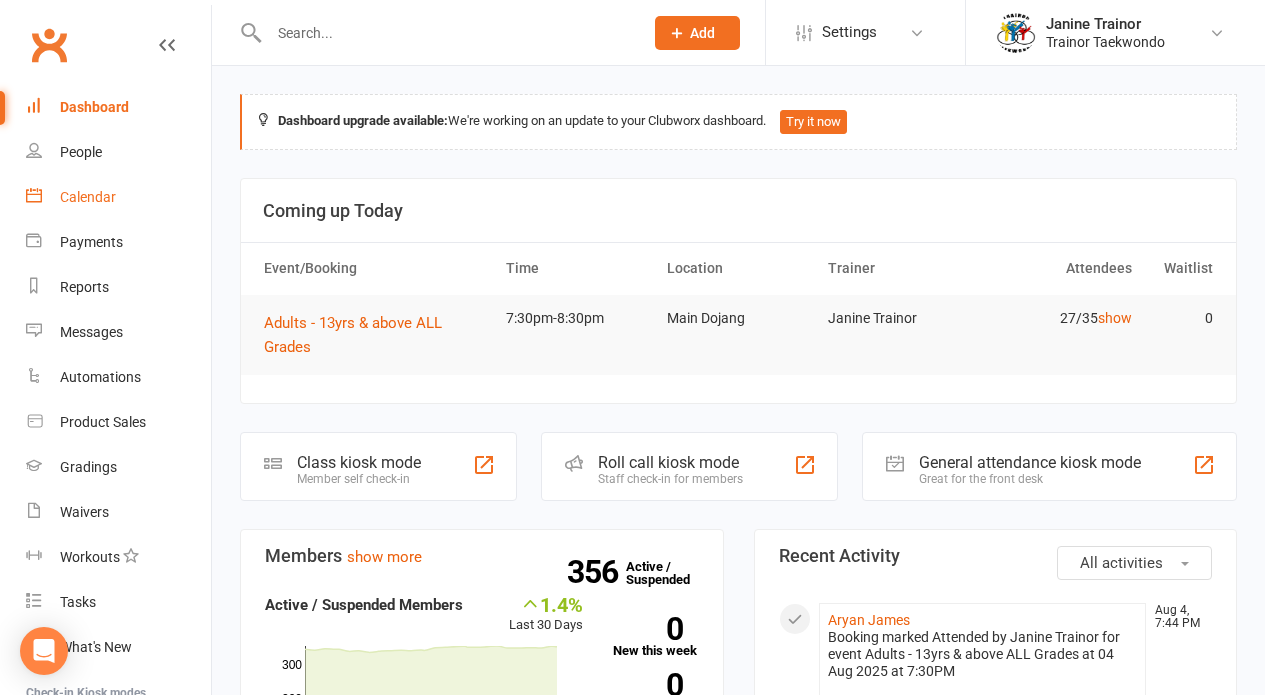 click on "Calendar" at bounding box center (118, 197) 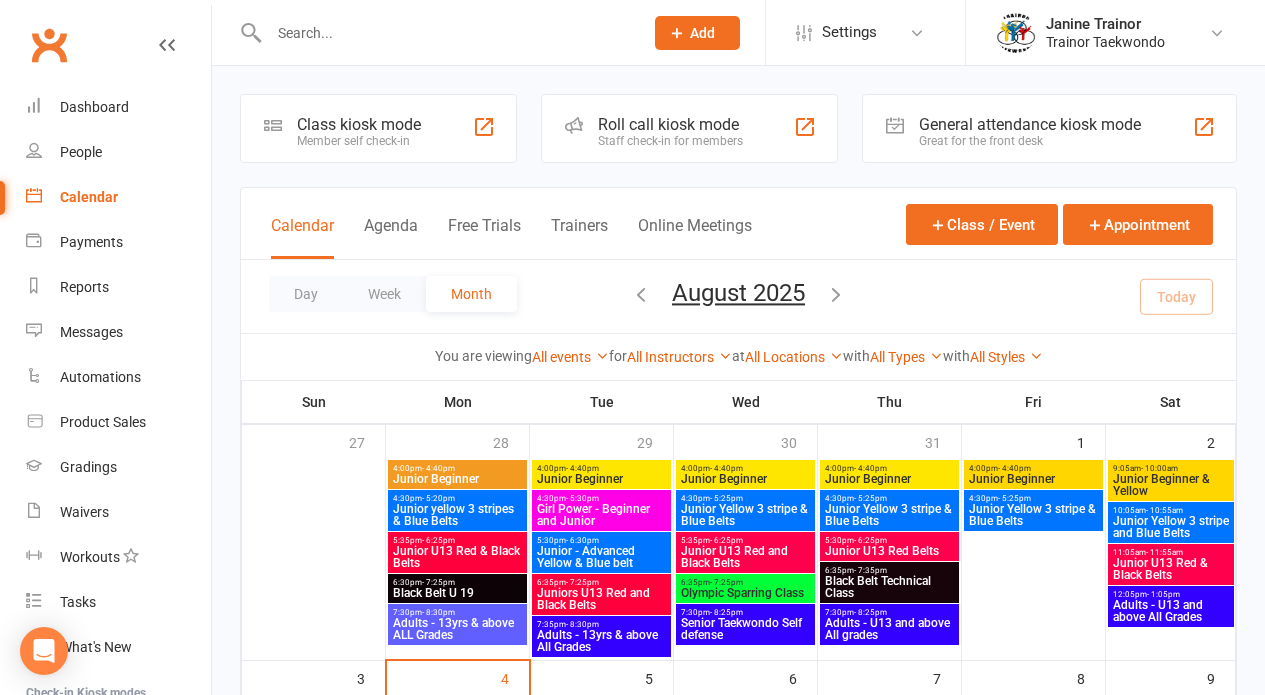 click on "Adults - 13yrs & above ALL Grades" at bounding box center (457, 629) 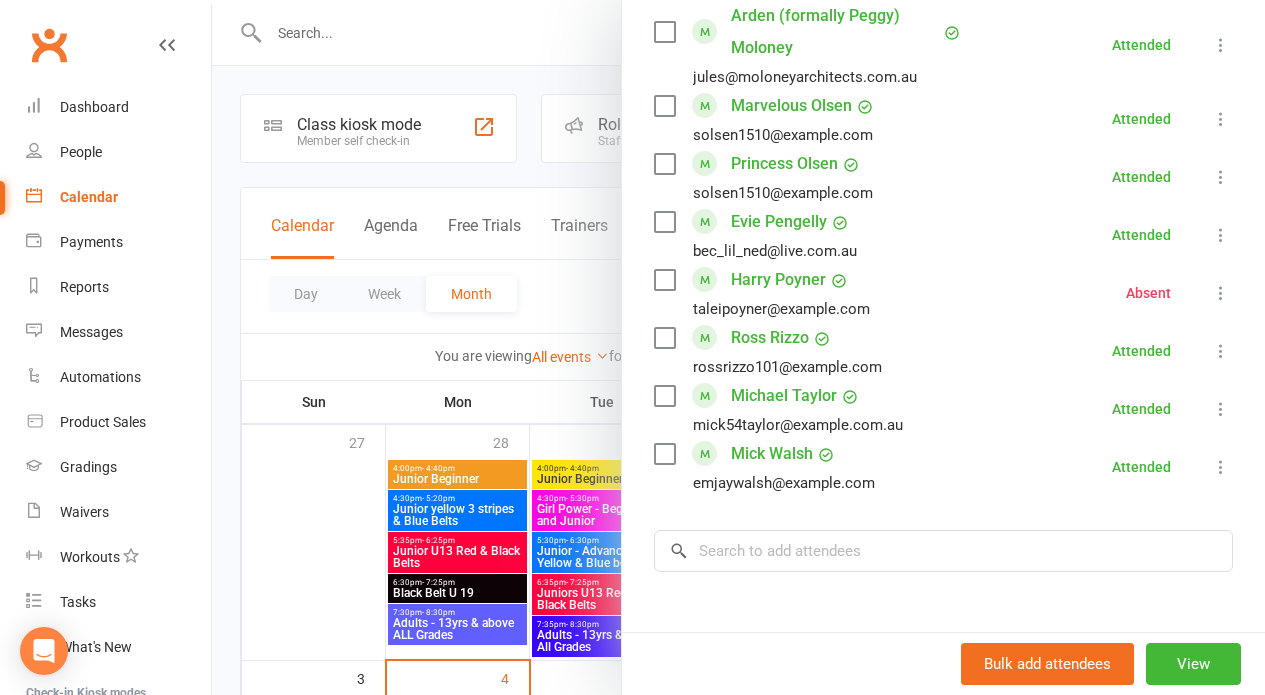 scroll, scrollTop: 1510, scrollLeft: 0, axis: vertical 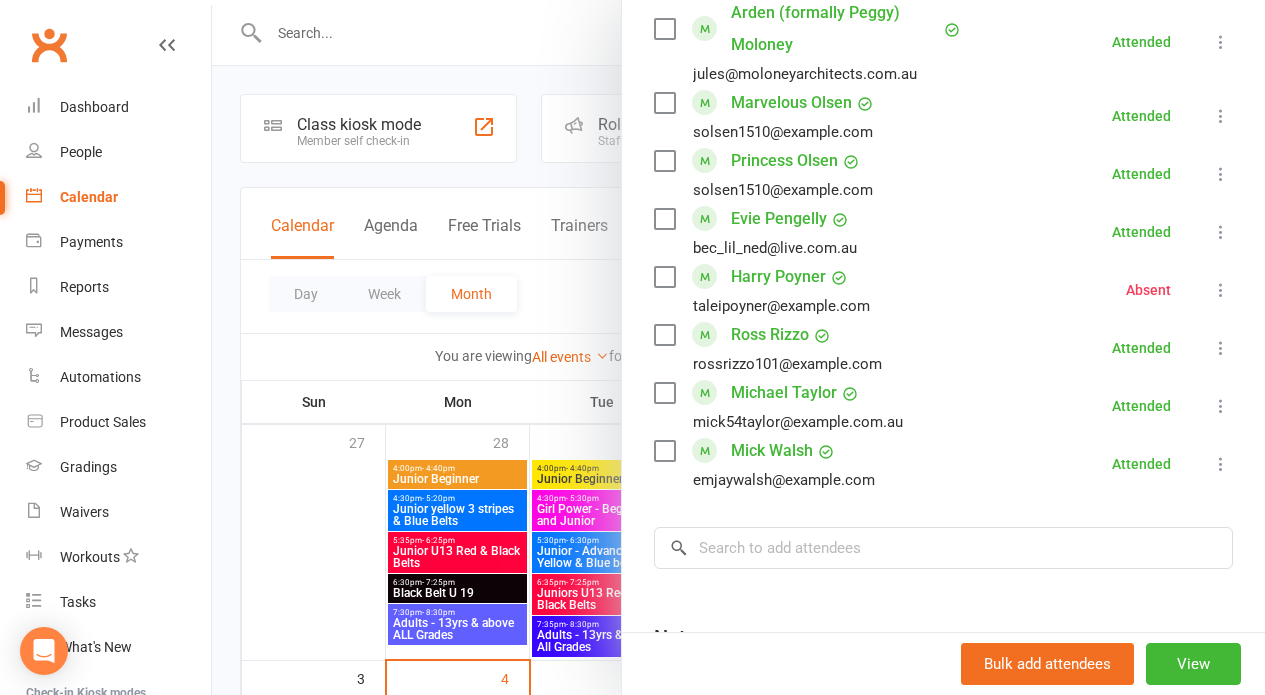 click at bounding box center (738, 347) 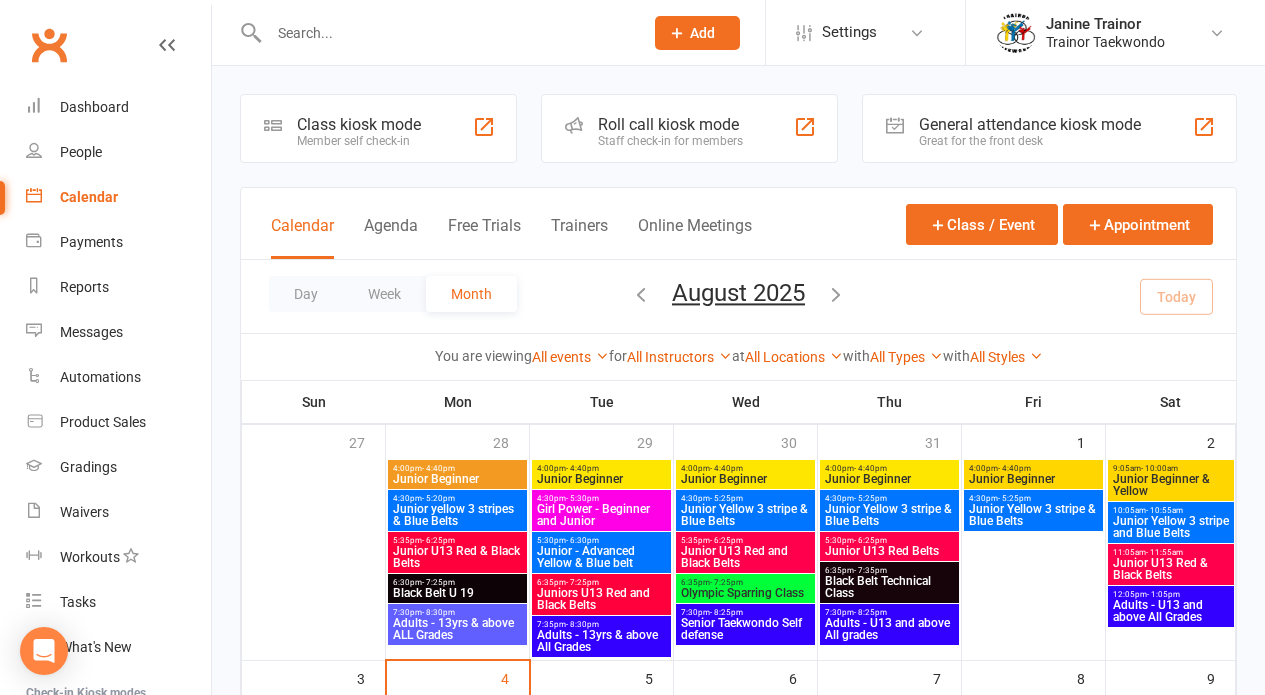 click on "Adults - 13yrs & above All Grades" at bounding box center [601, 641] 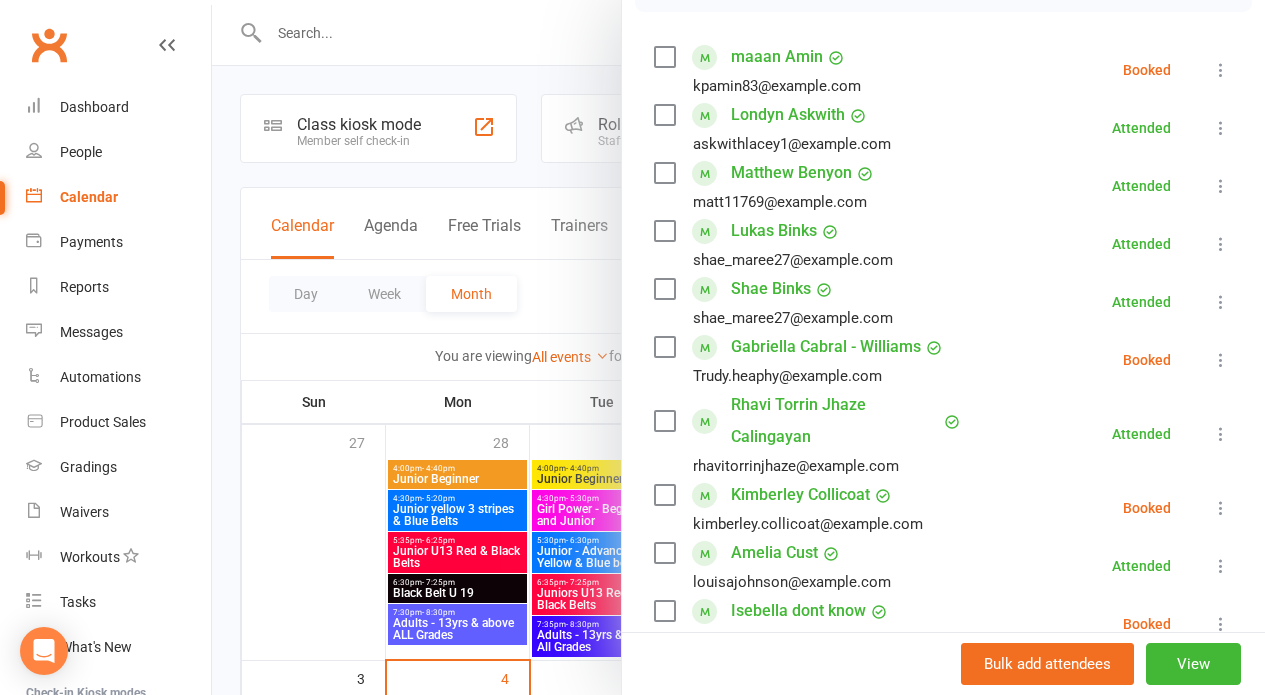 scroll, scrollTop: 335, scrollLeft: 0, axis: vertical 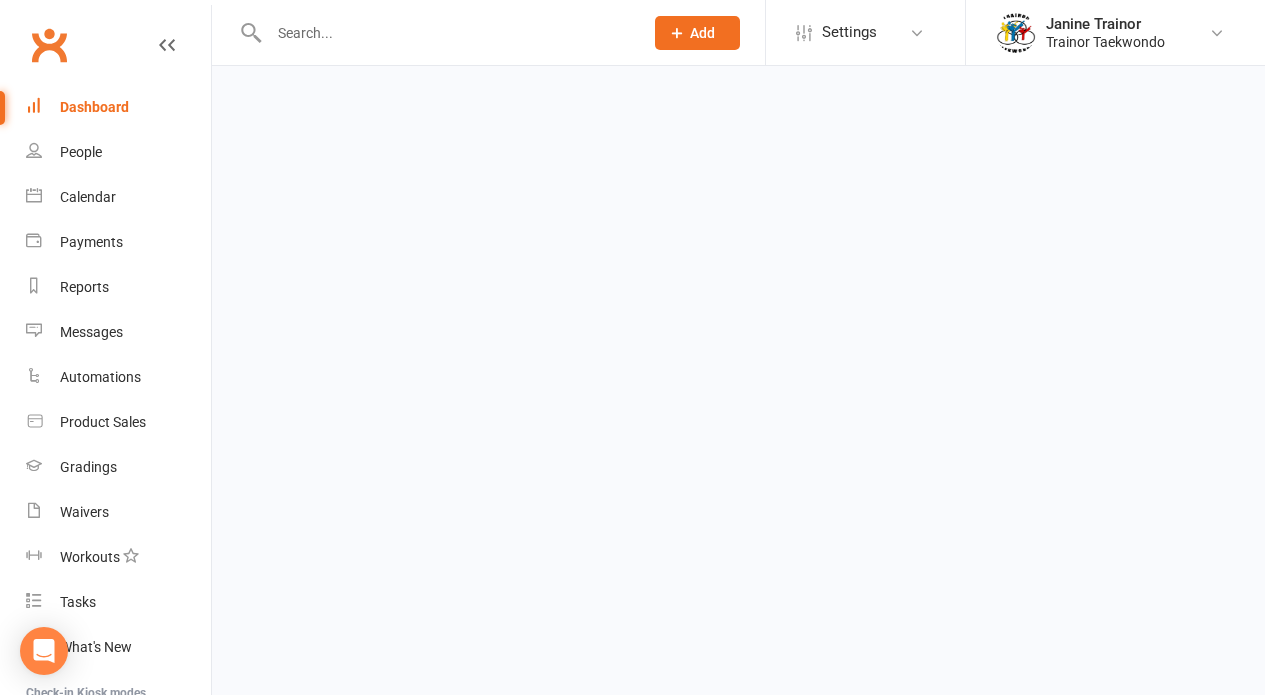 drag, startPoint x: 1244, startPoint y: 60, endPoint x: 1233, endPoint y: 173, distance: 113.534134 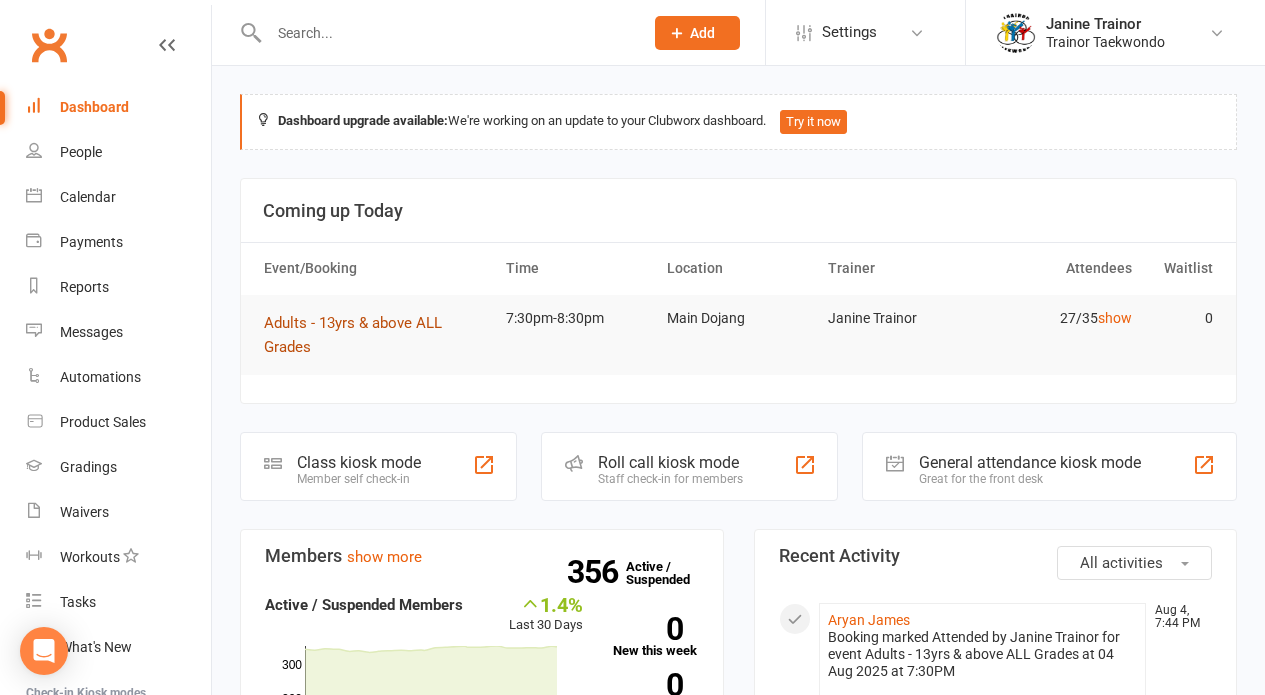 click on "Adults - 13yrs & above ALL Grades" at bounding box center (353, 335) 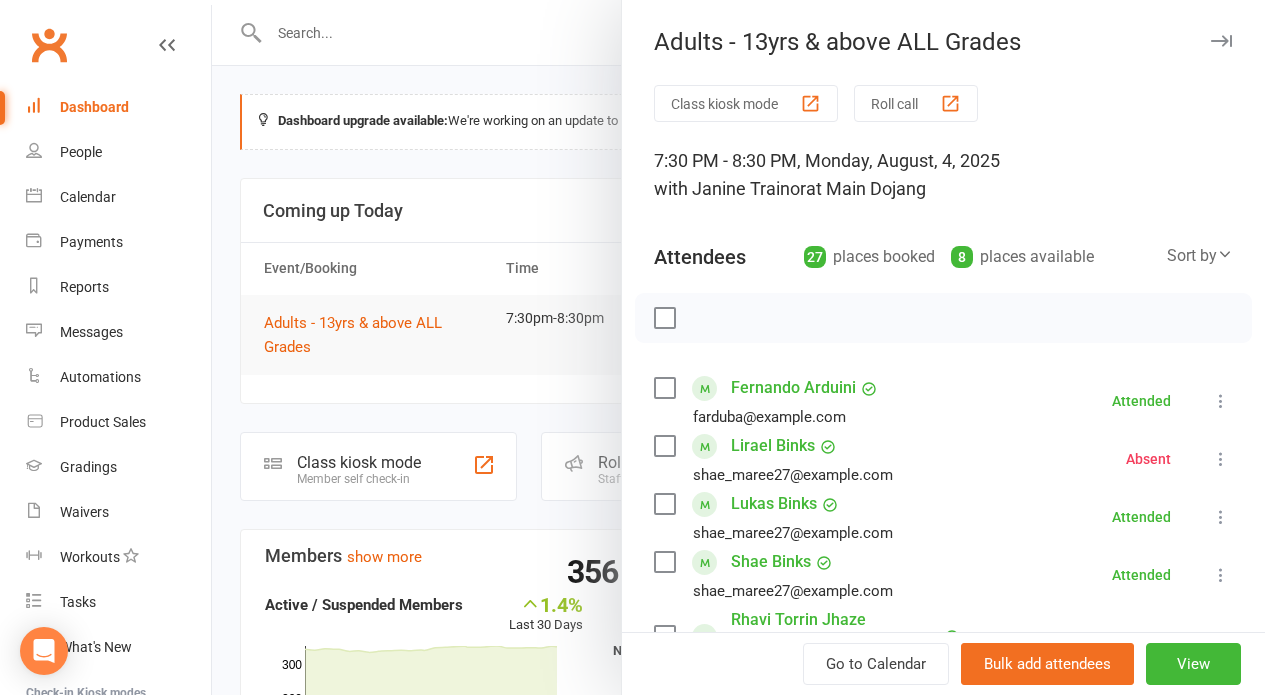 click at bounding box center [738, 347] 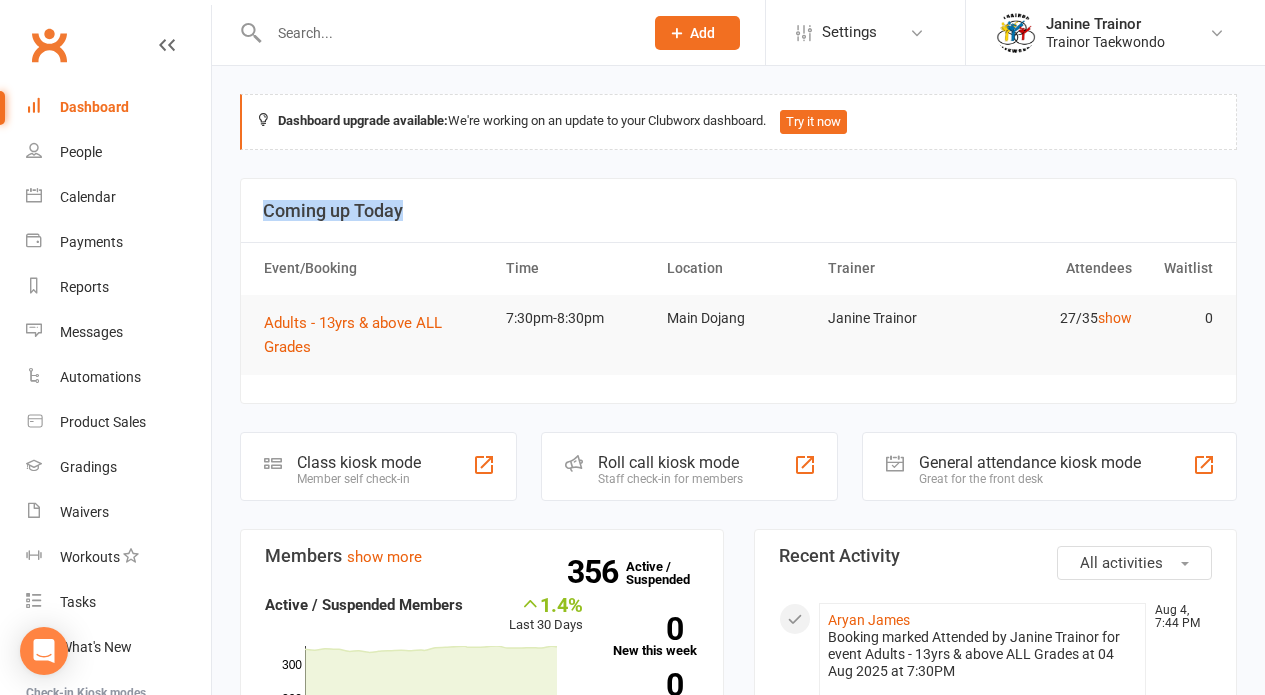 click on "Coming up Today" at bounding box center [738, 211] 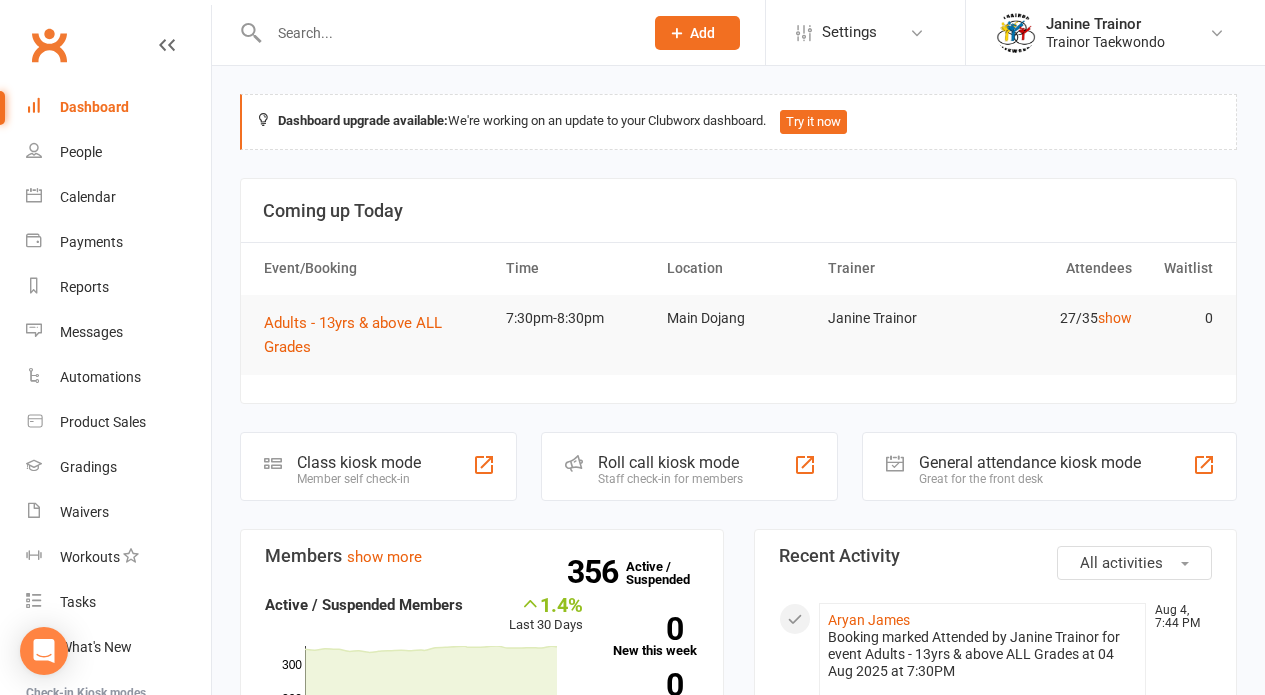 click on "Time" at bounding box center [577, 268] 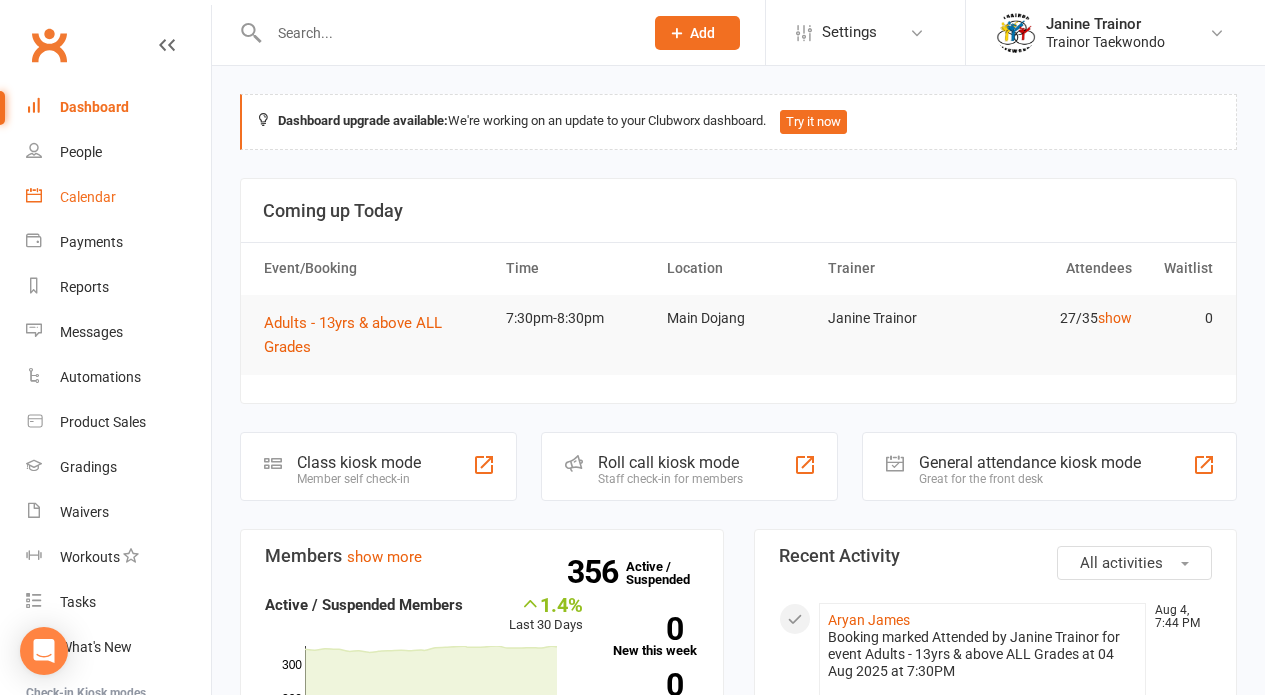 click on "Calendar" at bounding box center [118, 197] 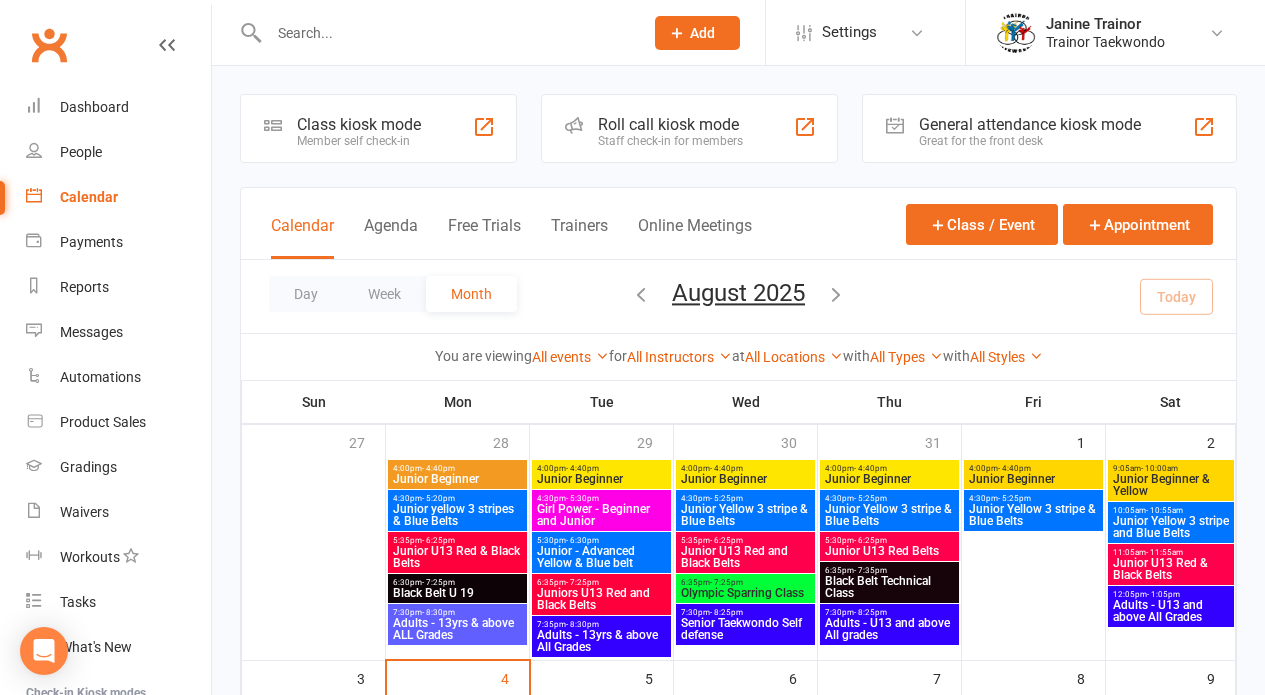 click on "Adults - 13yrs & above All Grades" at bounding box center (601, 641) 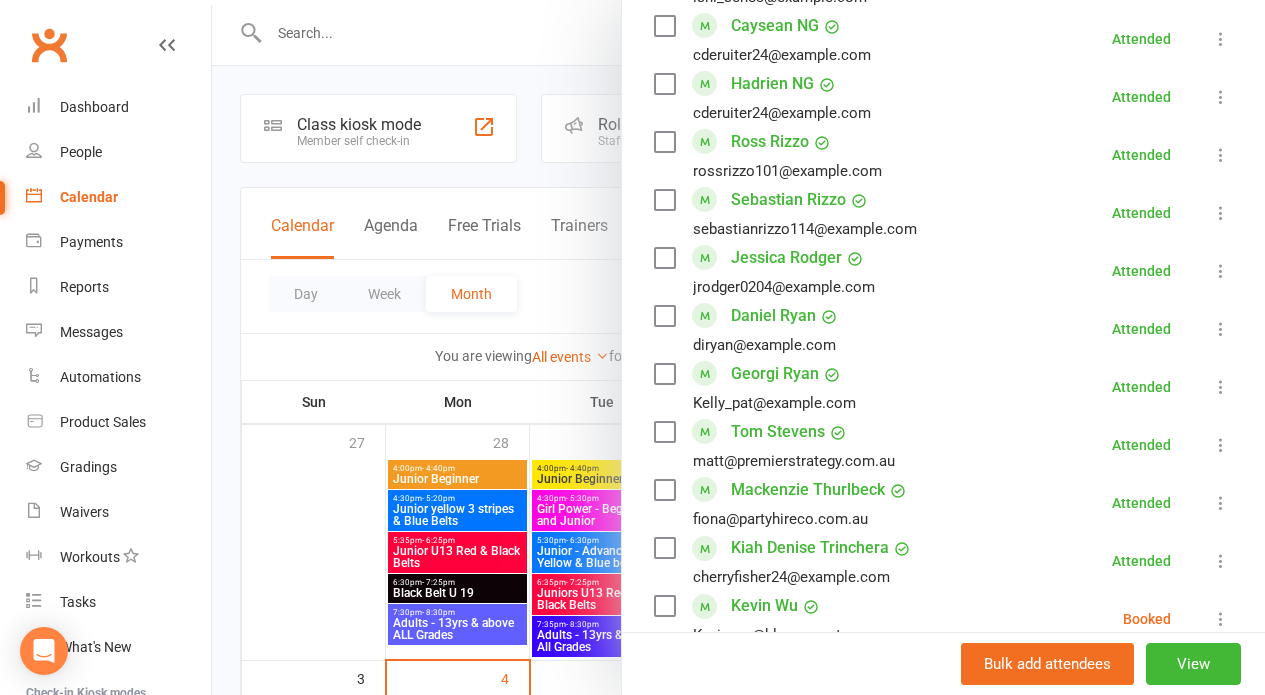 scroll, scrollTop: 1721, scrollLeft: 0, axis: vertical 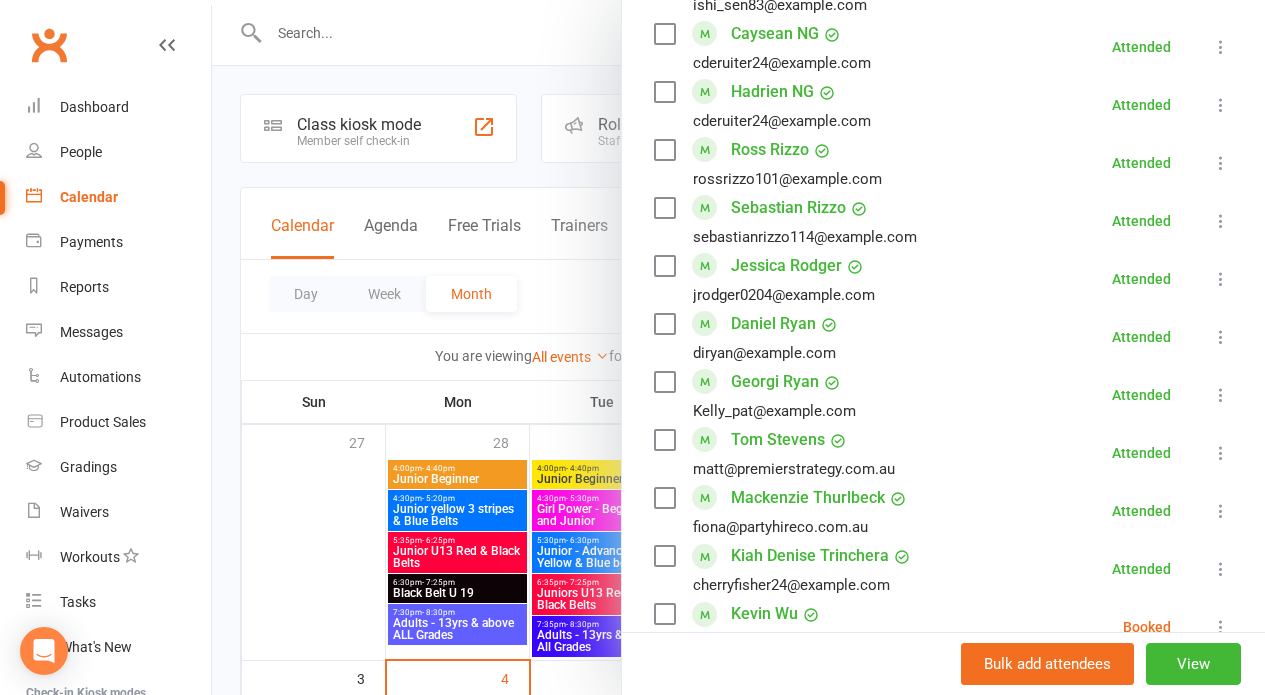 click at bounding box center (738, 347) 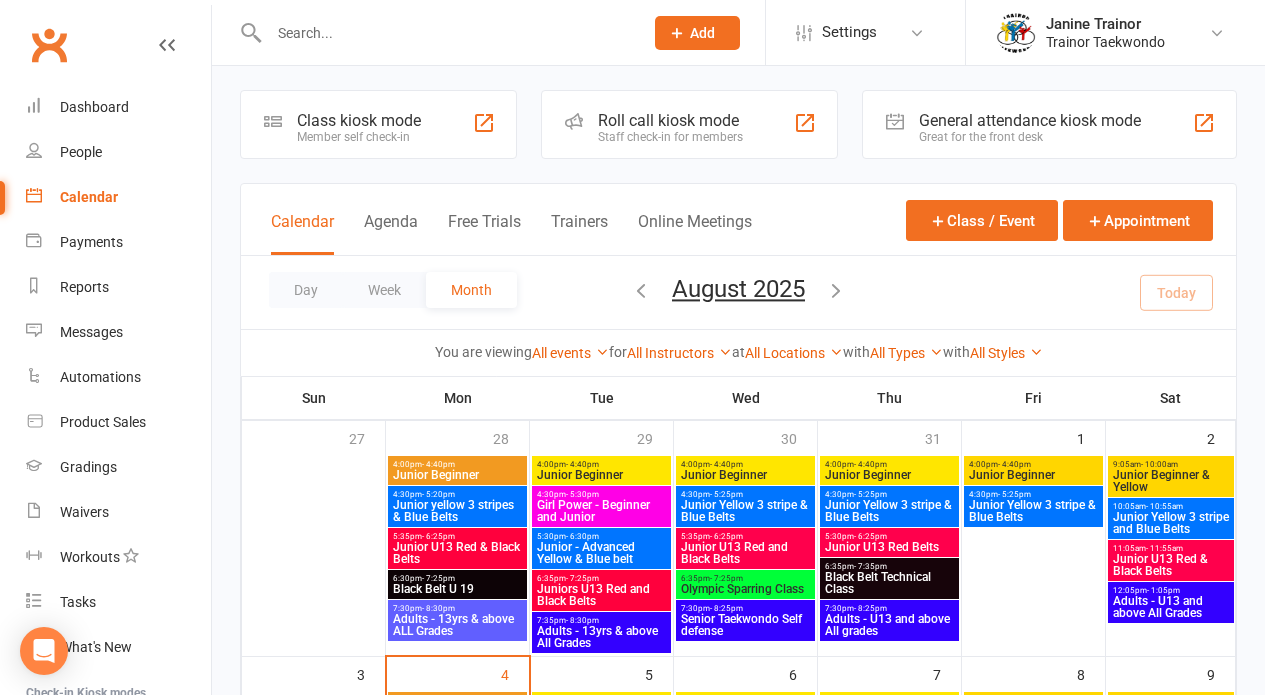 scroll, scrollTop: 0, scrollLeft: 0, axis: both 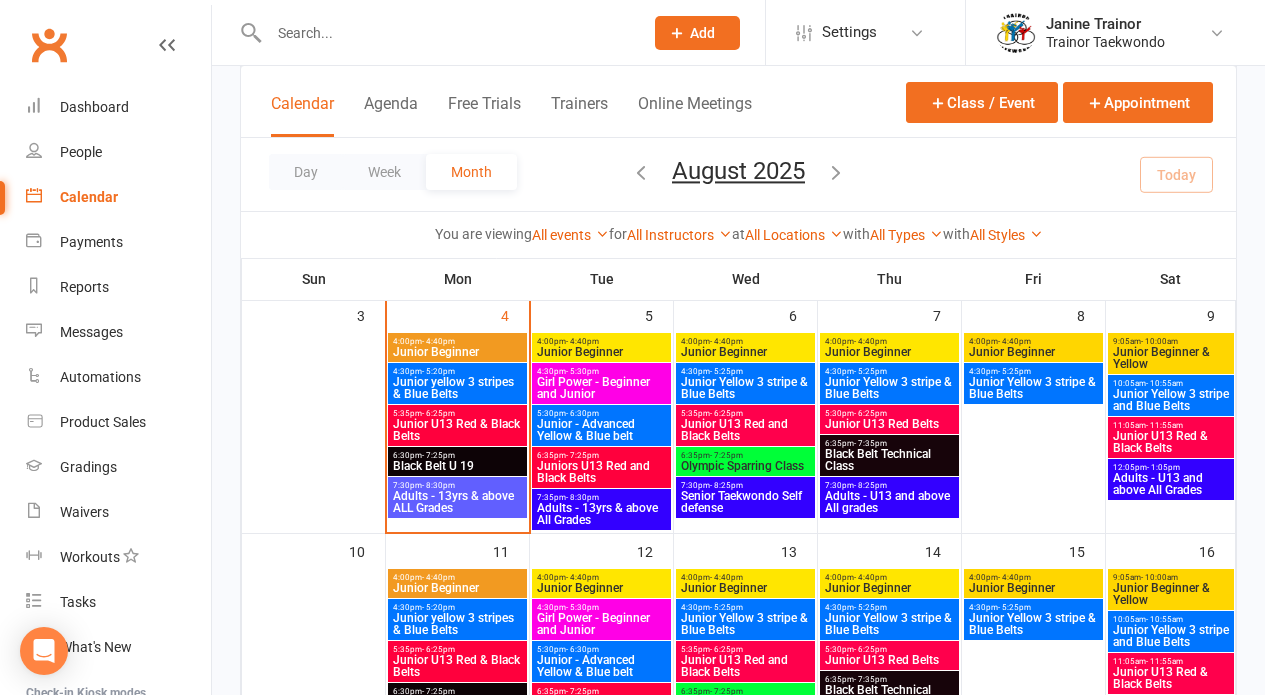 click on "Adults - 13yrs & above ALL Grades" at bounding box center [457, 502] 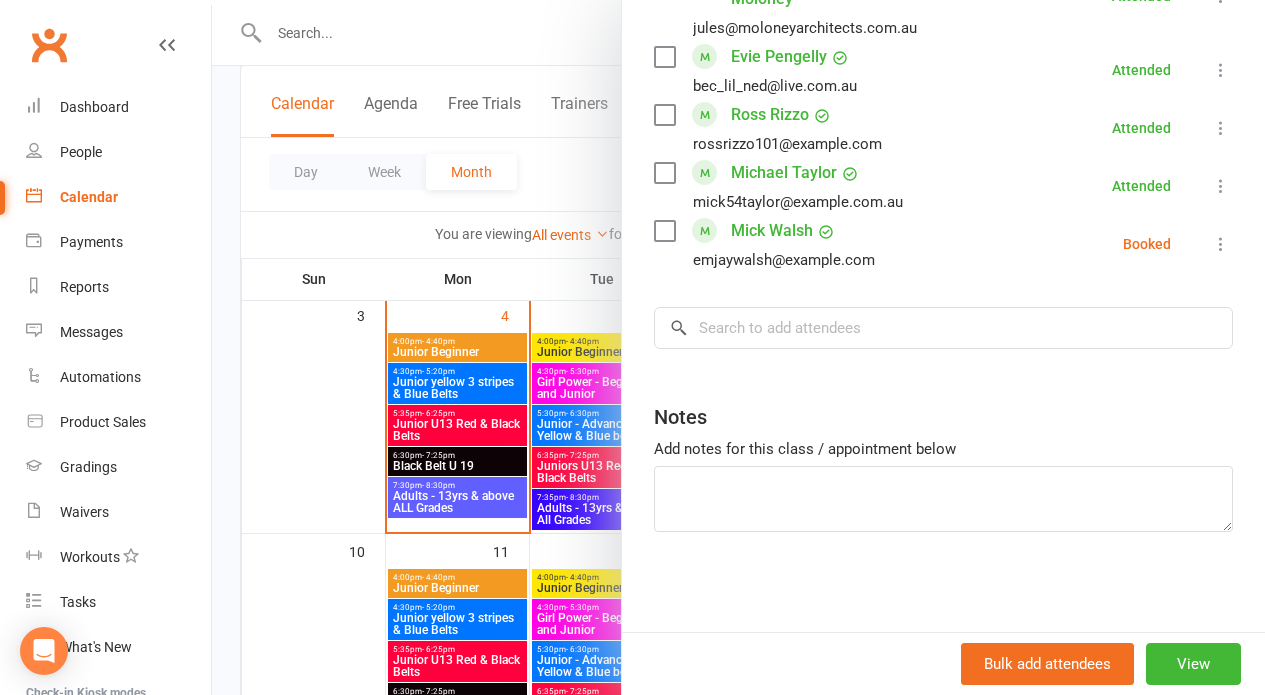 scroll, scrollTop: 1730, scrollLeft: 0, axis: vertical 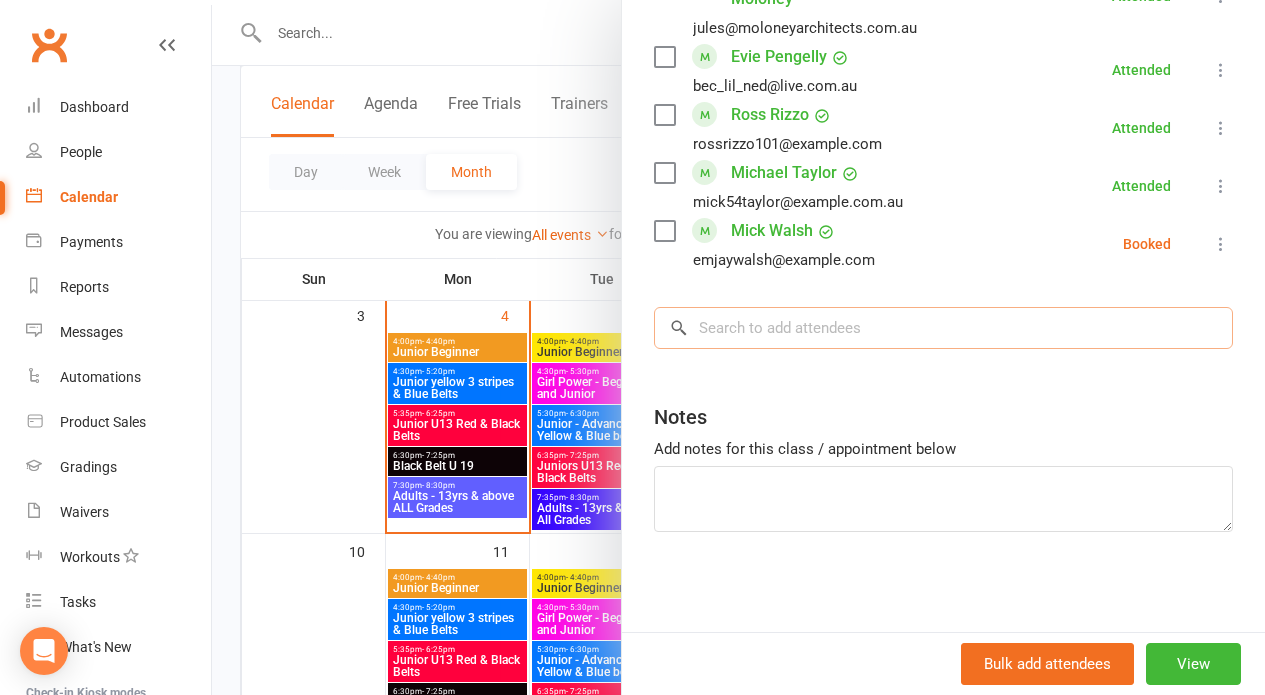 click at bounding box center (943, 328) 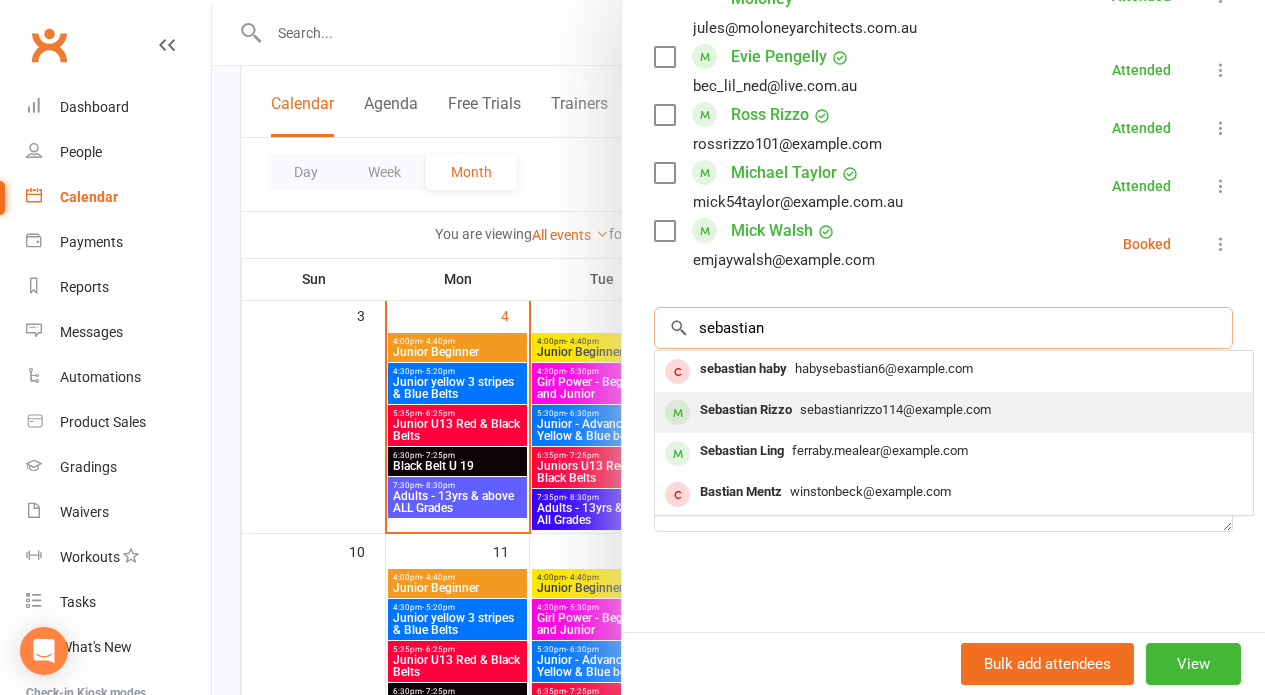 type on "sebastian" 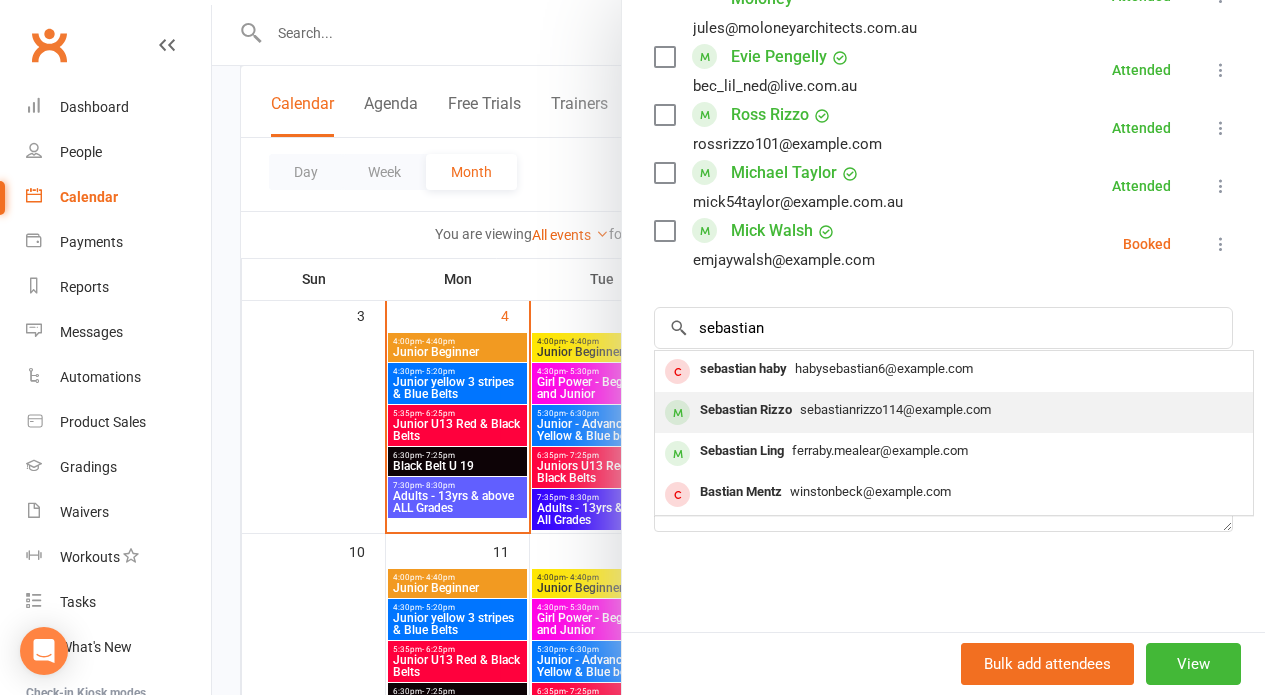 click on "Sebastian Rizzo" at bounding box center [746, 410] 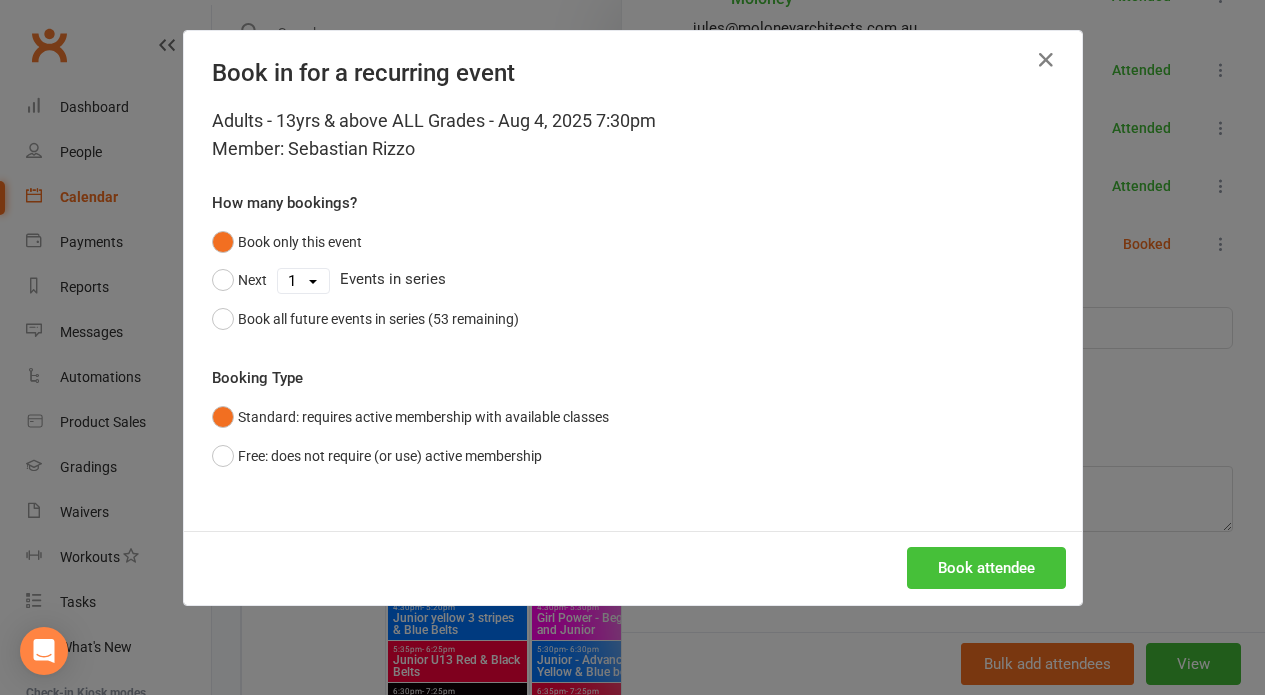 click on "Book attendee" at bounding box center [986, 568] 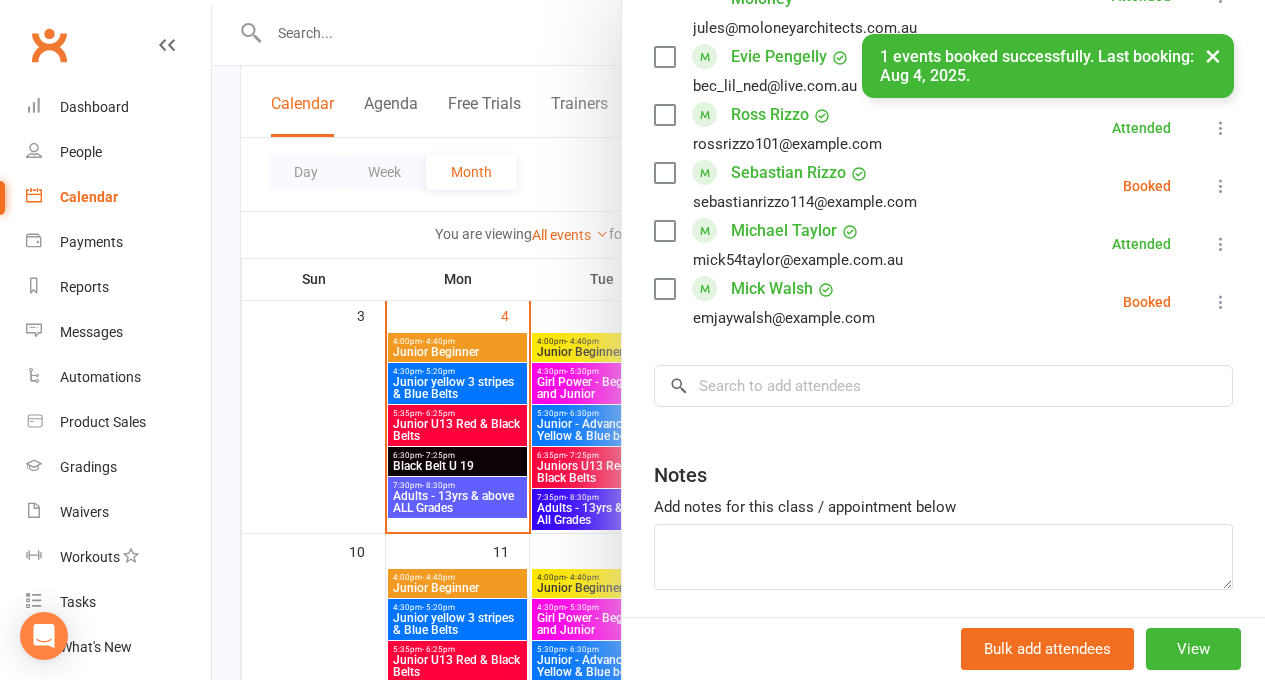 click at bounding box center [1221, 186] 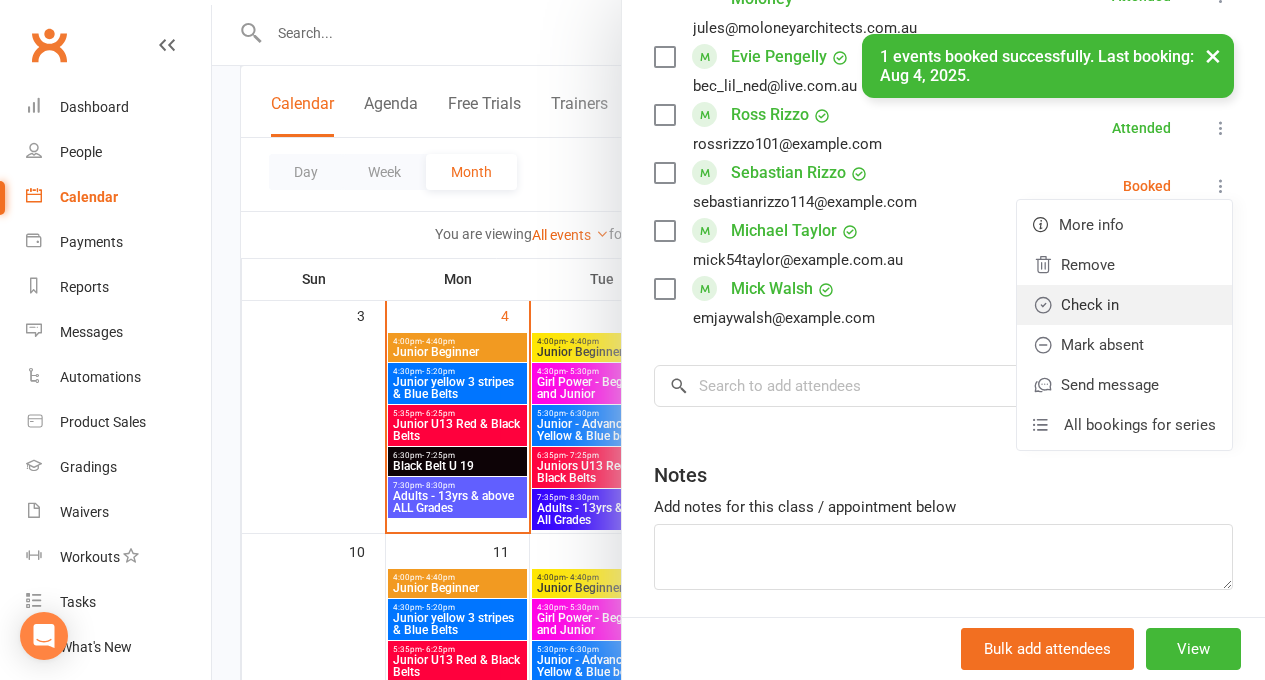 click on "Check in" at bounding box center [1124, 305] 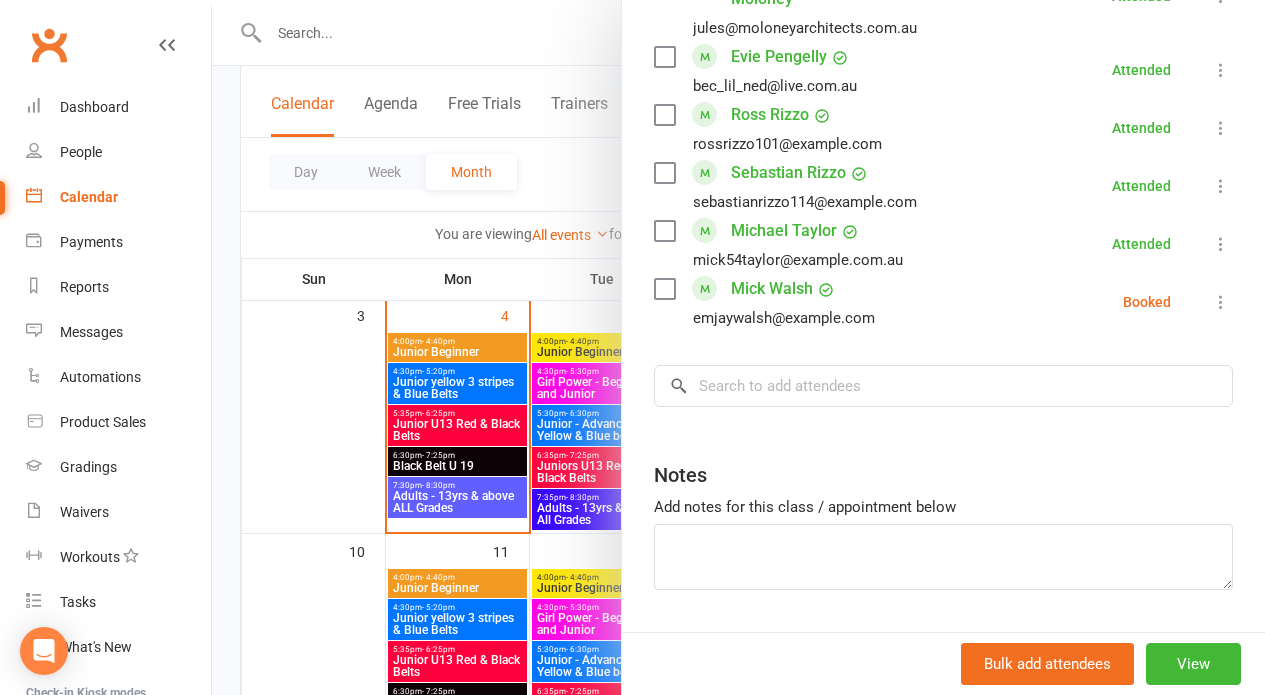 click at bounding box center [738, 347] 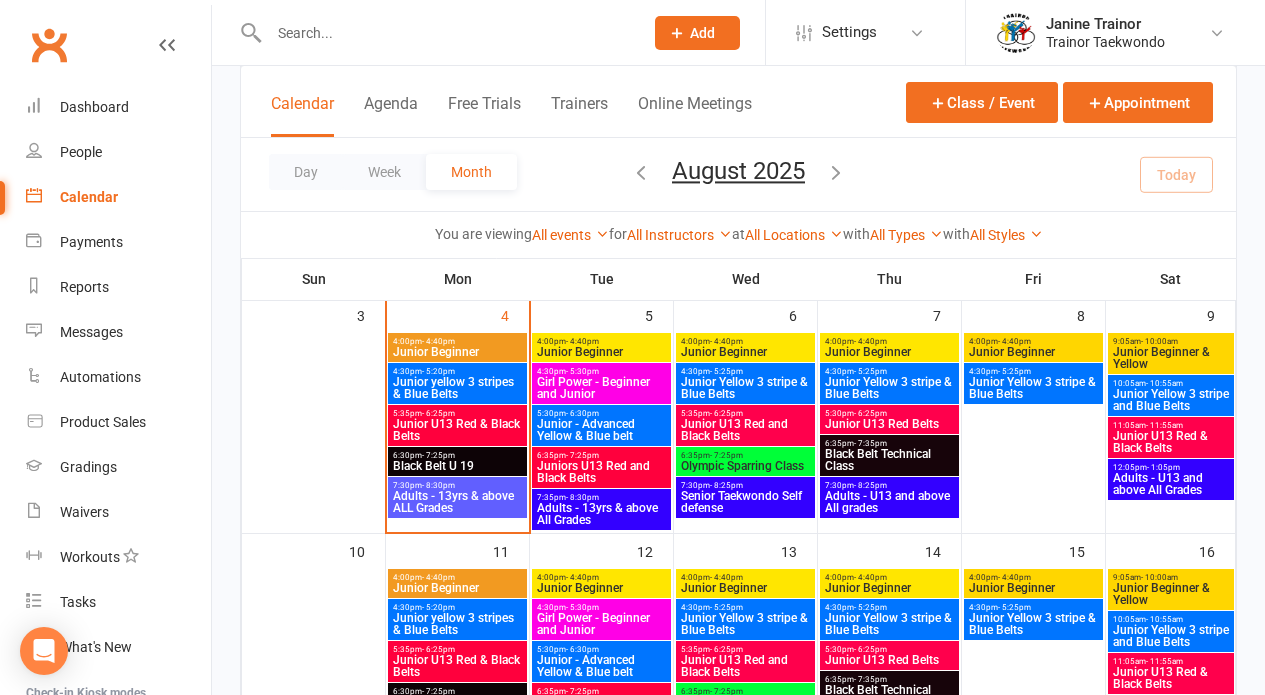 click on "Adults - 13yrs & above ALL Grades" at bounding box center [457, 502] 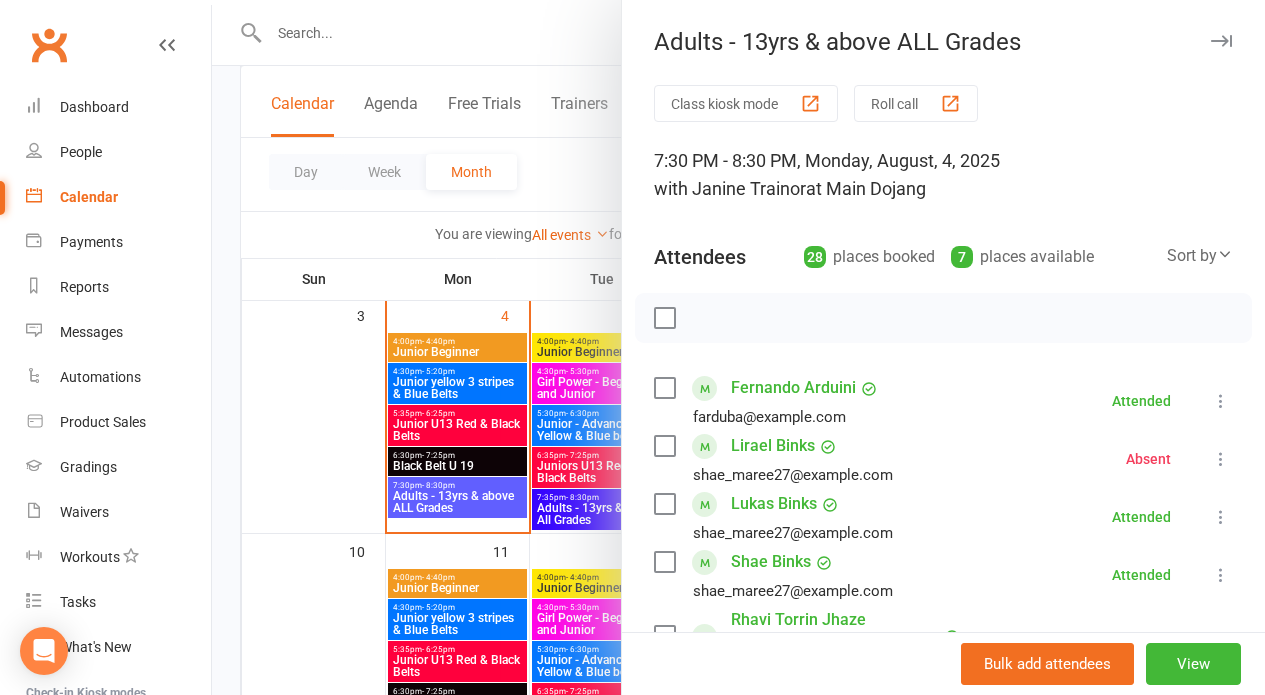 click on "Roll call" at bounding box center (916, 103) 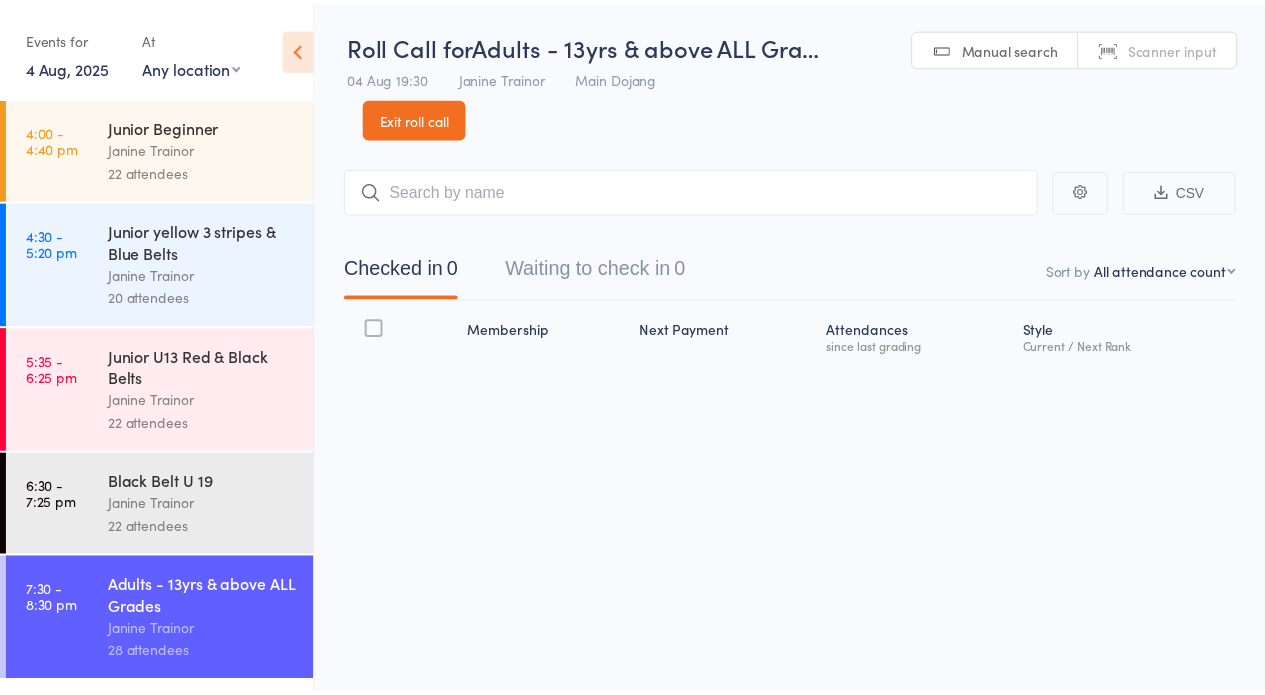 scroll, scrollTop: 0, scrollLeft: 0, axis: both 